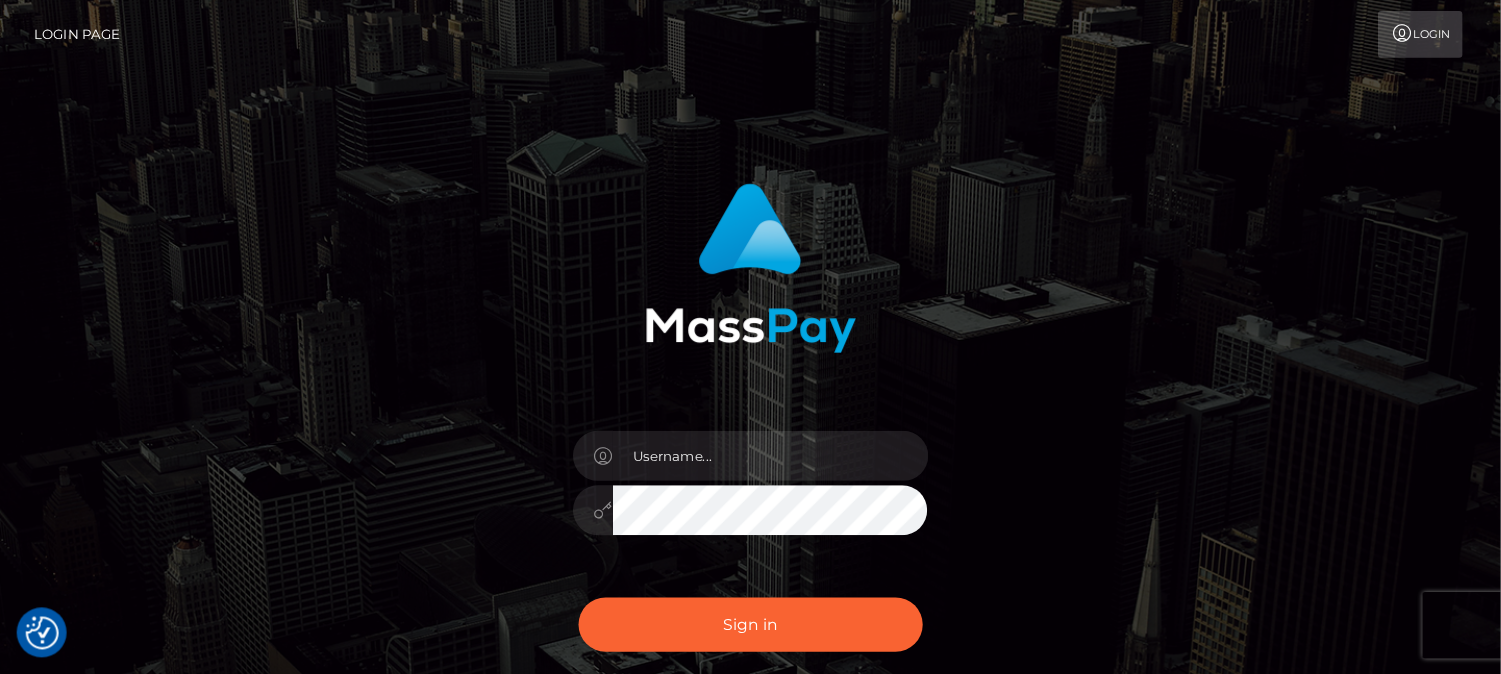 scroll, scrollTop: 0, scrollLeft: 0, axis: both 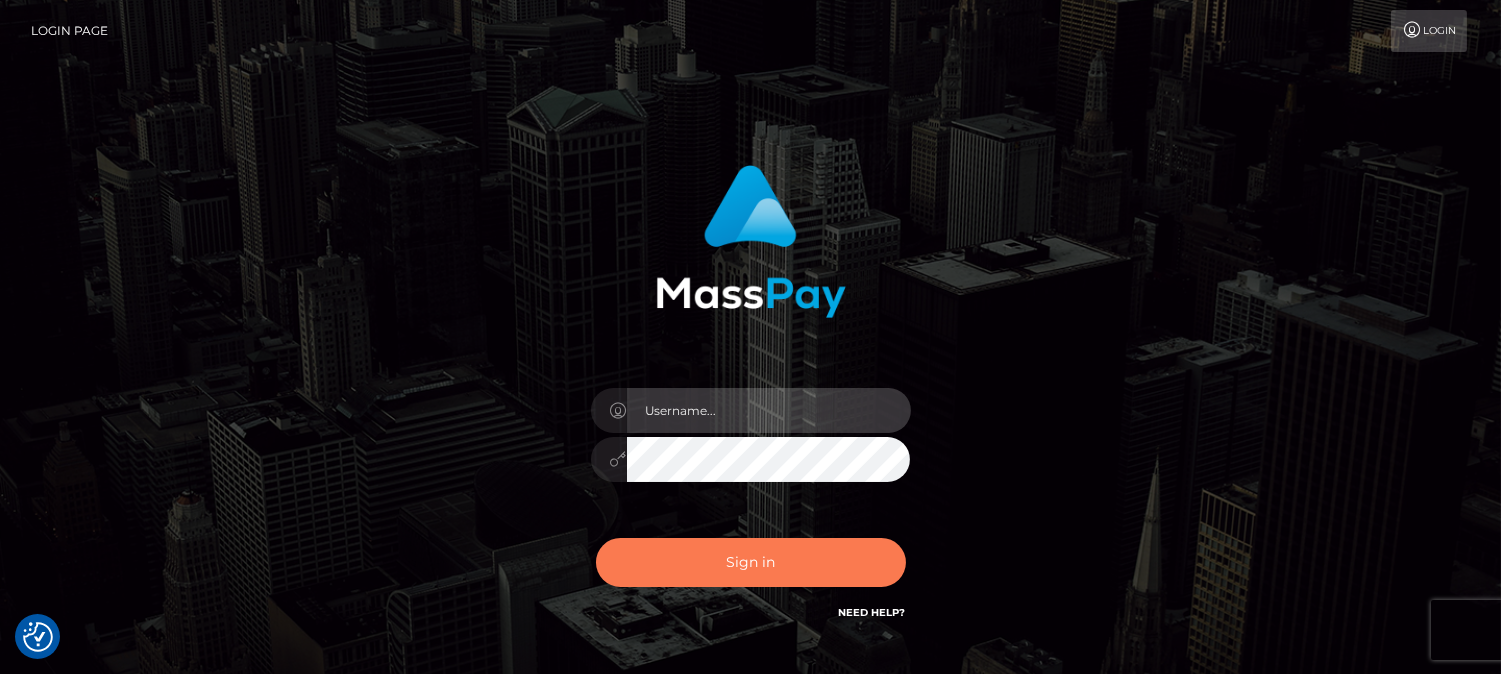 type on "fr.es" 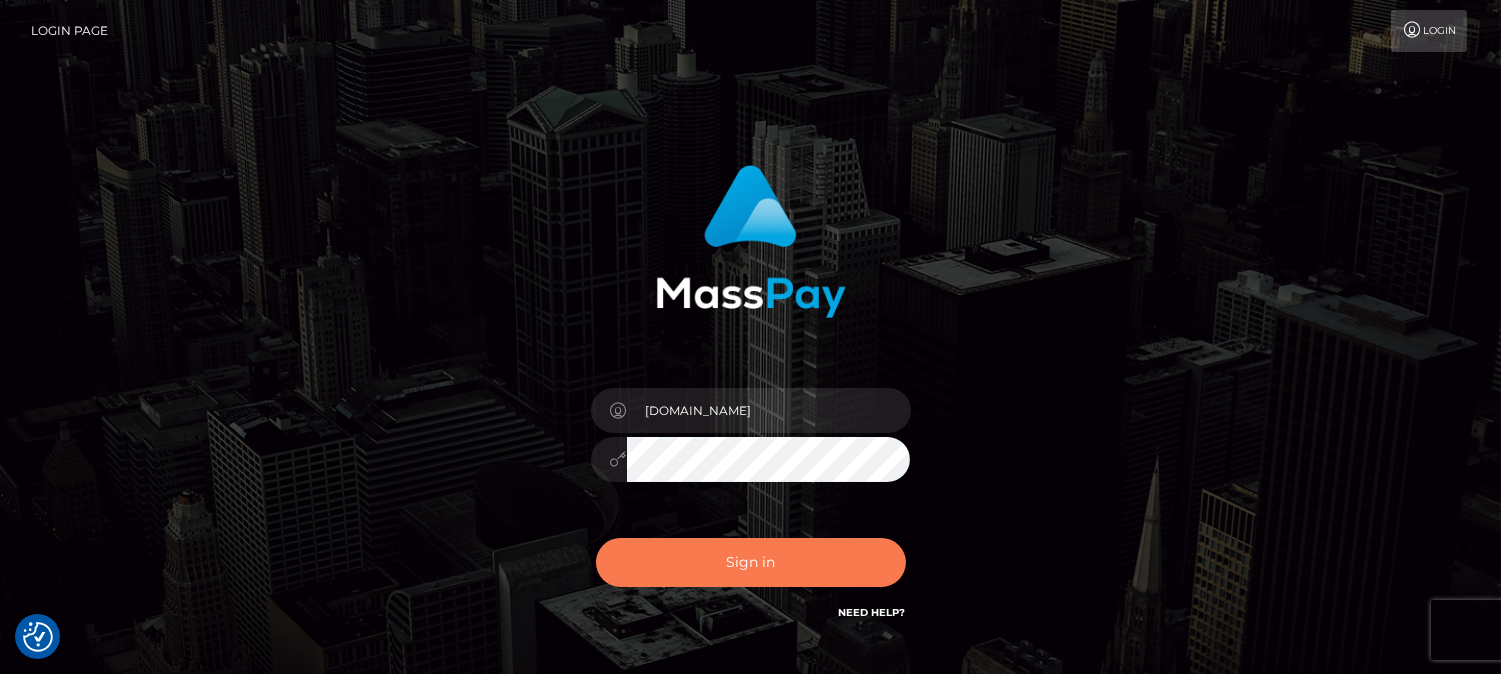 click on "Sign in" at bounding box center [751, 562] 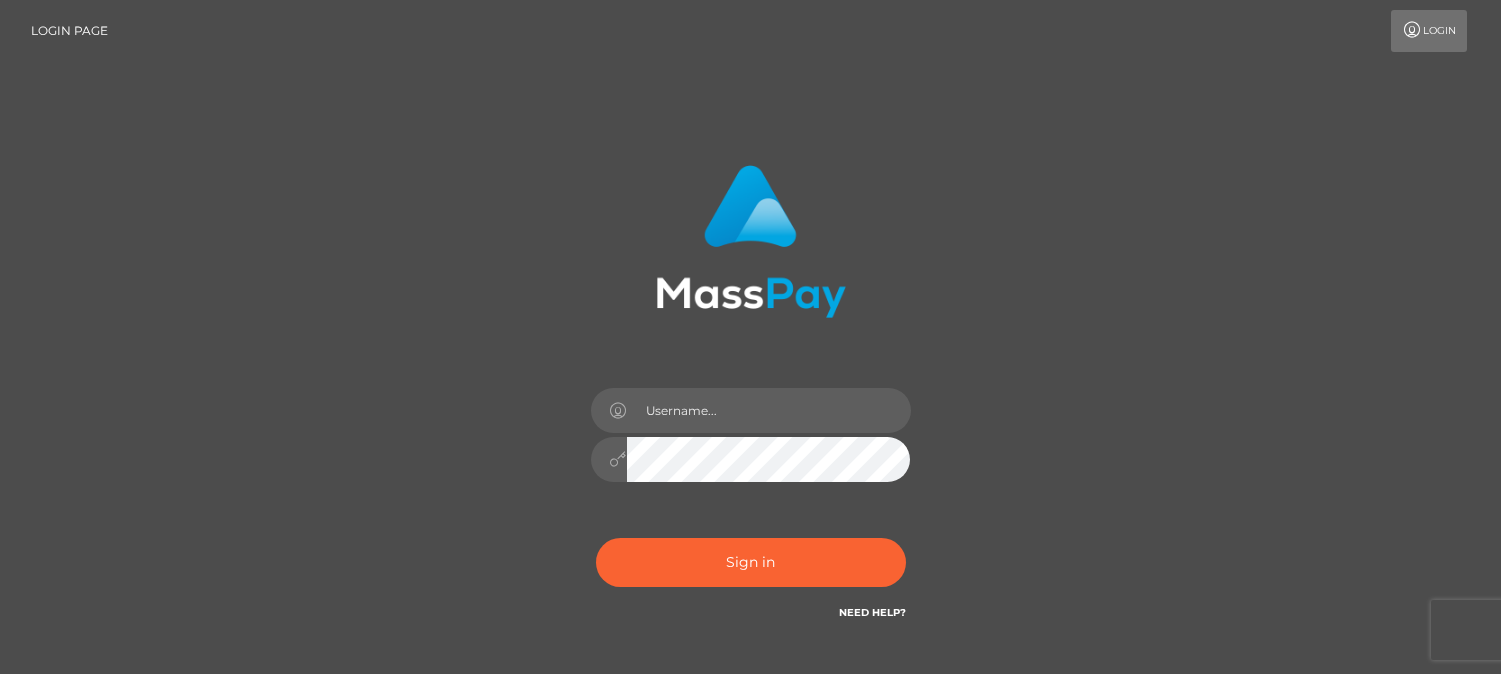 scroll, scrollTop: 0, scrollLeft: 0, axis: both 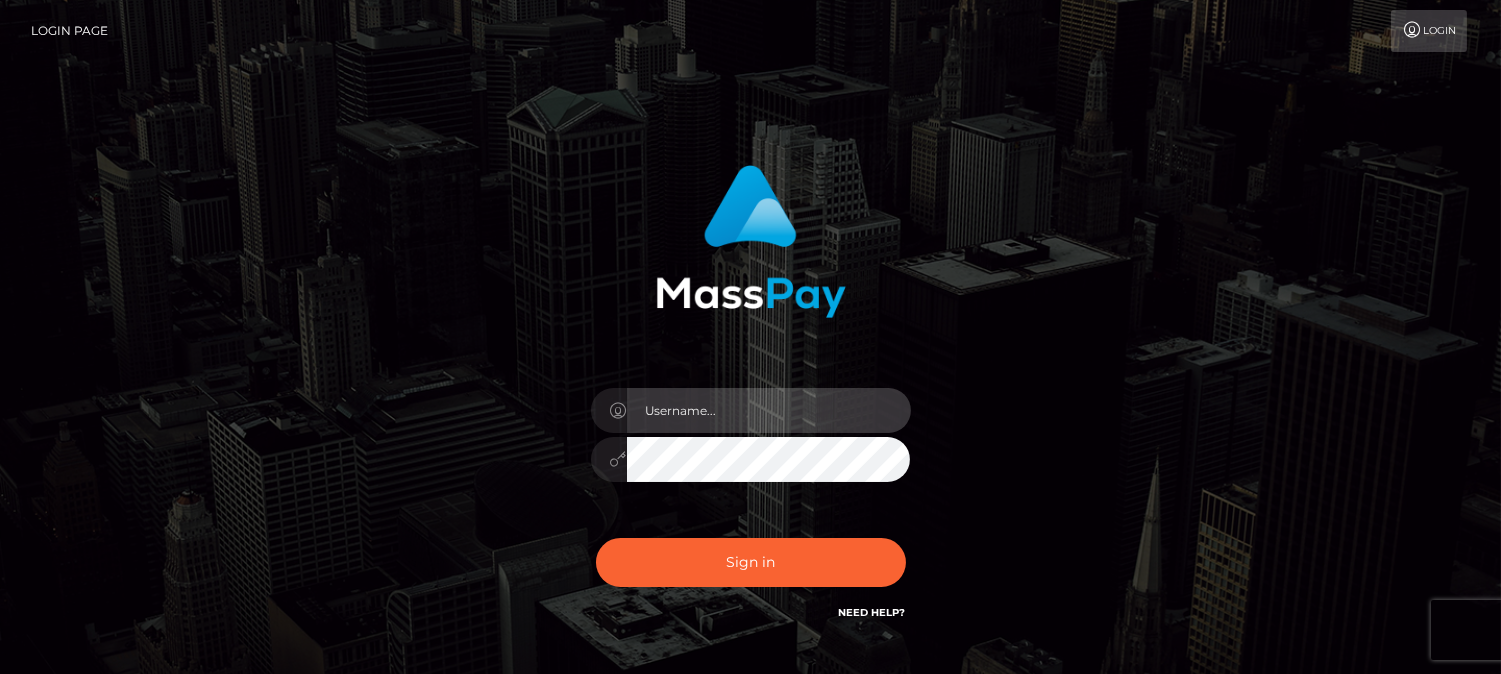 type on "fr.es" 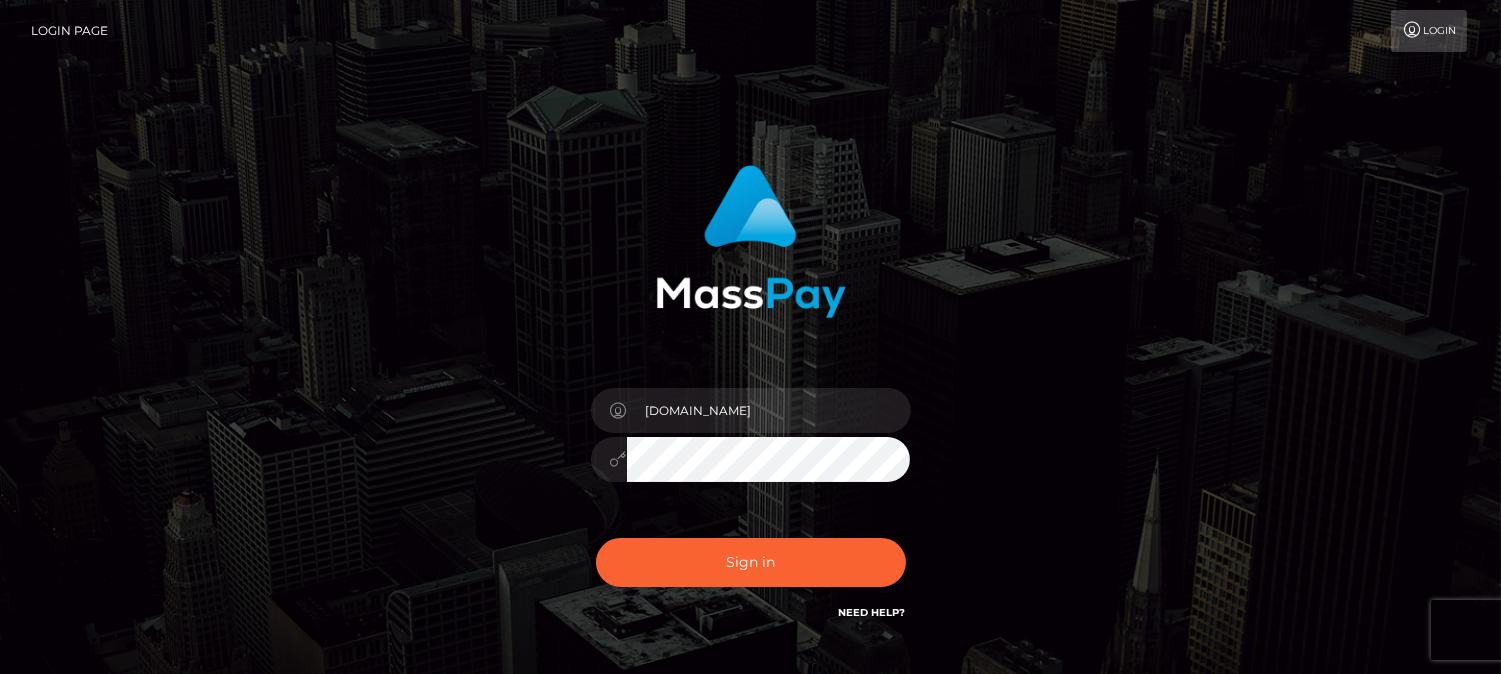 click on "fr.es" at bounding box center (750, 404) 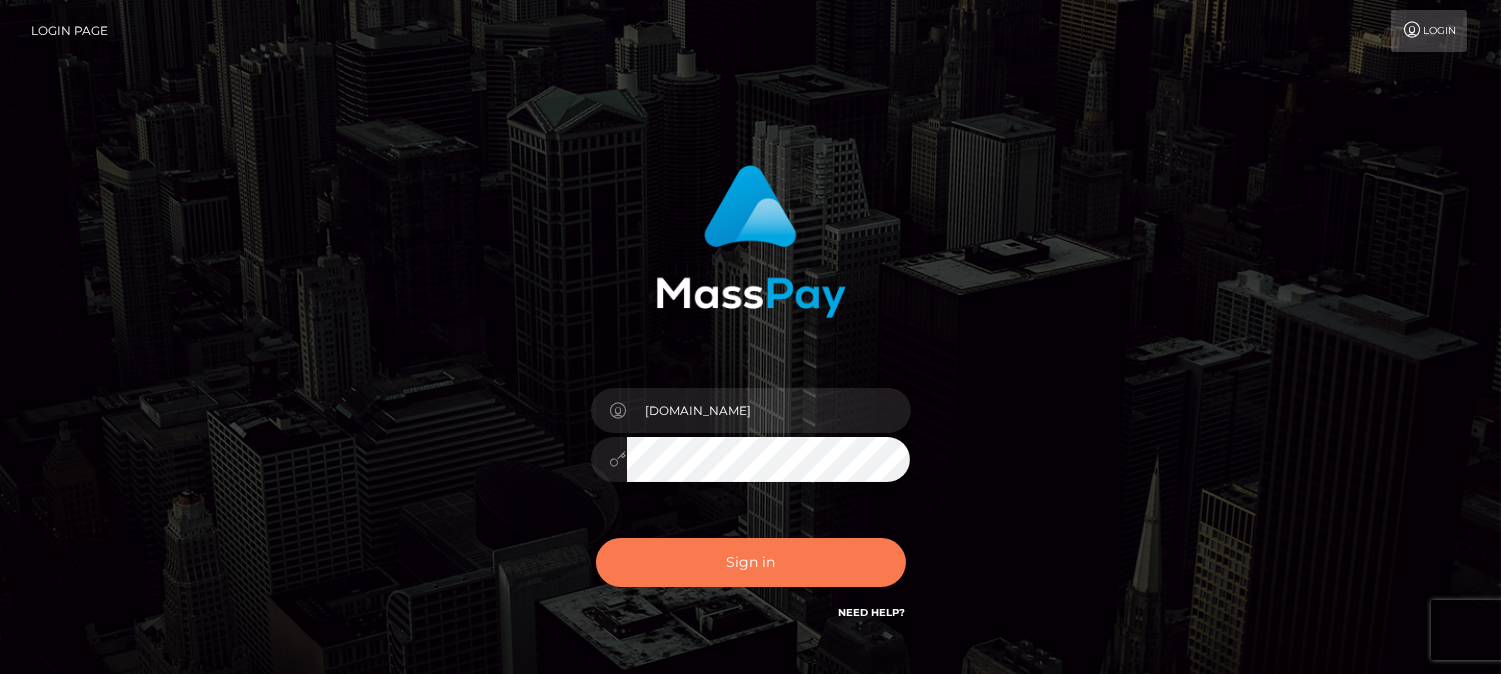 click on "Sign in" at bounding box center (751, 562) 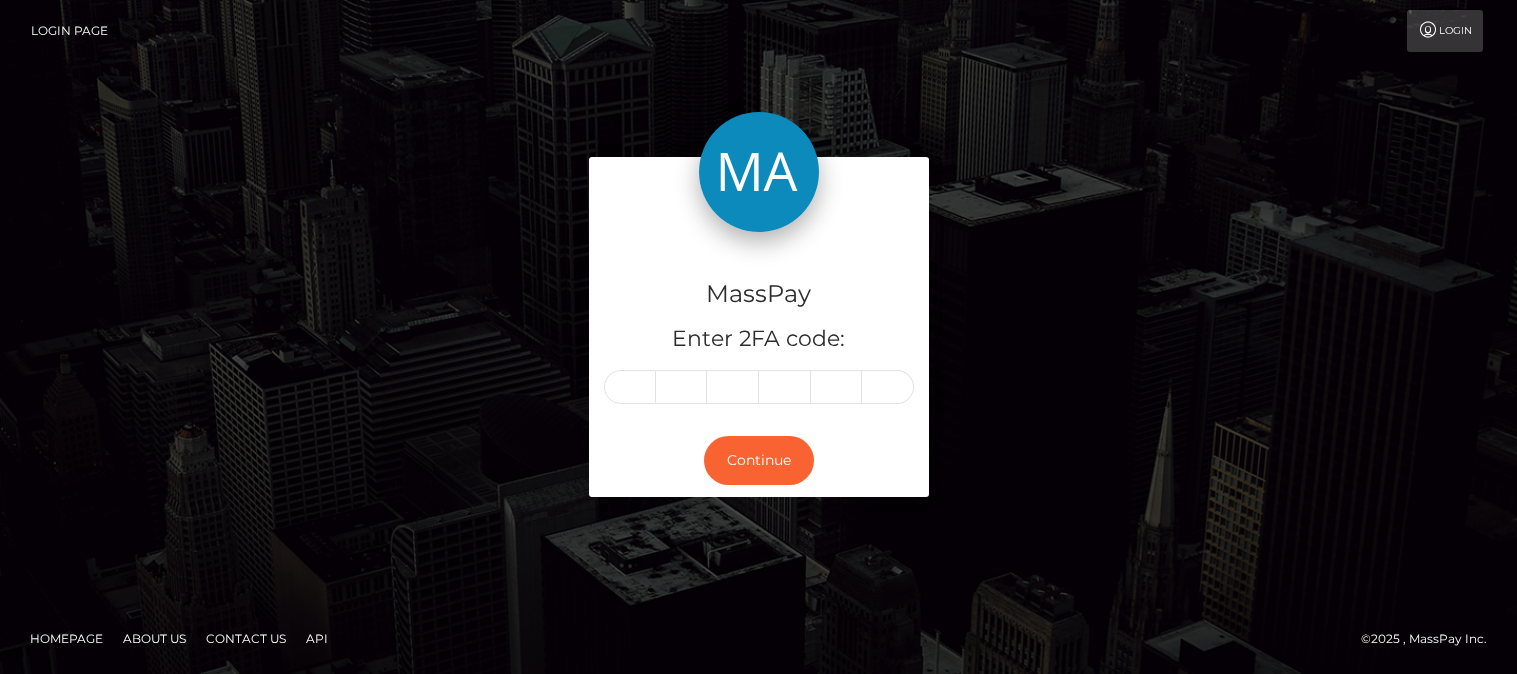scroll, scrollTop: 0, scrollLeft: 0, axis: both 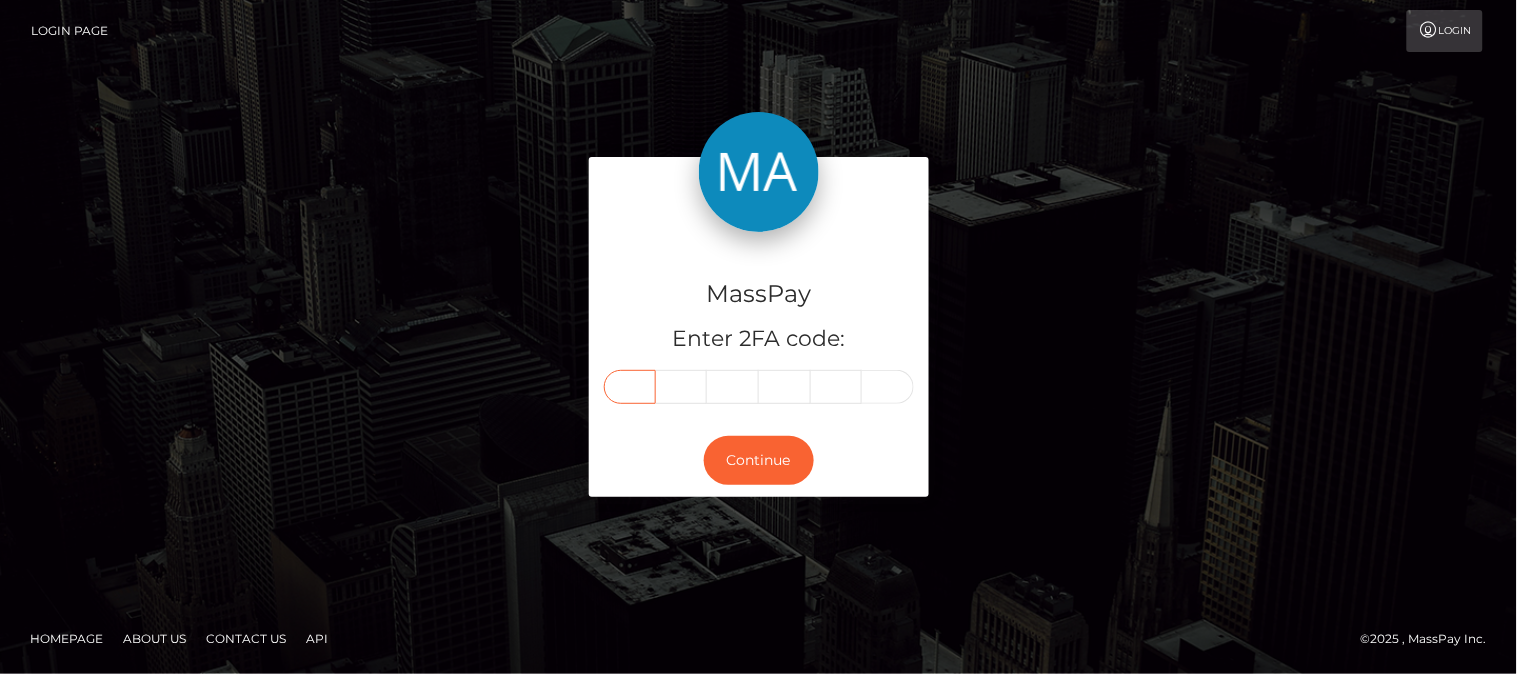click at bounding box center [630, 387] 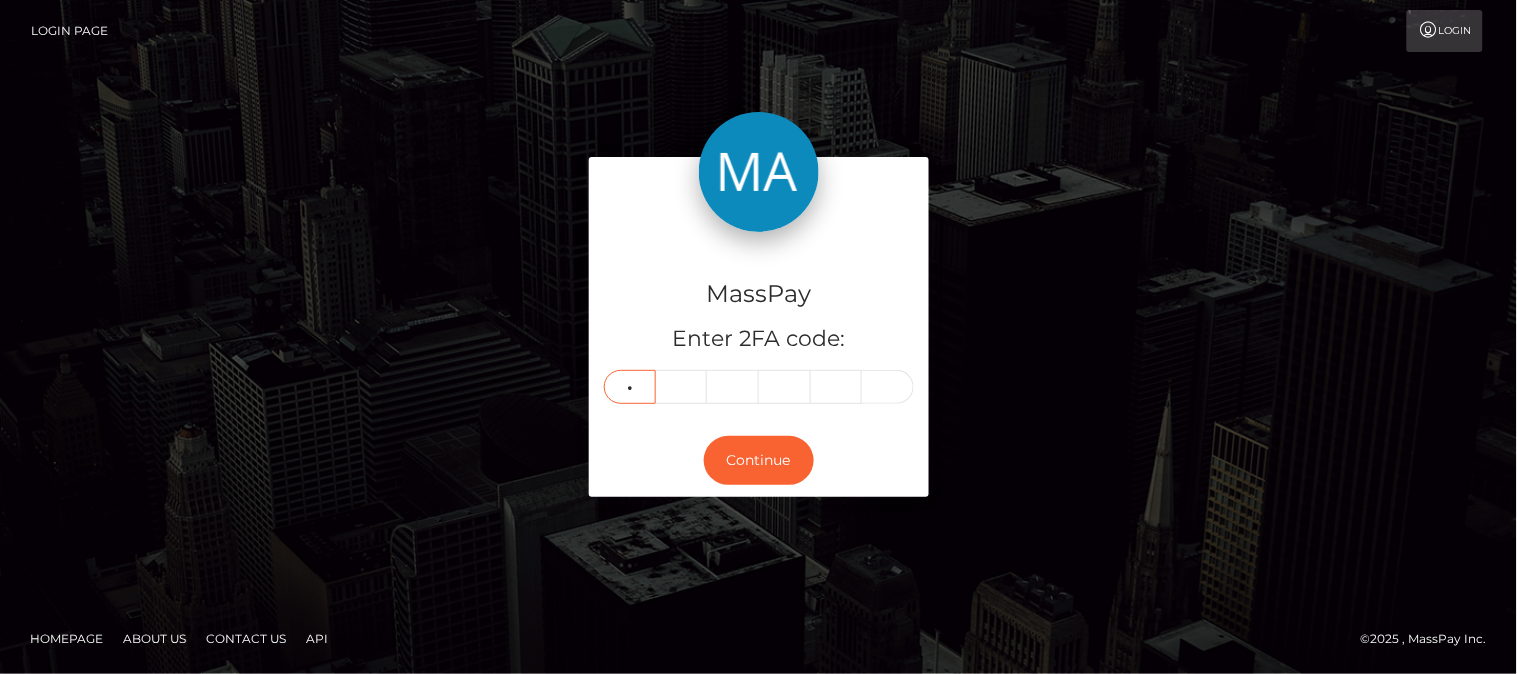 type on "5" 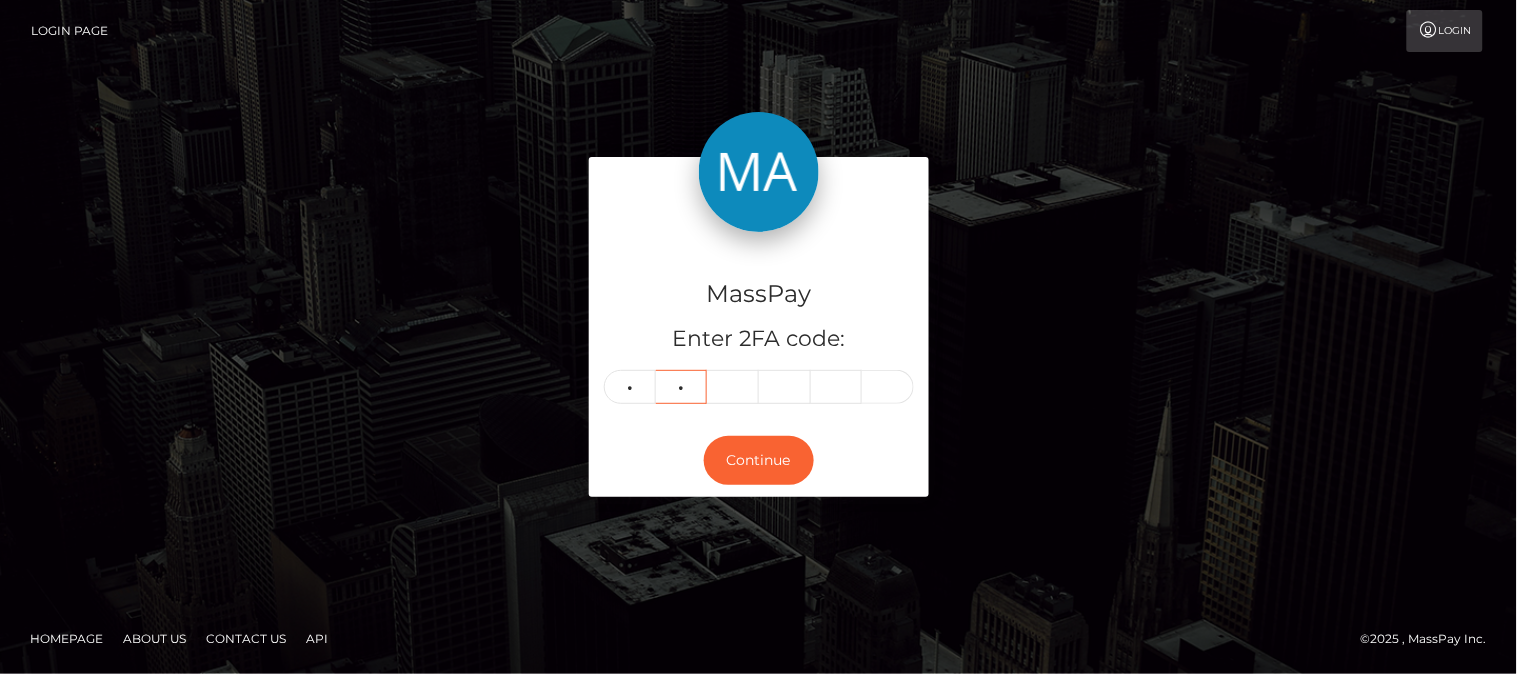 type on "8" 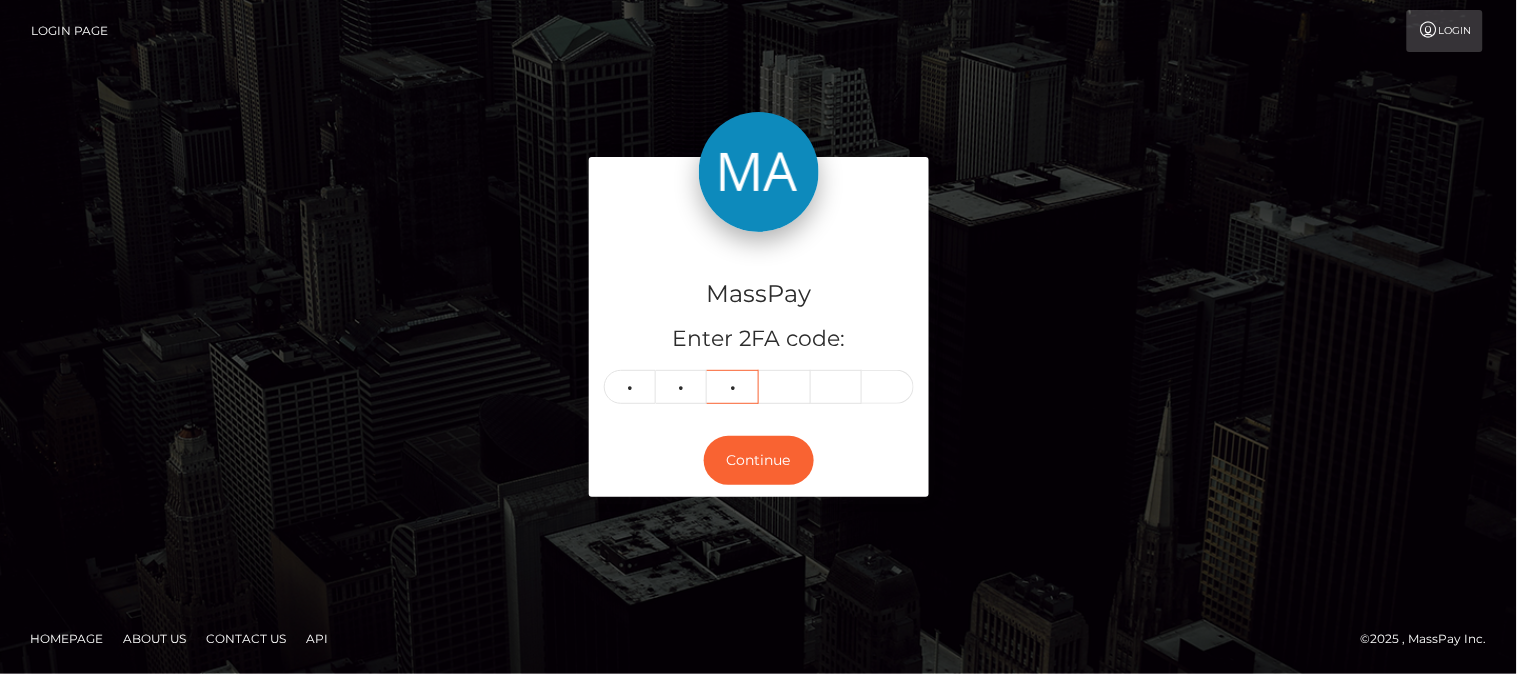 type on "9" 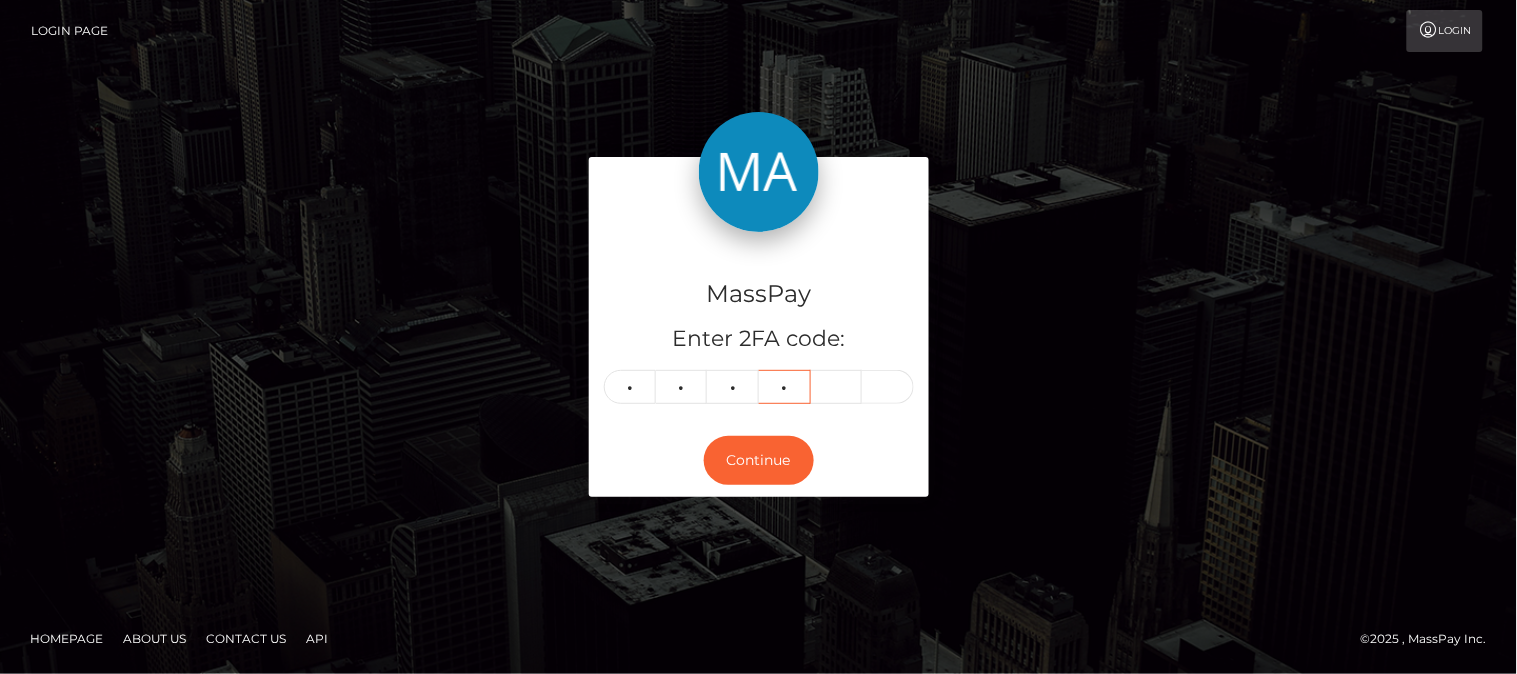 type on "9" 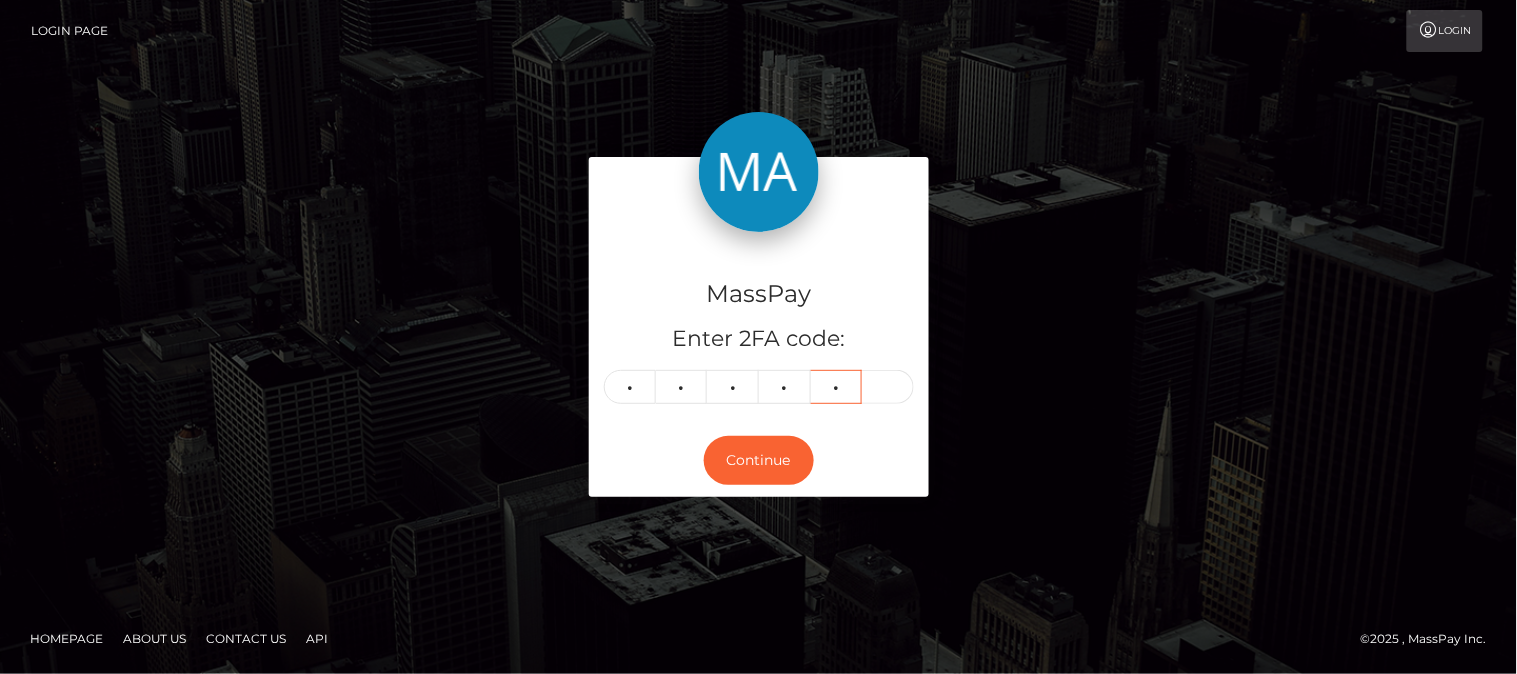 type on "2" 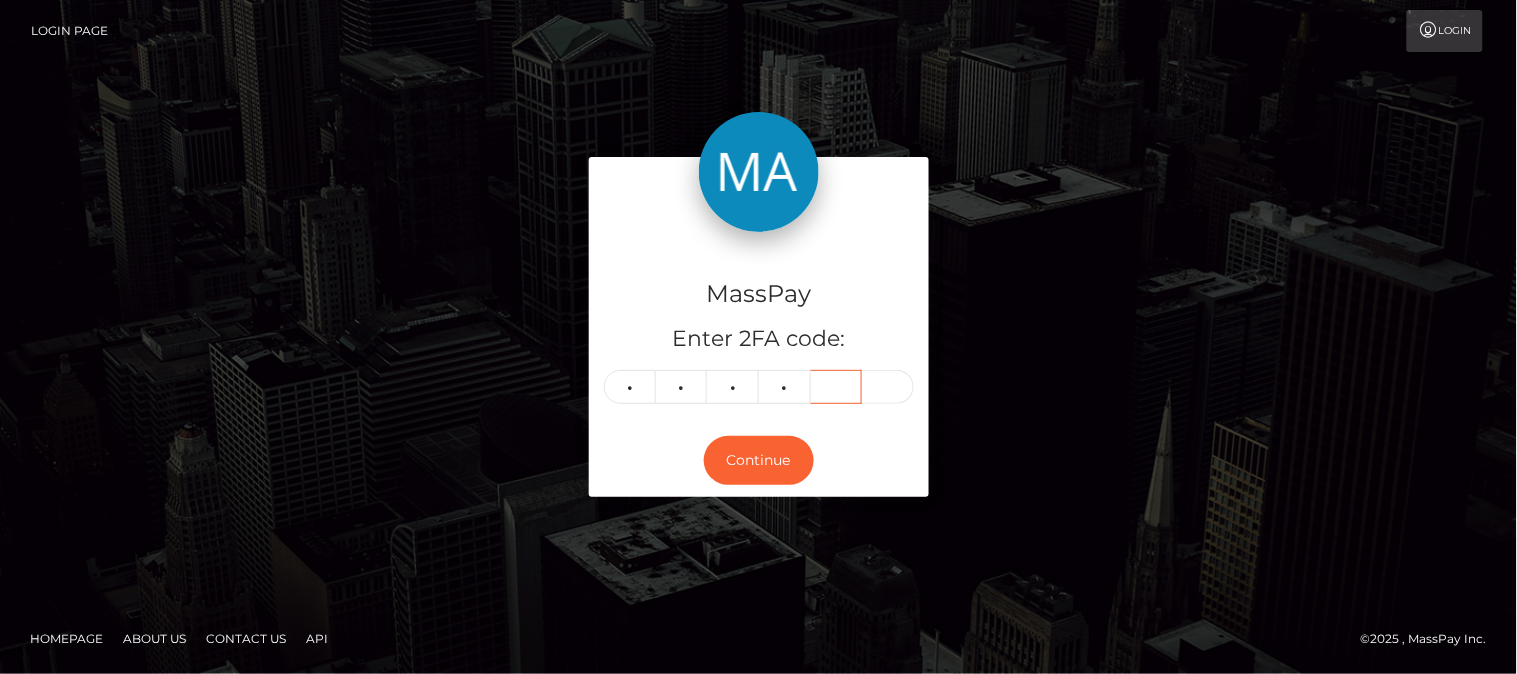 type 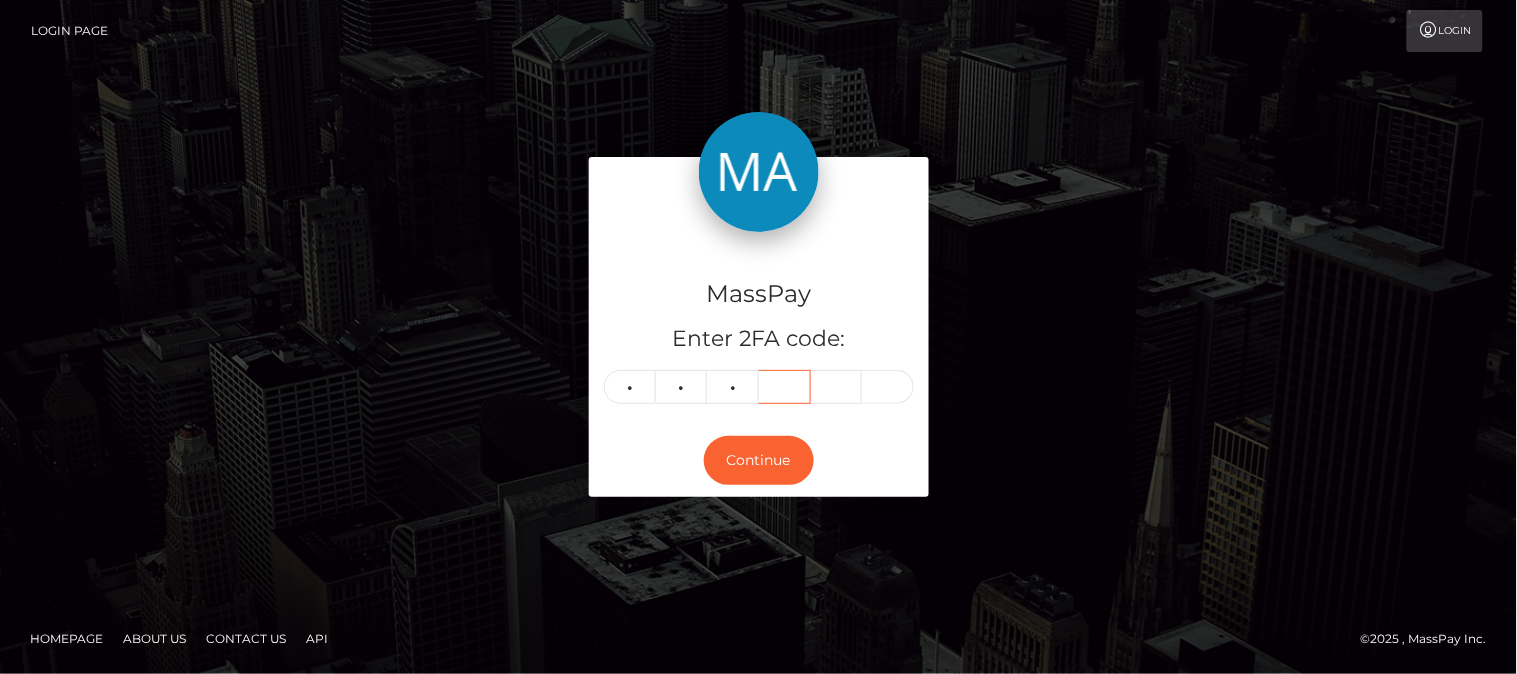 type 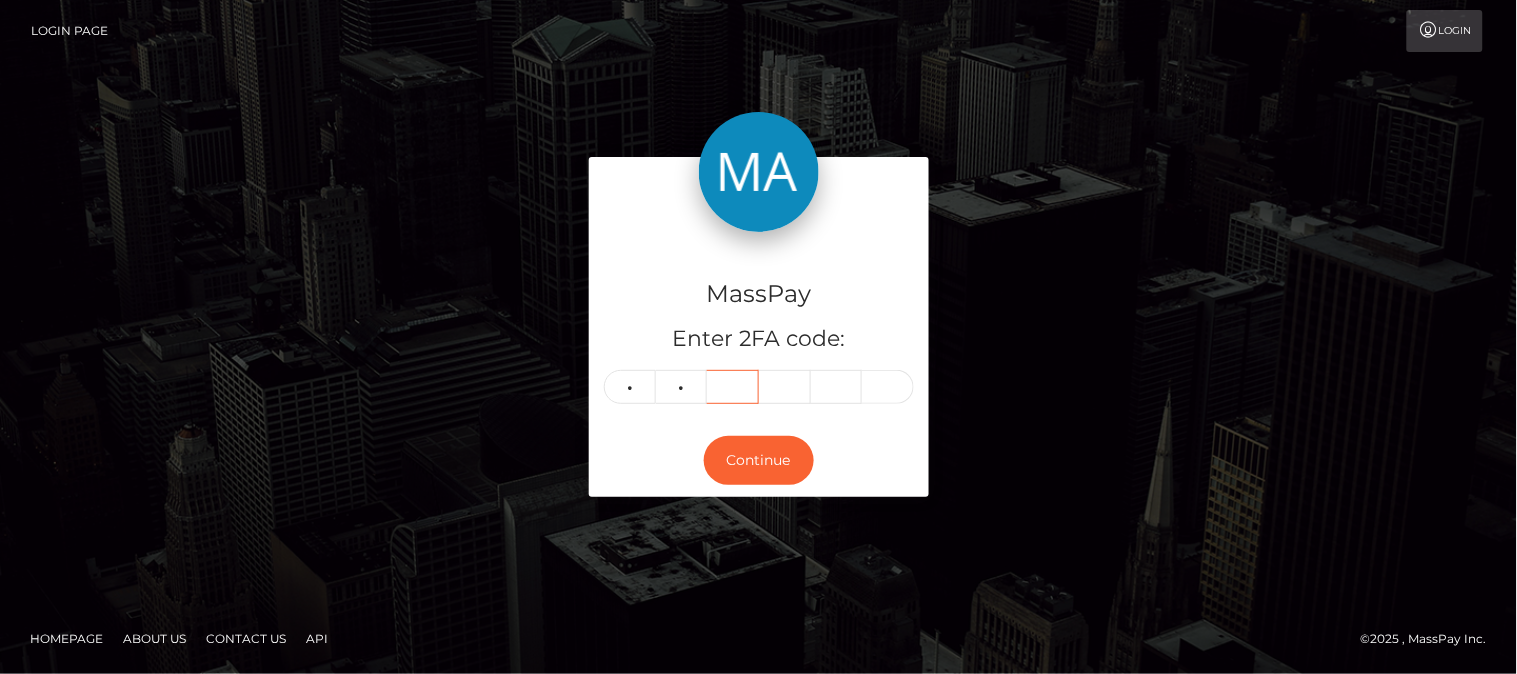 type 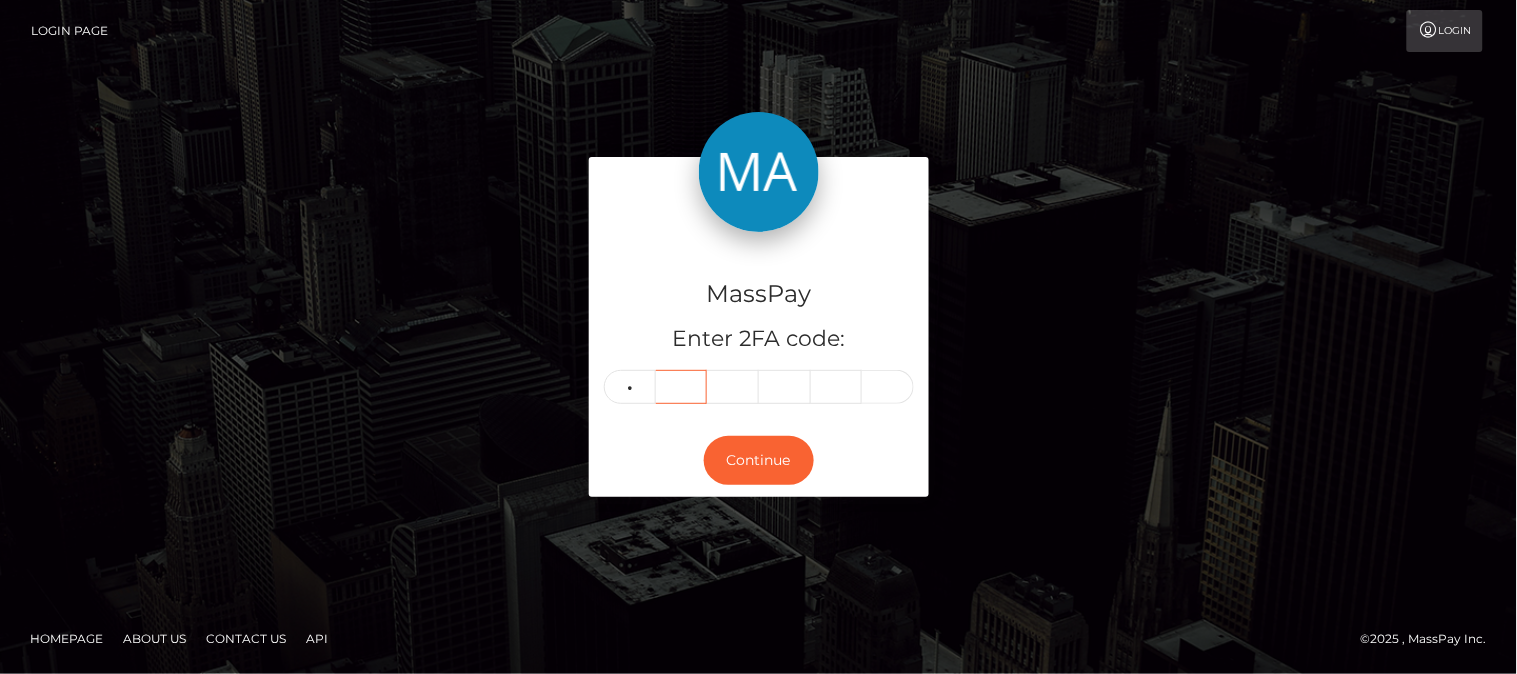 type 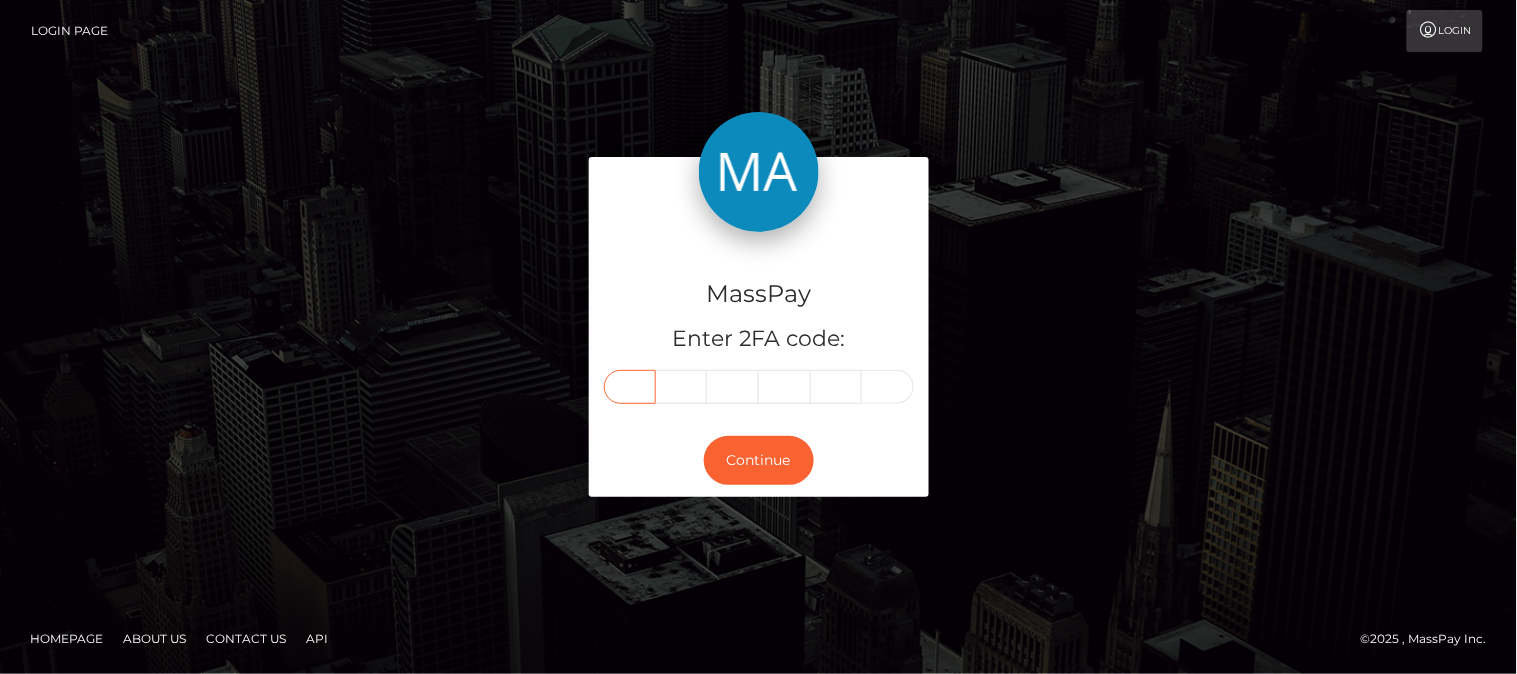 click at bounding box center (630, 387) 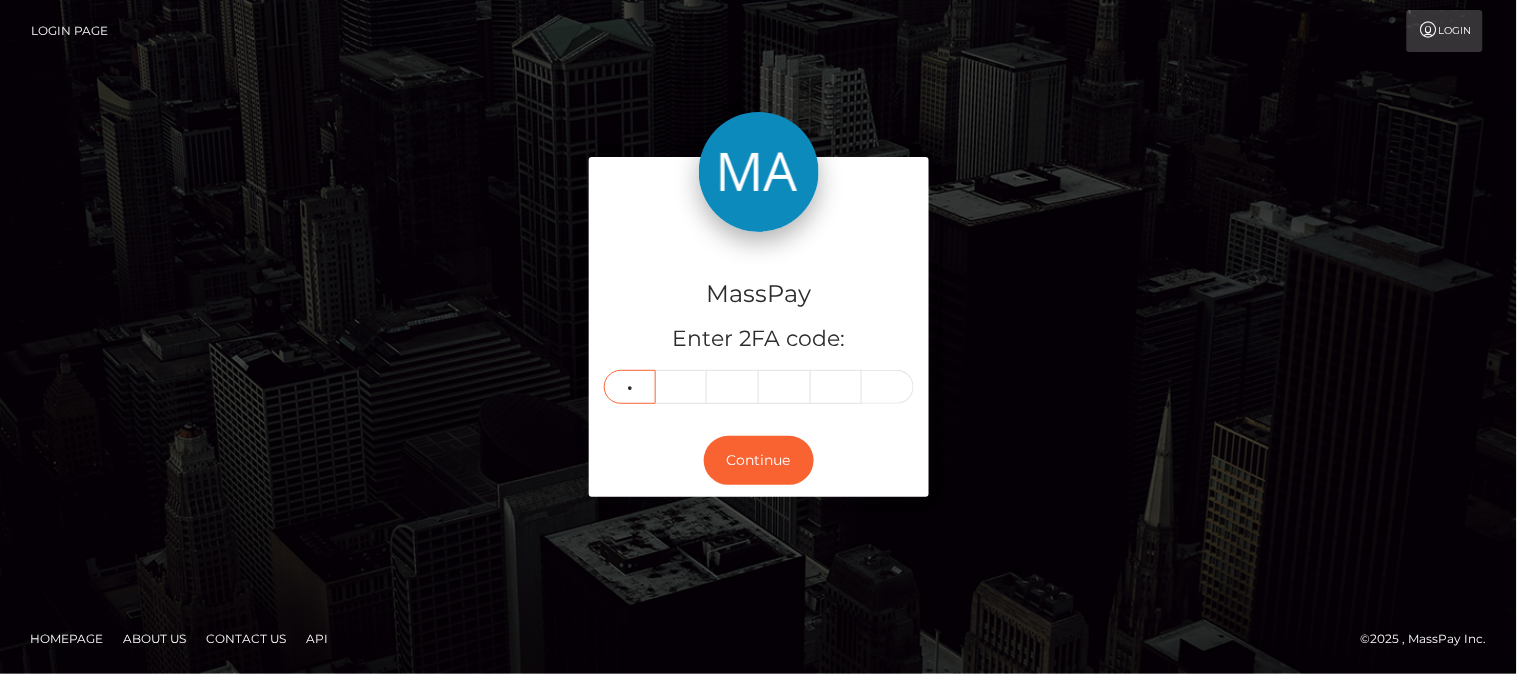 type on "8" 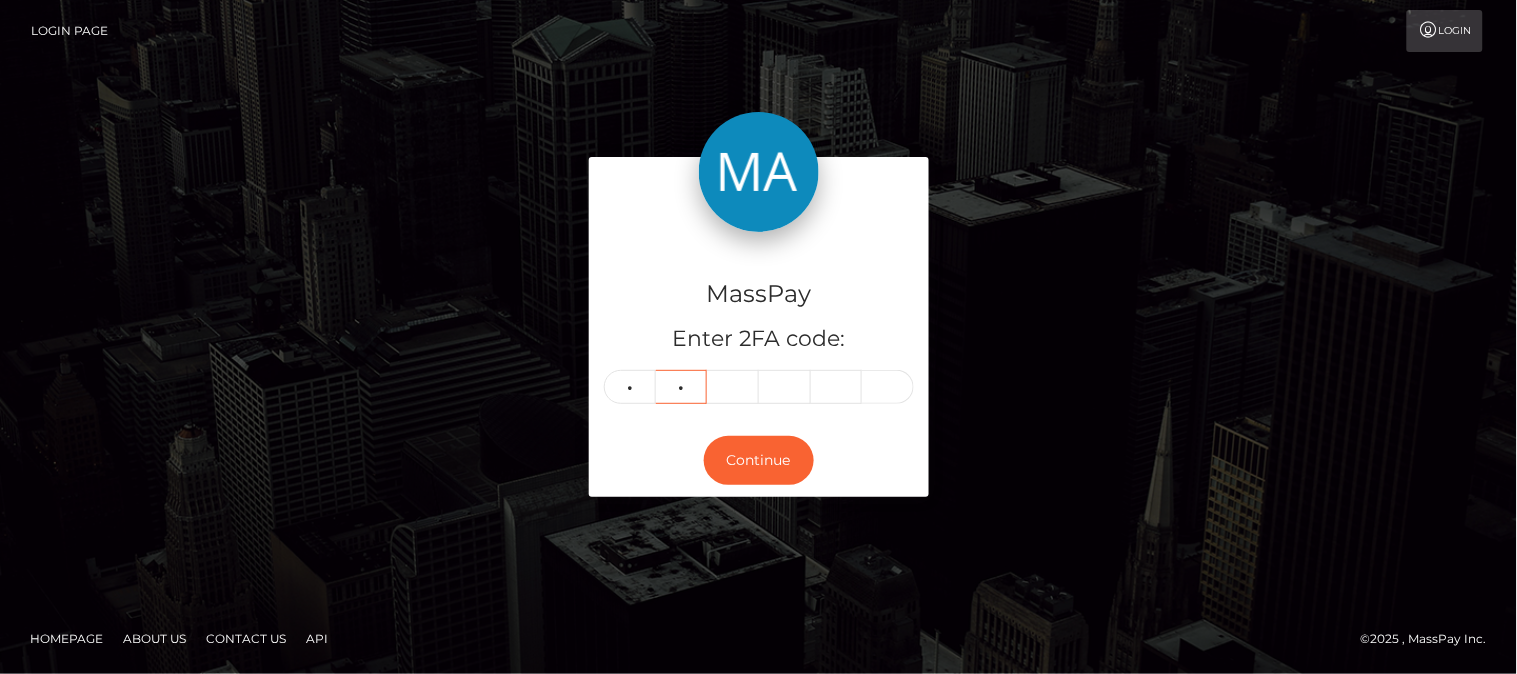 type on "5" 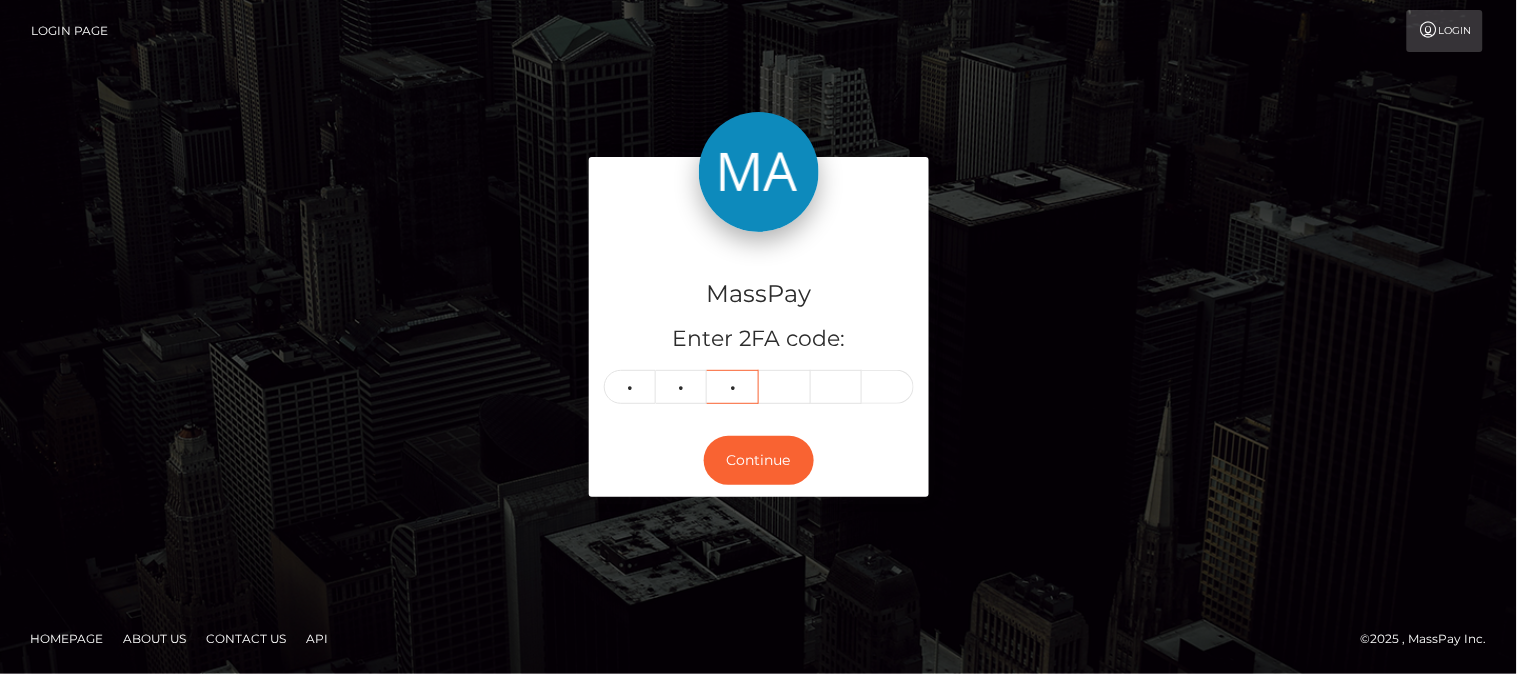 type on "9" 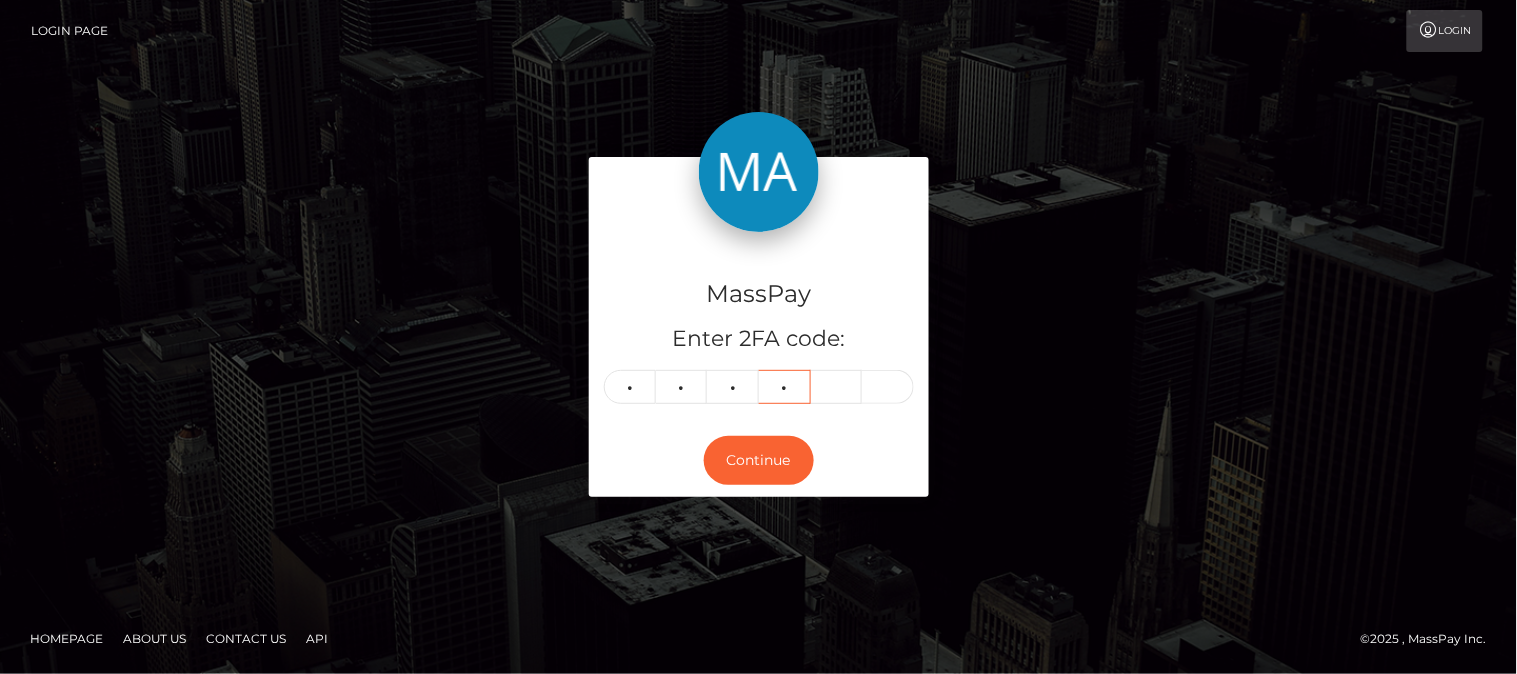 type on "9" 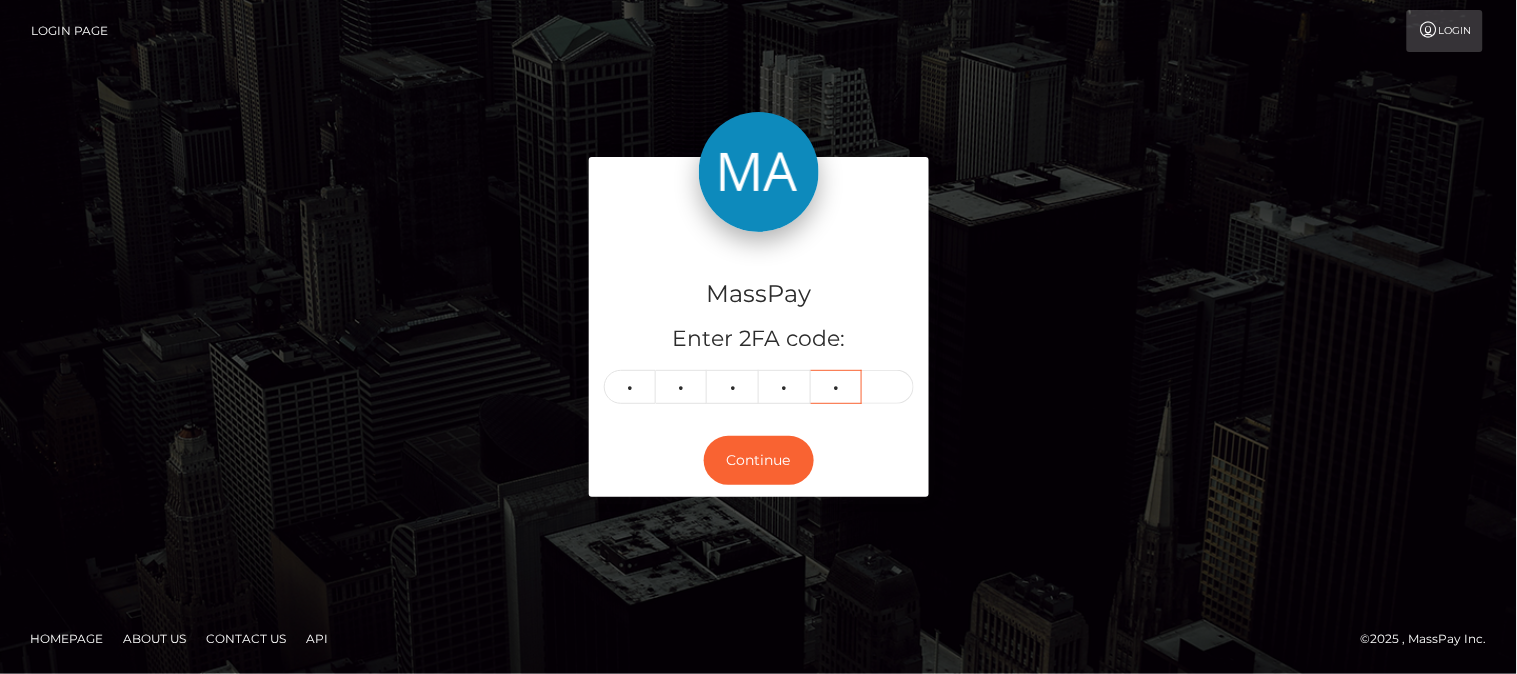 type on "2" 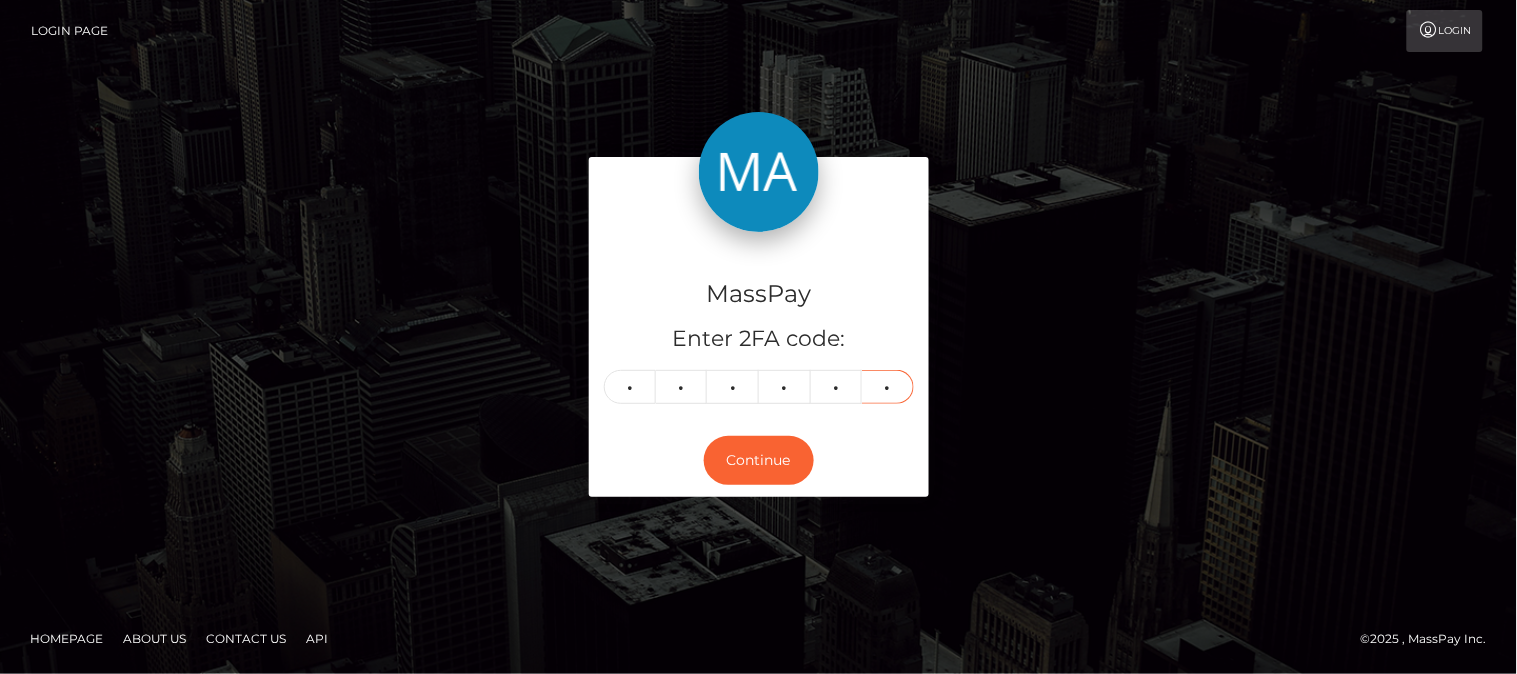 type on "6" 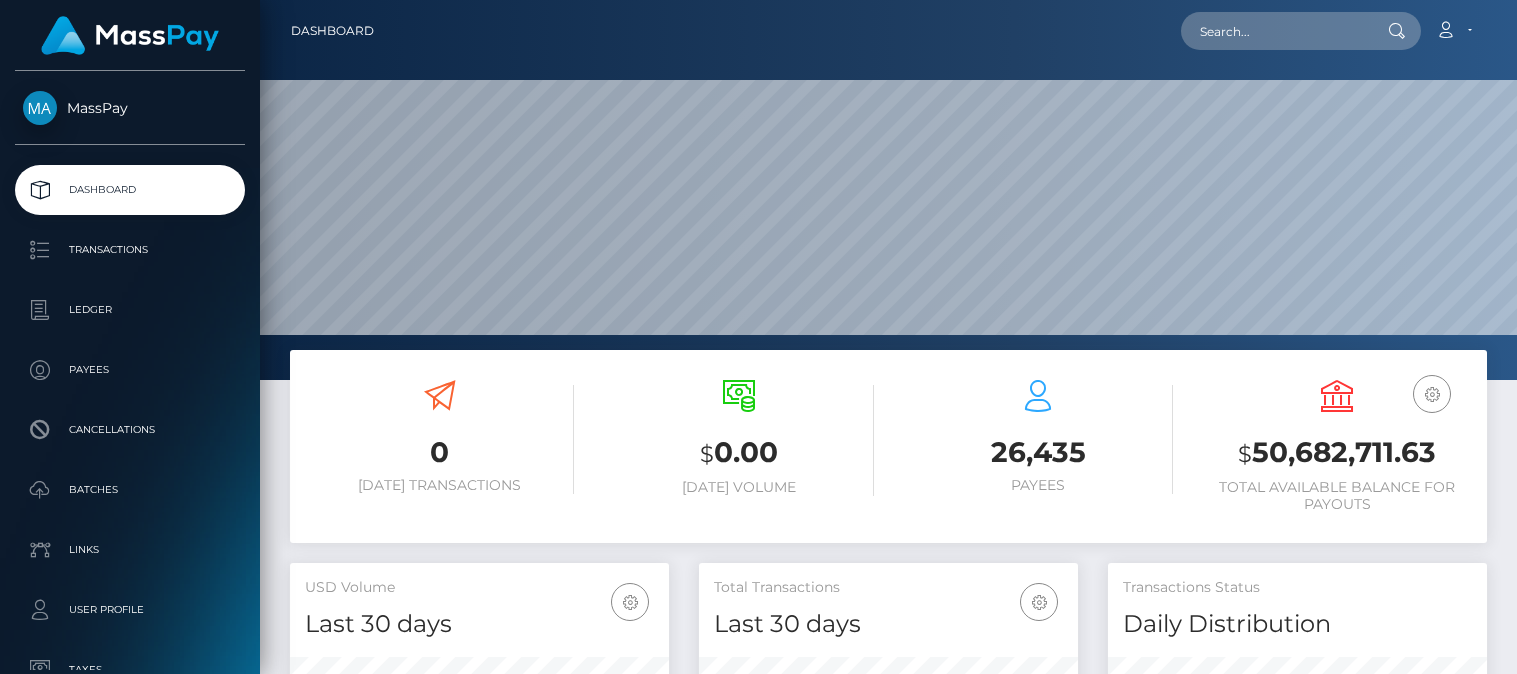 scroll, scrollTop: 0, scrollLeft: 0, axis: both 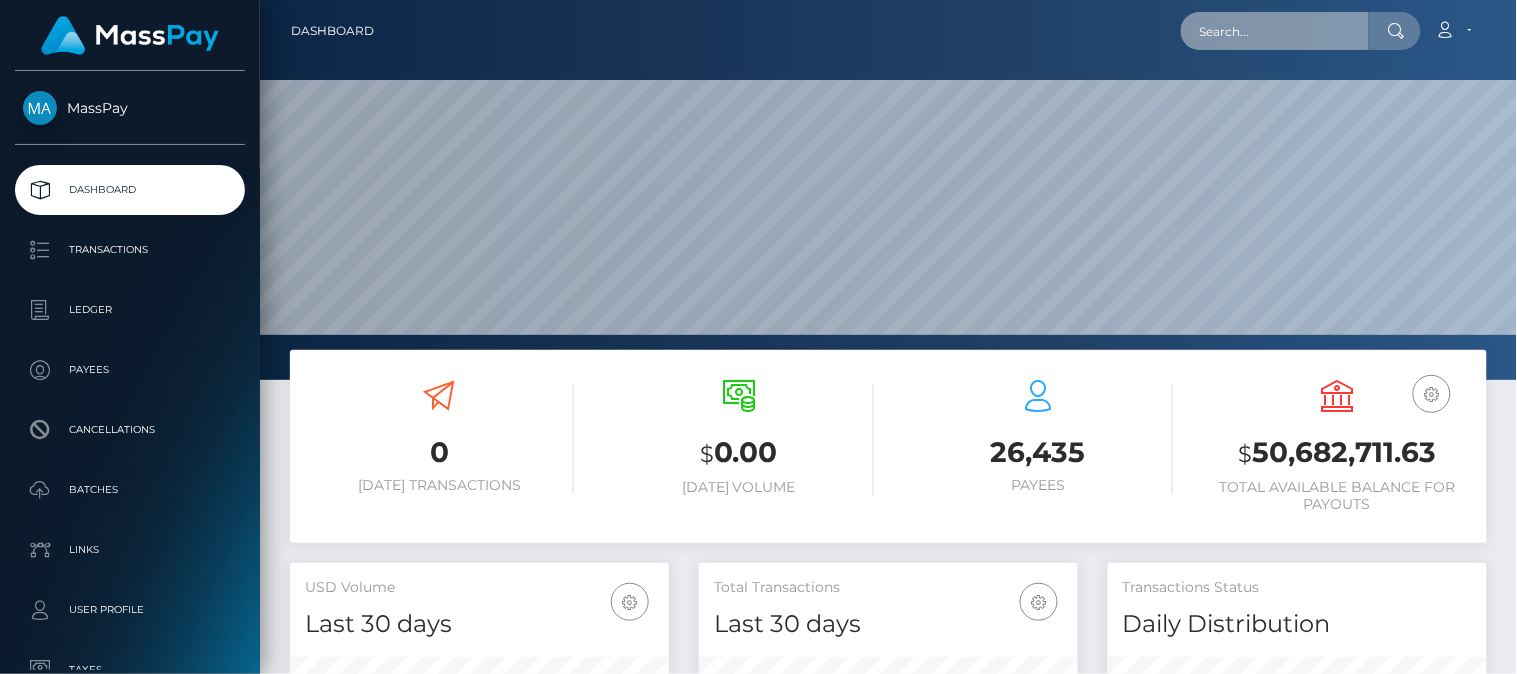click at bounding box center [1275, 31] 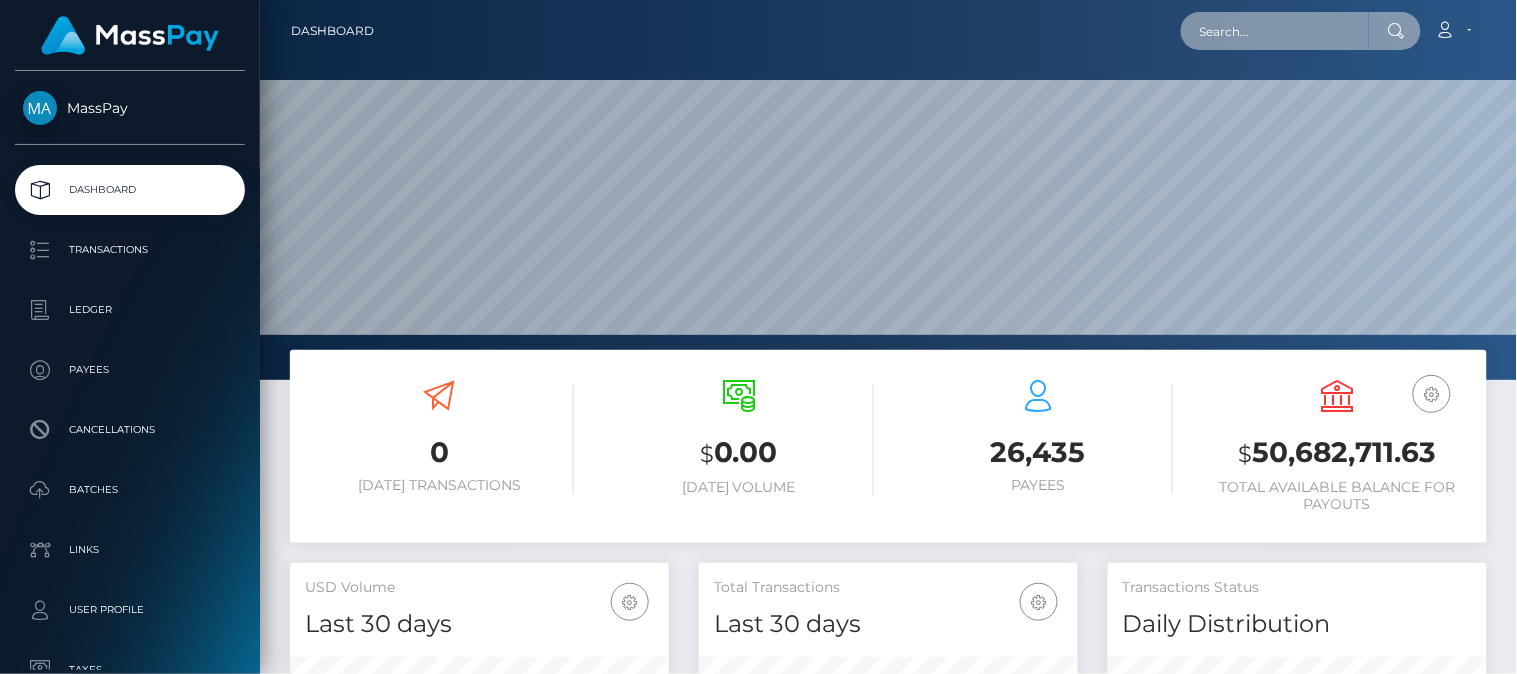 paste on "brodybedford8@gmail.com" 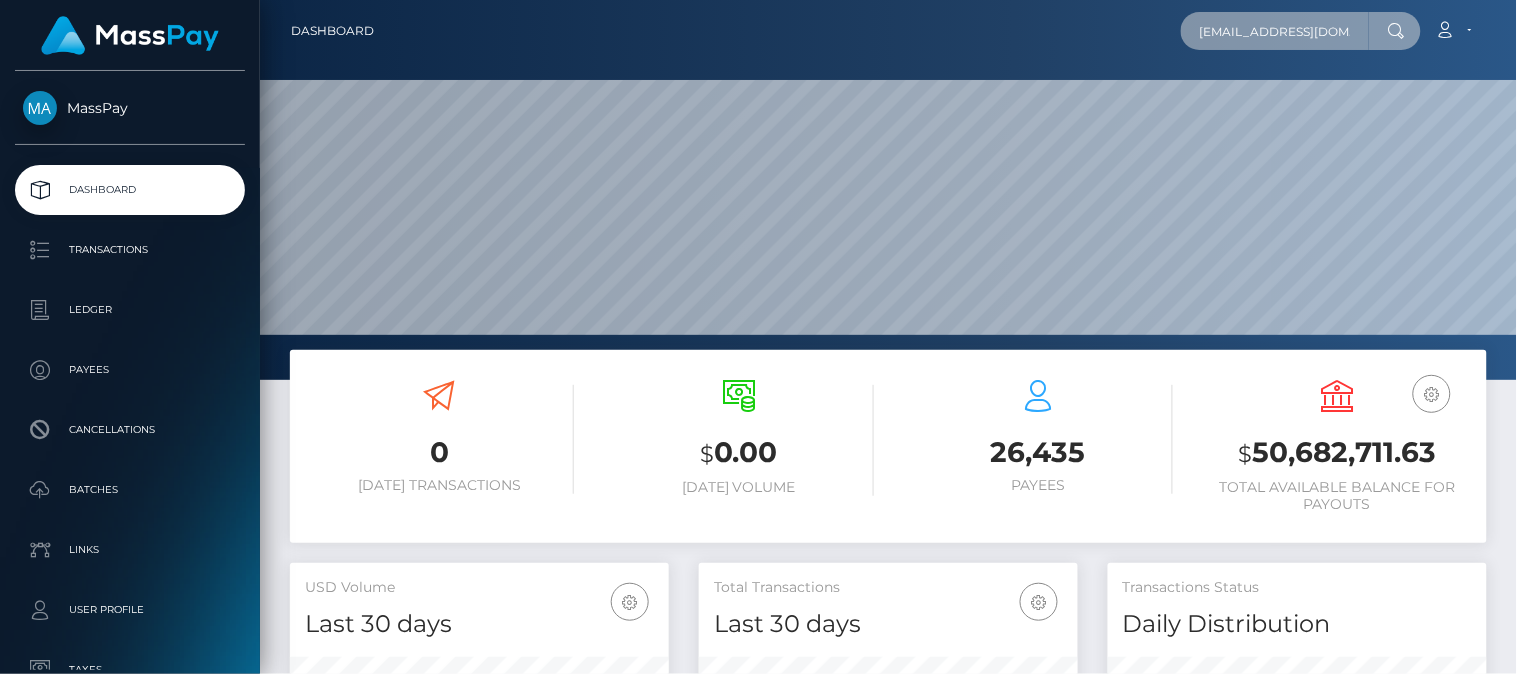 scroll, scrollTop: 0, scrollLeft: 14, axis: horizontal 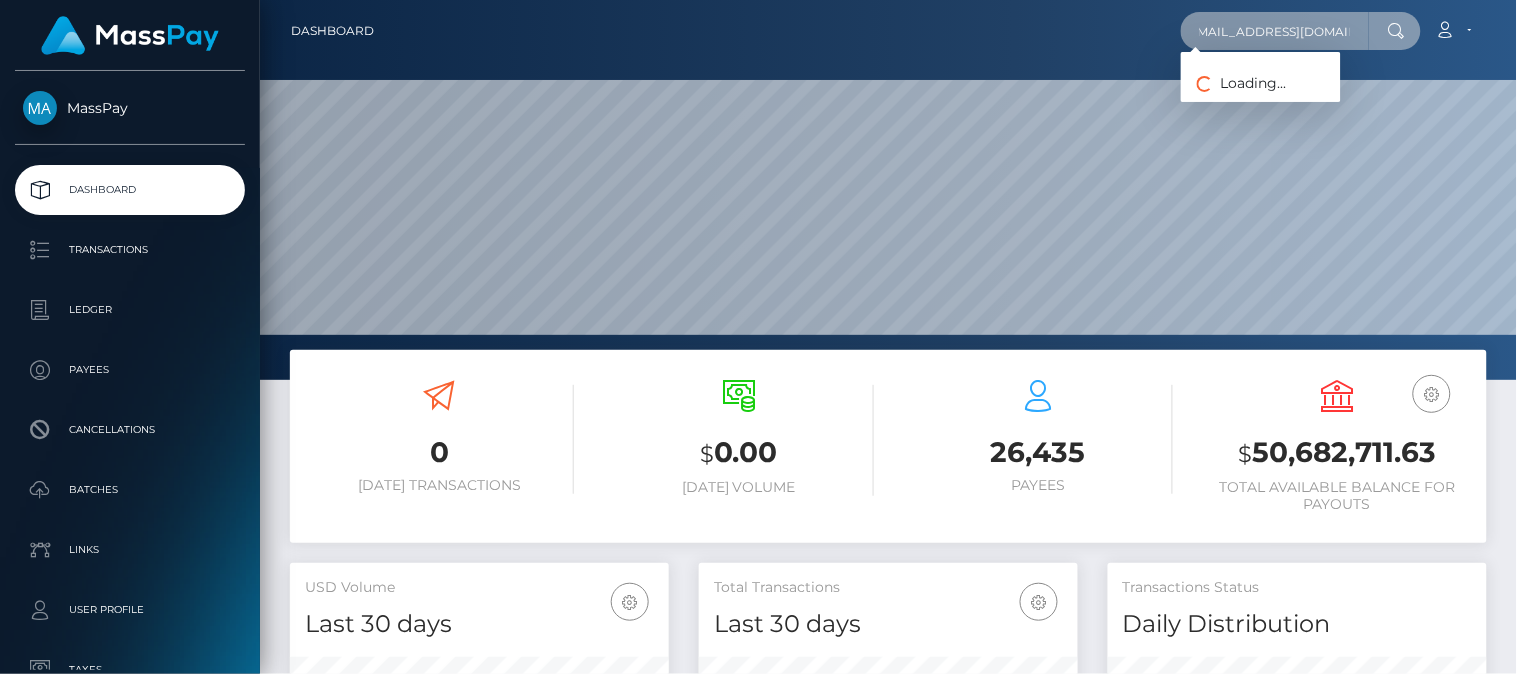 type on "brodybedford8@gmail.com" 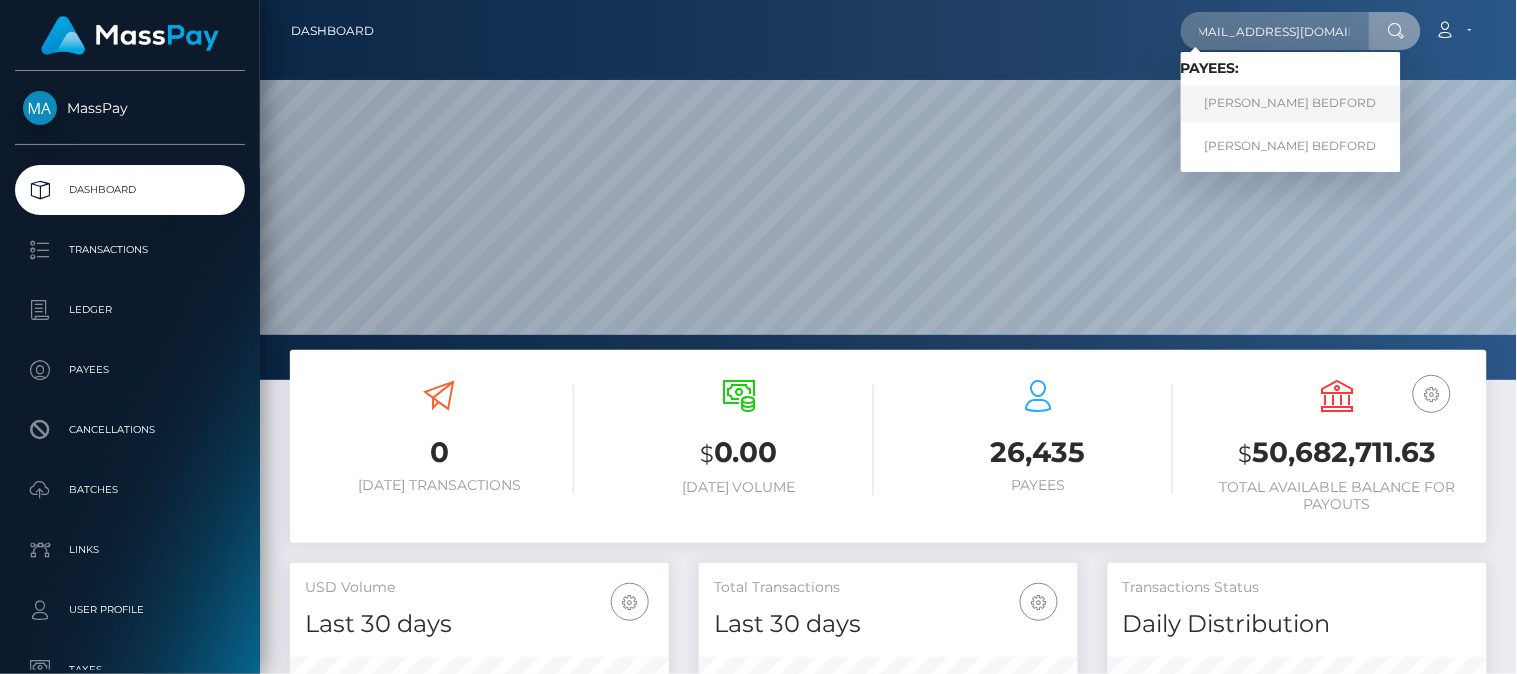 scroll, scrollTop: 0, scrollLeft: 0, axis: both 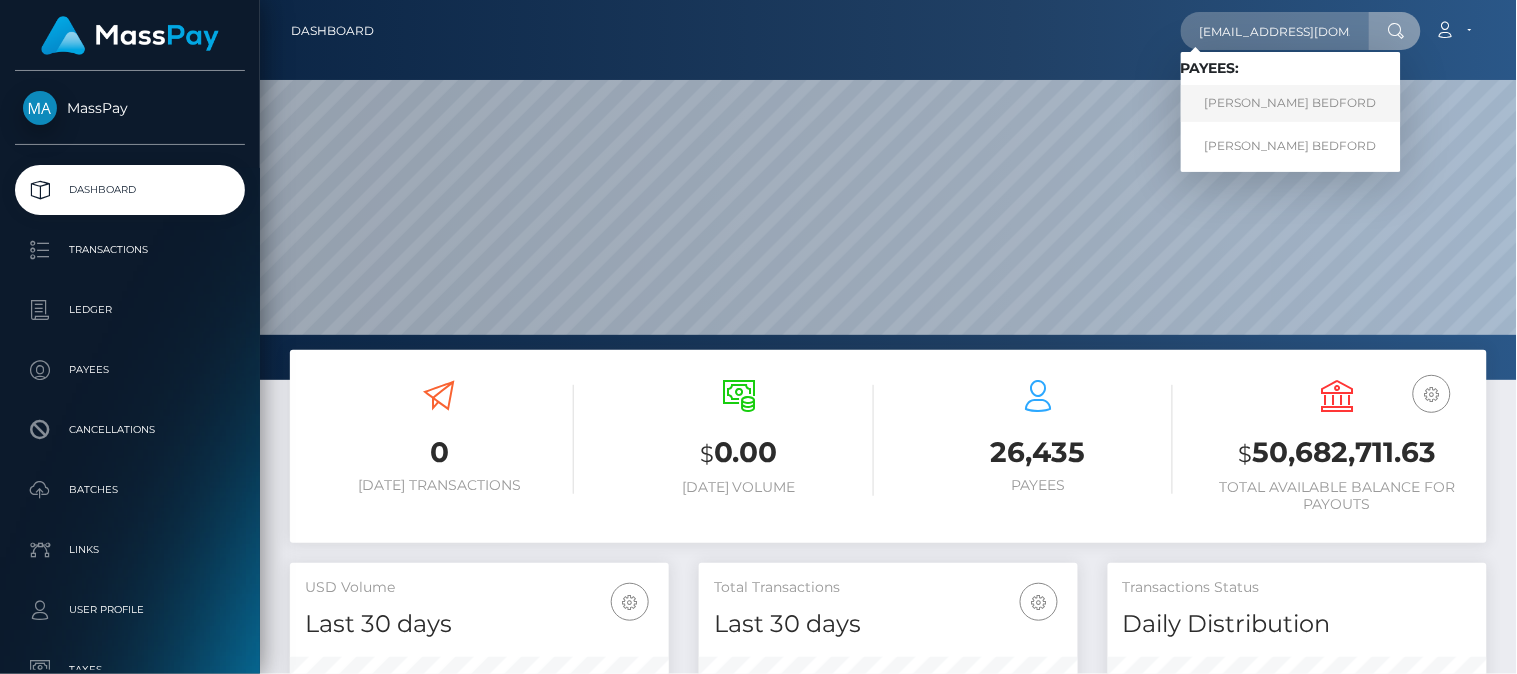 click on "BRODY LEMIS BEDFORD" at bounding box center [1291, 103] 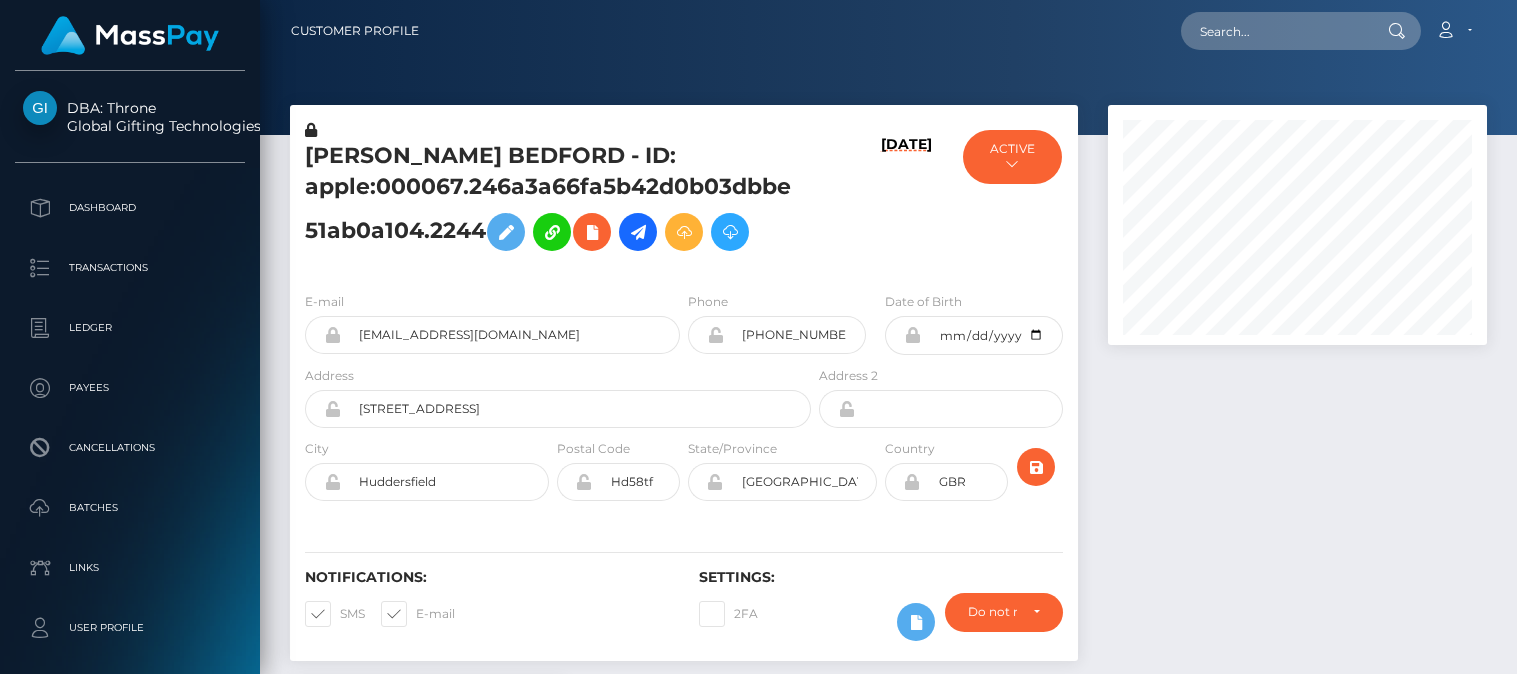 scroll, scrollTop: 0, scrollLeft: 0, axis: both 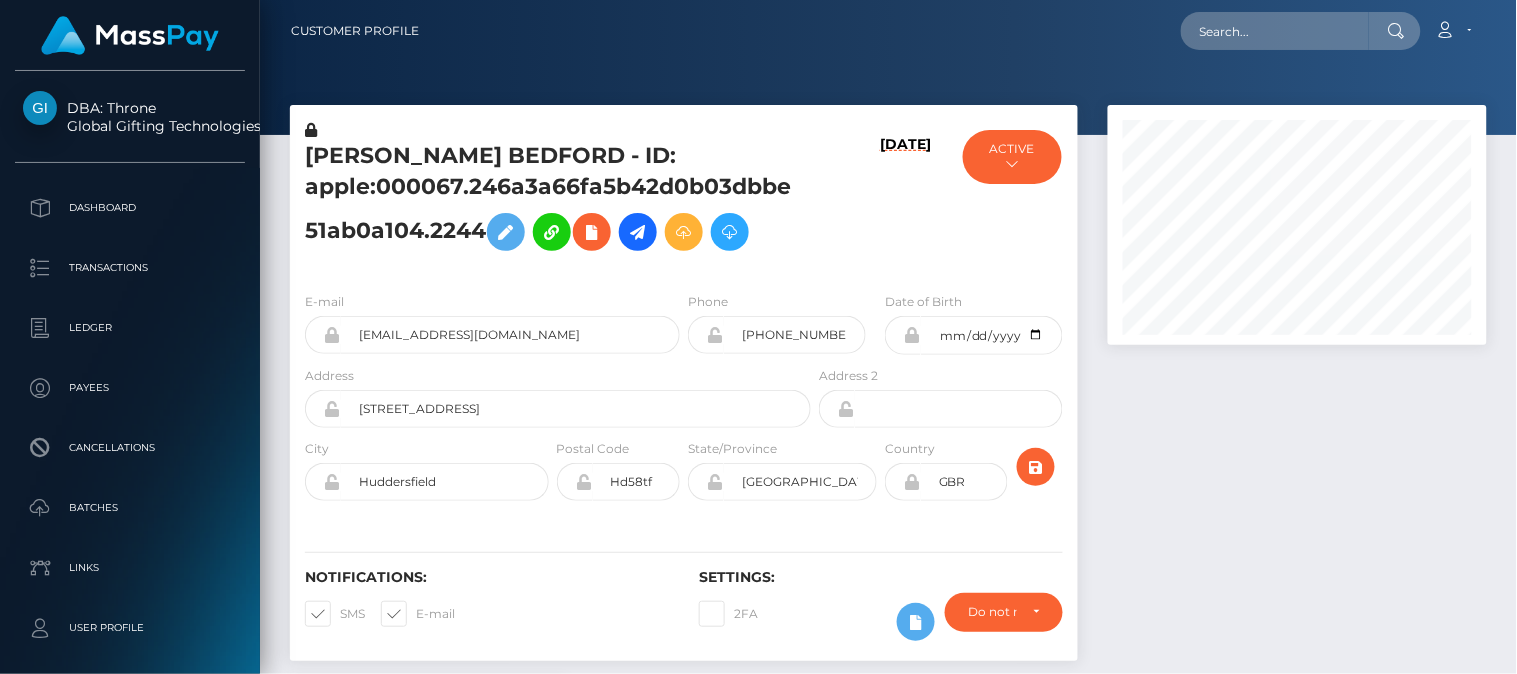 click at bounding box center (1297, 393) 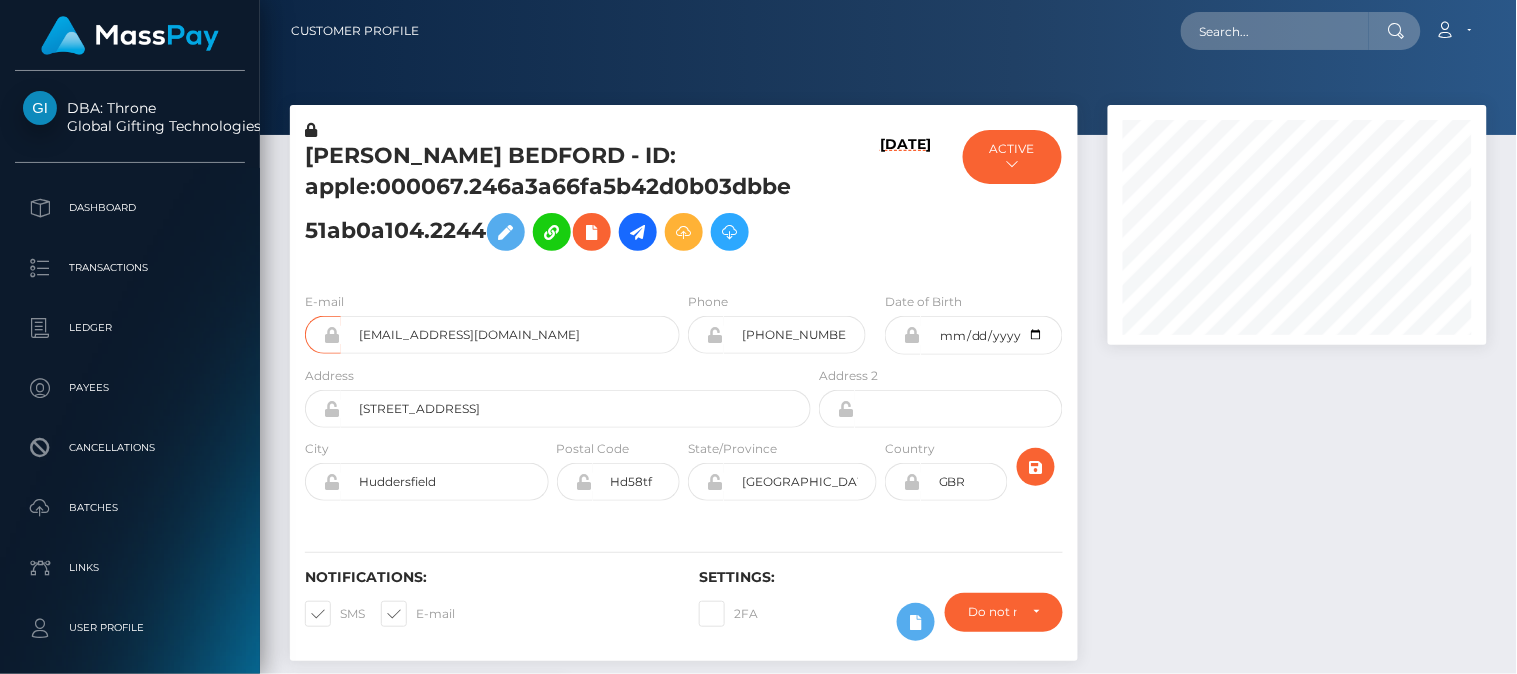 click at bounding box center [1297, 393] 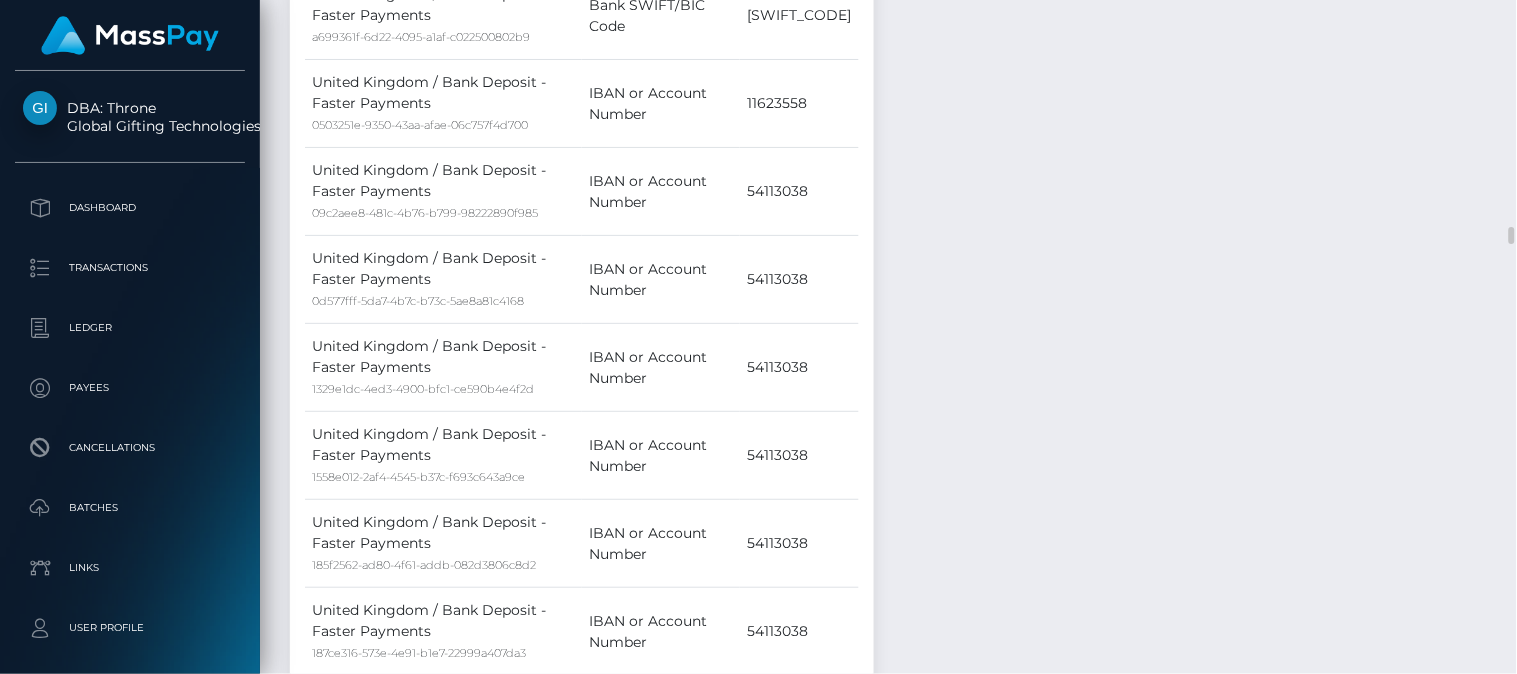 scroll, scrollTop: 5250, scrollLeft: 0, axis: vertical 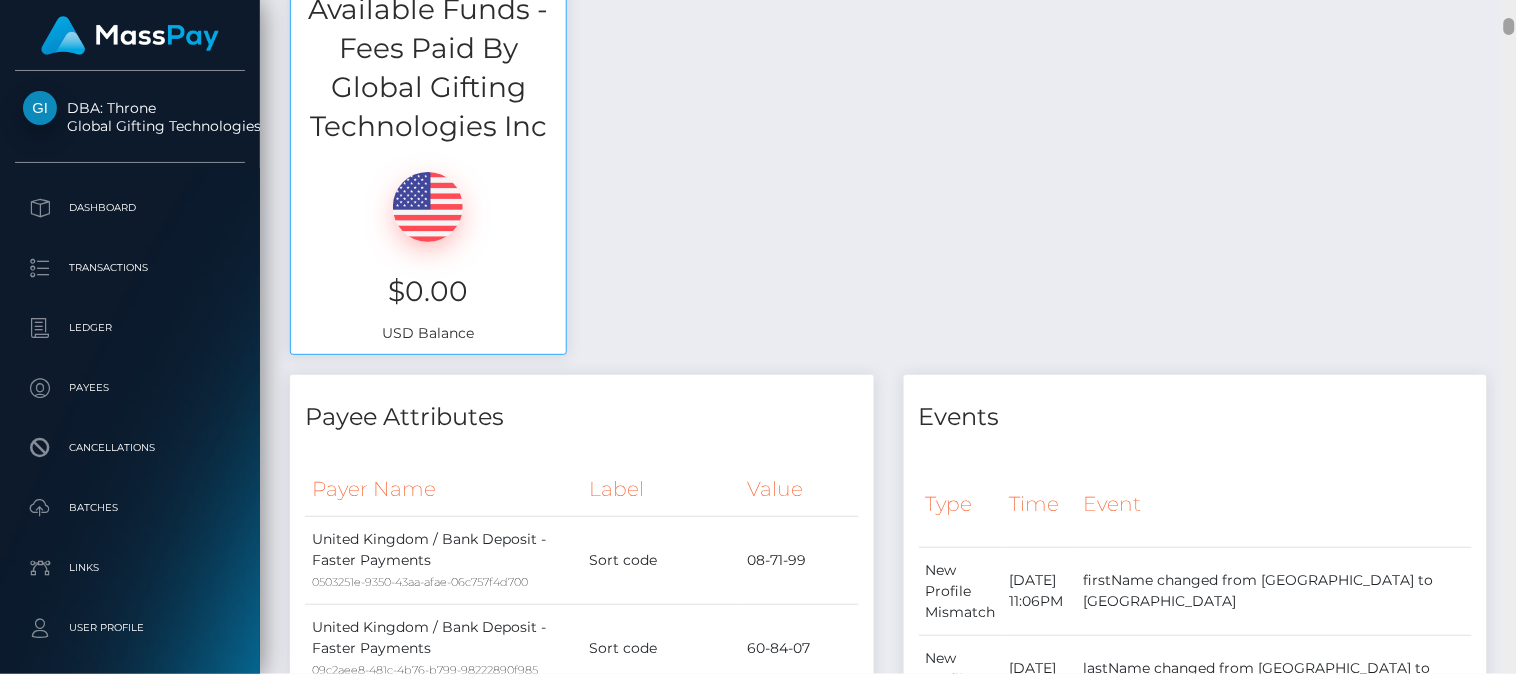 drag, startPoint x: 1508, startPoint y: 142, endPoint x: 1507, endPoint y: 23, distance: 119.0042 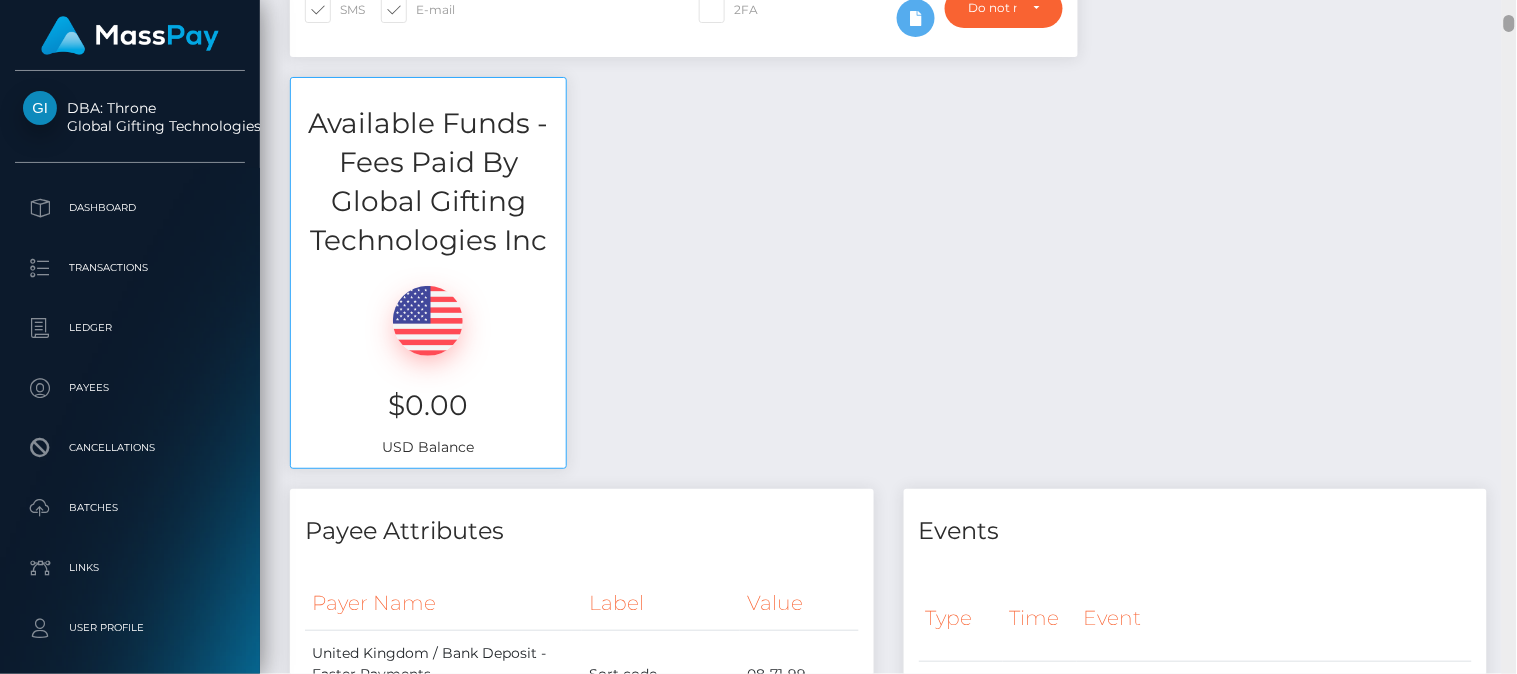 scroll, scrollTop: 528, scrollLeft: 0, axis: vertical 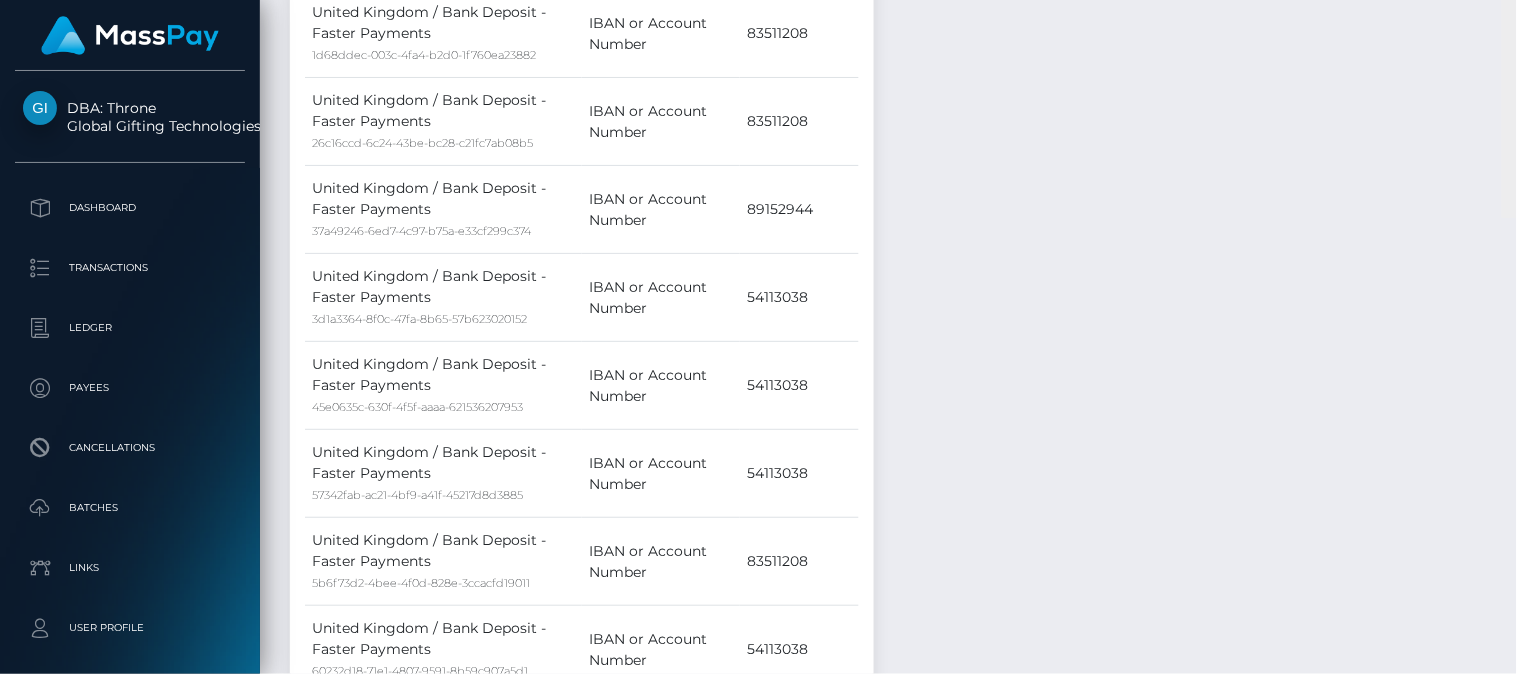 drag, startPoint x: 1507, startPoint y: 23, endPoint x: 1506, endPoint y: 160, distance: 137.00365 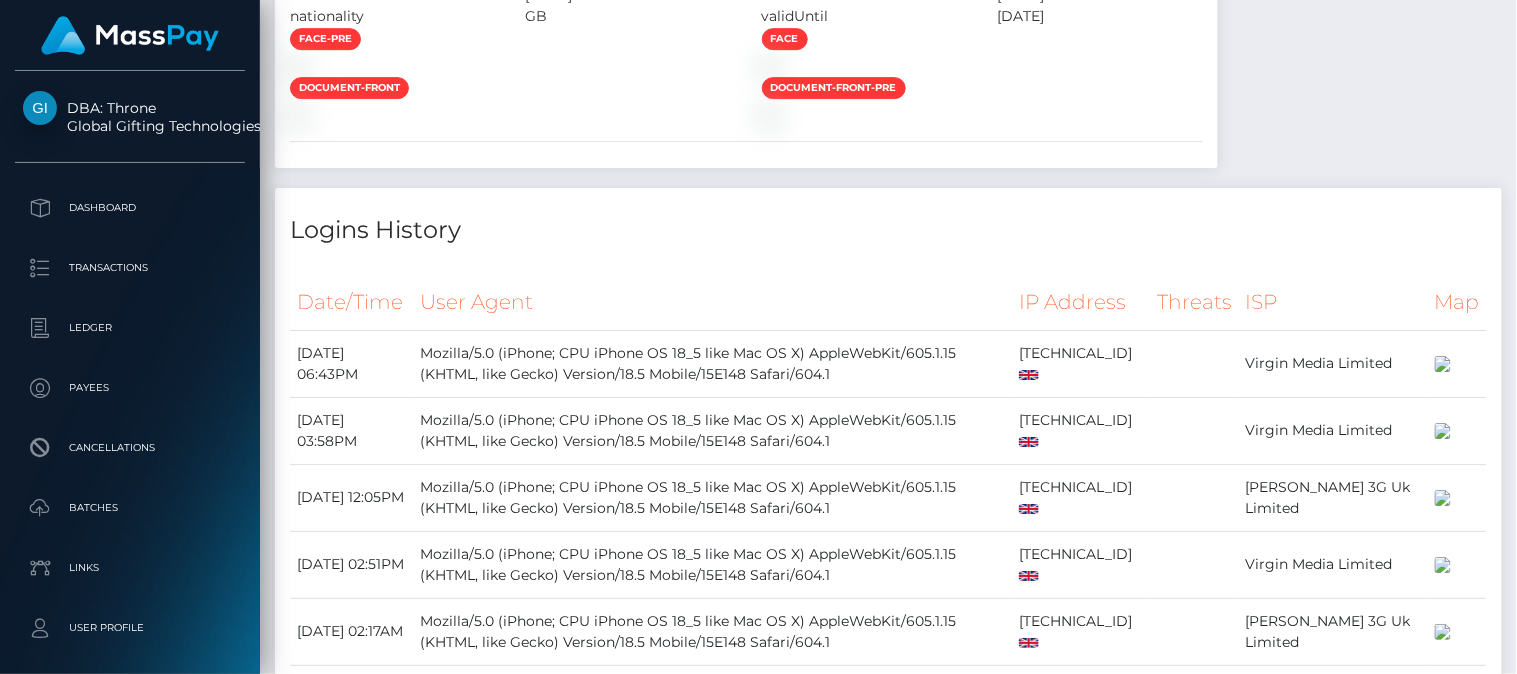 drag, startPoint x: 1506, startPoint y: 160, endPoint x: 1516, endPoint y: 400, distance: 240.20824 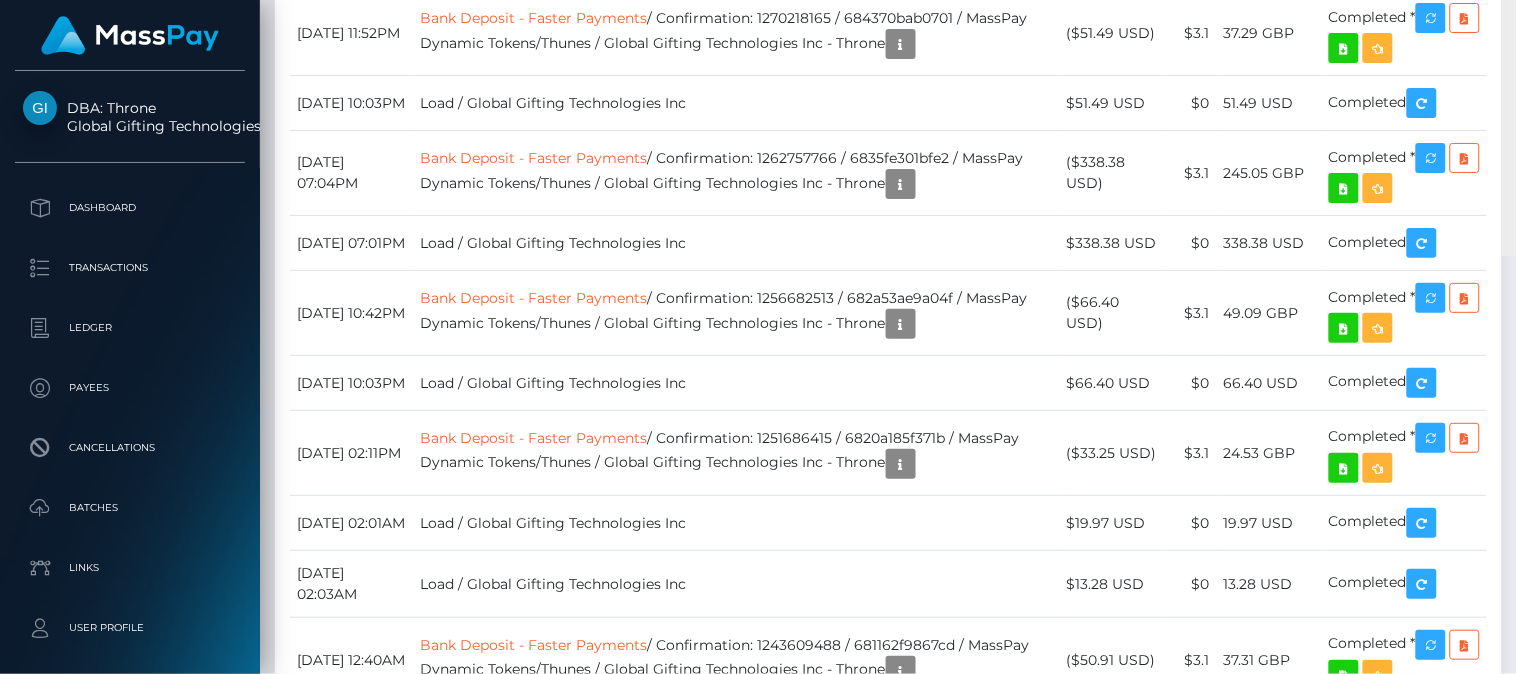 scroll, scrollTop: 14615, scrollLeft: 0, axis: vertical 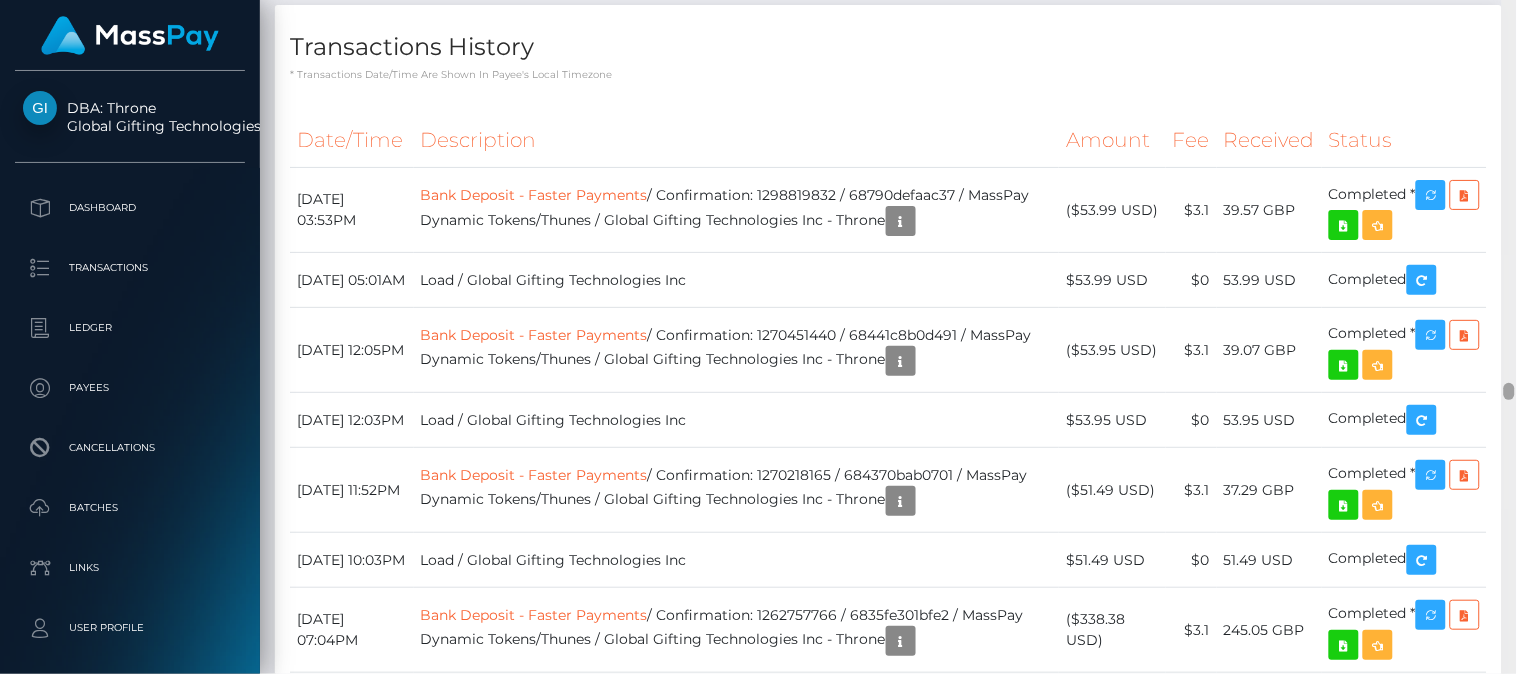 drag, startPoint x: 1508, startPoint y: 406, endPoint x: 1508, endPoint y: 394, distance: 12 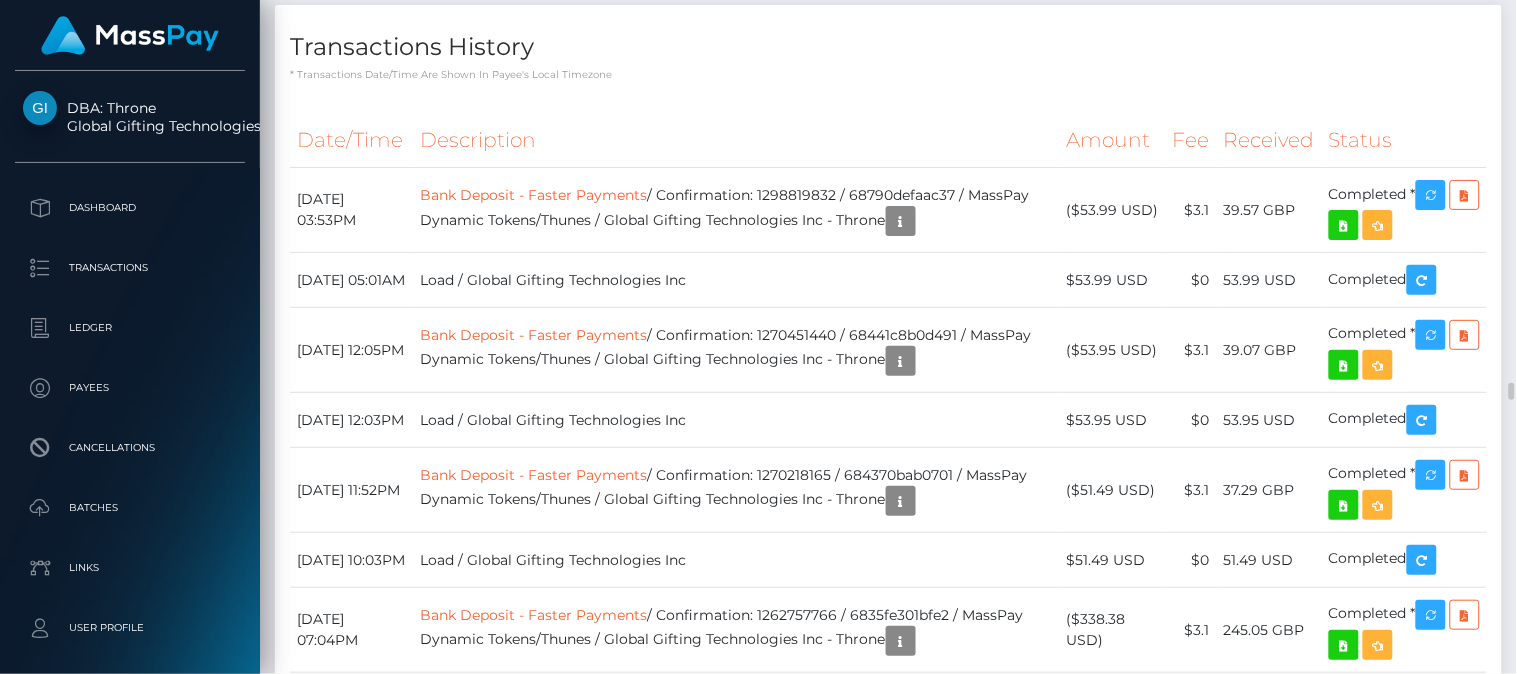 click at bounding box center (983, -1229) 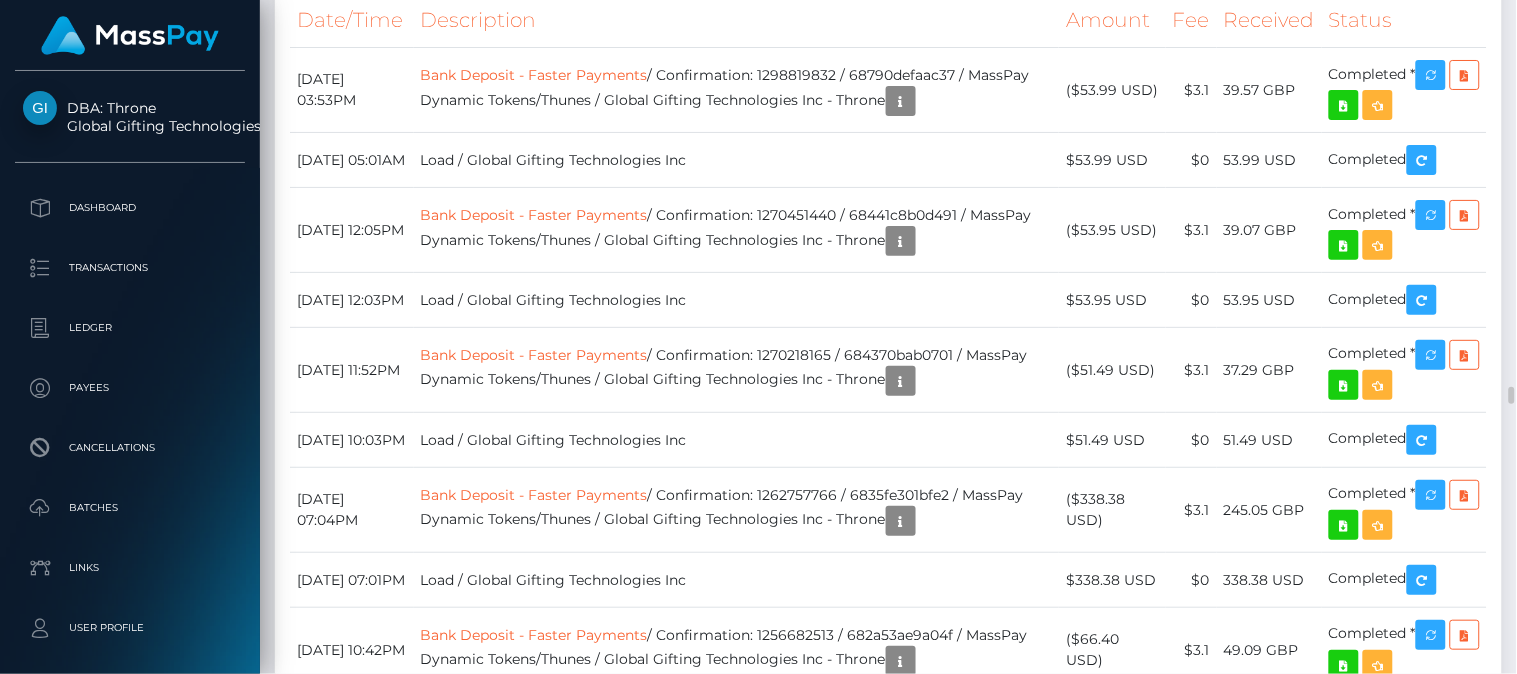 scroll, scrollTop: 14765, scrollLeft: 0, axis: vertical 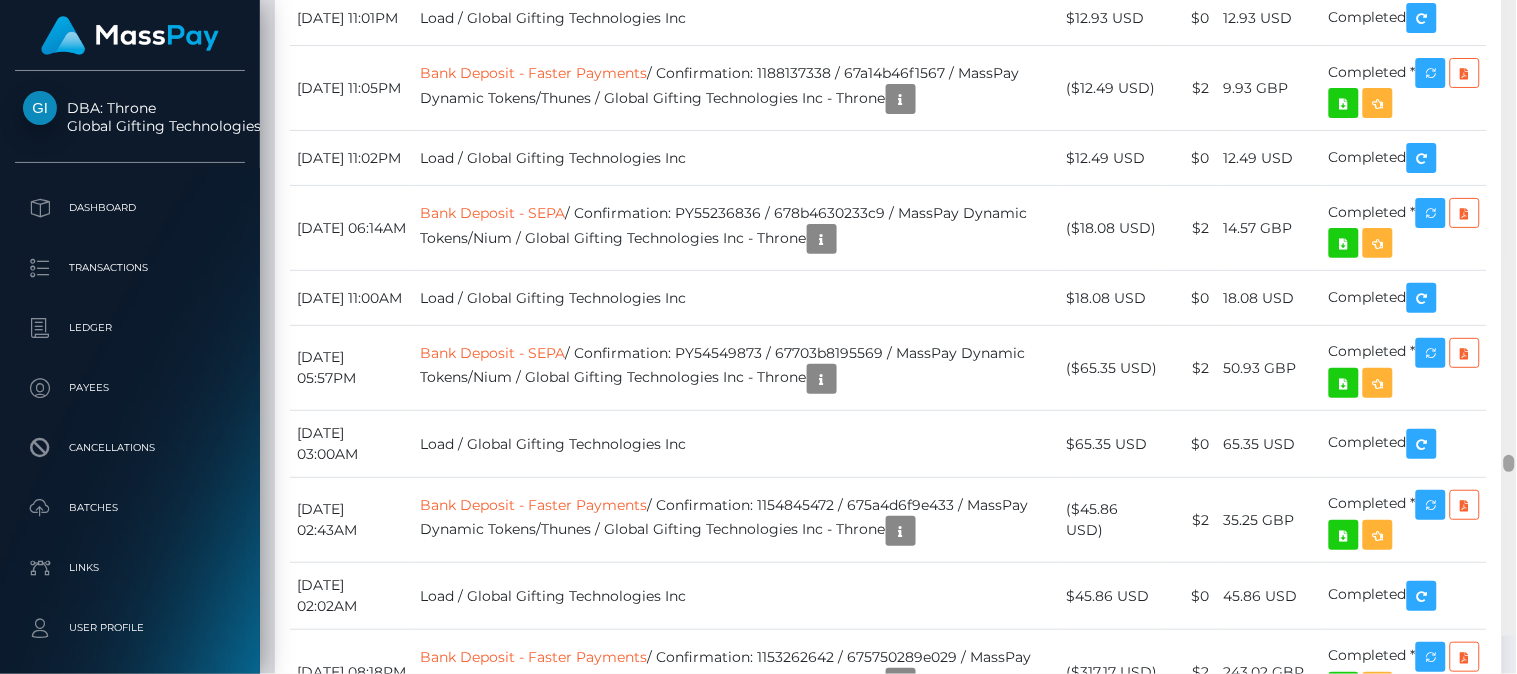 drag, startPoint x: 1510, startPoint y: 393, endPoint x: 1498, endPoint y: 501, distance: 108.66462 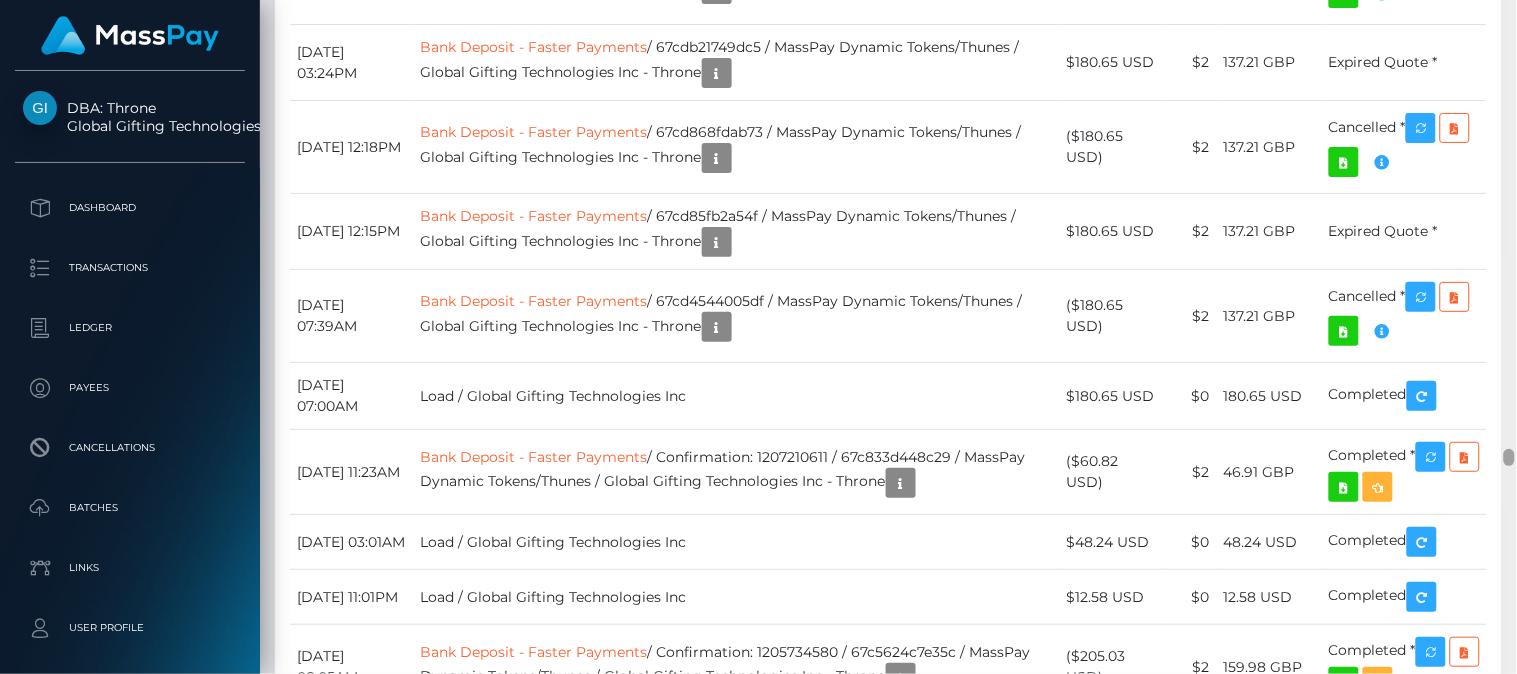 scroll, scrollTop: 17088, scrollLeft: 0, axis: vertical 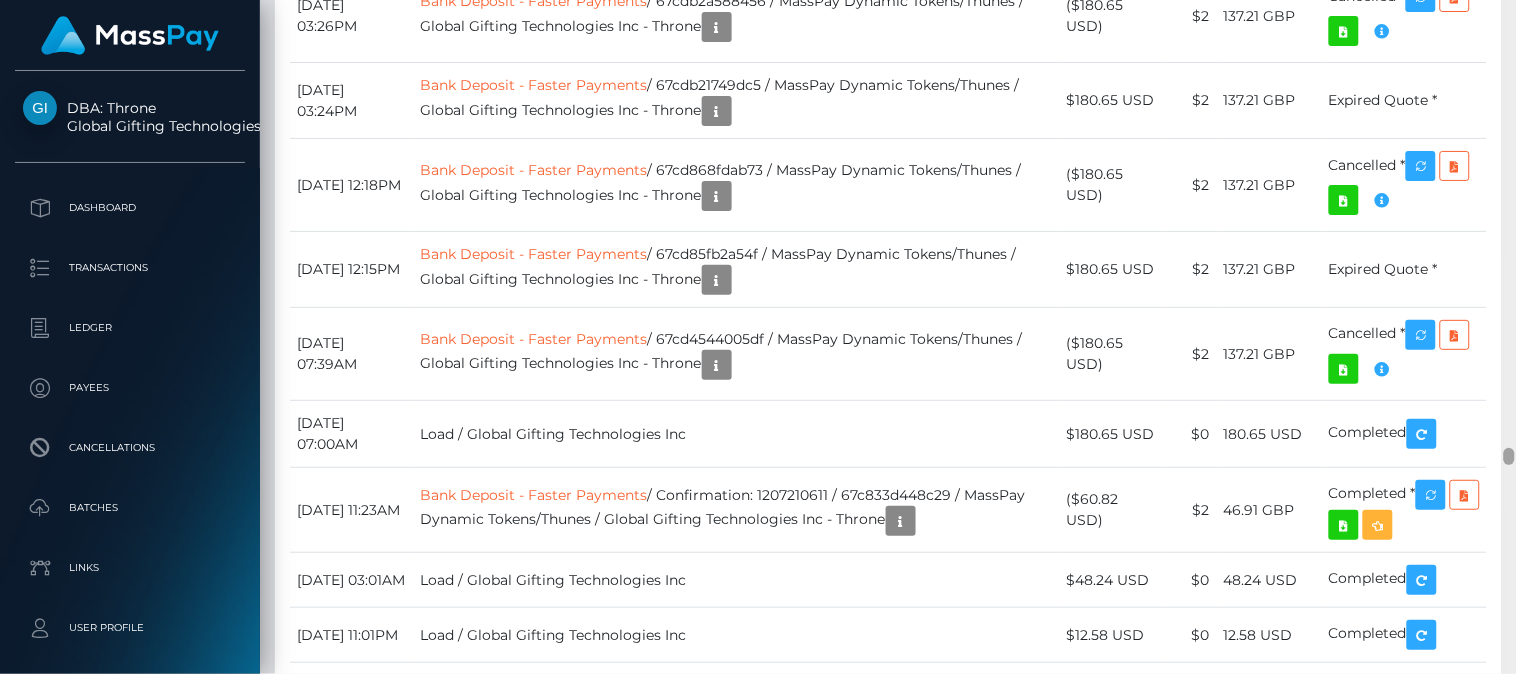 drag, startPoint x: 1513, startPoint y: 503, endPoint x: 1510, endPoint y: 456, distance: 47.095646 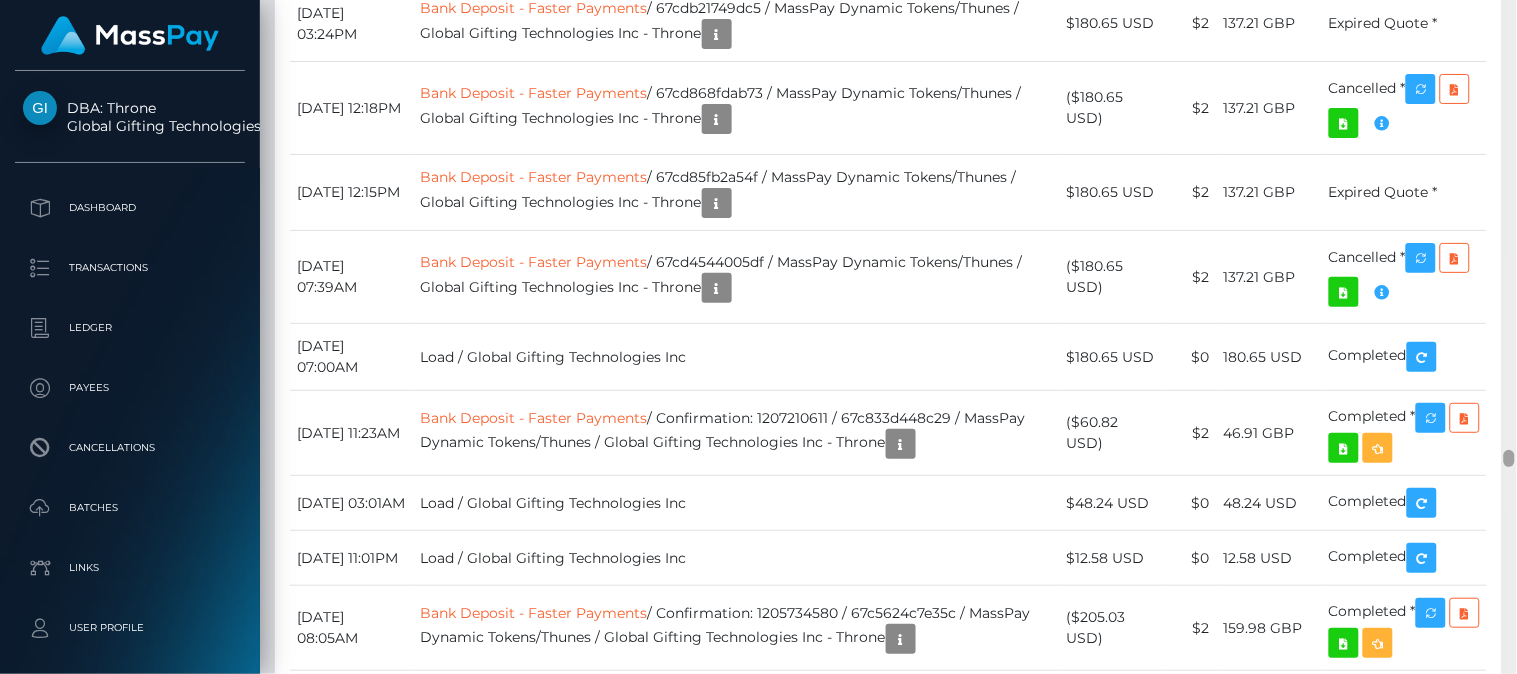 scroll, scrollTop: 17203, scrollLeft: 0, axis: vertical 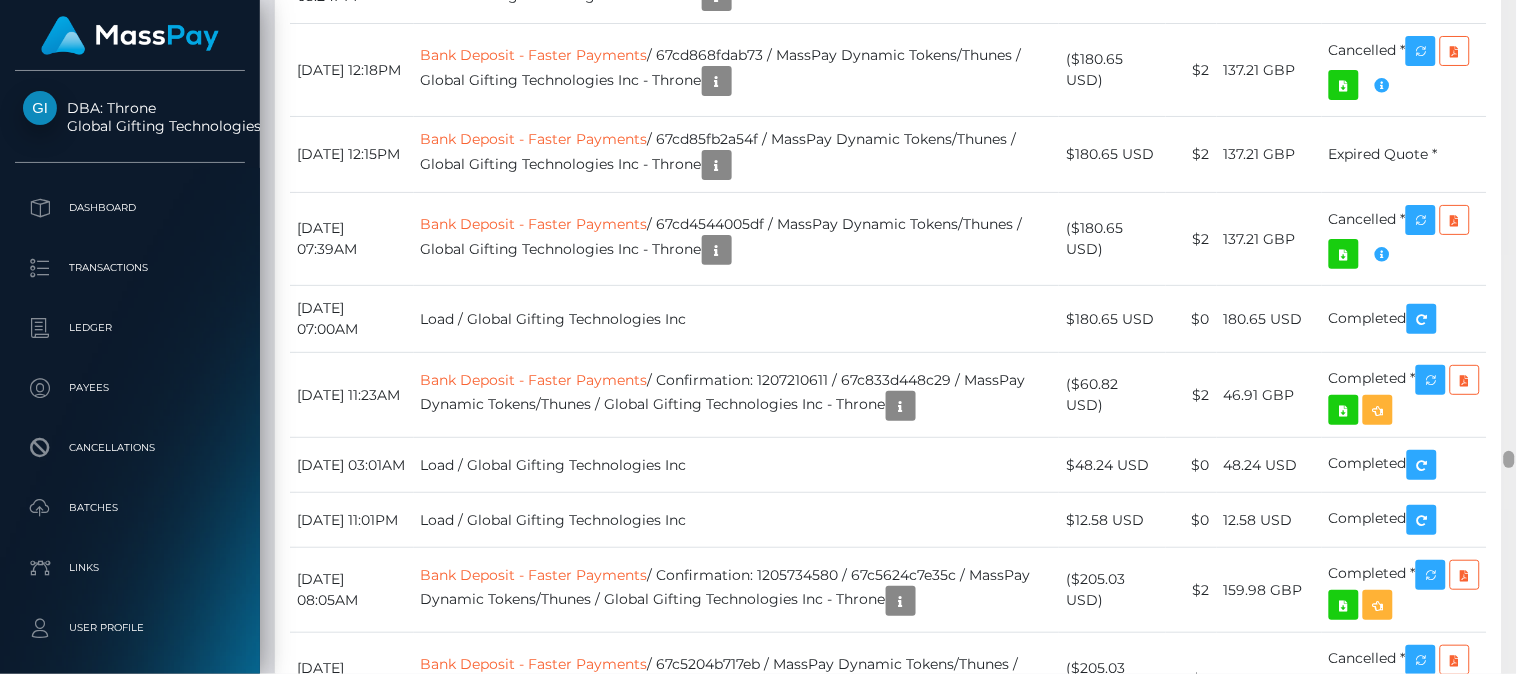 click at bounding box center [1509, 459] 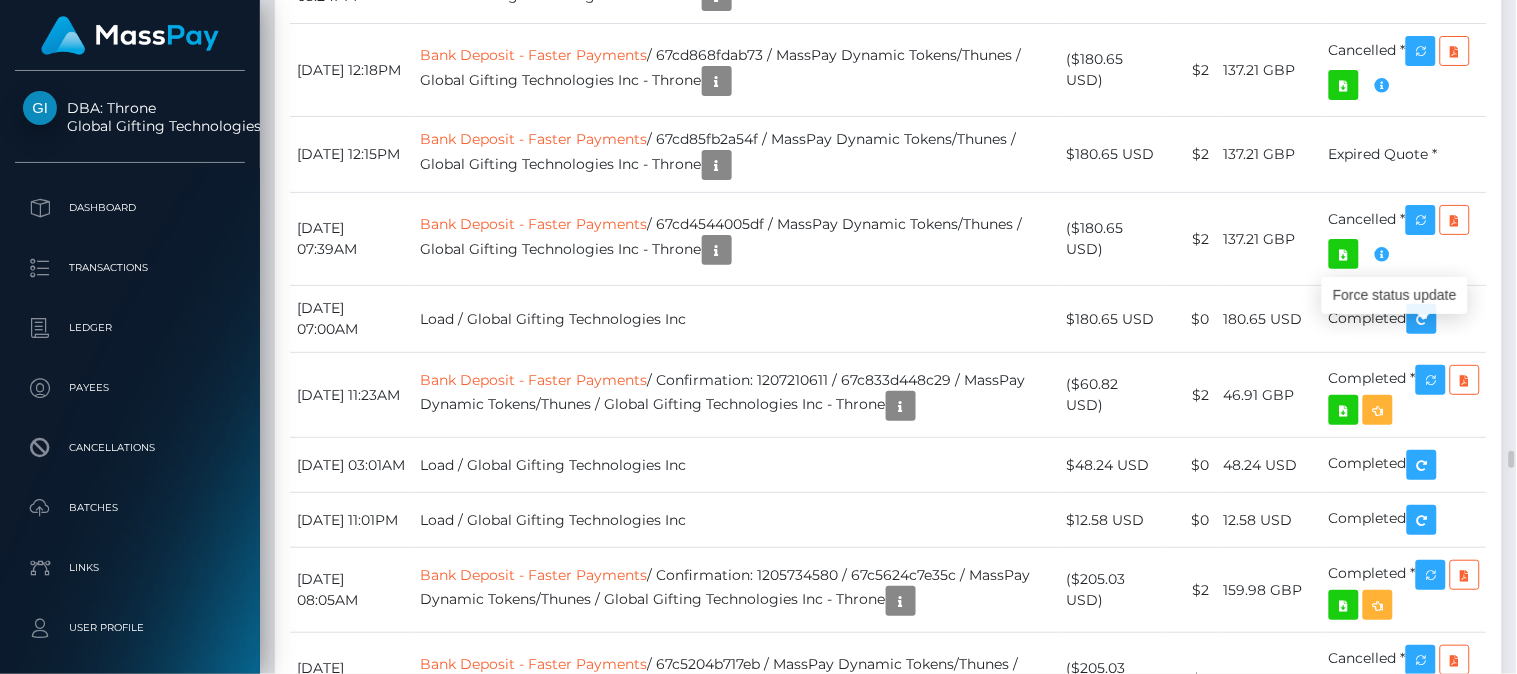 scroll, scrollTop: 240, scrollLeft: 380, axis: both 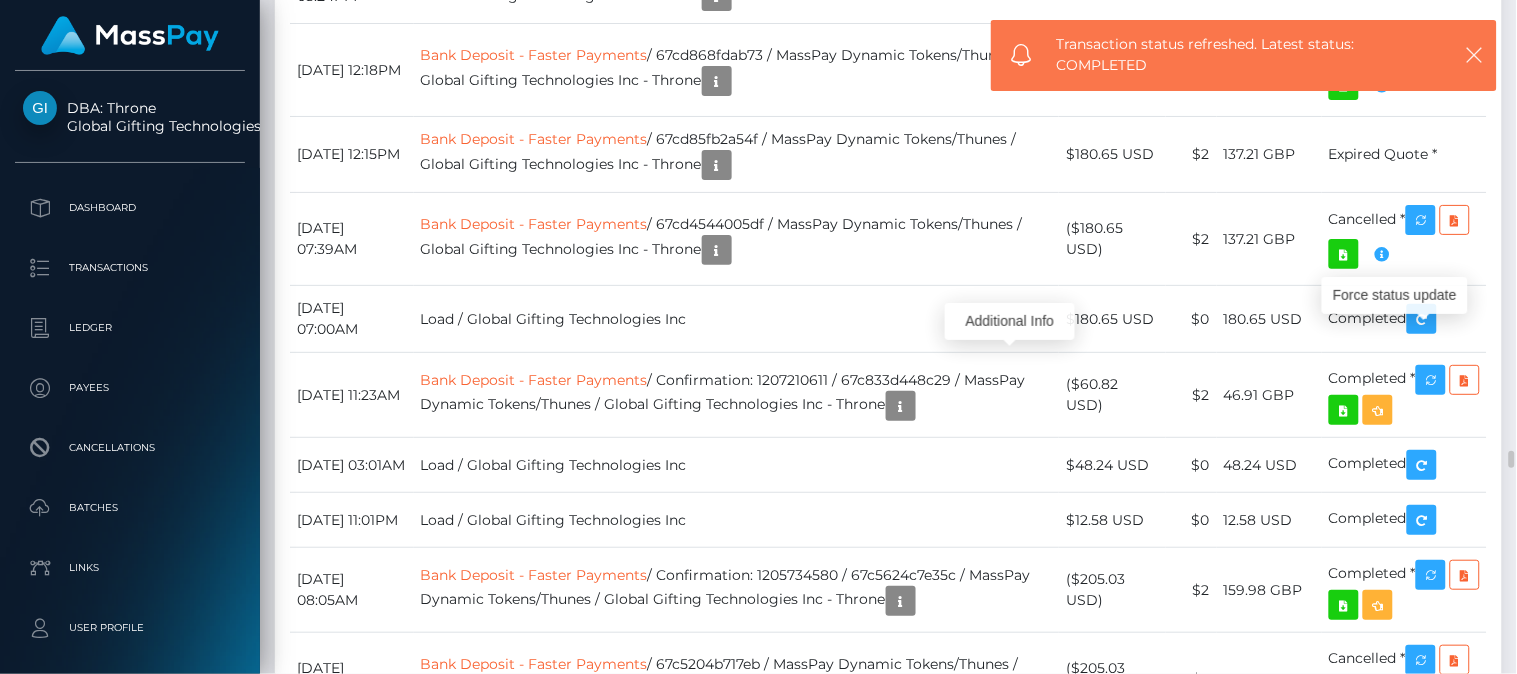 click at bounding box center (901, -2367) 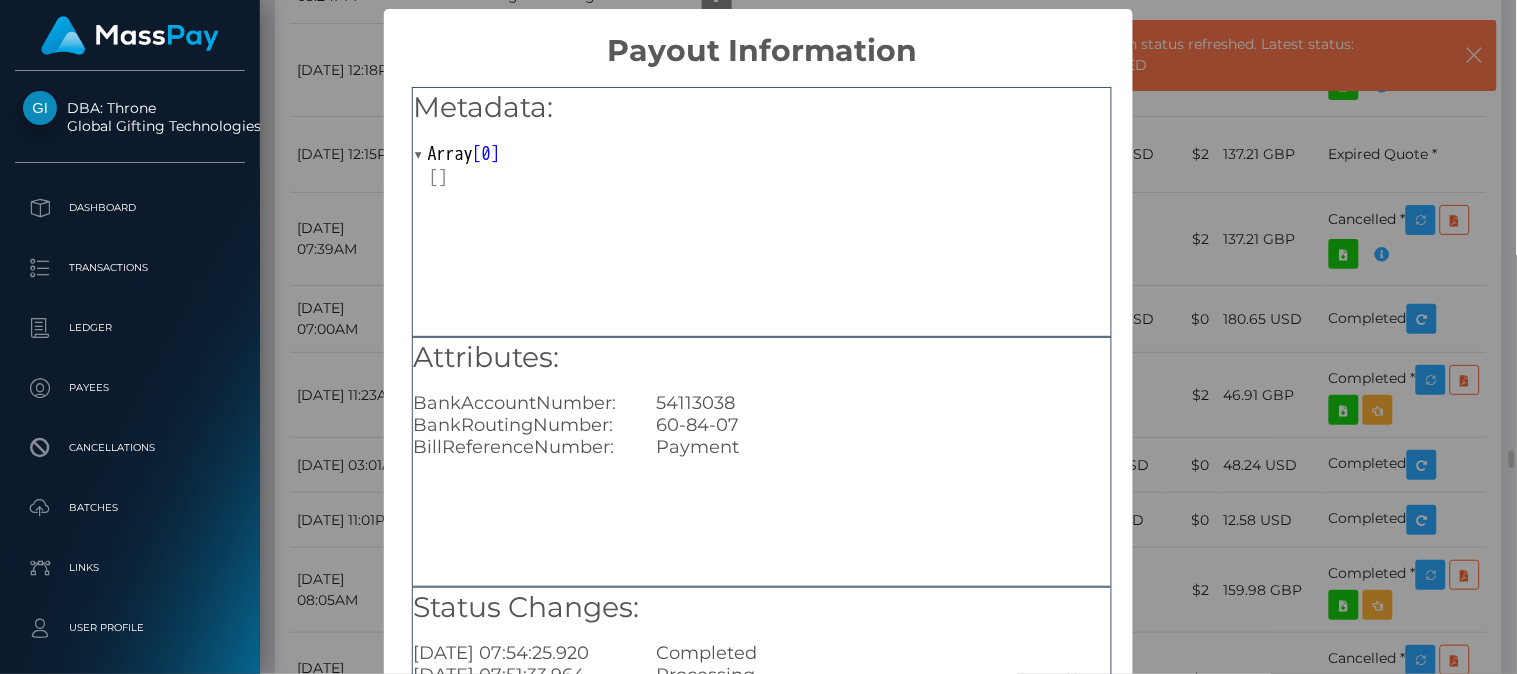 type 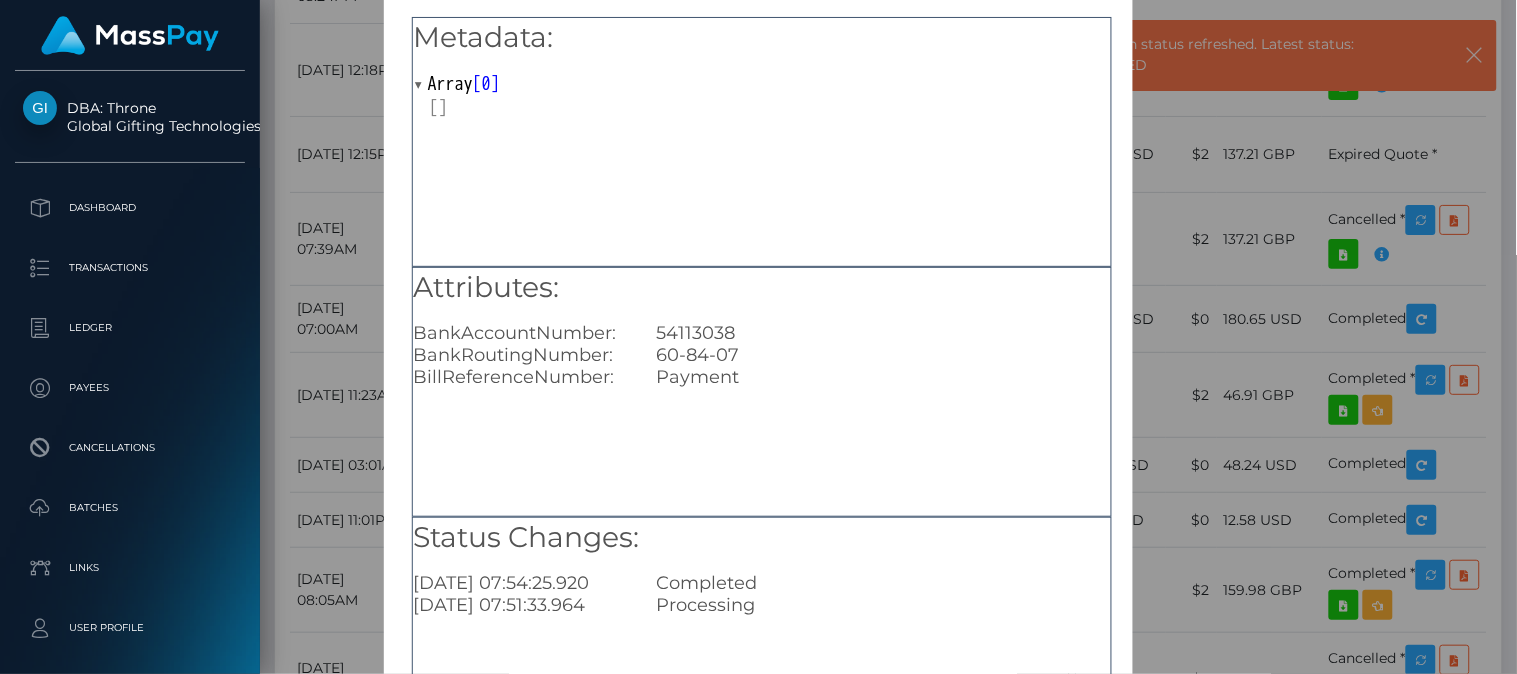 scroll, scrollTop: 72, scrollLeft: 0, axis: vertical 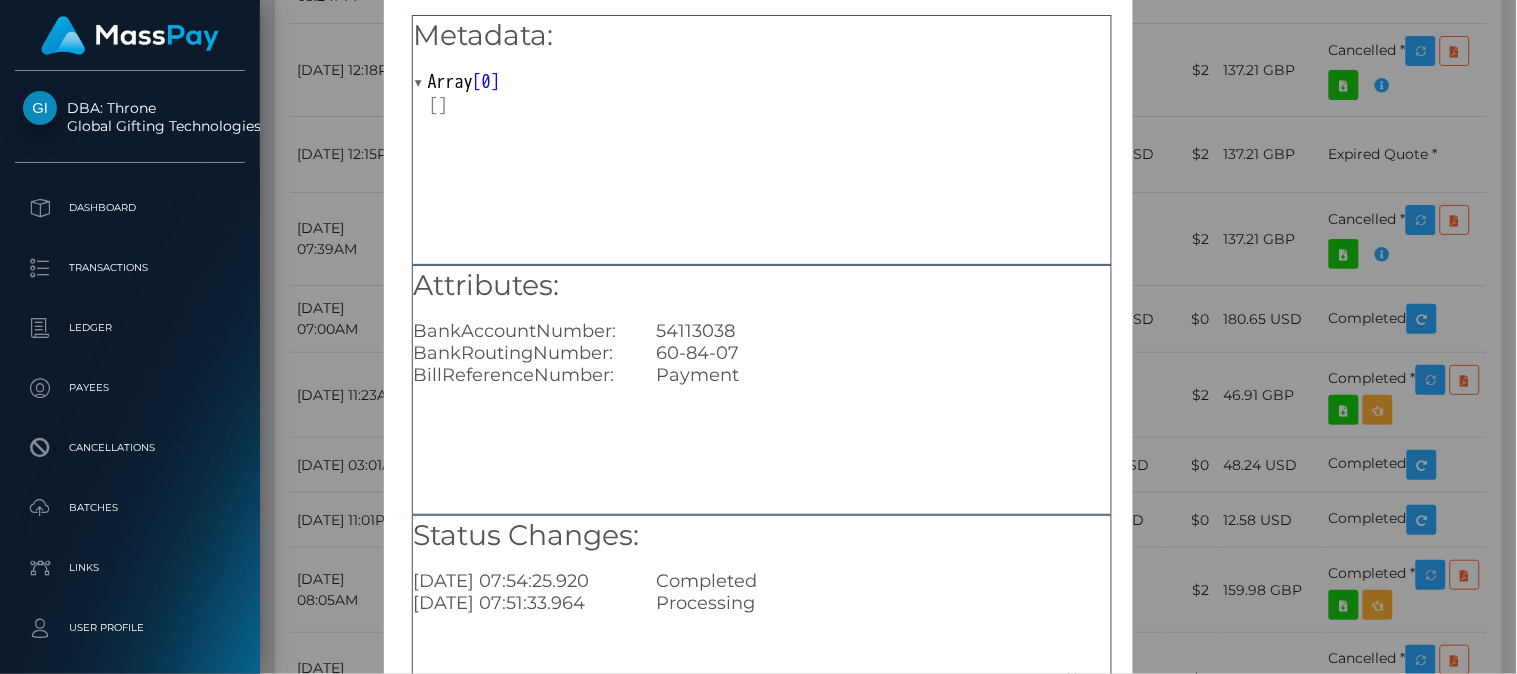 click on "× Payout Information Metadata: Array [ 0 ] Attributes: BankAccountNumber: 54113038 BankRoutingNumber: 60-84-07 BillReferenceNumber: Payment  Status Changes: 2025-07-17 07:54:25.920 Completed 2025-07-17 07:51:33.964 Processing OK No Cancel" at bounding box center [758, 337] 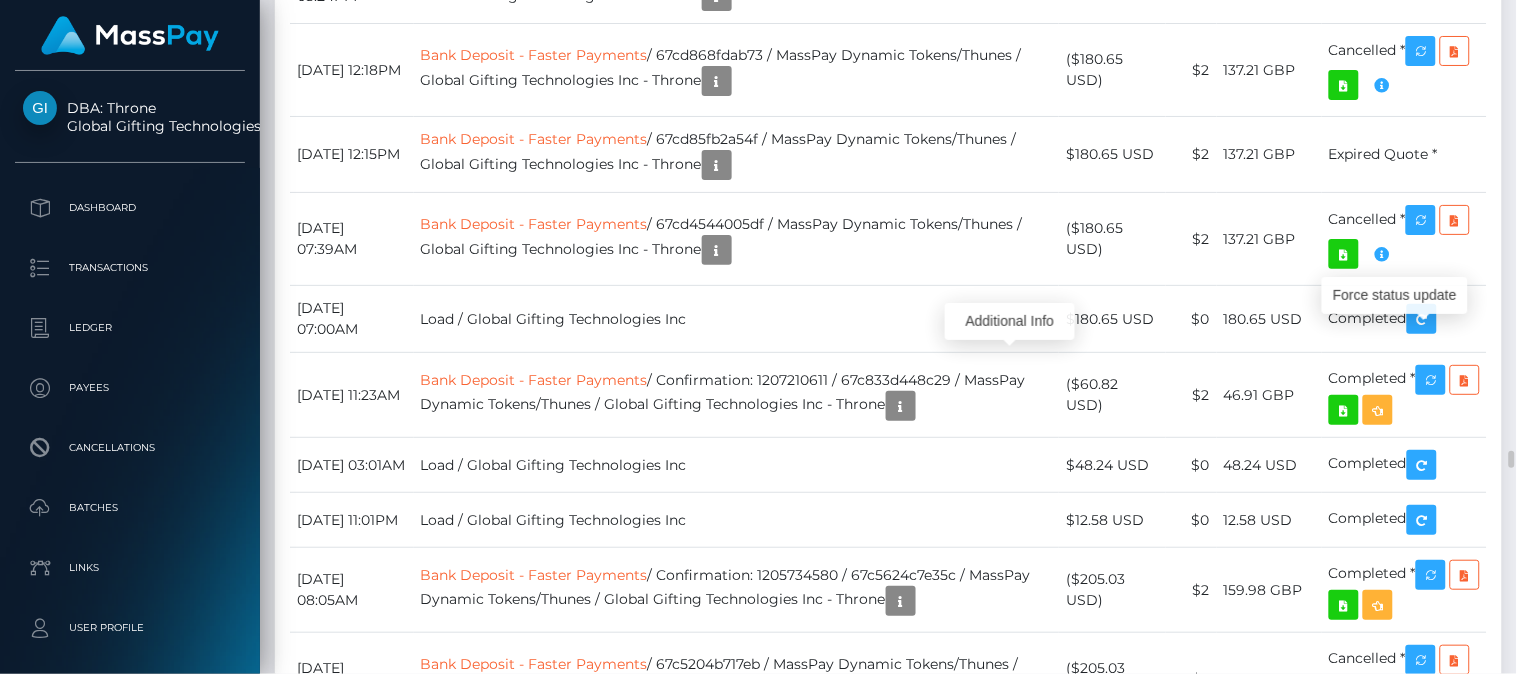 scroll, scrollTop: 240, scrollLeft: 380, axis: both 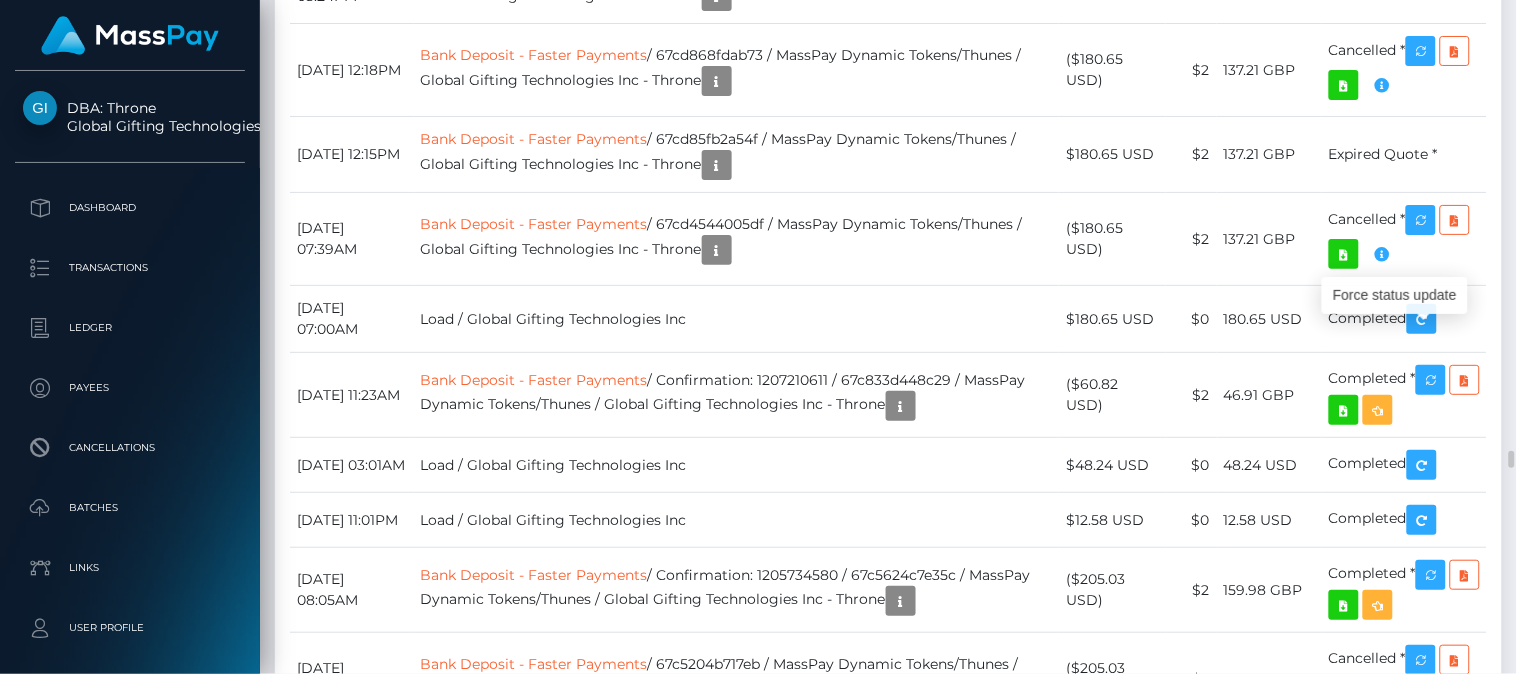 click at bounding box center (1431, -2393) 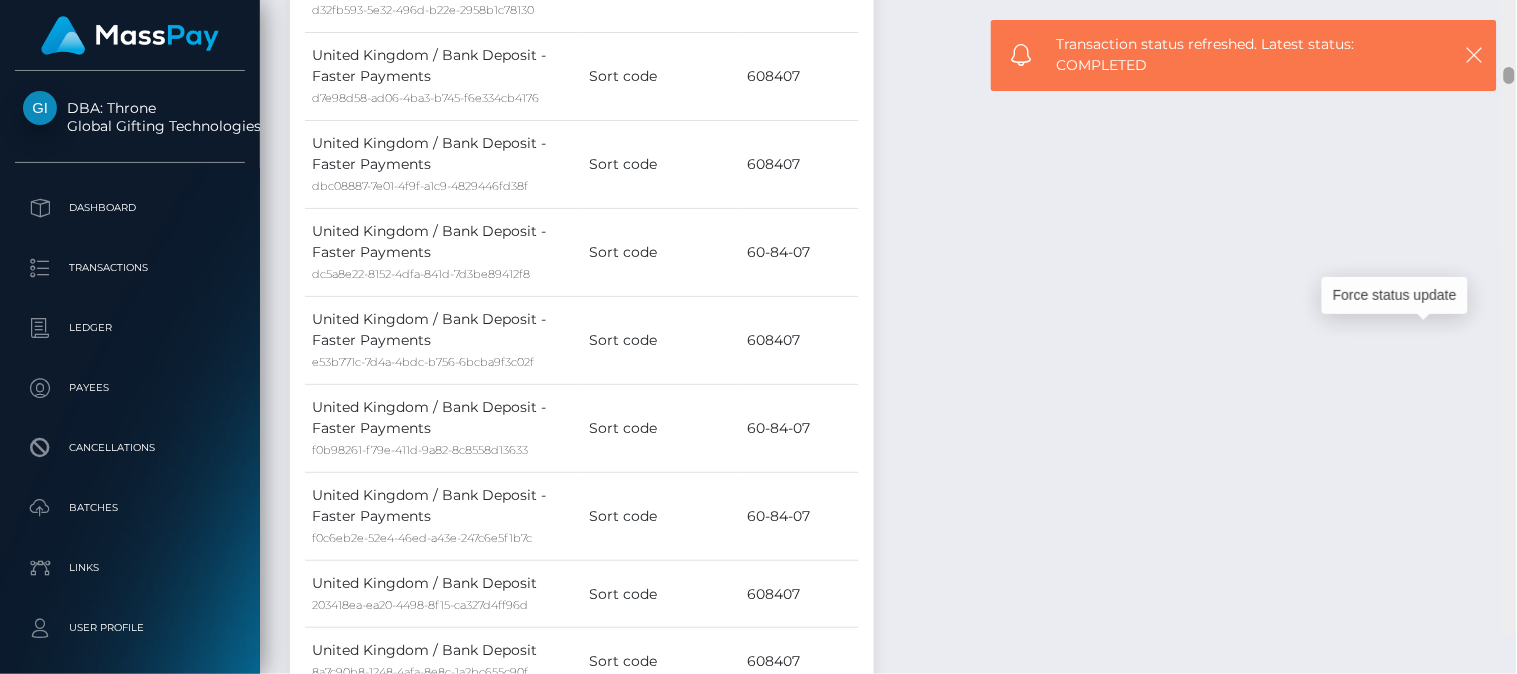 scroll, scrollTop: 4067, scrollLeft: 0, axis: vertical 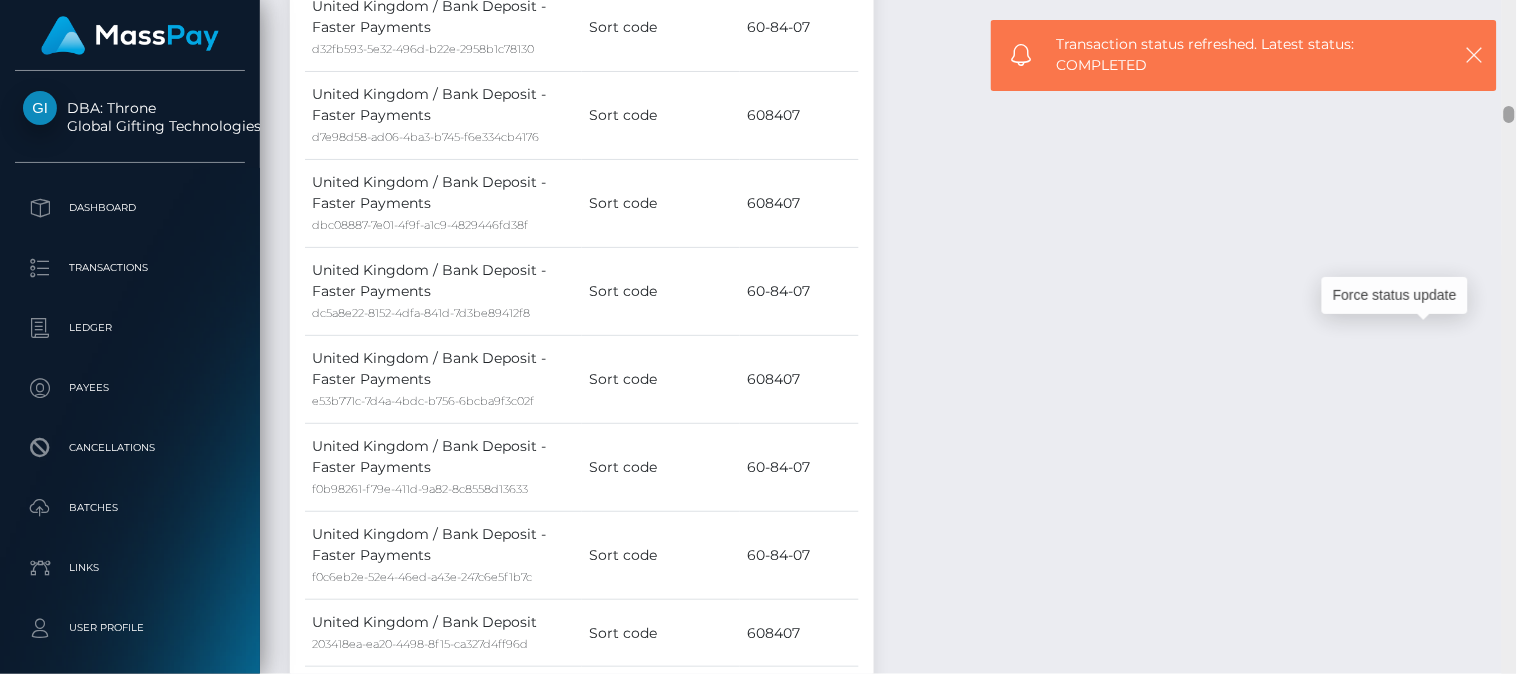 drag, startPoint x: 1512, startPoint y: 456, endPoint x: 1516, endPoint y: 111, distance: 345.0232 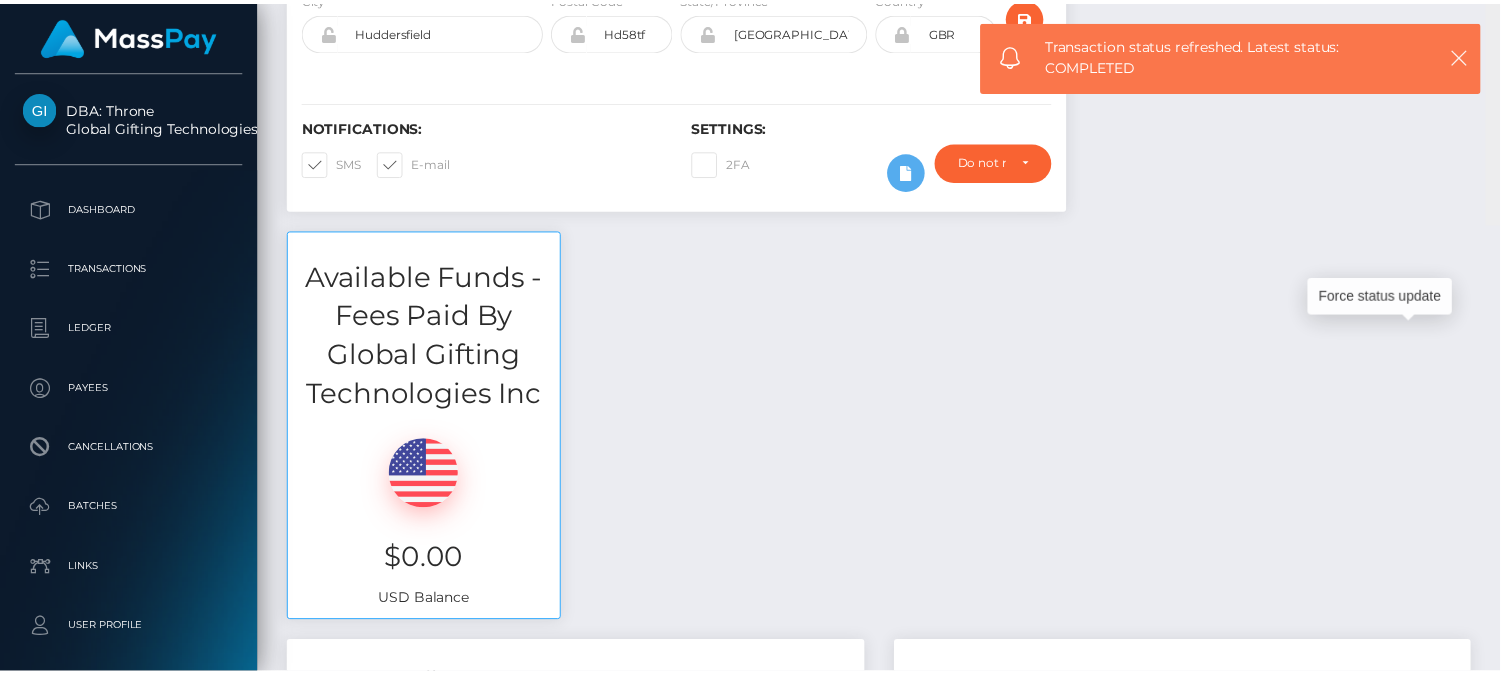 scroll, scrollTop: 0, scrollLeft: 0, axis: both 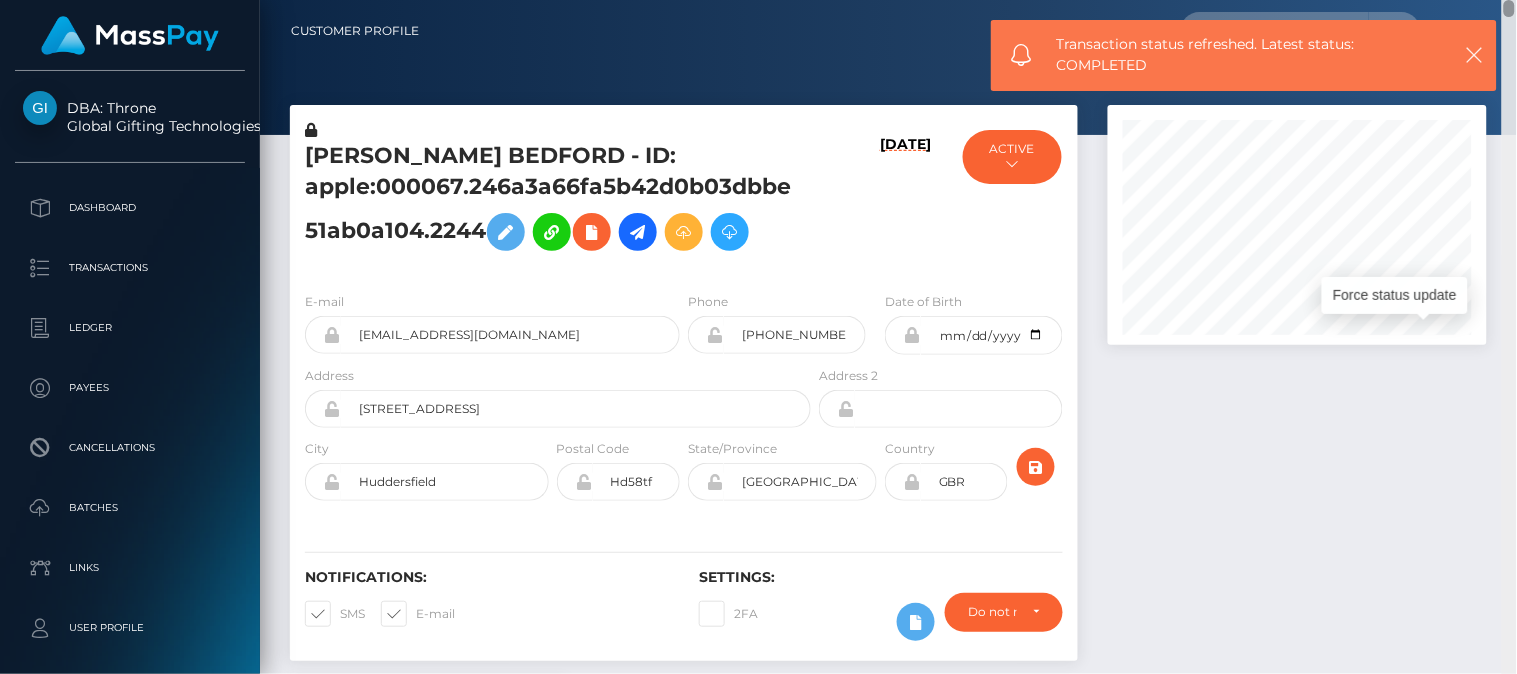 drag, startPoint x: 1507, startPoint y: 111, endPoint x: 1515, endPoint y: -29, distance: 140.22838 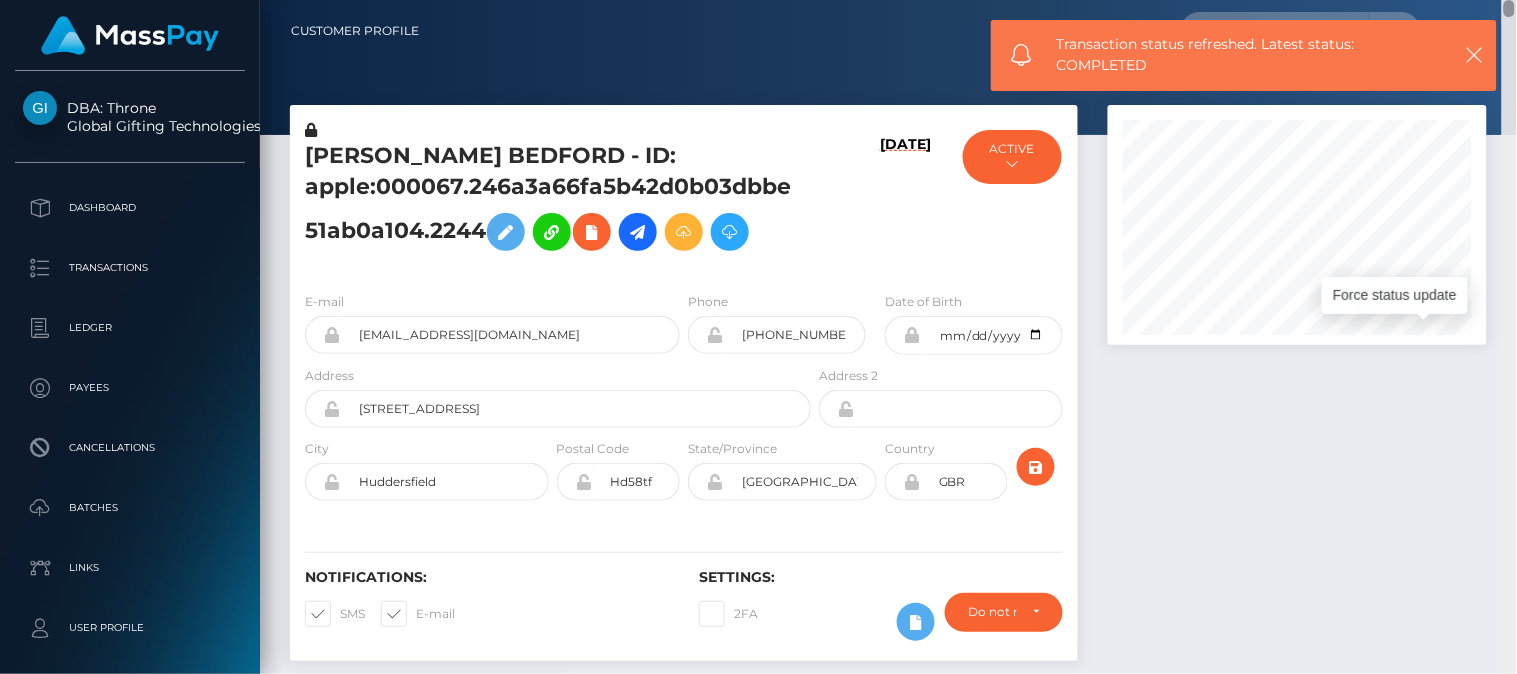 click on "DBA: Throne
Global Gifting Technologies Inc
Dashboard
Transactions
Ledger
Payees Cancellations" at bounding box center [758, 337] 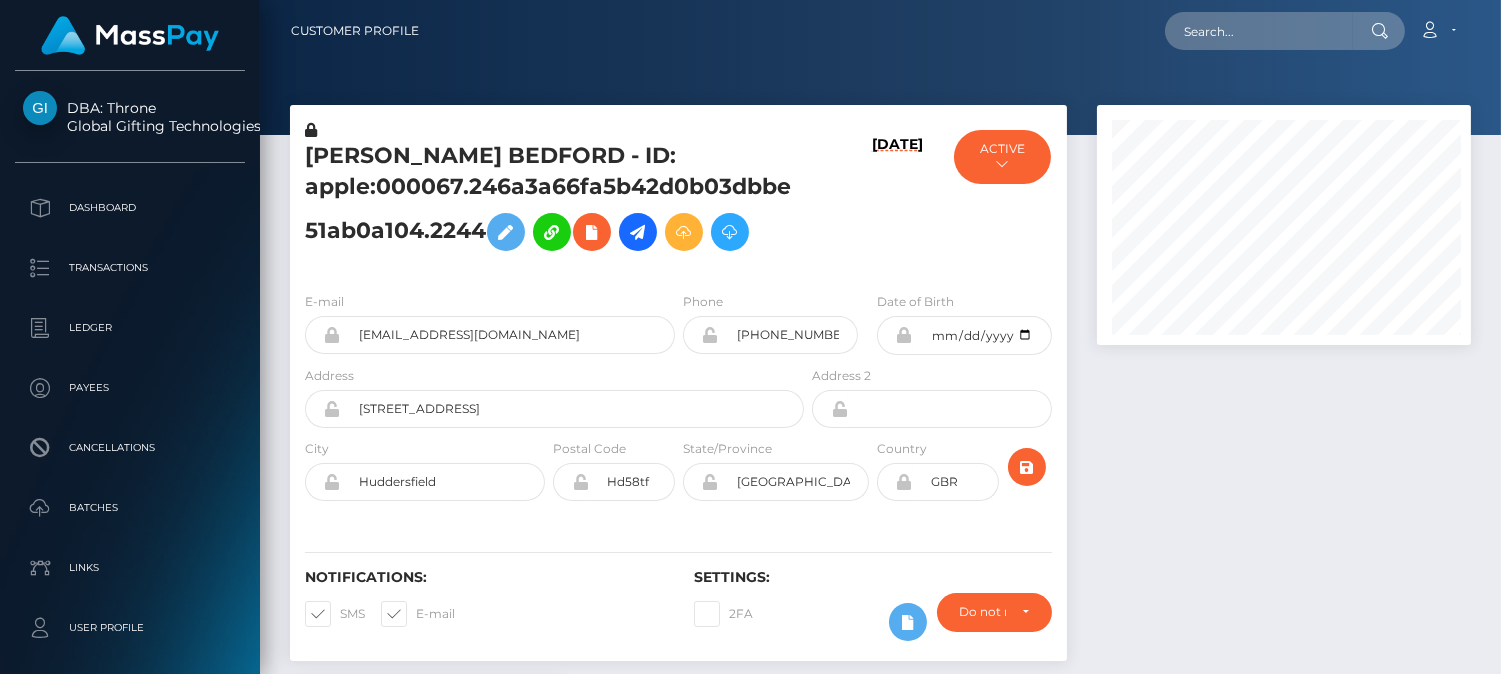 scroll, scrollTop: 240, scrollLeft: 374, axis: both 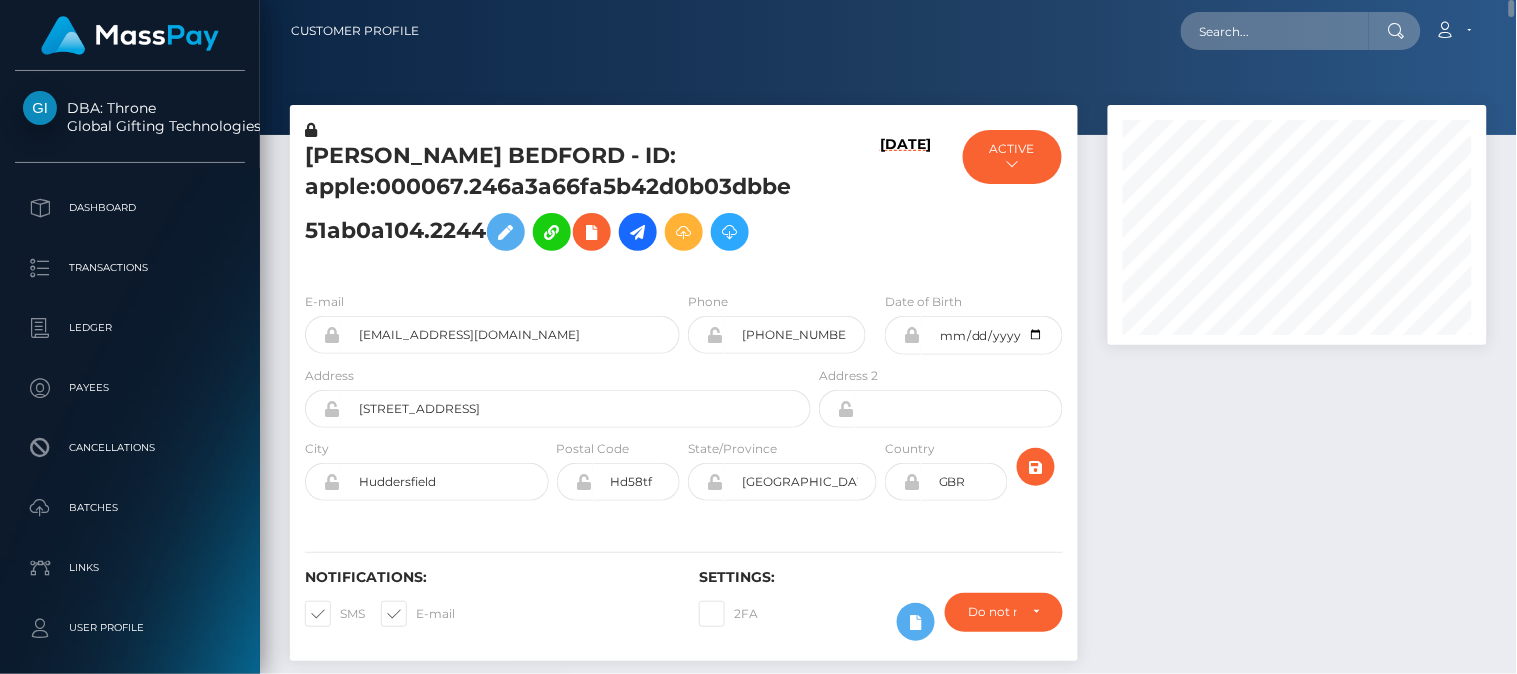 click on "Loading...
Loading...
Account
Edit Profile Logout" at bounding box center (960, 31) 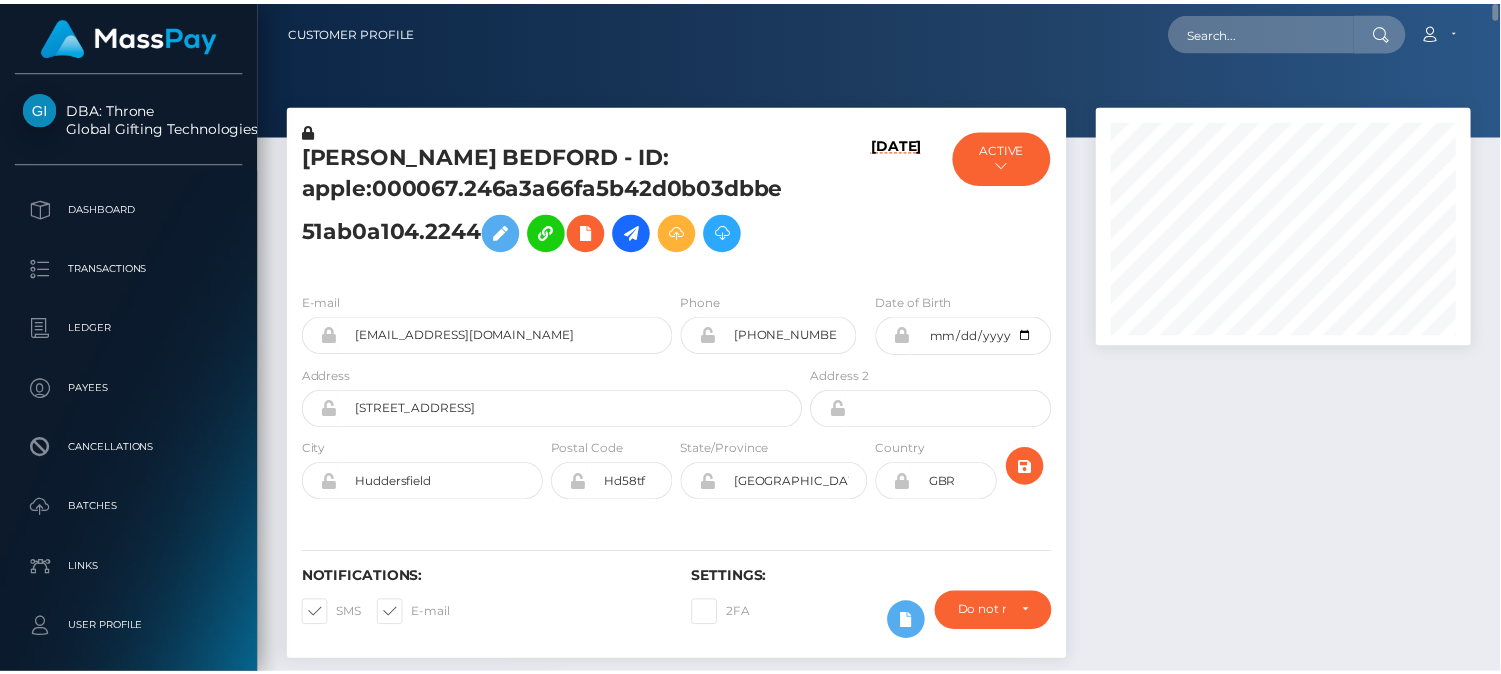 scroll, scrollTop: 240, scrollLeft: 374, axis: both 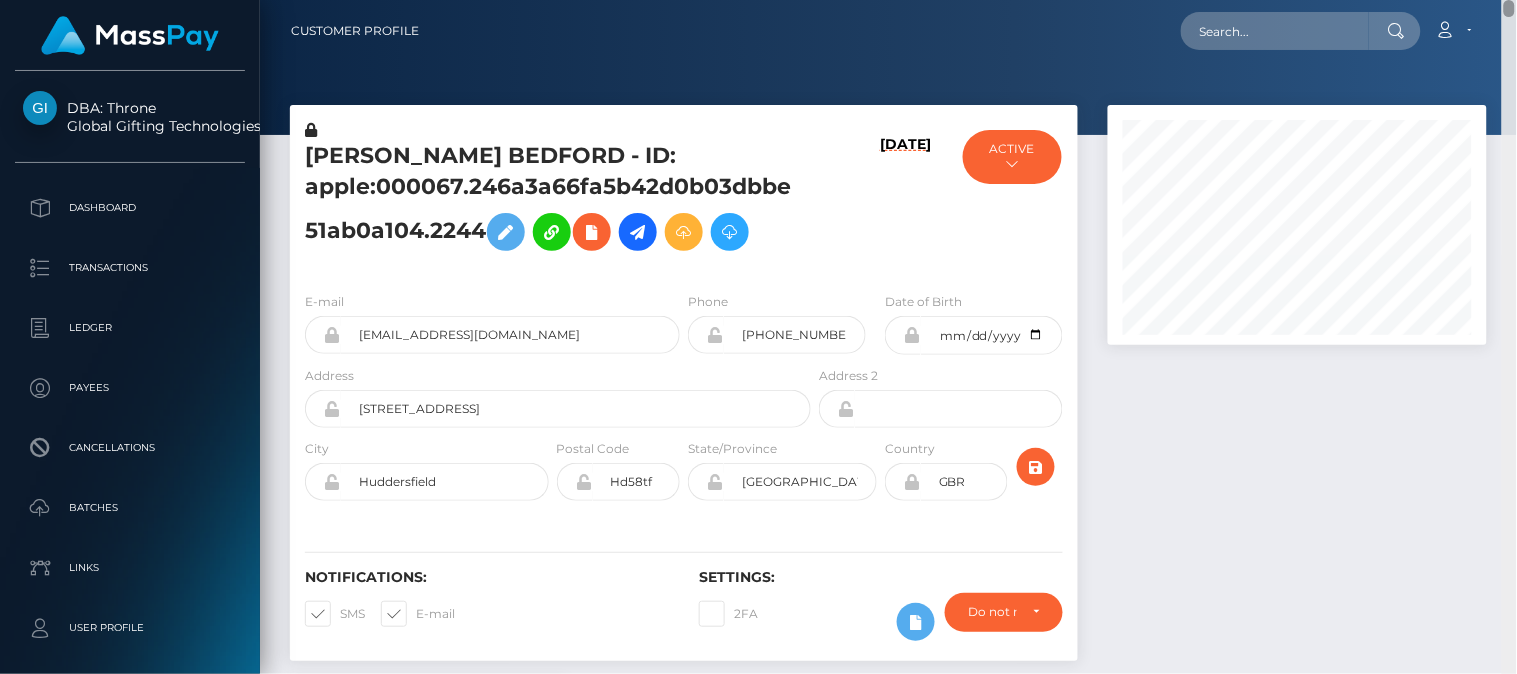 click at bounding box center (1509, 337) 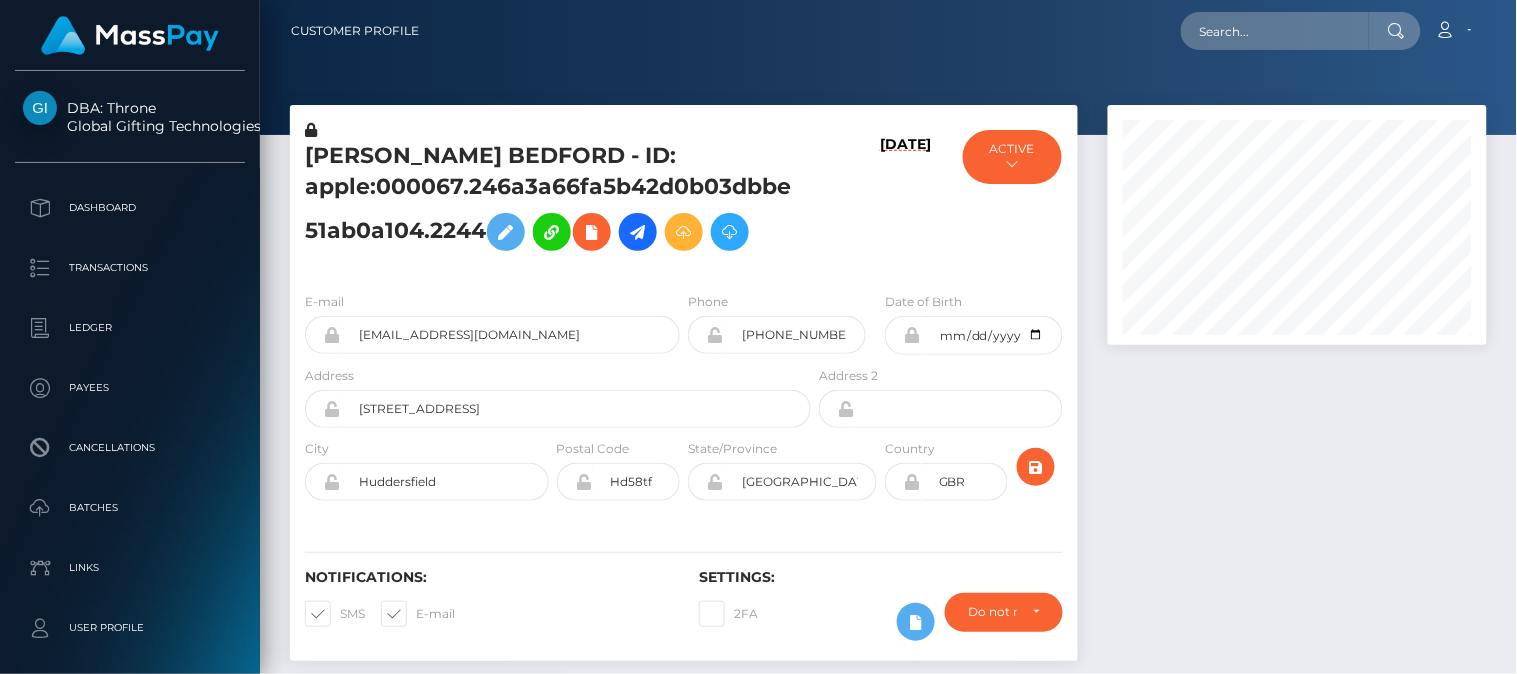 scroll, scrollTop: 675, scrollLeft: 0, axis: vertical 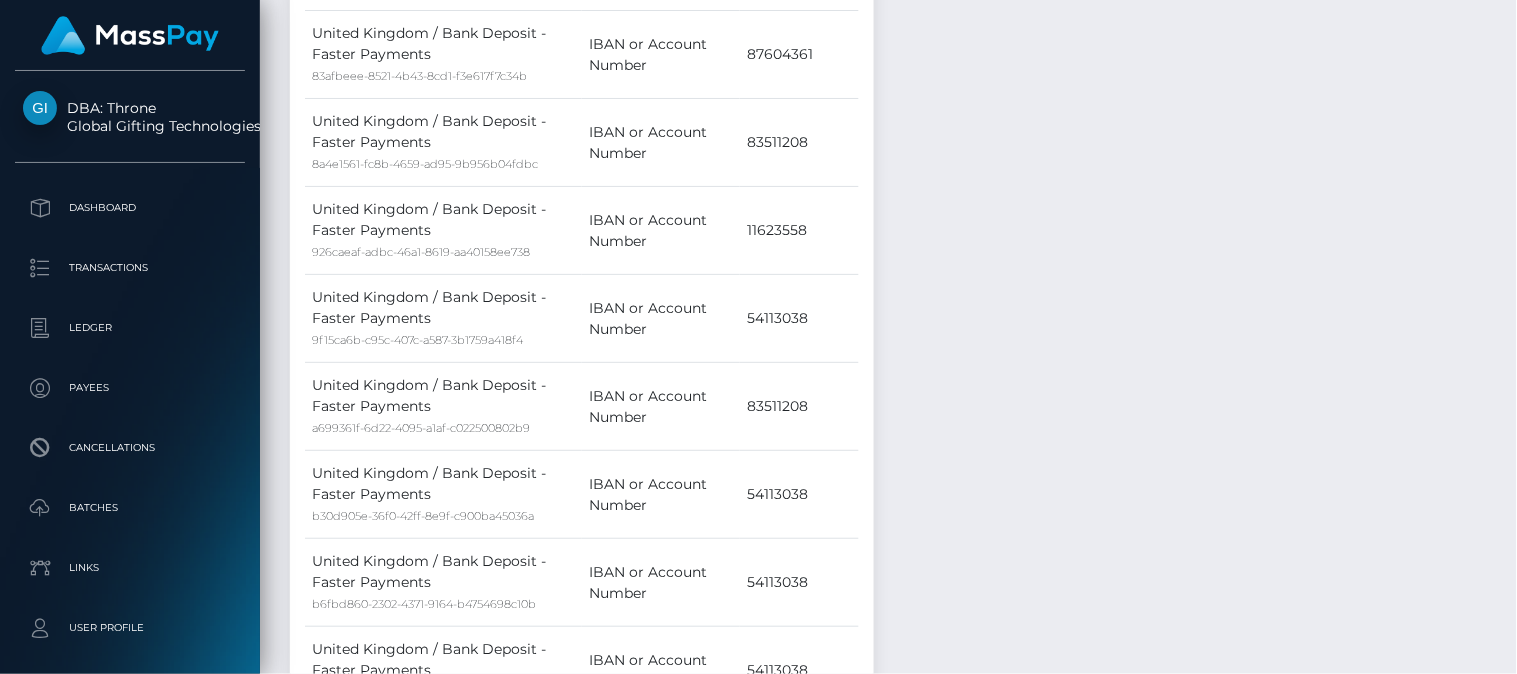 drag, startPoint x: 1513, startPoint y: 25, endPoint x: 1516, endPoint y: 223, distance: 198.02272 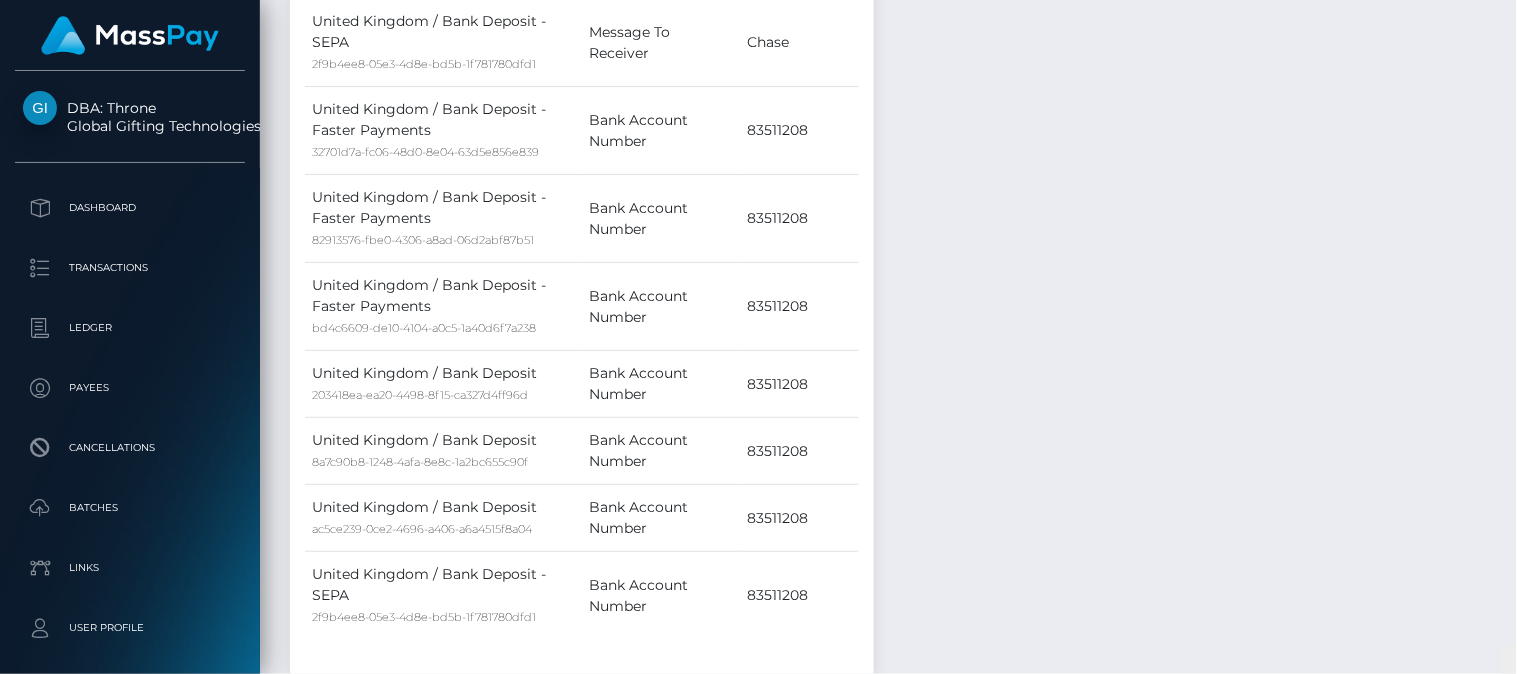 drag, startPoint x: 1508, startPoint y: 218, endPoint x: 1515, endPoint y: 335, distance: 117.20921 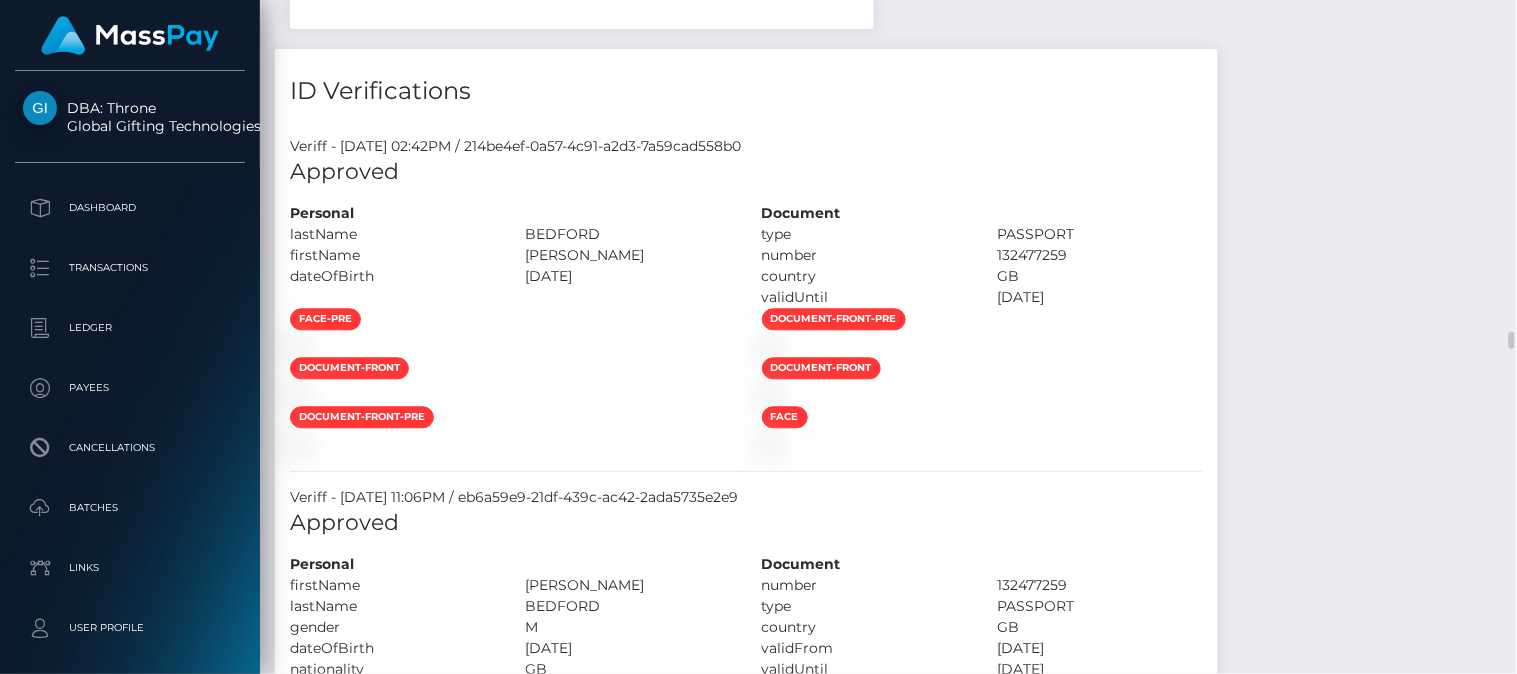 click on "Veriff
- August 30, 2024 02:42PM
/ 214be4ef-0a57-4c91-a2d3-7a59cad558b0" at bounding box center (746, 146) 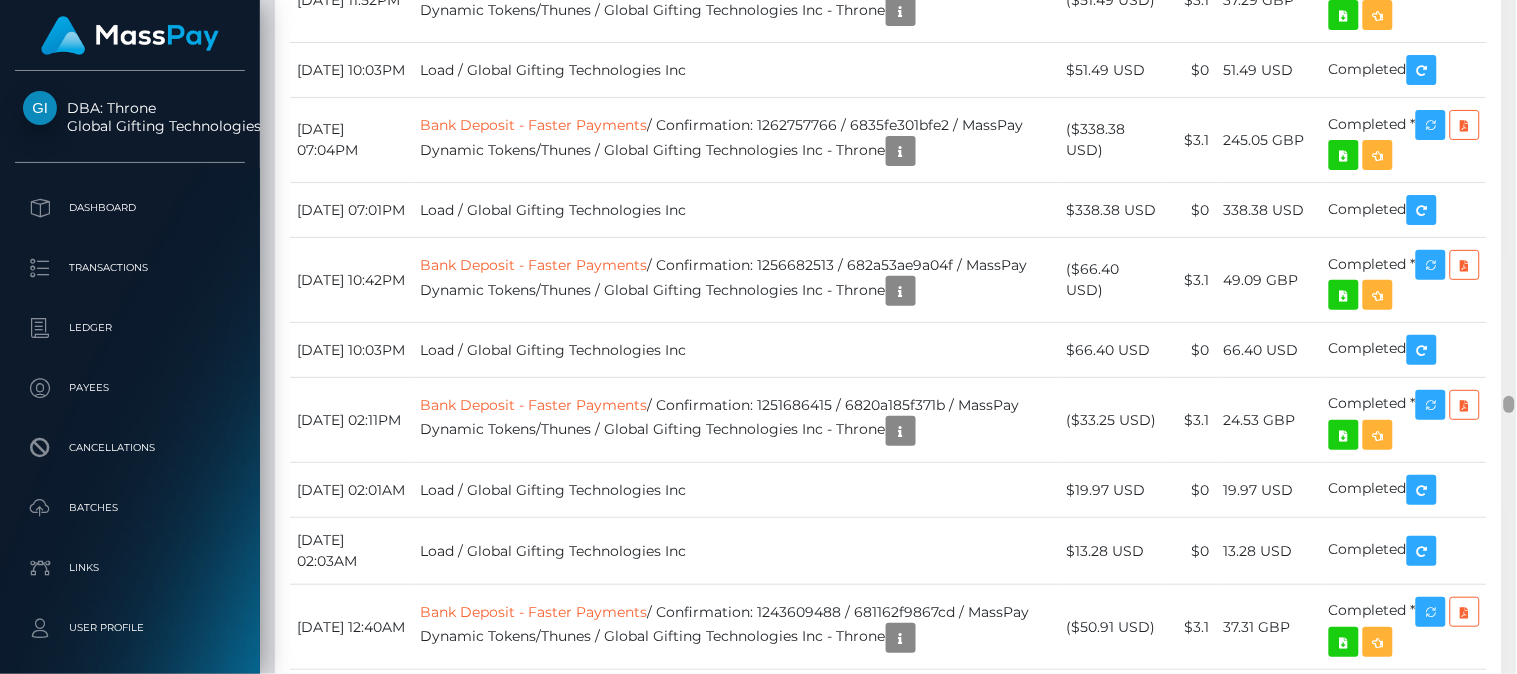 drag, startPoint x: 1510, startPoint y: 333, endPoint x: 1505, endPoint y: 398, distance: 65.192024 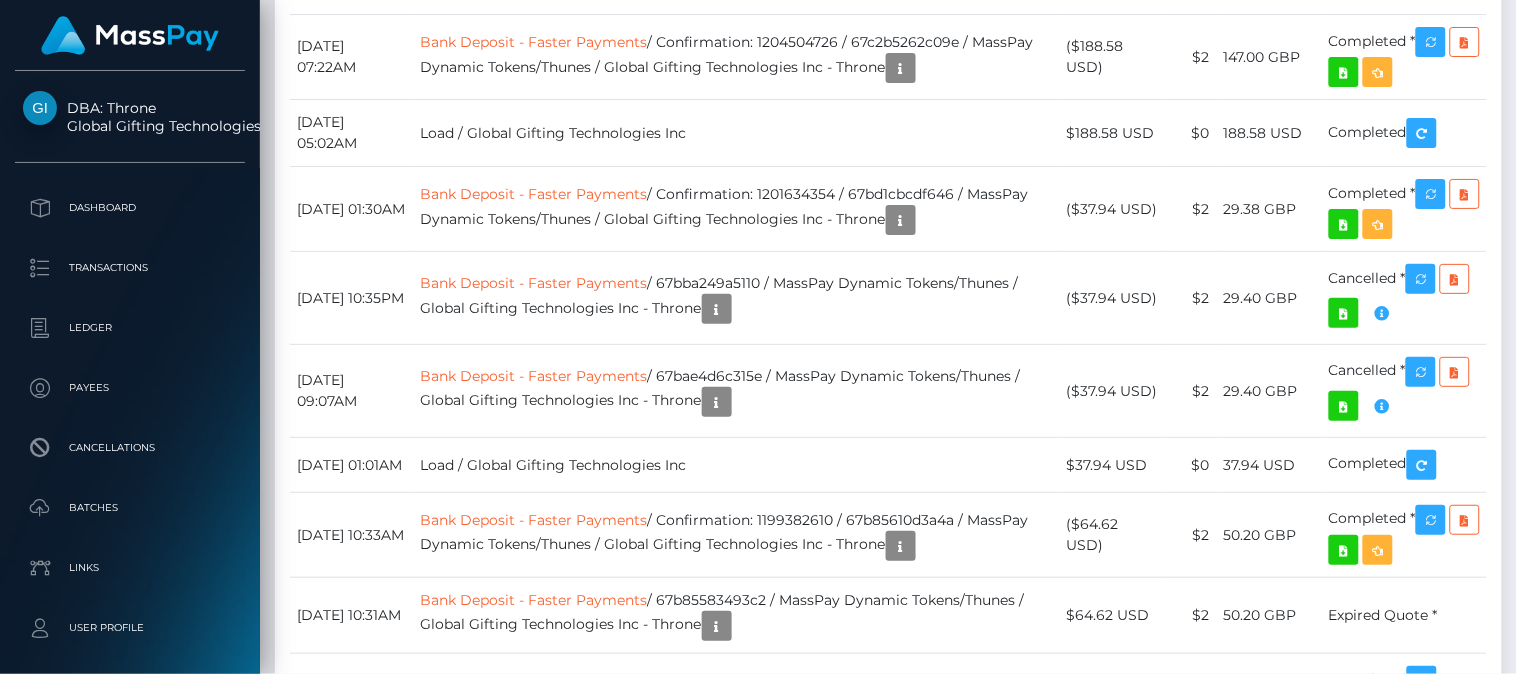 drag, startPoint x: 1505, startPoint y: 398, endPoint x: 1513, endPoint y: 477, distance: 79.40403 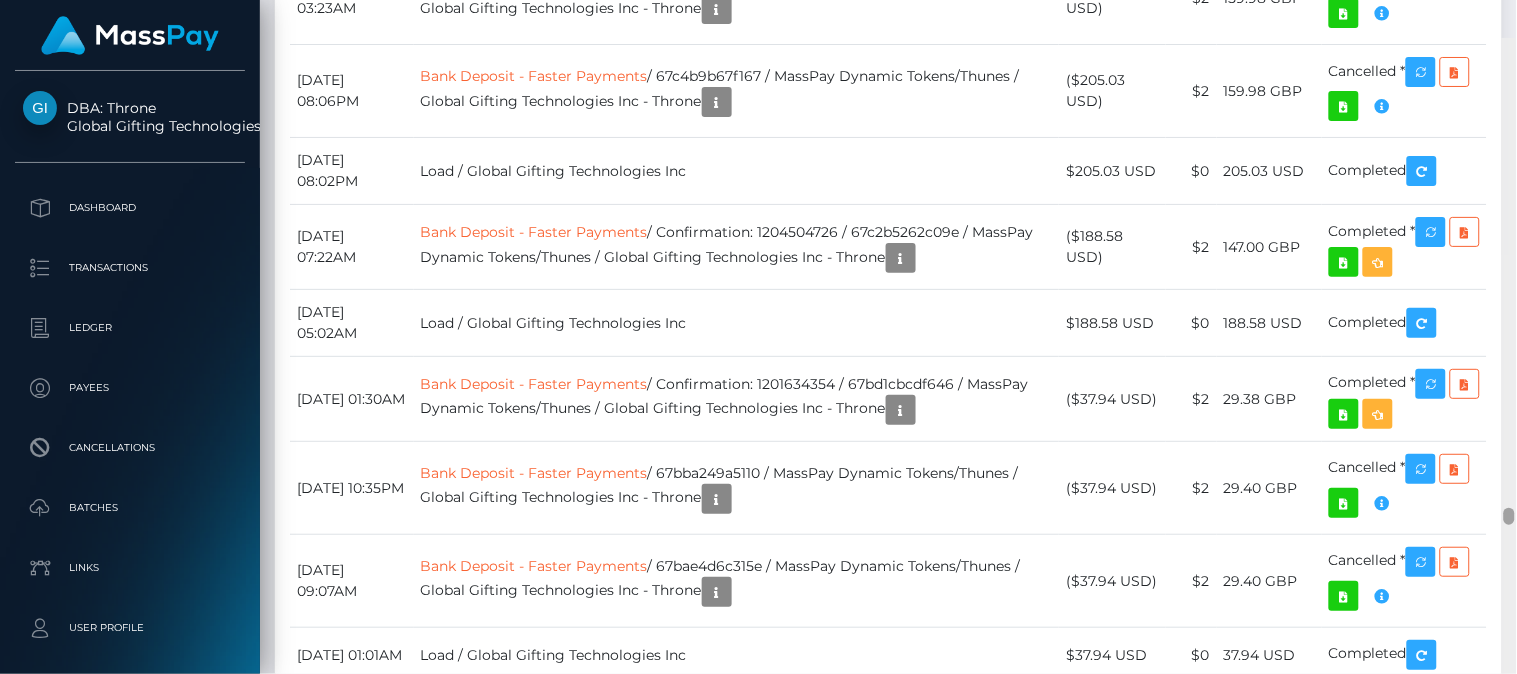 click at bounding box center [1509, 516] 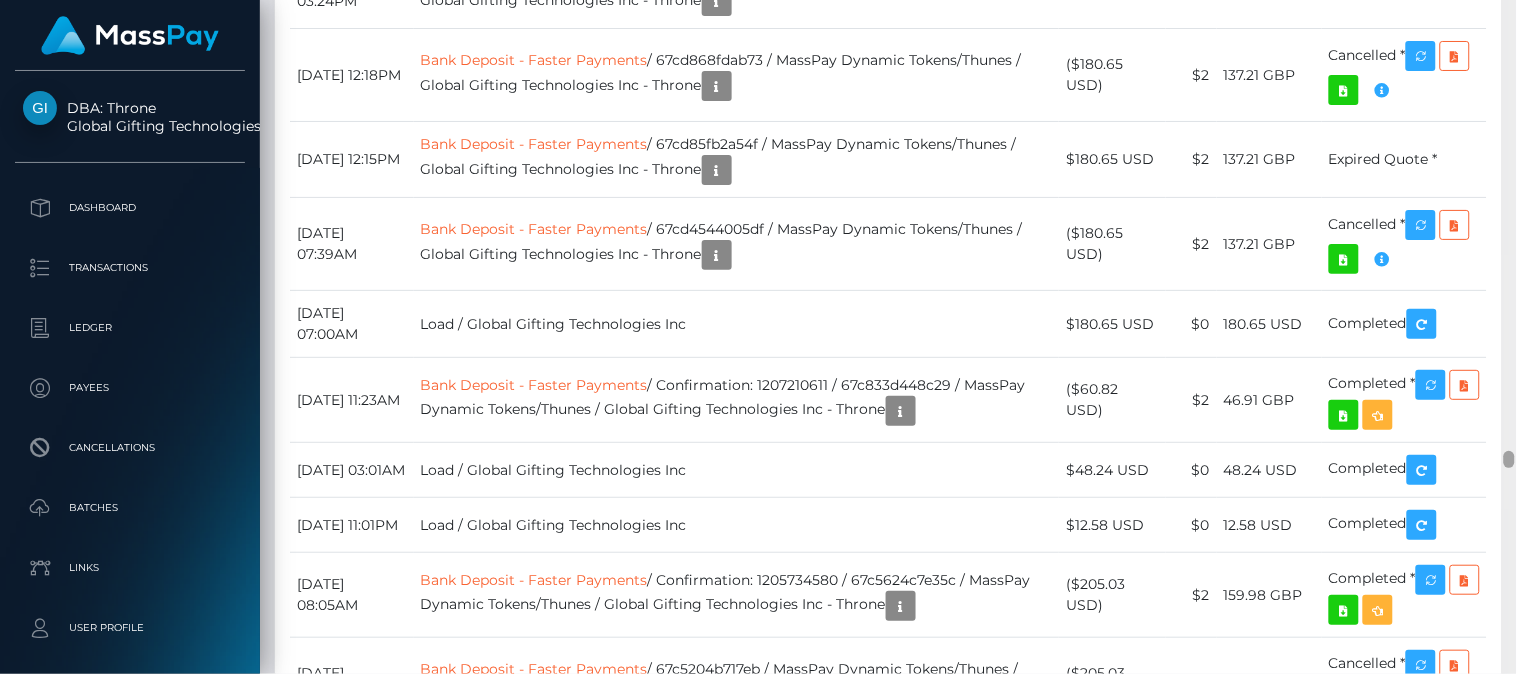 scroll, scrollTop: 17161, scrollLeft: 0, axis: vertical 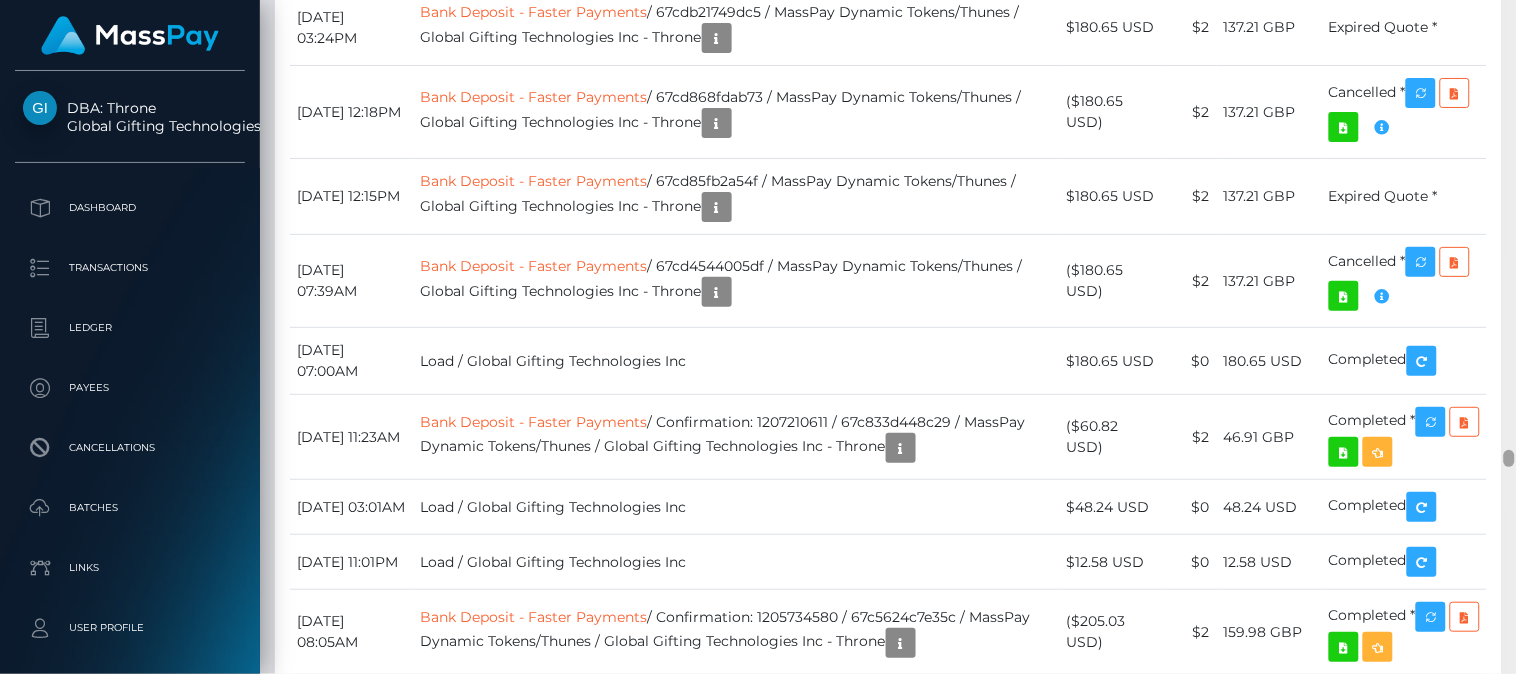 drag, startPoint x: 1513, startPoint y: 470, endPoint x: 1513, endPoint y: 451, distance: 19 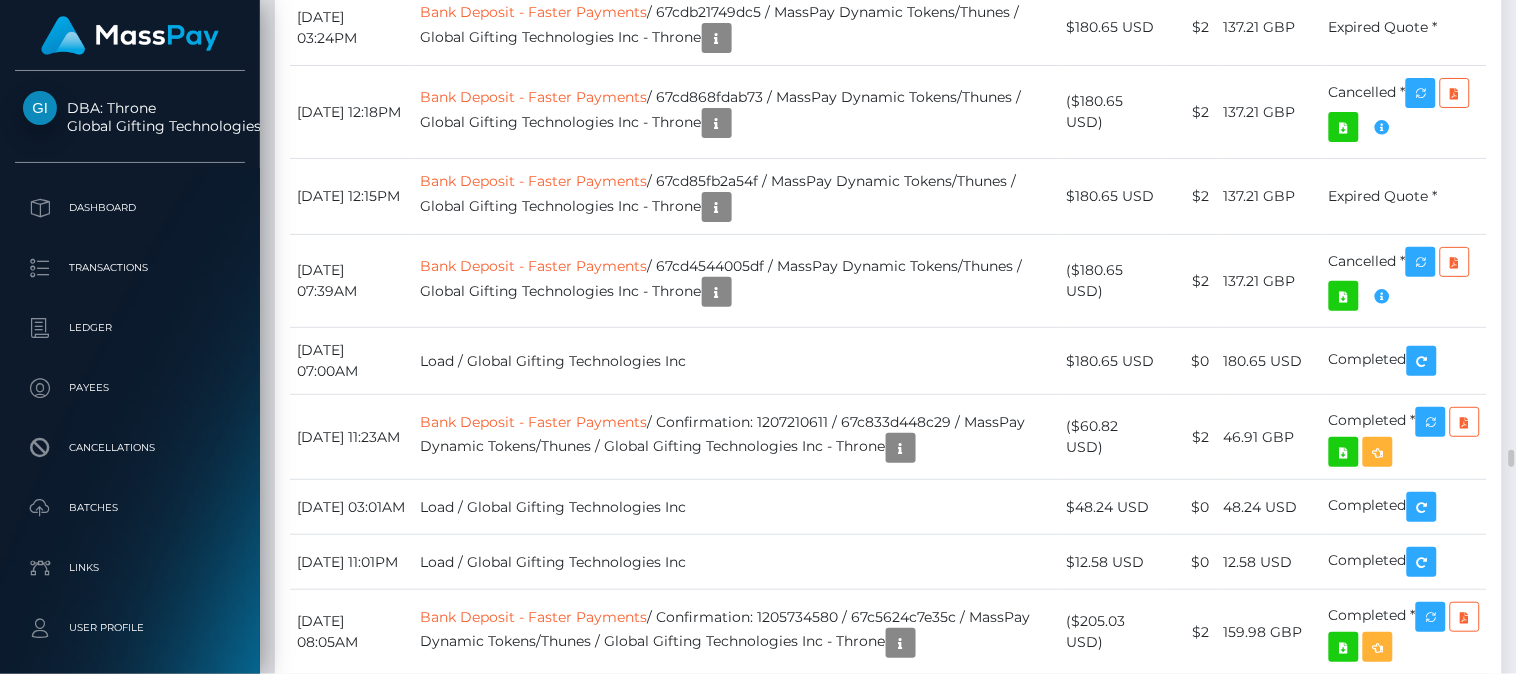 scroll, scrollTop: 240, scrollLeft: 380, axis: both 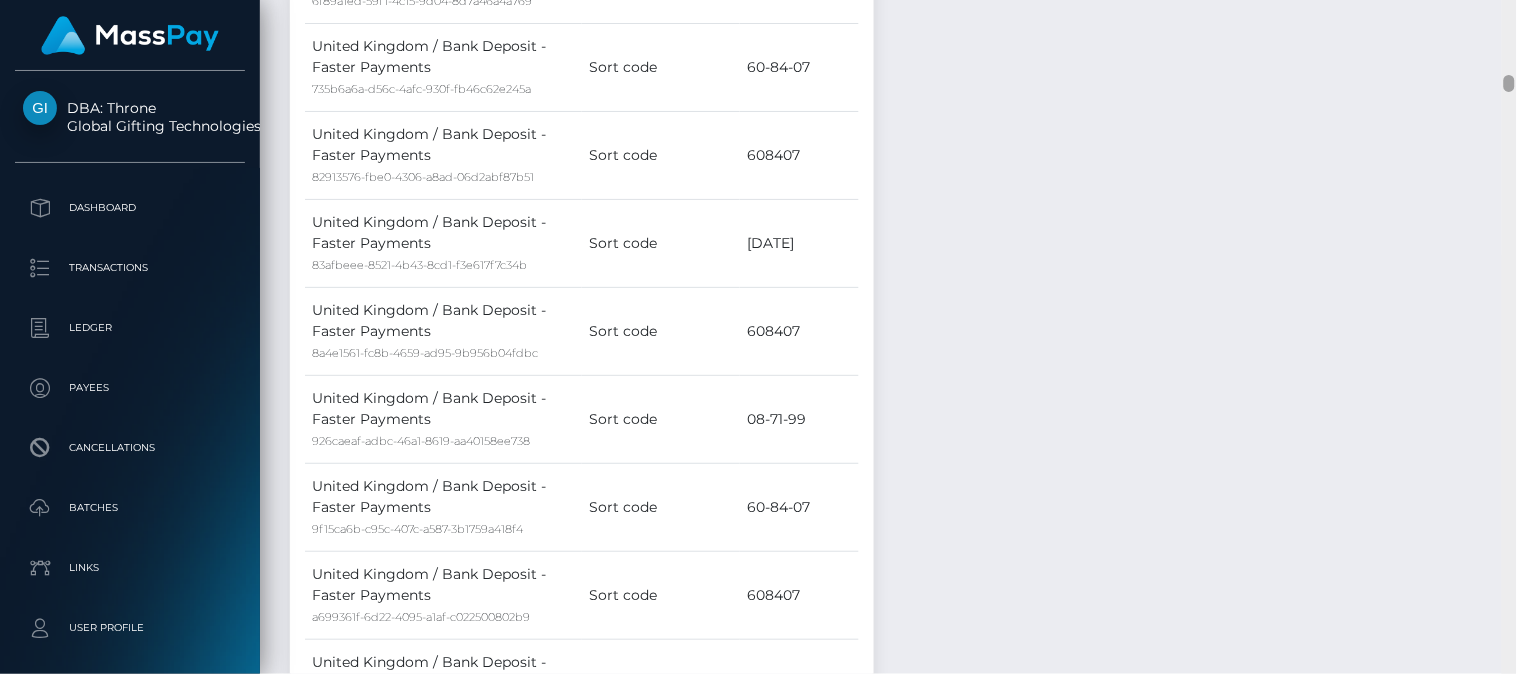 drag, startPoint x: 1510, startPoint y: 457, endPoint x: 1516, endPoint y: 82, distance: 375.048 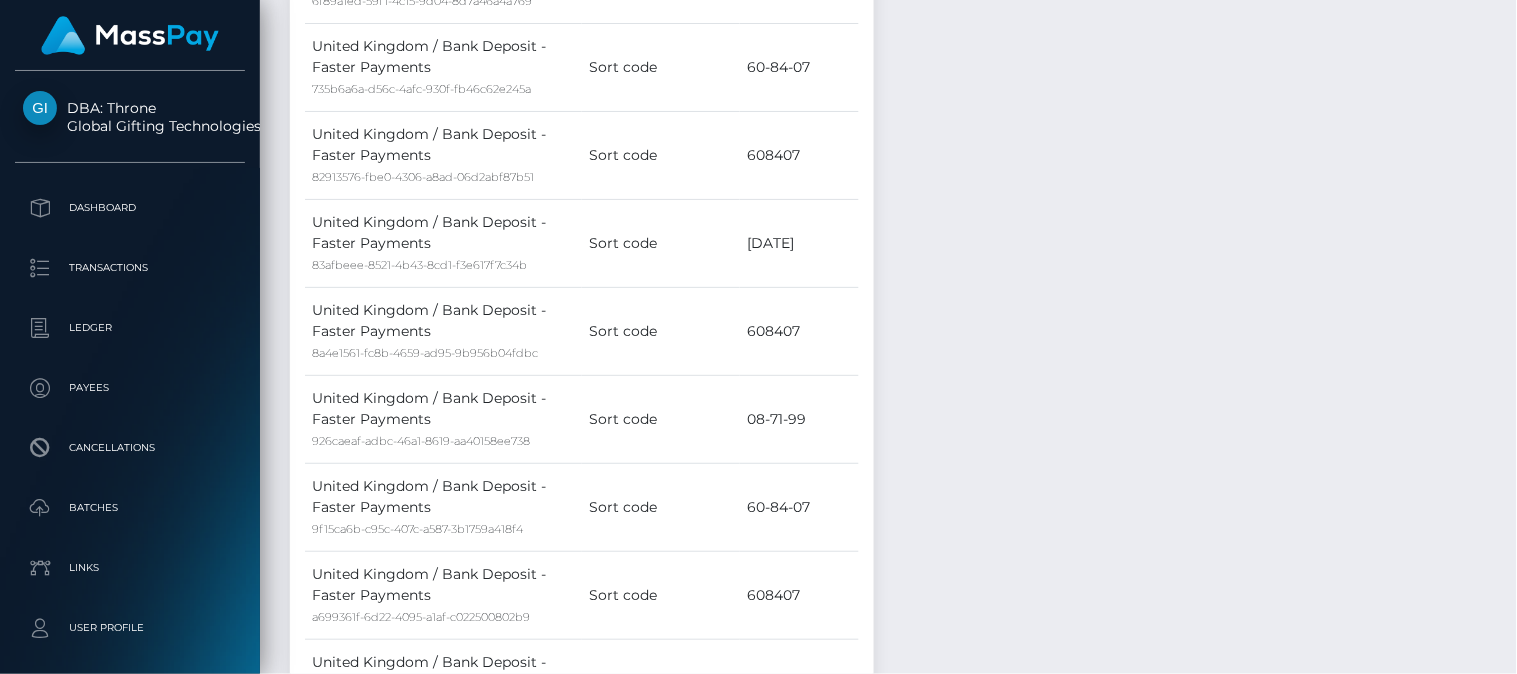 scroll, scrollTop: 0, scrollLeft: 0, axis: both 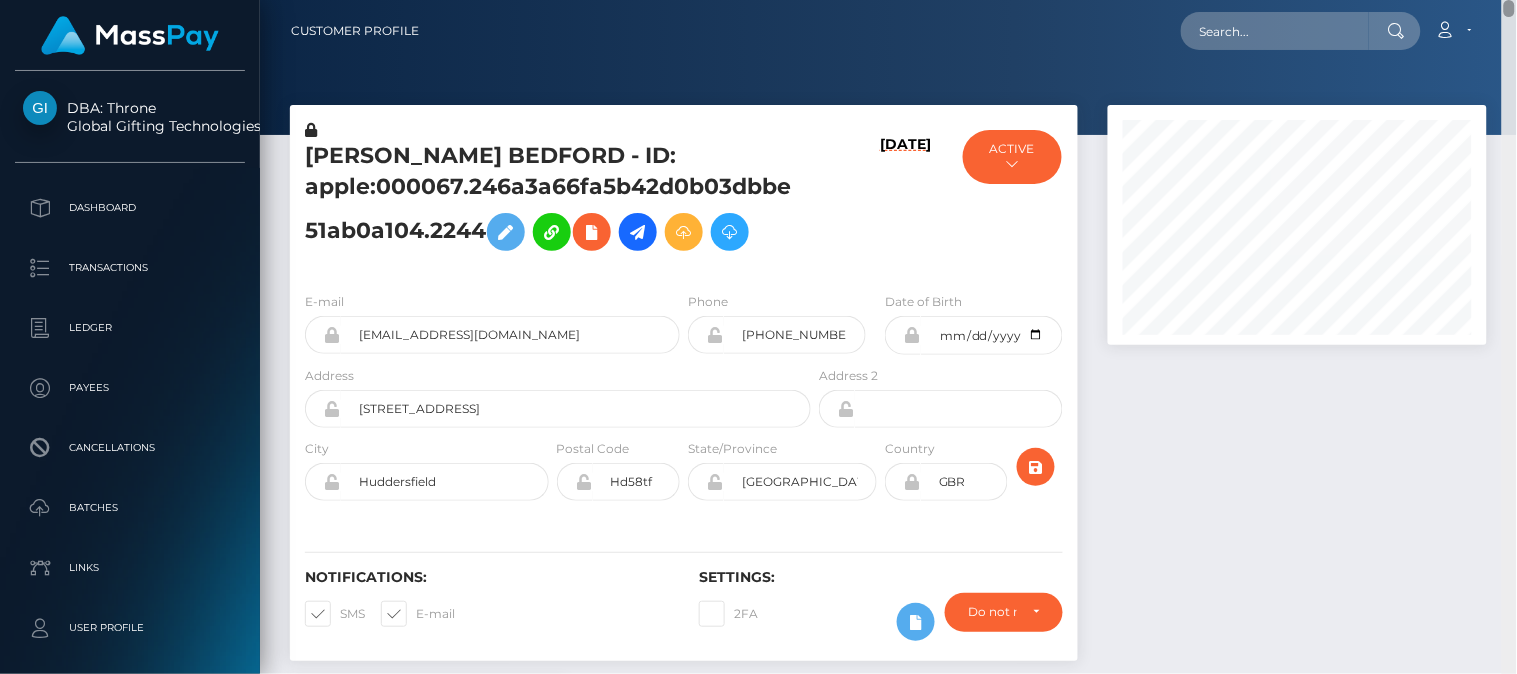 drag, startPoint x: 1506, startPoint y: 80, endPoint x: 1493, endPoint y: -36, distance: 116.72617 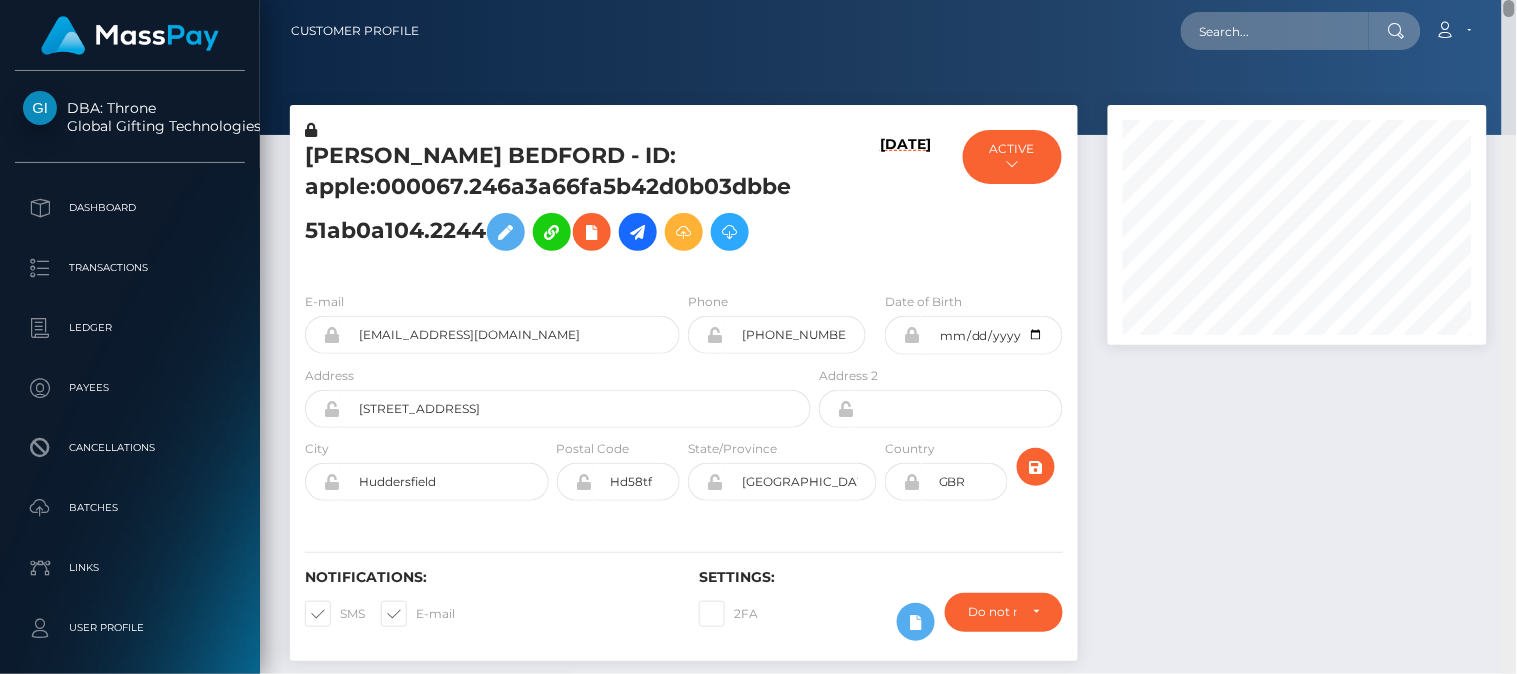 click on "DBA: Throne
Global Gifting Technologies Inc
Dashboard
Transactions
Ledger
Payees Cancellations" at bounding box center [758, 337] 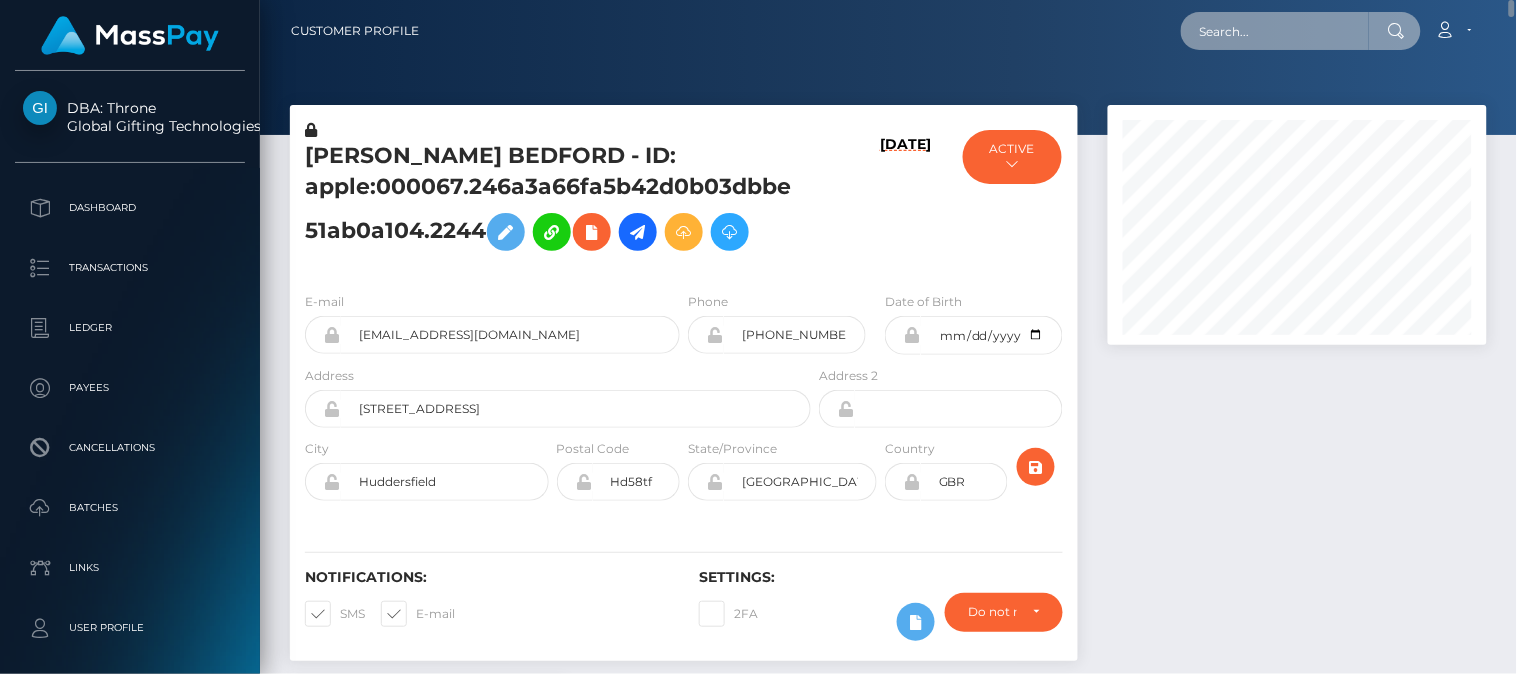 click at bounding box center (1275, 31) 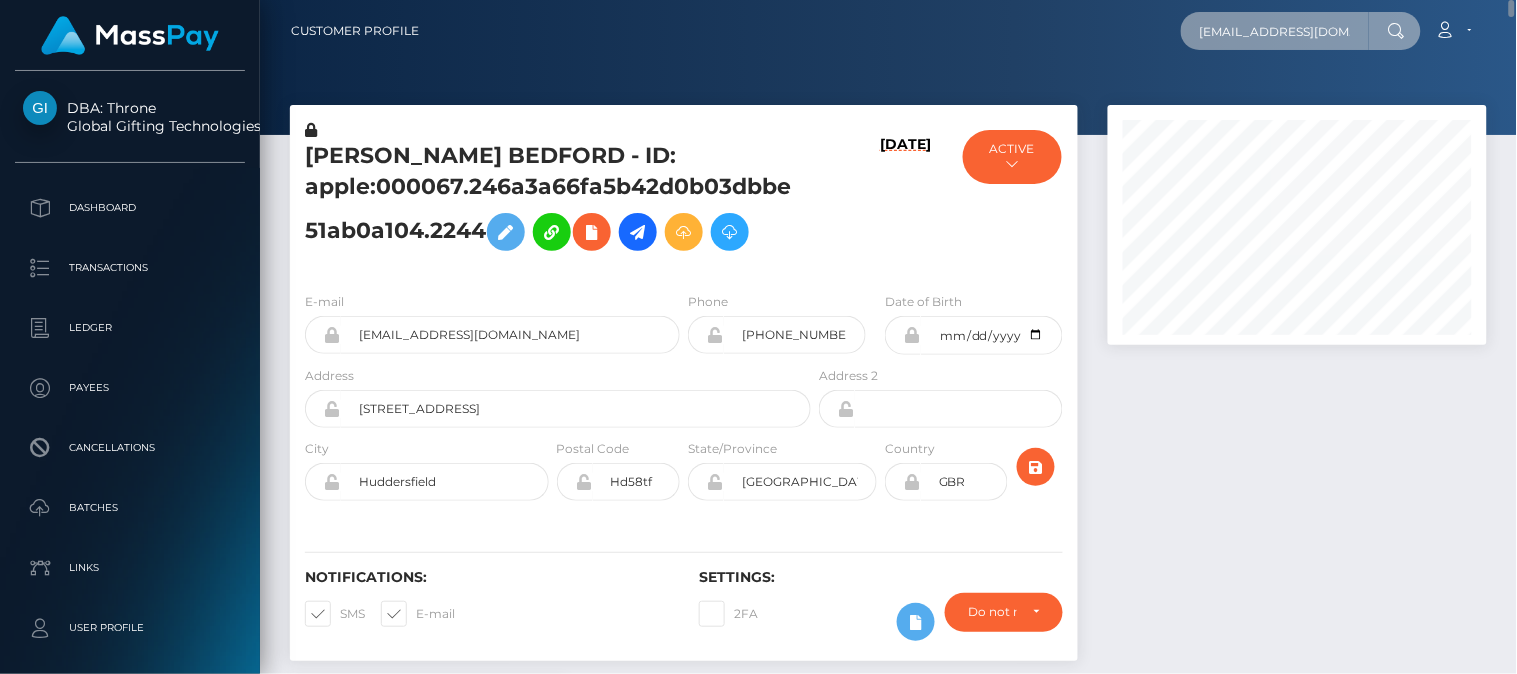 scroll, scrollTop: 0, scrollLeft: 93, axis: horizontal 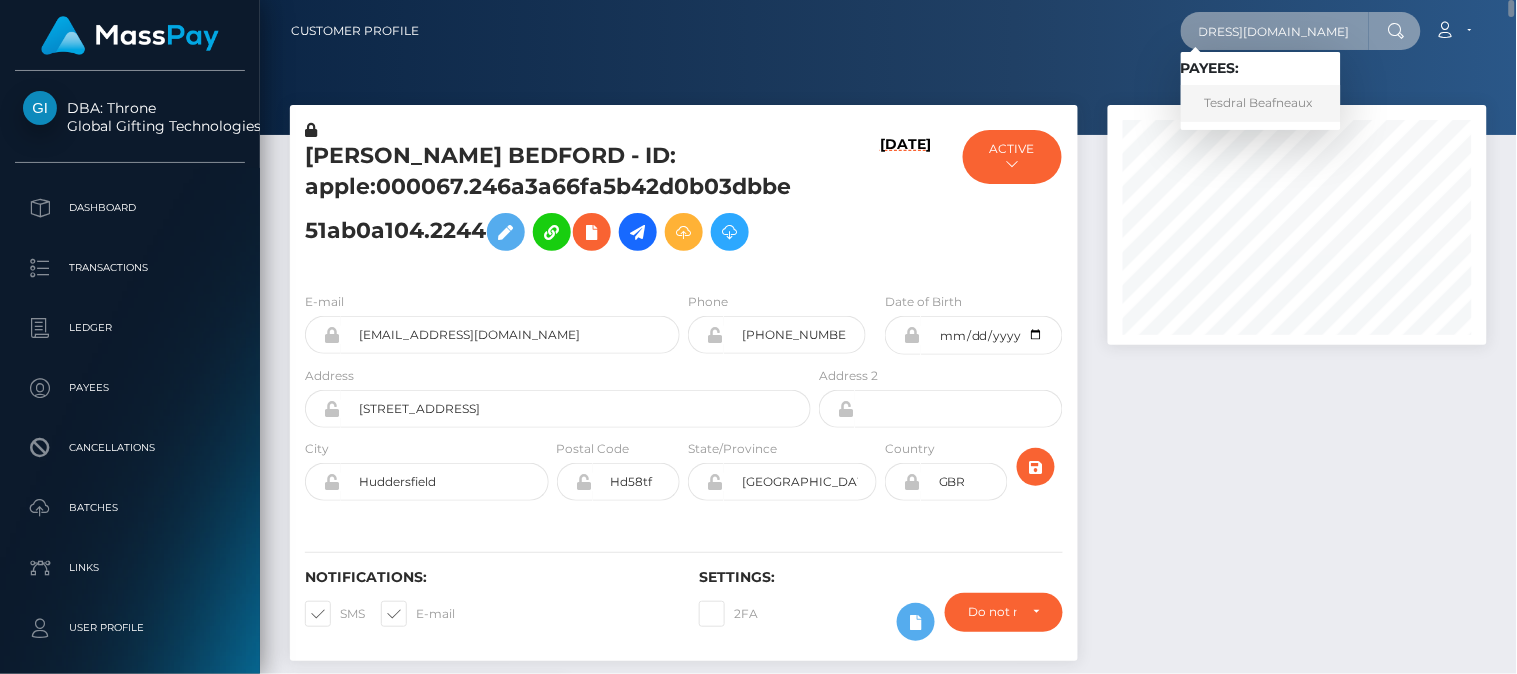 type on "behindcloseddoorsoutreach@gmail.com" 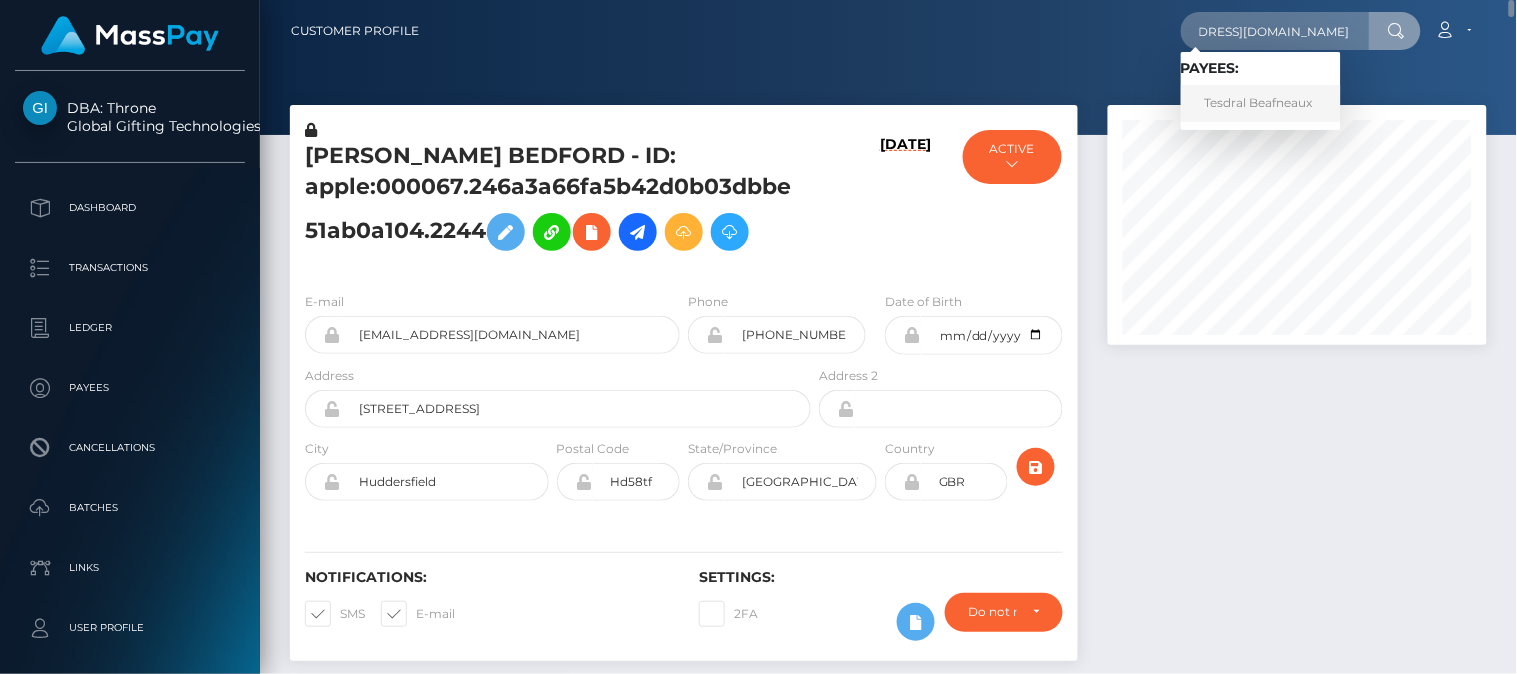 scroll, scrollTop: 0, scrollLeft: 0, axis: both 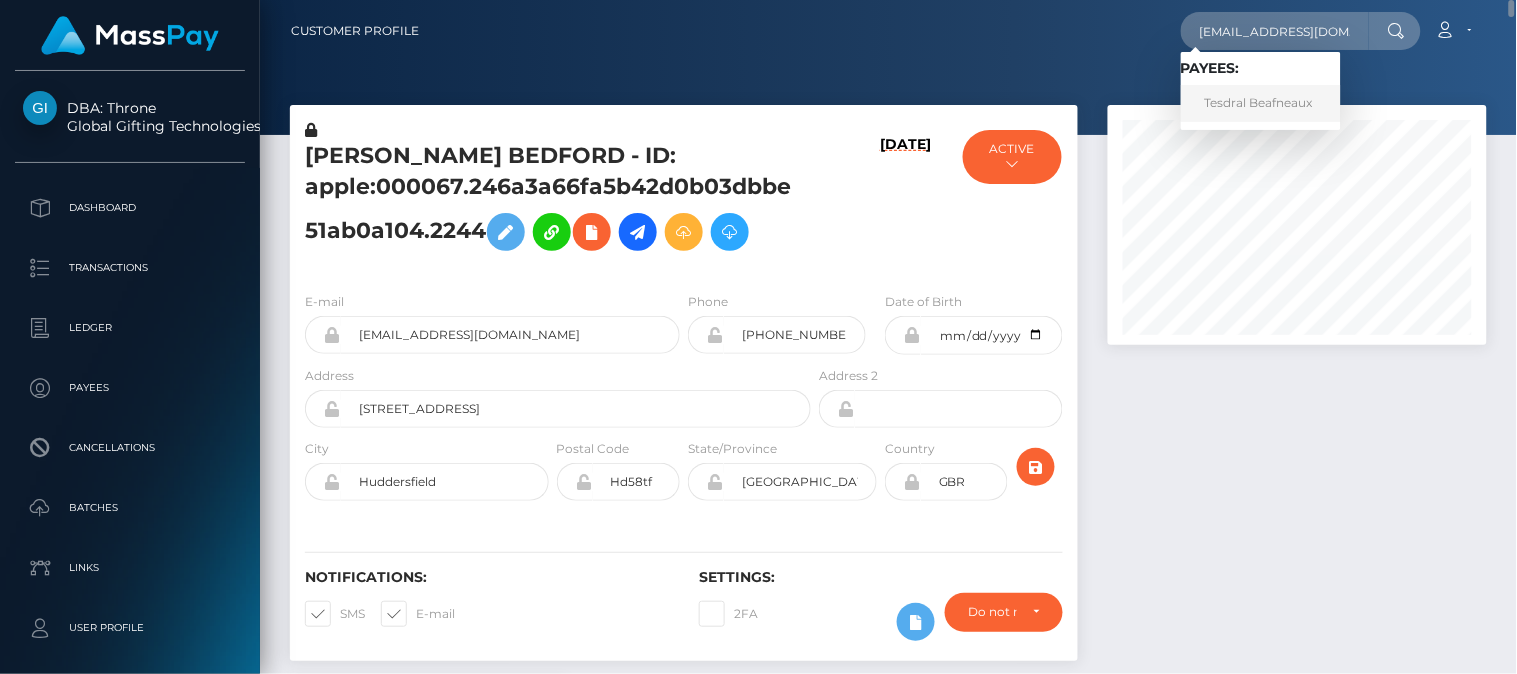click on "Tesdral  Beafneaux" at bounding box center (1261, 103) 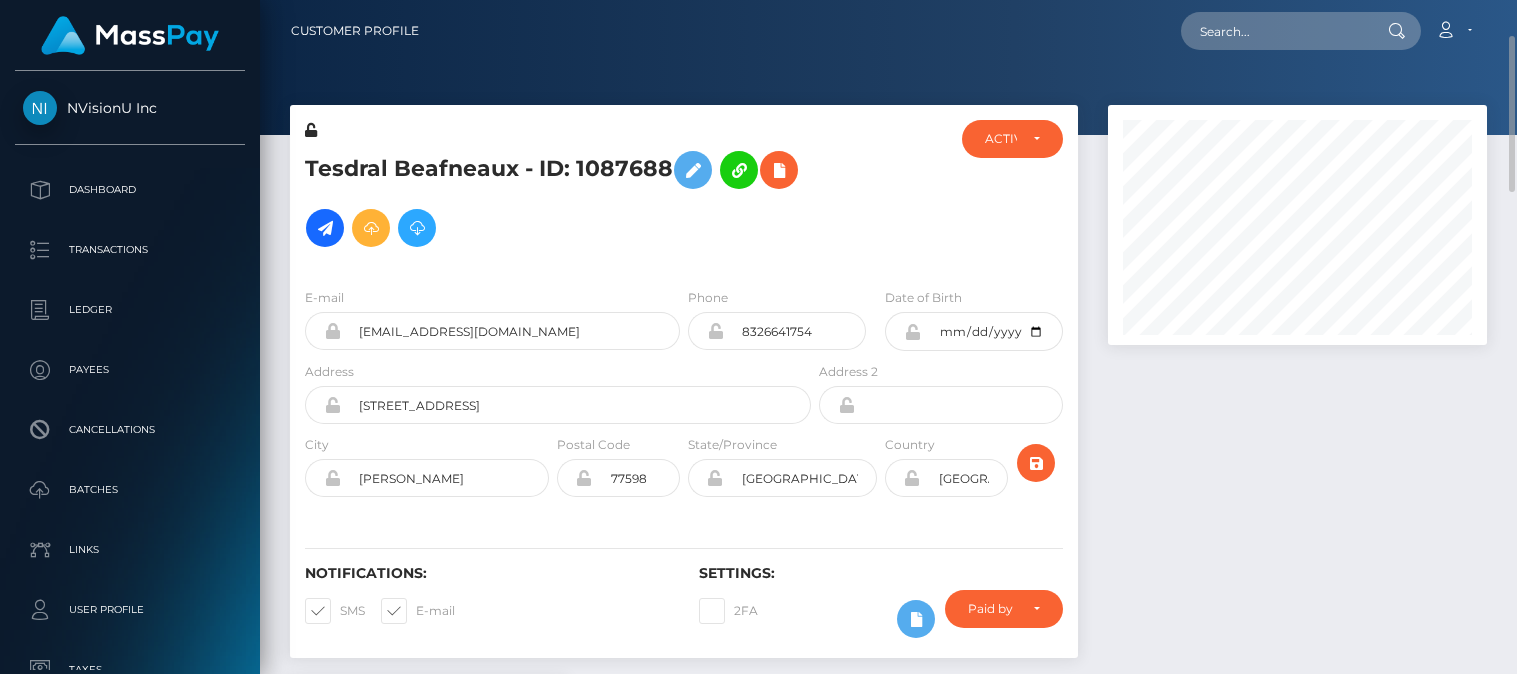 scroll, scrollTop: 0, scrollLeft: 0, axis: both 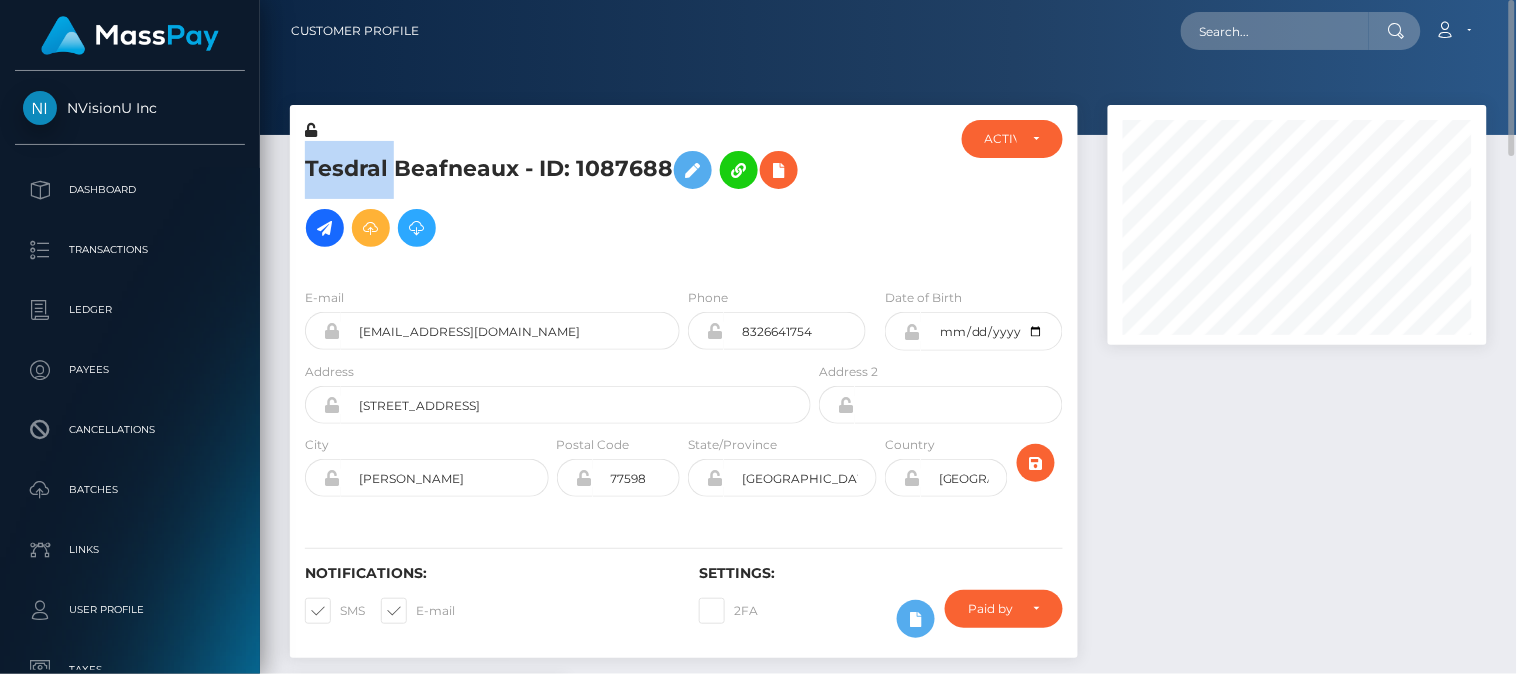 drag, startPoint x: 307, startPoint y: 163, endPoint x: 391, endPoint y: 176, distance: 85 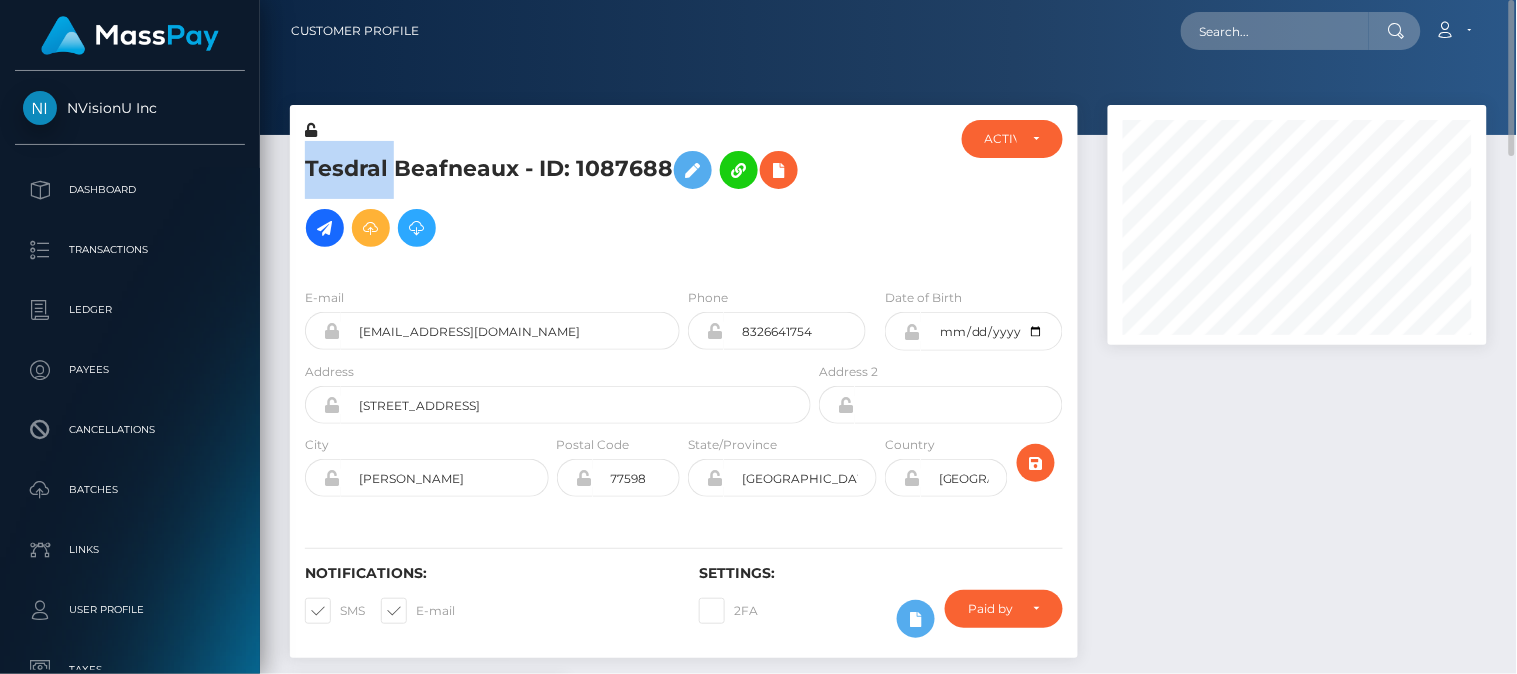 click on "Tesdral  Beafneaux
- ID: 1087688" at bounding box center [552, 199] 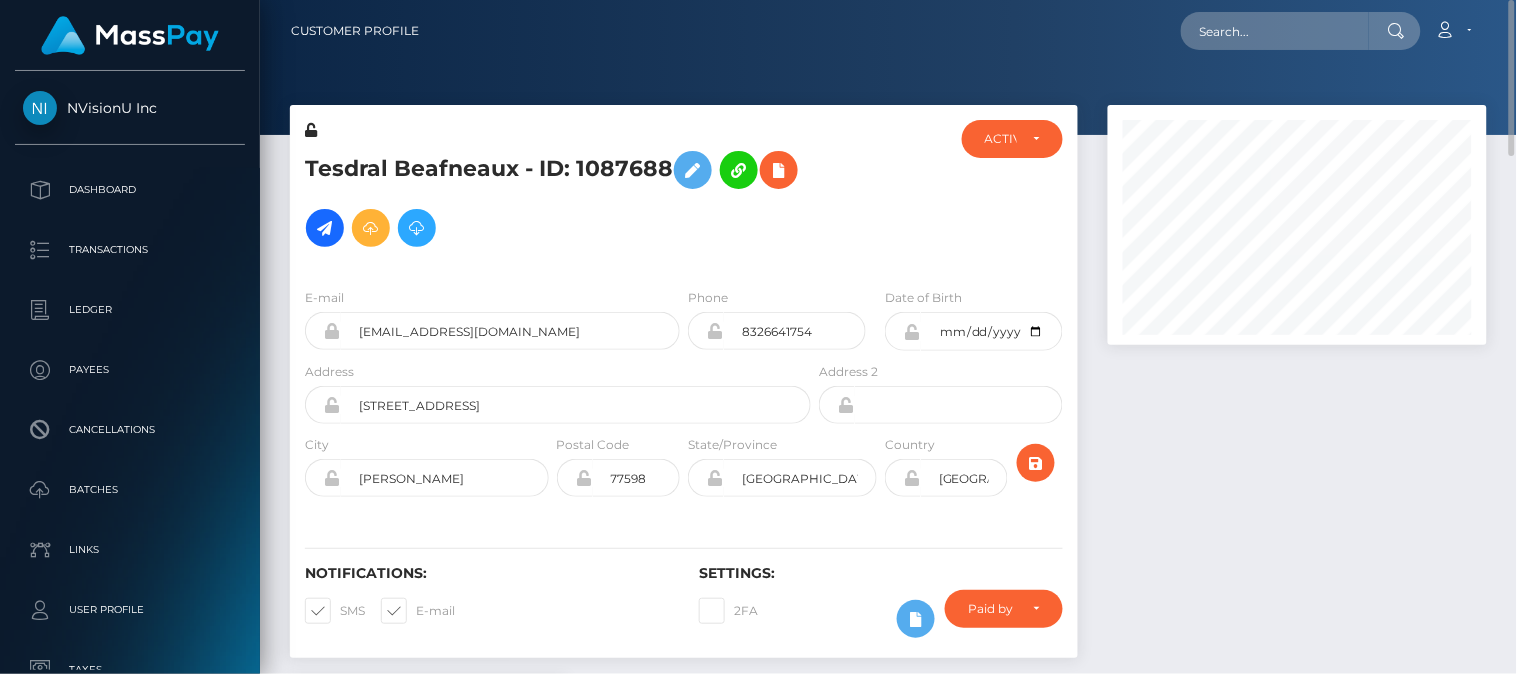 click at bounding box center [1297, 391] 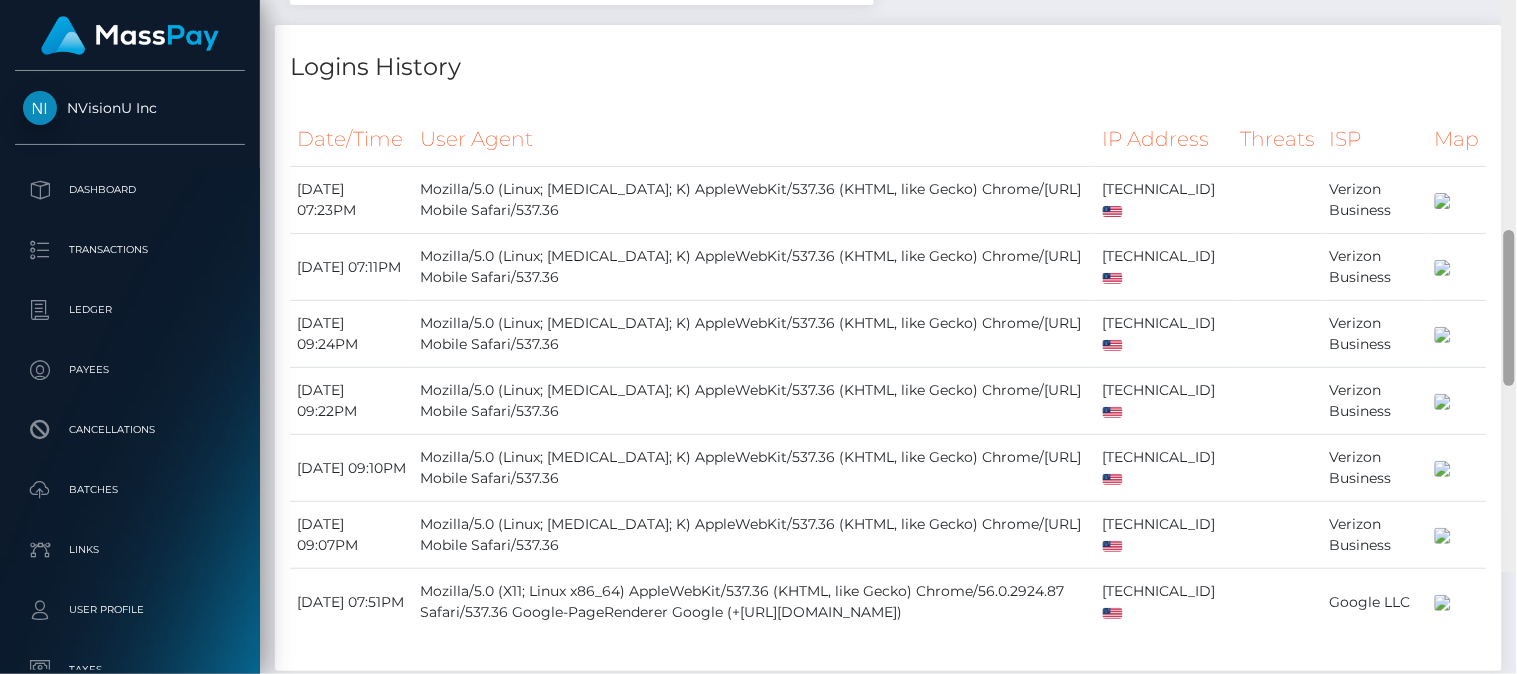 drag, startPoint x: 1510, startPoint y: 70, endPoint x: 1513, endPoint y: 428, distance: 358.01257 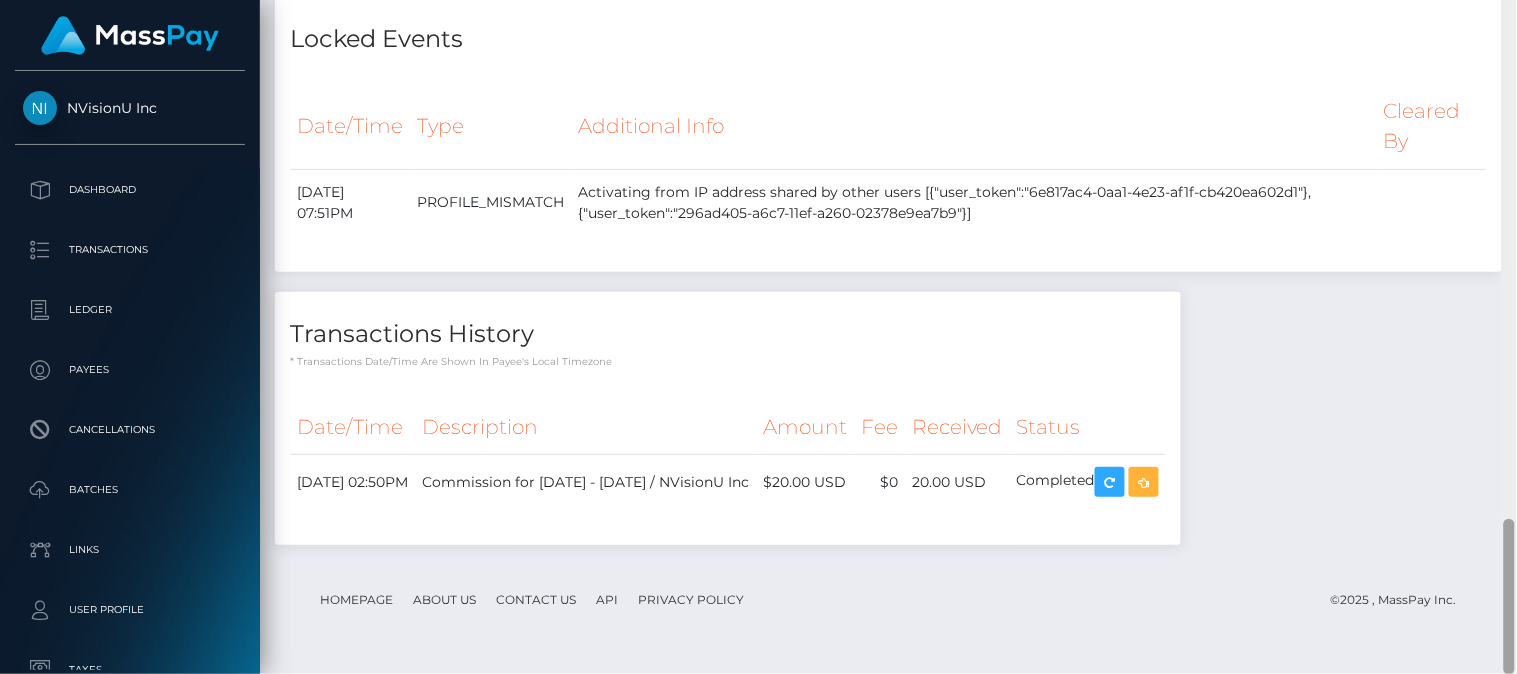 scroll, scrollTop: 0, scrollLeft: 0, axis: both 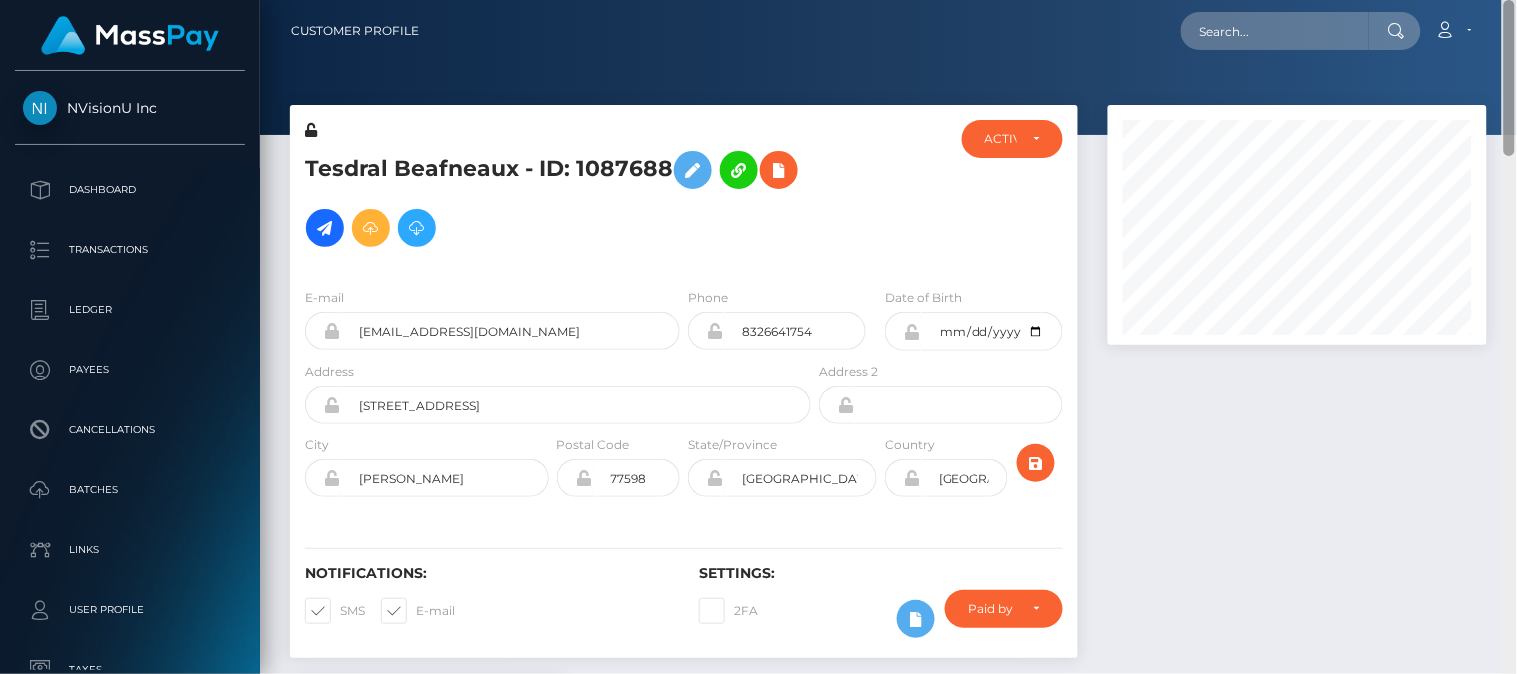 drag, startPoint x: 1513, startPoint y: 428, endPoint x: 1516, endPoint y: 24, distance: 404.01114 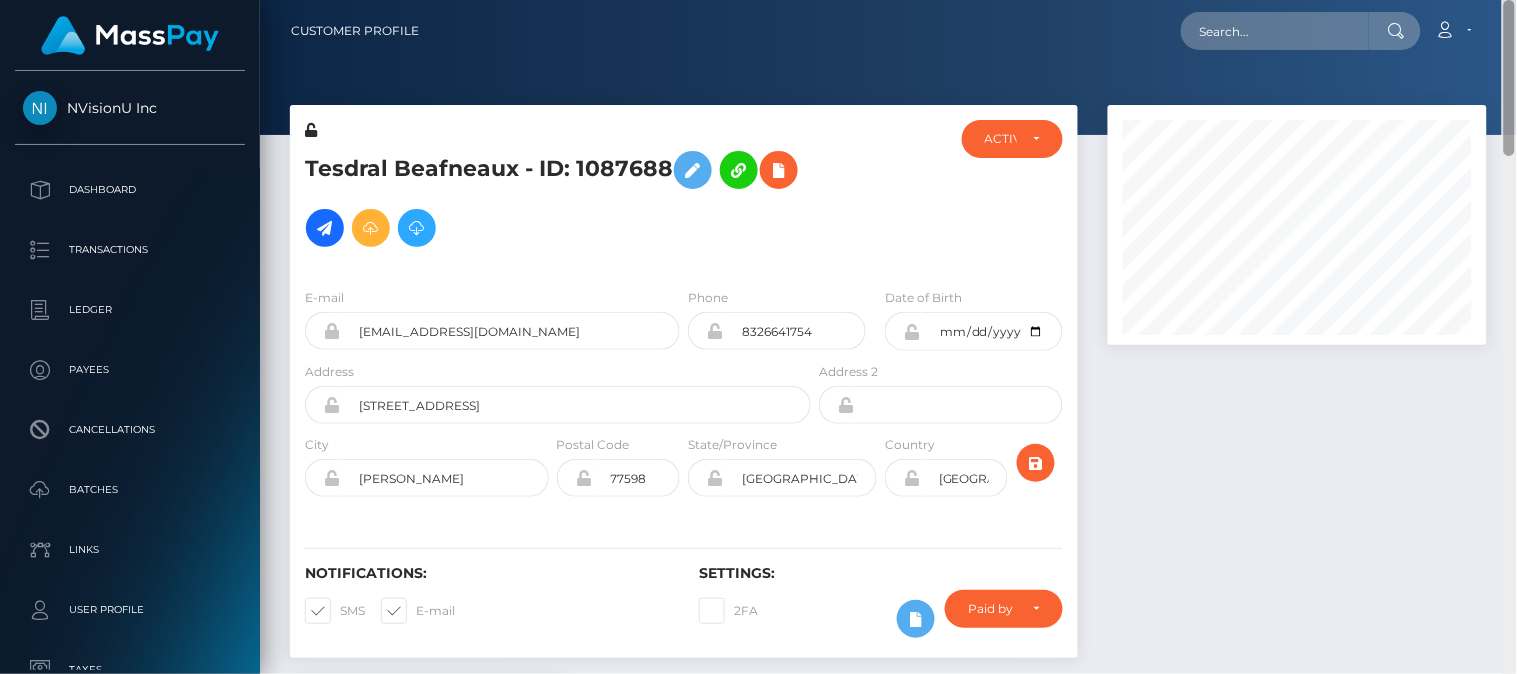 click on "Customer Profile
Loading...
Loading..." at bounding box center (888, 337) 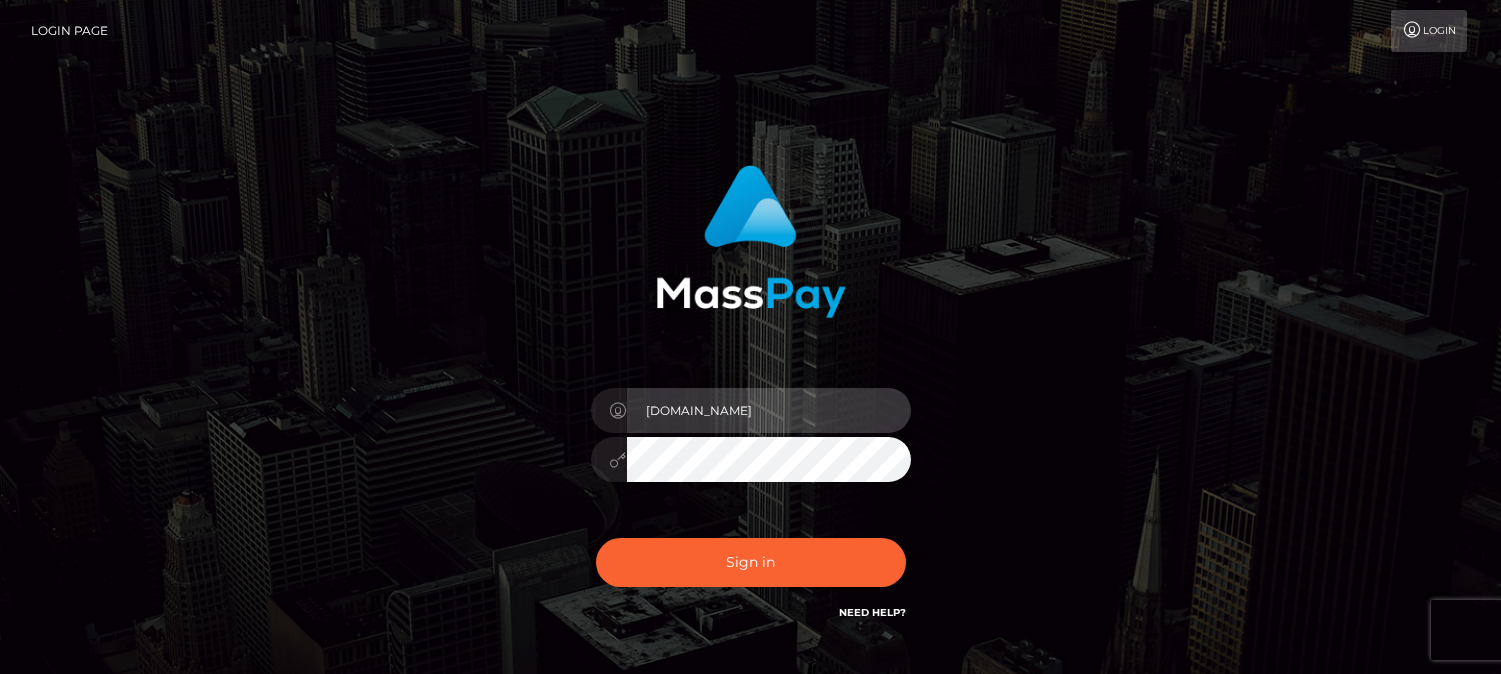 drag, startPoint x: 0, startPoint y: 0, endPoint x: 782, endPoint y: 394, distance: 875.6483 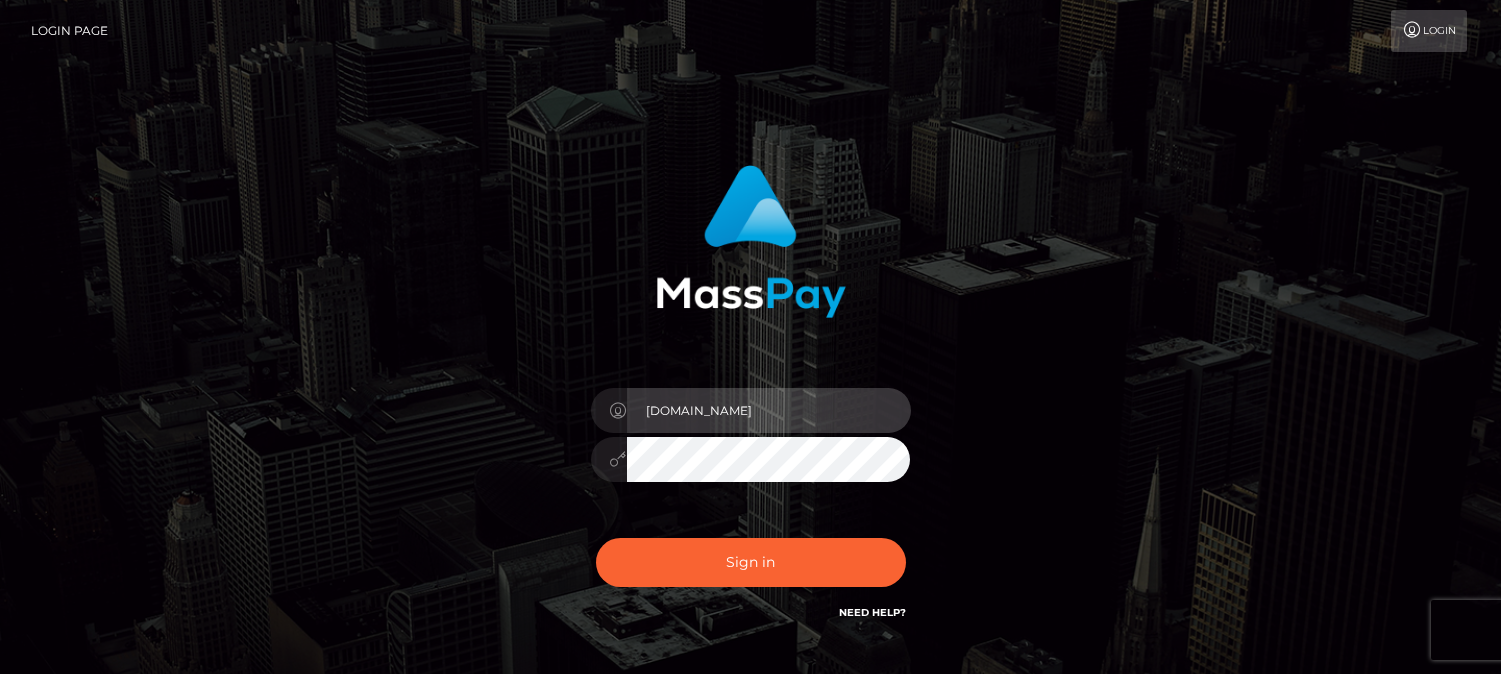 scroll, scrollTop: 0, scrollLeft: 0, axis: both 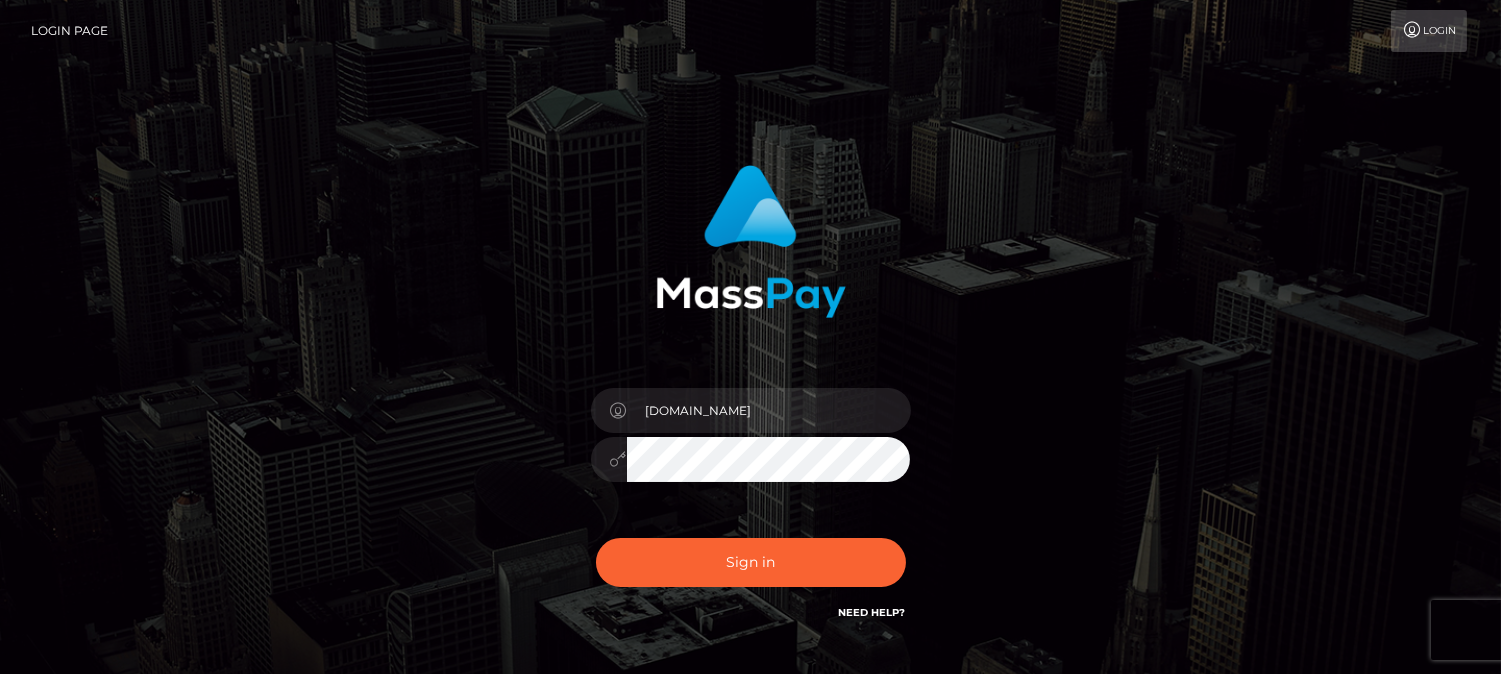 click on "by.es" at bounding box center (769, 410) 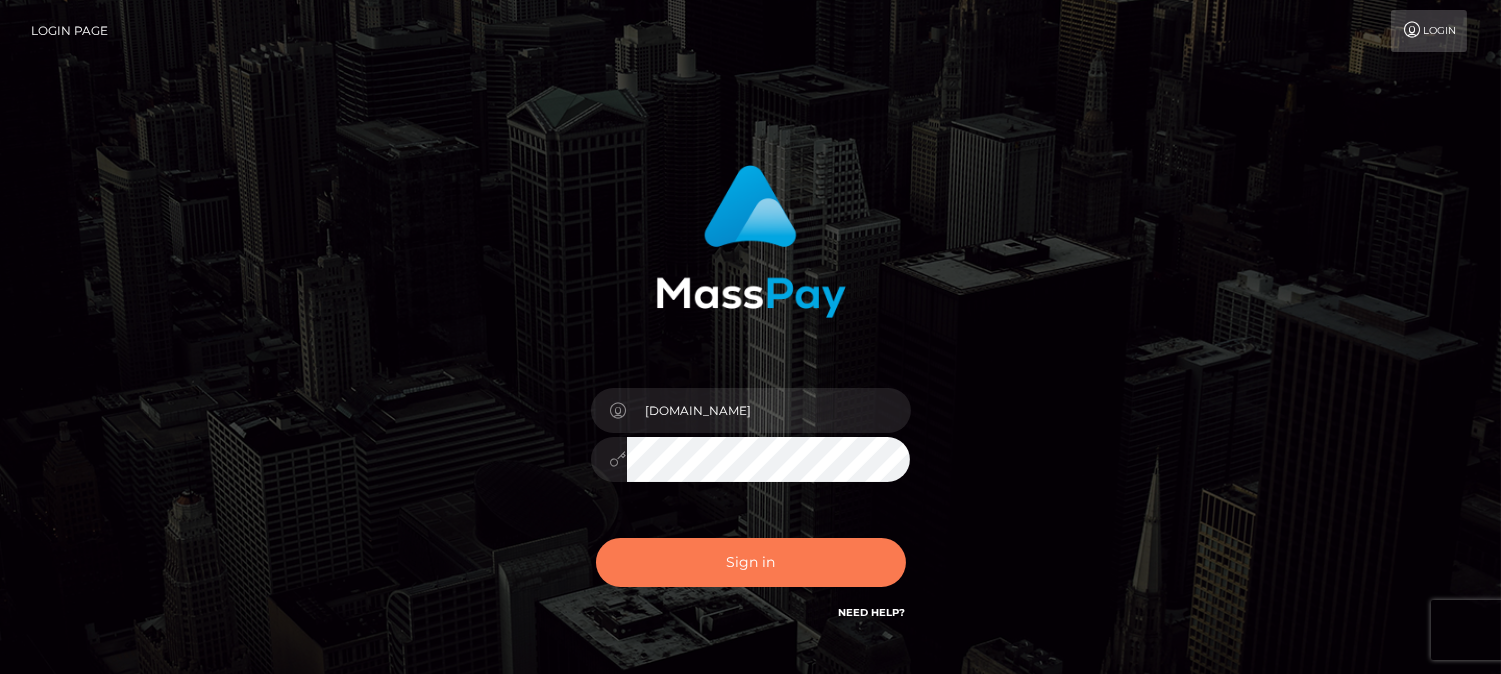 click on "Sign in" at bounding box center (751, 562) 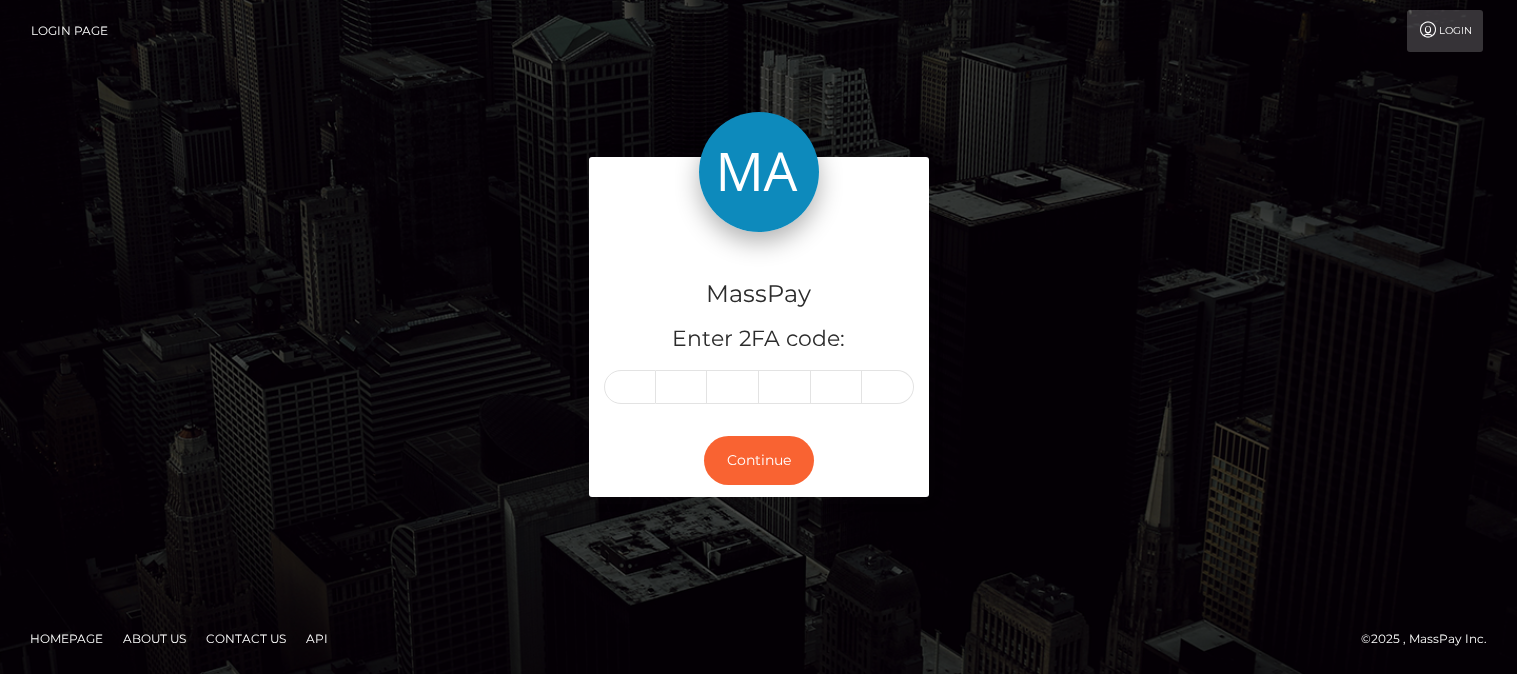 scroll, scrollTop: 0, scrollLeft: 0, axis: both 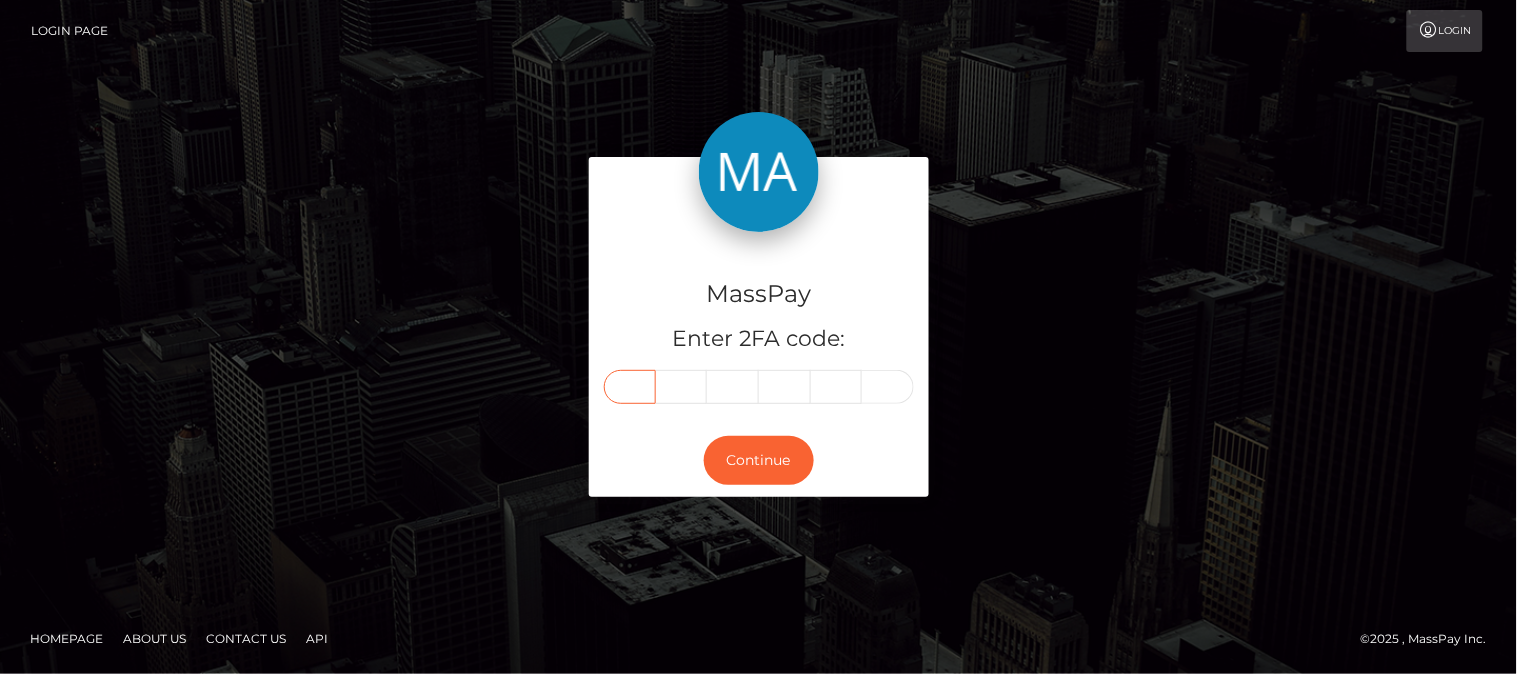 click at bounding box center [630, 387] 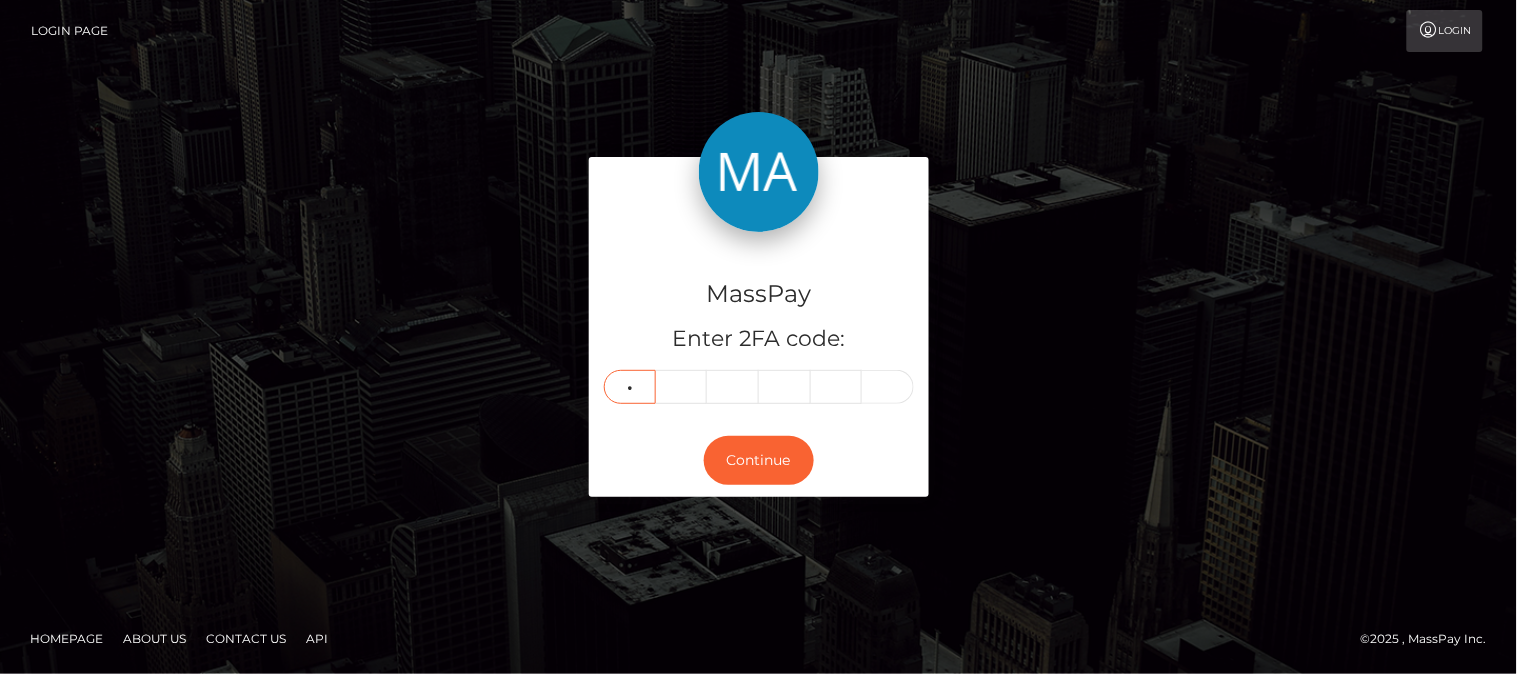 type on "5" 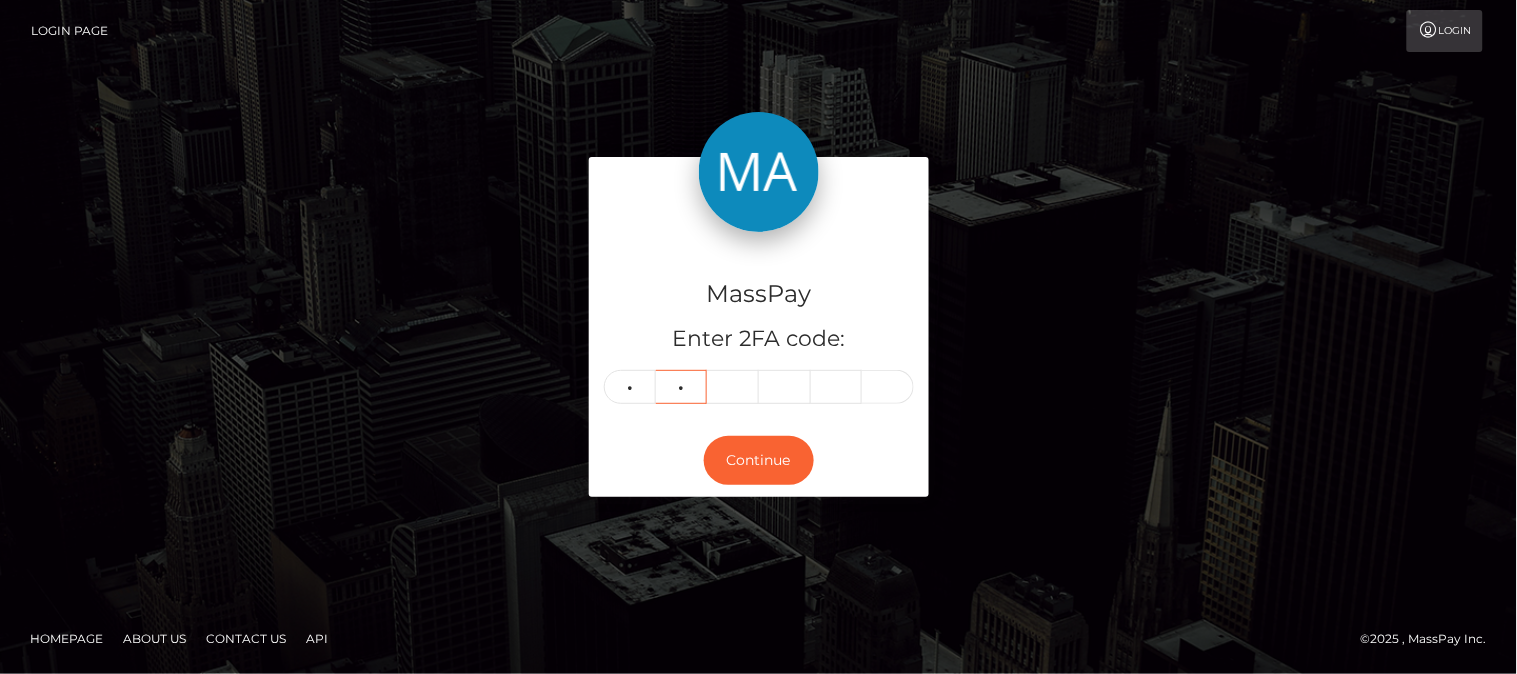 type on "0" 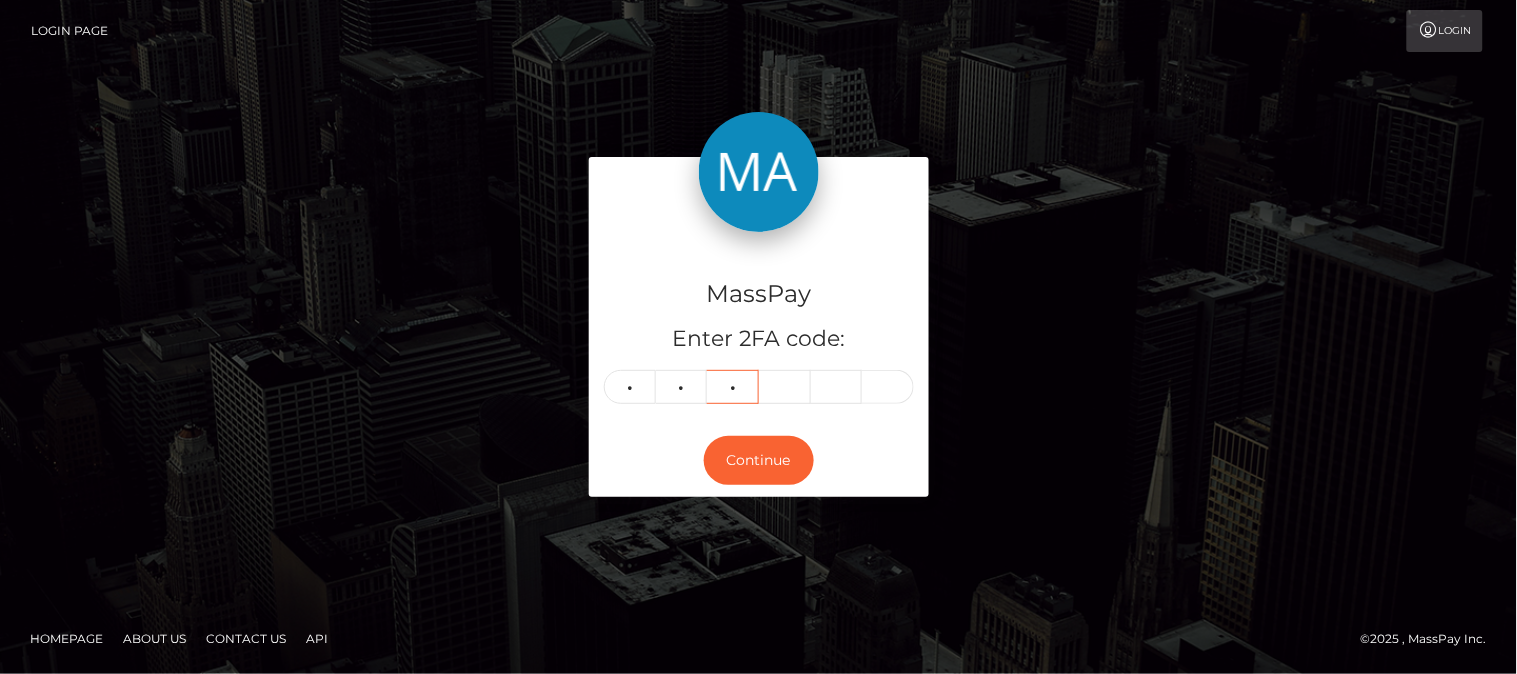 type on "6" 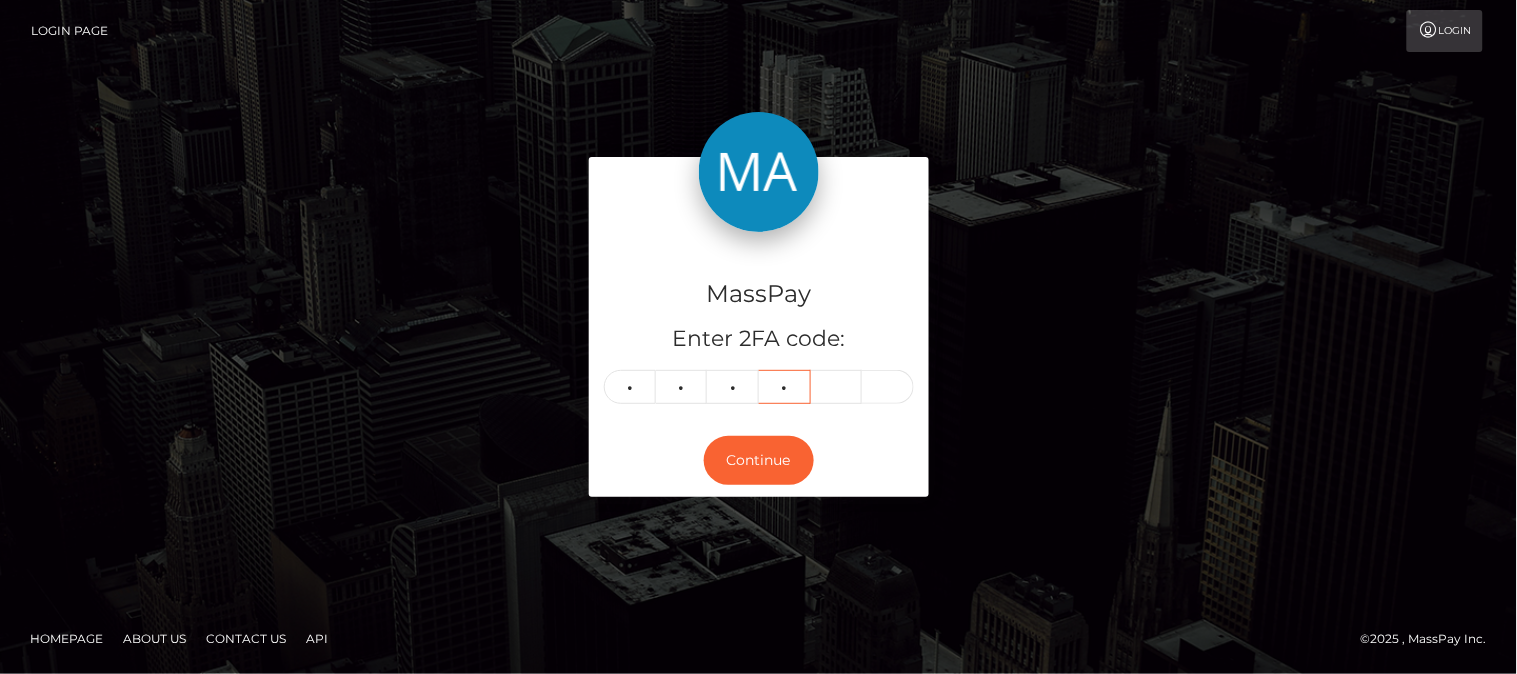 type on "5" 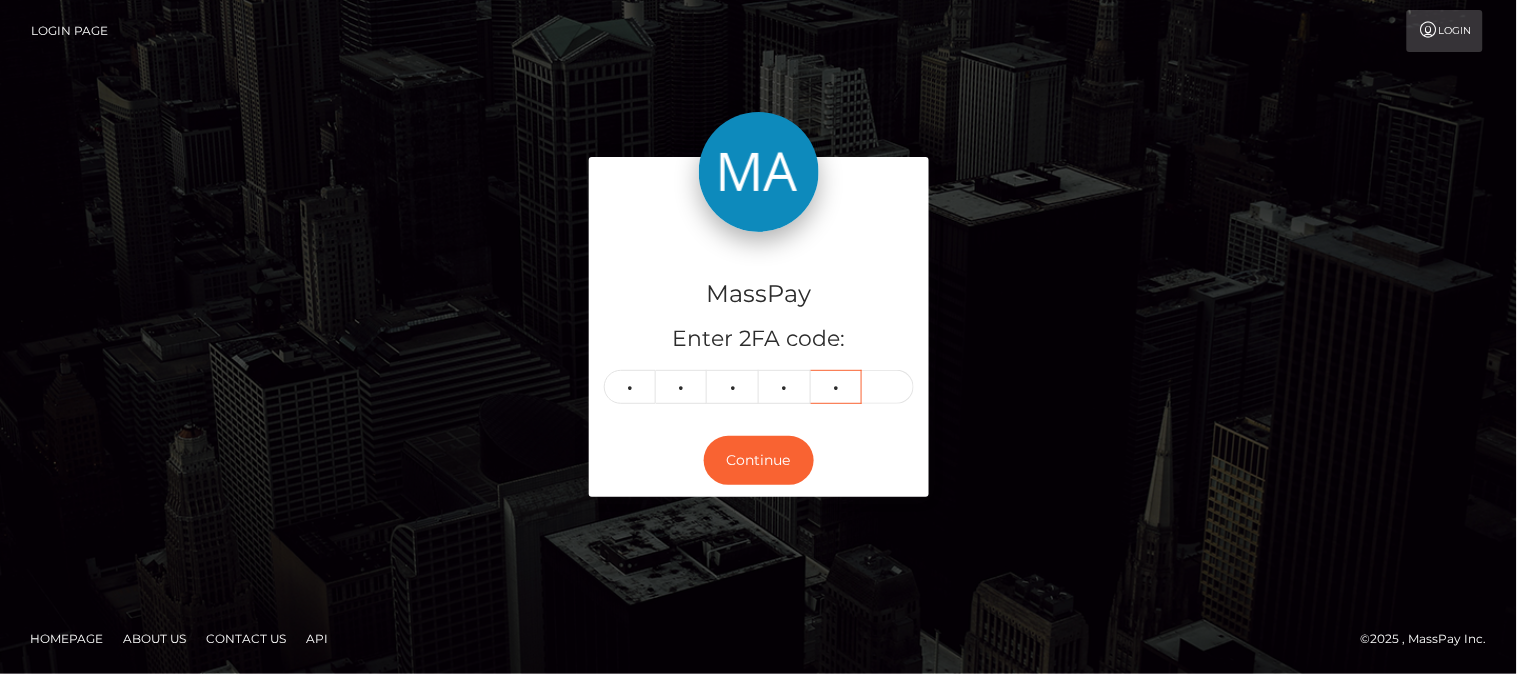 type on "7" 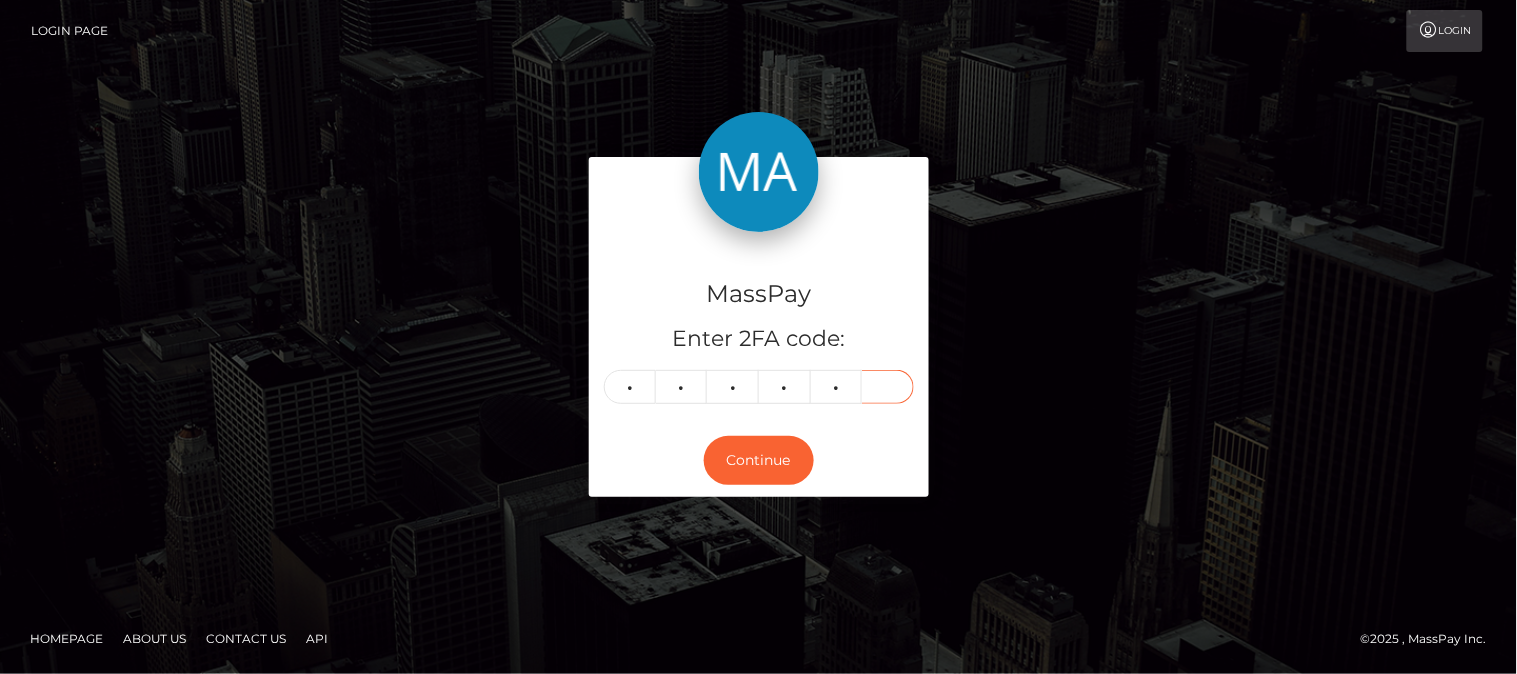 type on "7" 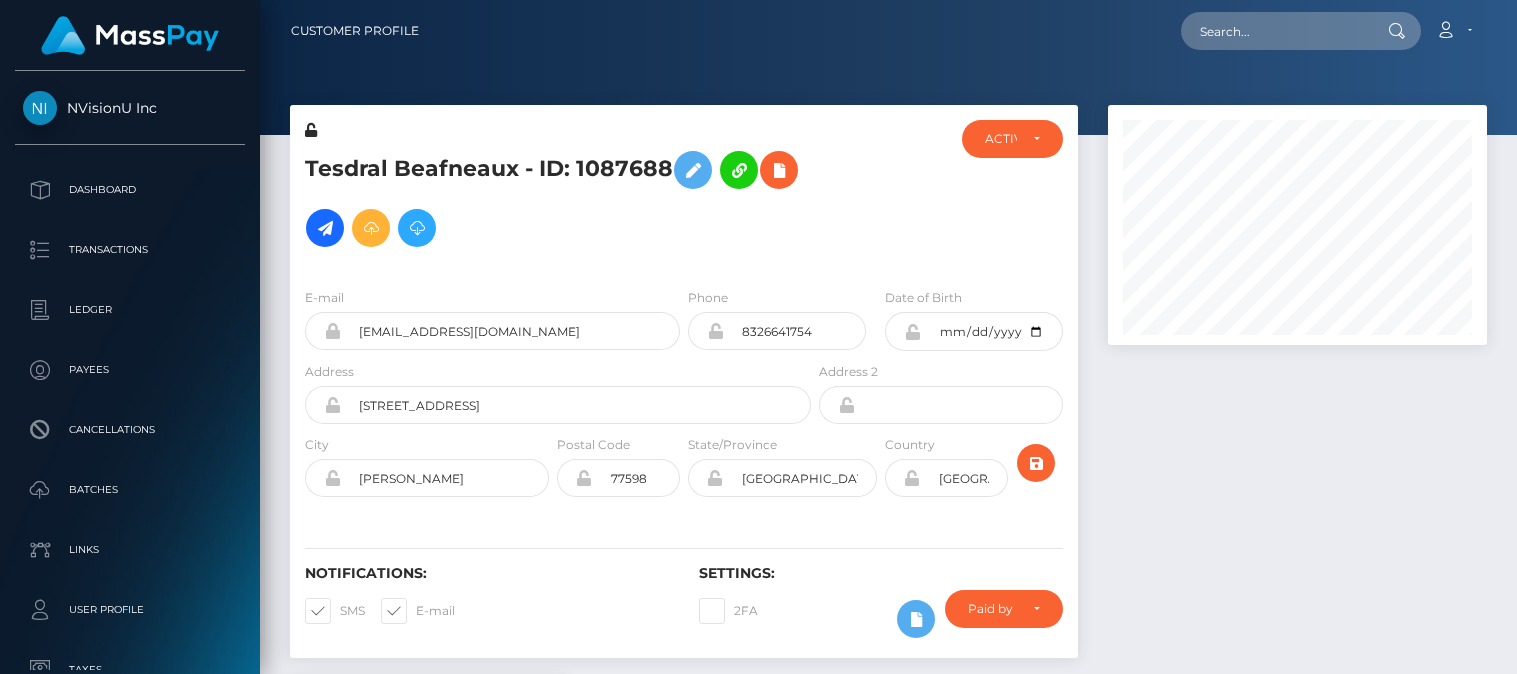 scroll, scrollTop: 0, scrollLeft: 0, axis: both 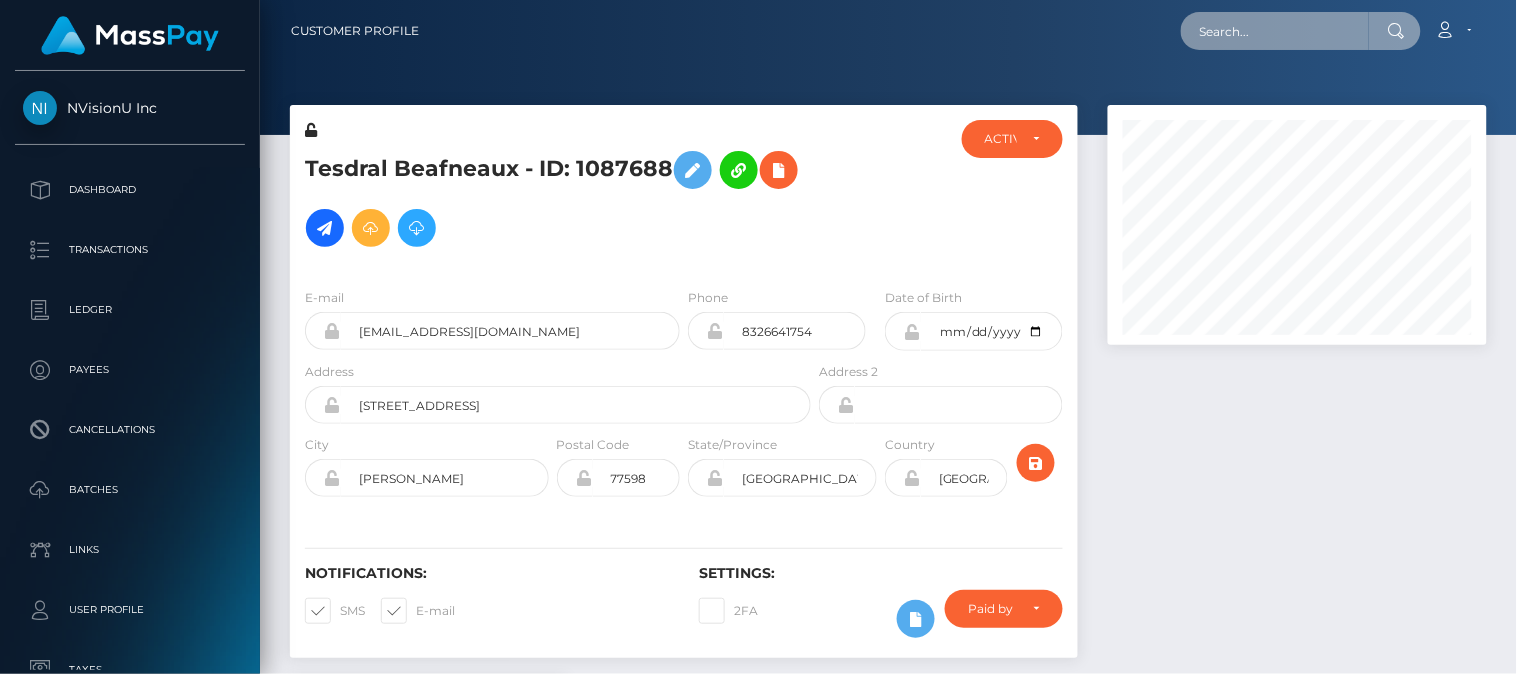 click at bounding box center [1275, 31] 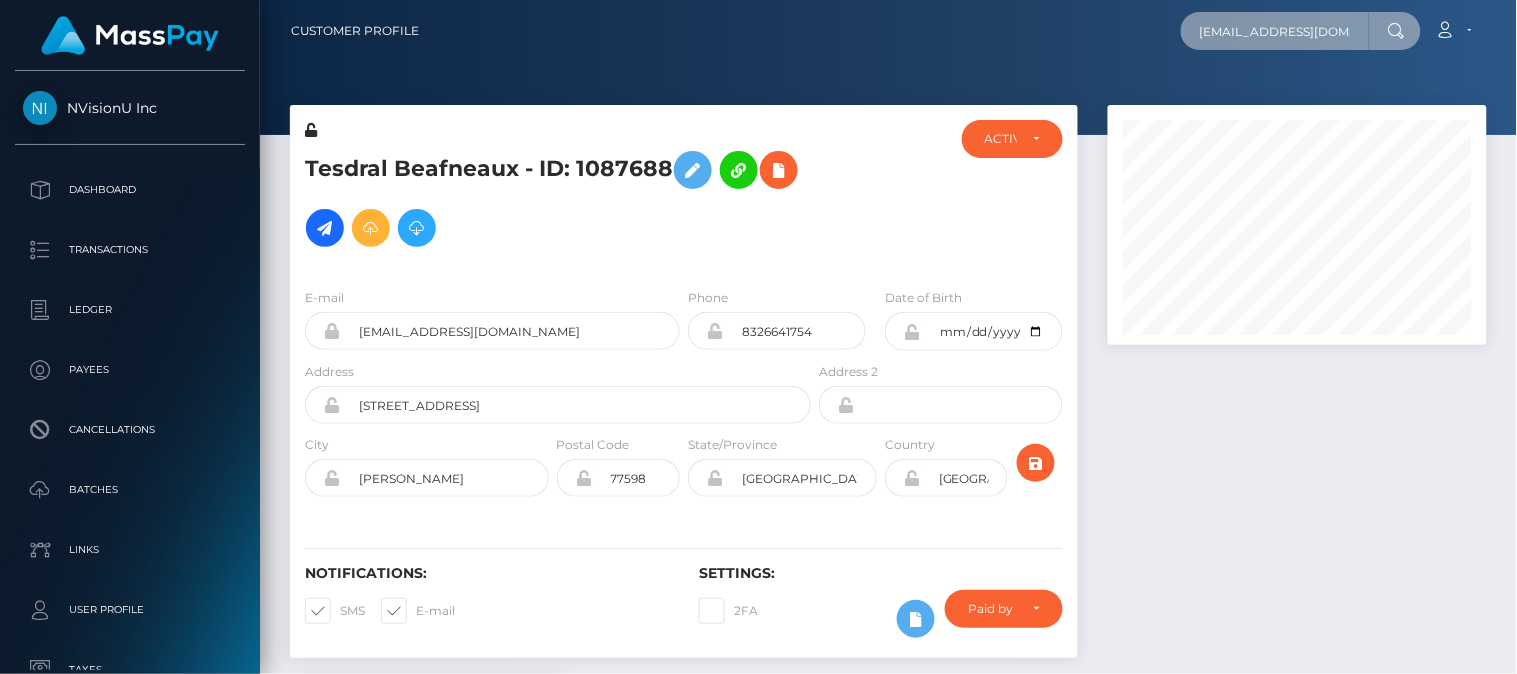scroll, scrollTop: 0, scrollLeft: 11, axis: horizontal 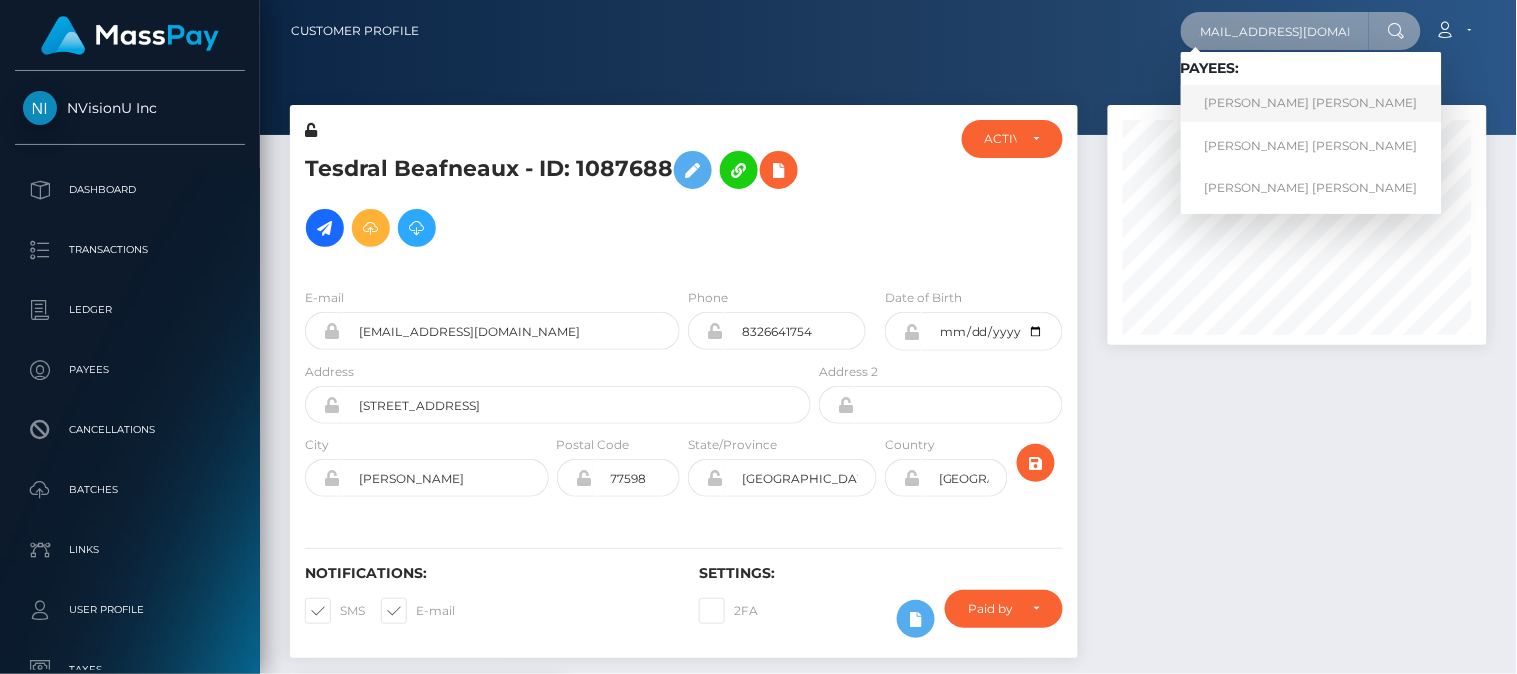 type on "[EMAIL_ADDRESS][DOMAIN_NAME]" 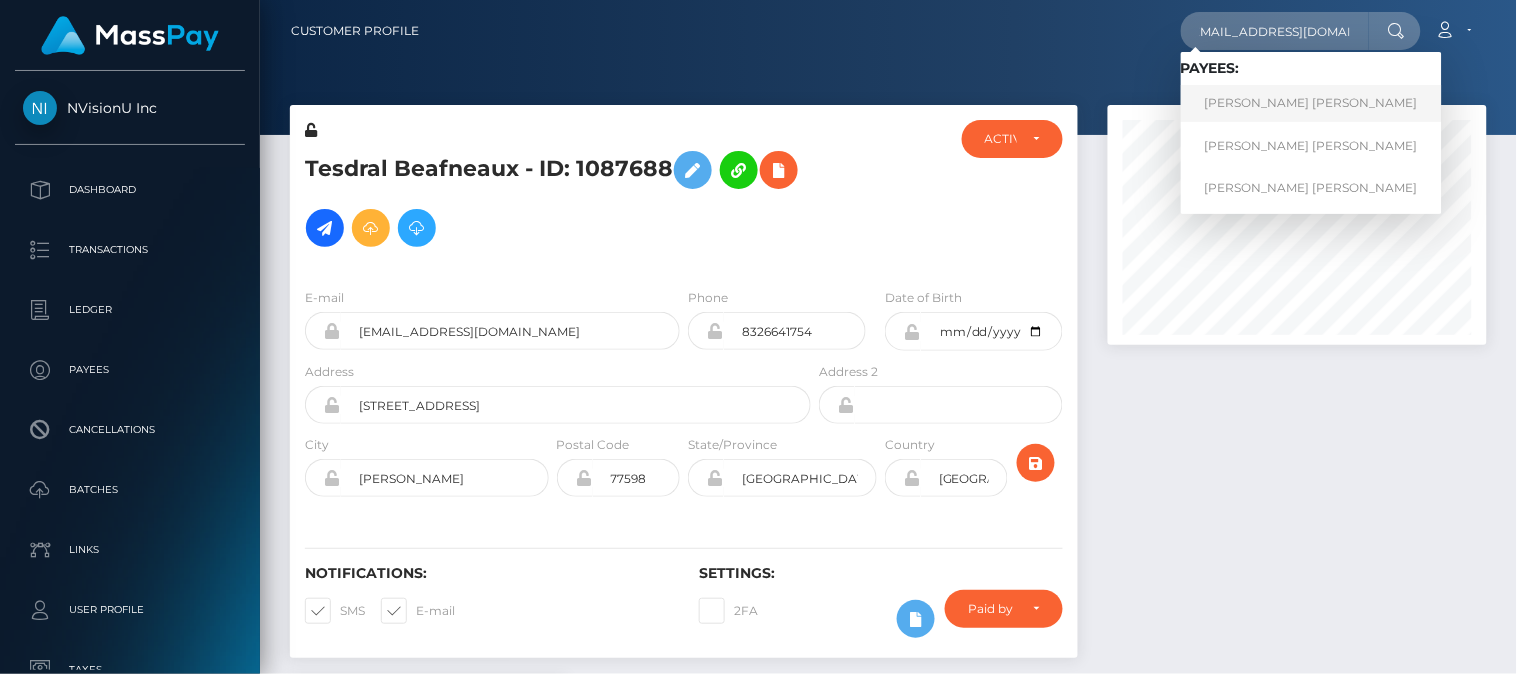 scroll, scrollTop: 0, scrollLeft: 0, axis: both 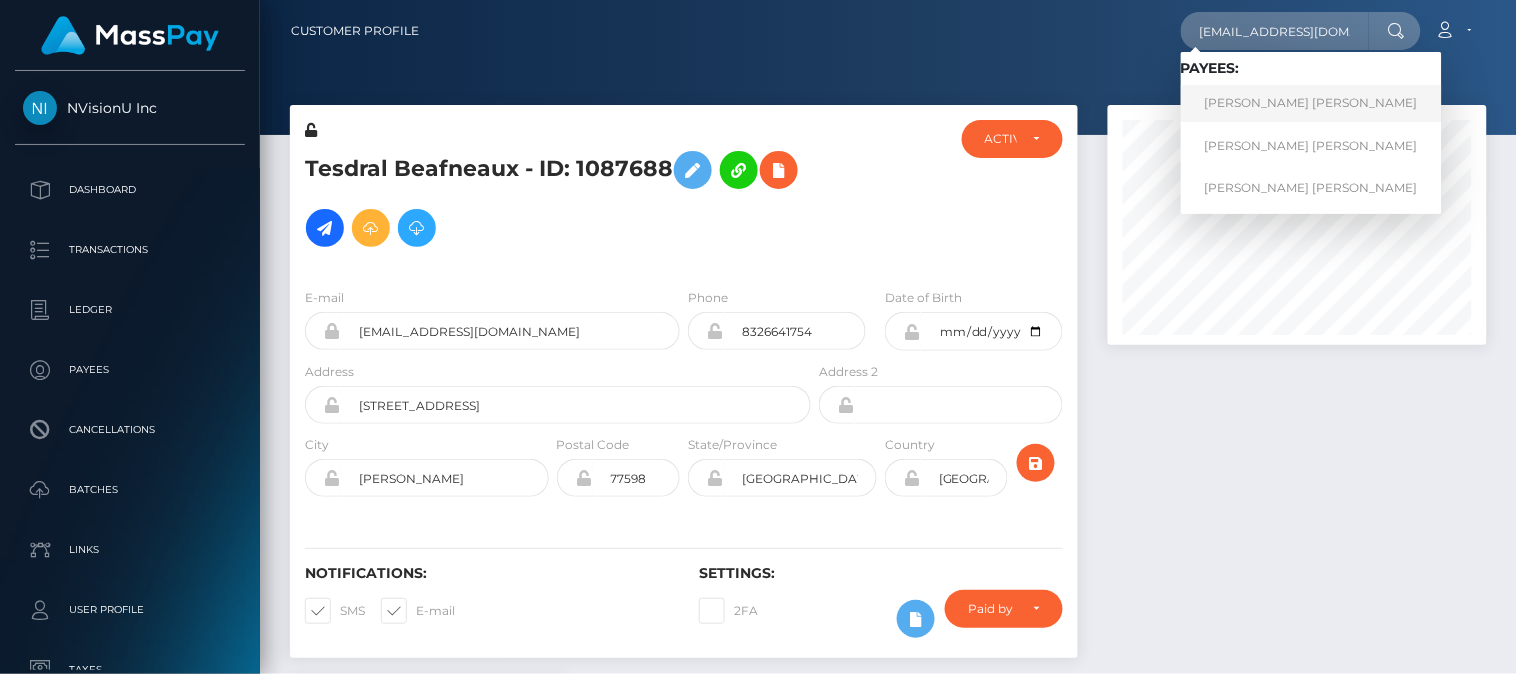 click on "Adessa Marie  Spencer" at bounding box center (1311, 103) 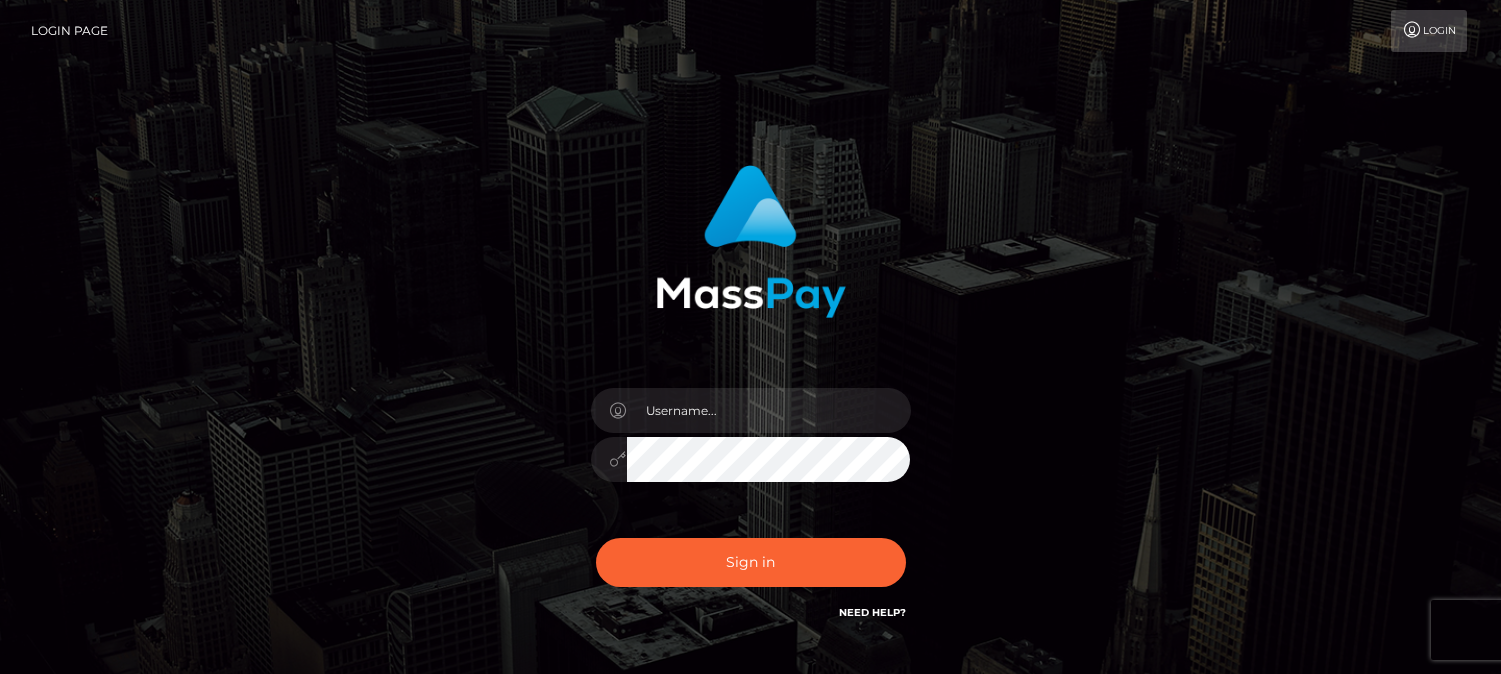 scroll, scrollTop: 0, scrollLeft: 0, axis: both 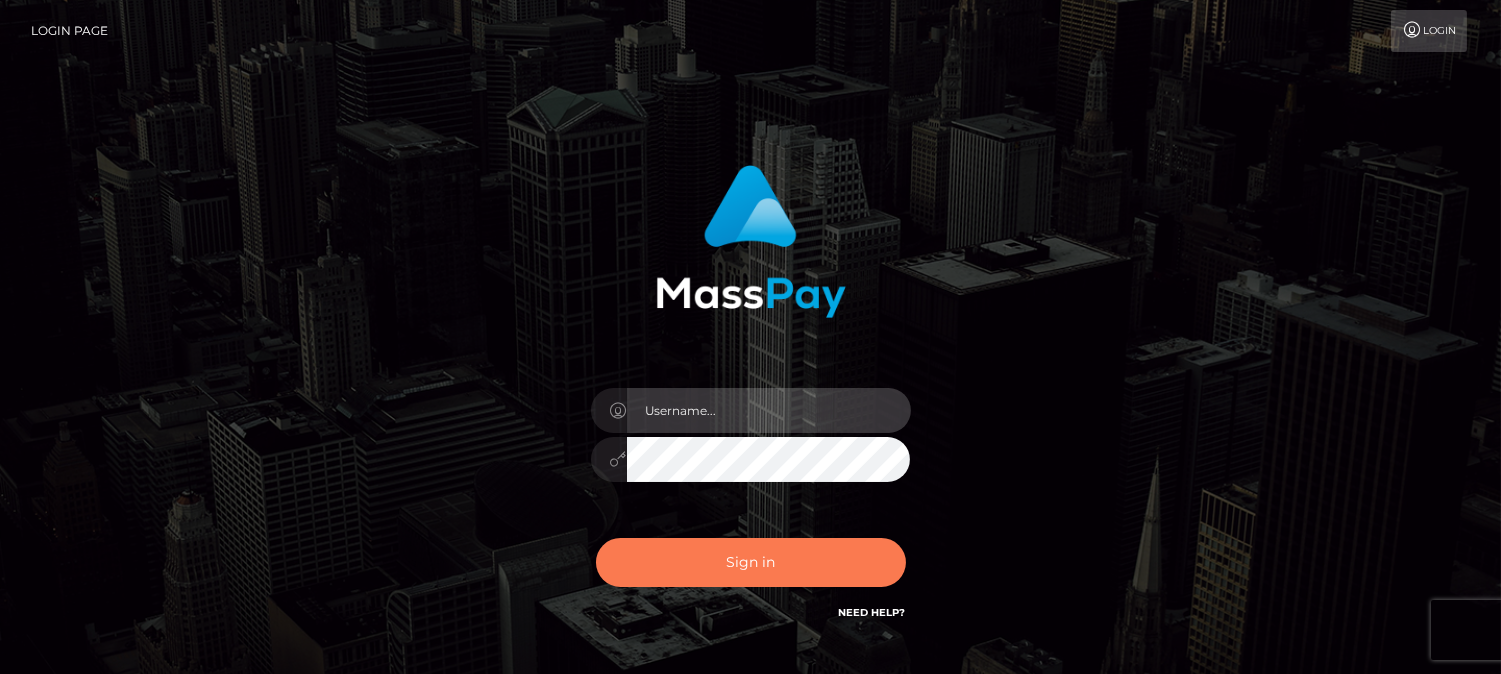 type on "fr.es" 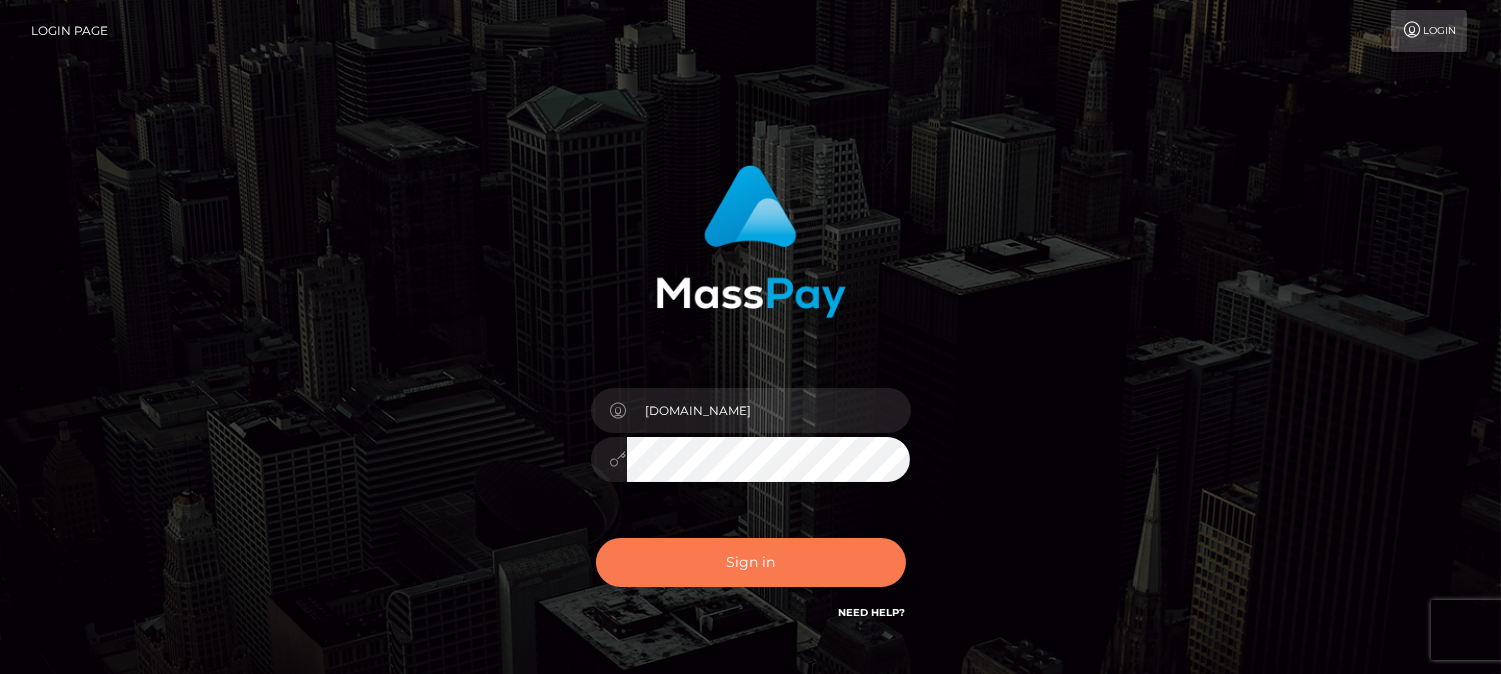 click on "Sign in" at bounding box center (751, 562) 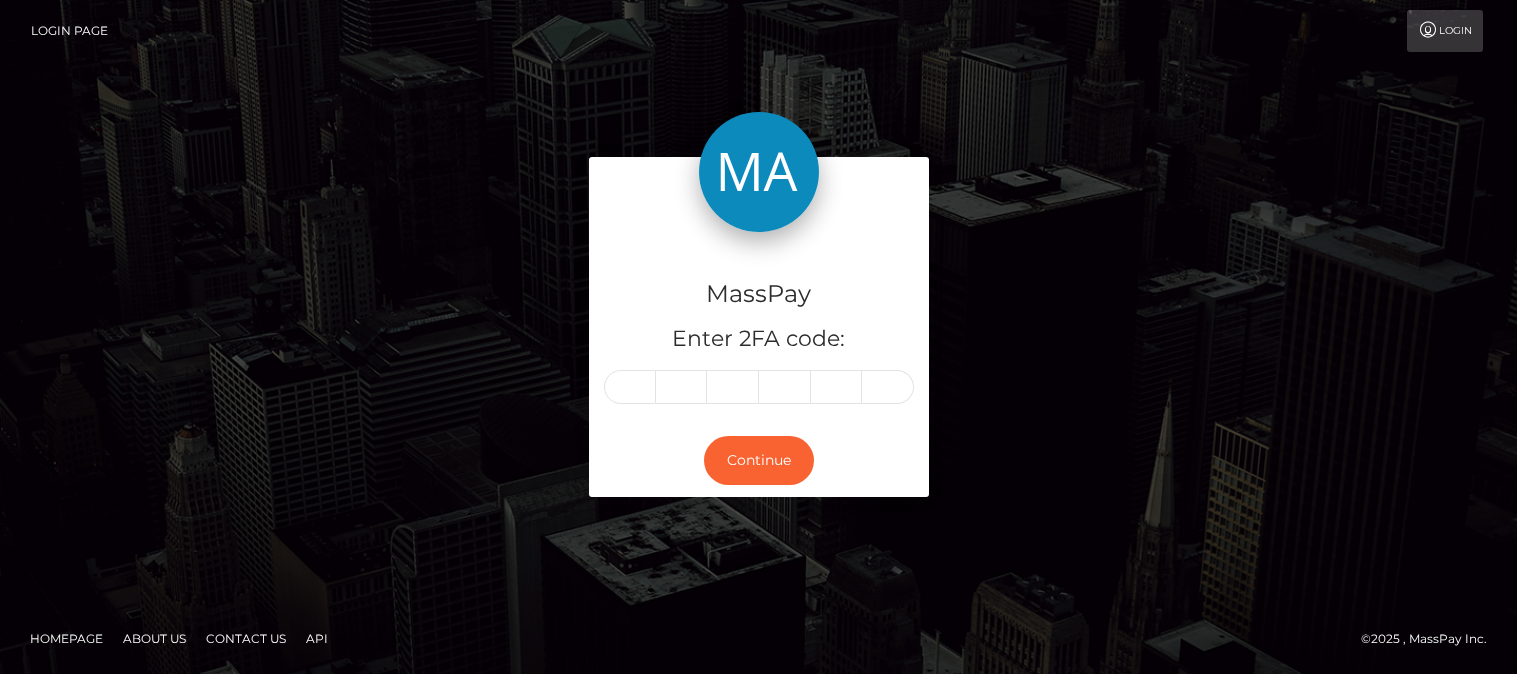 scroll, scrollTop: 0, scrollLeft: 0, axis: both 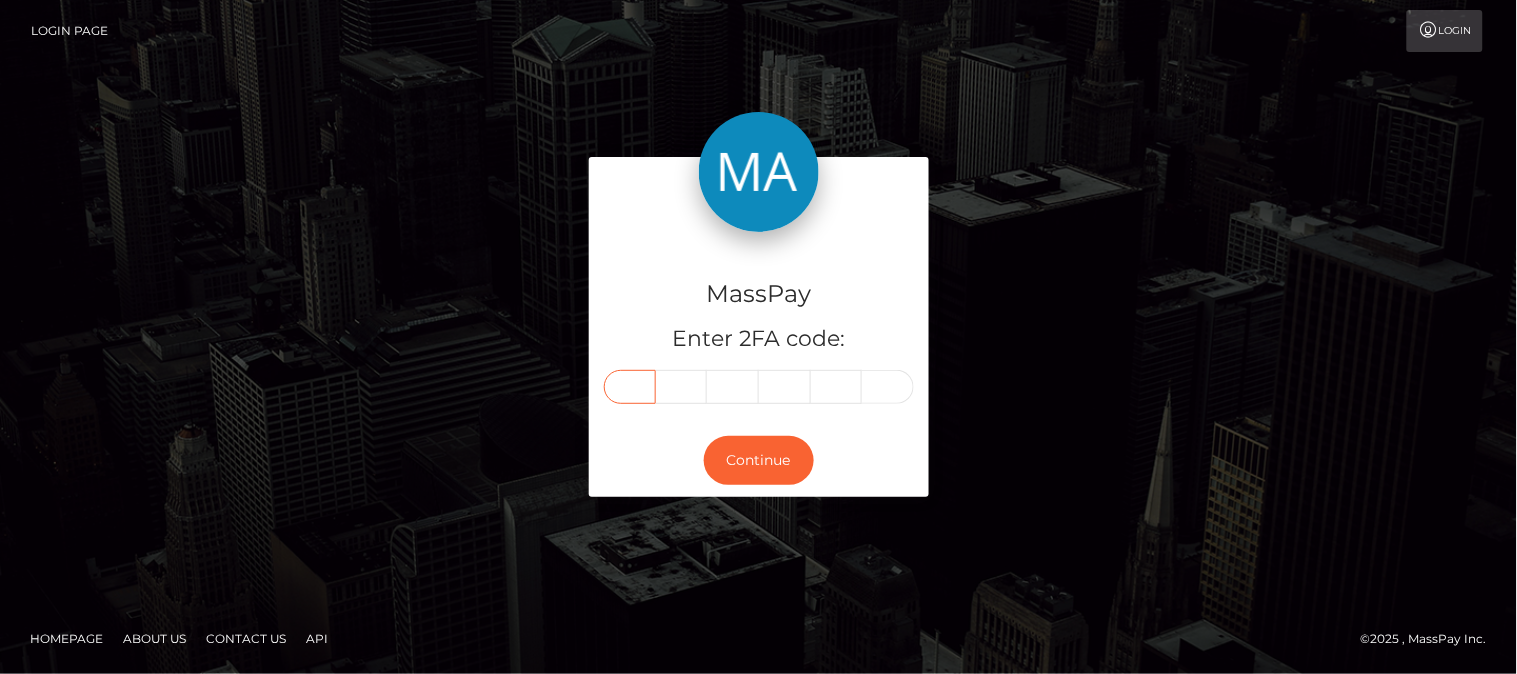 click at bounding box center (630, 387) 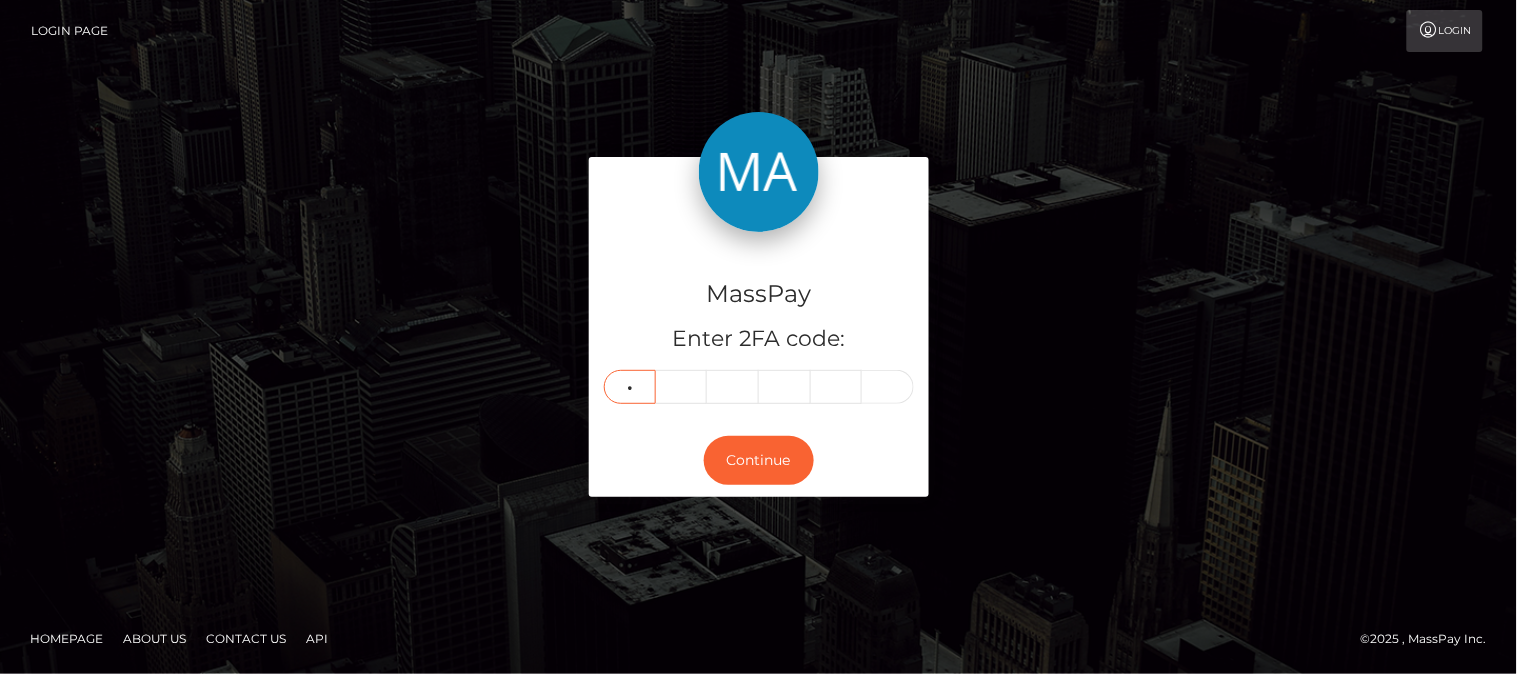 type on "2" 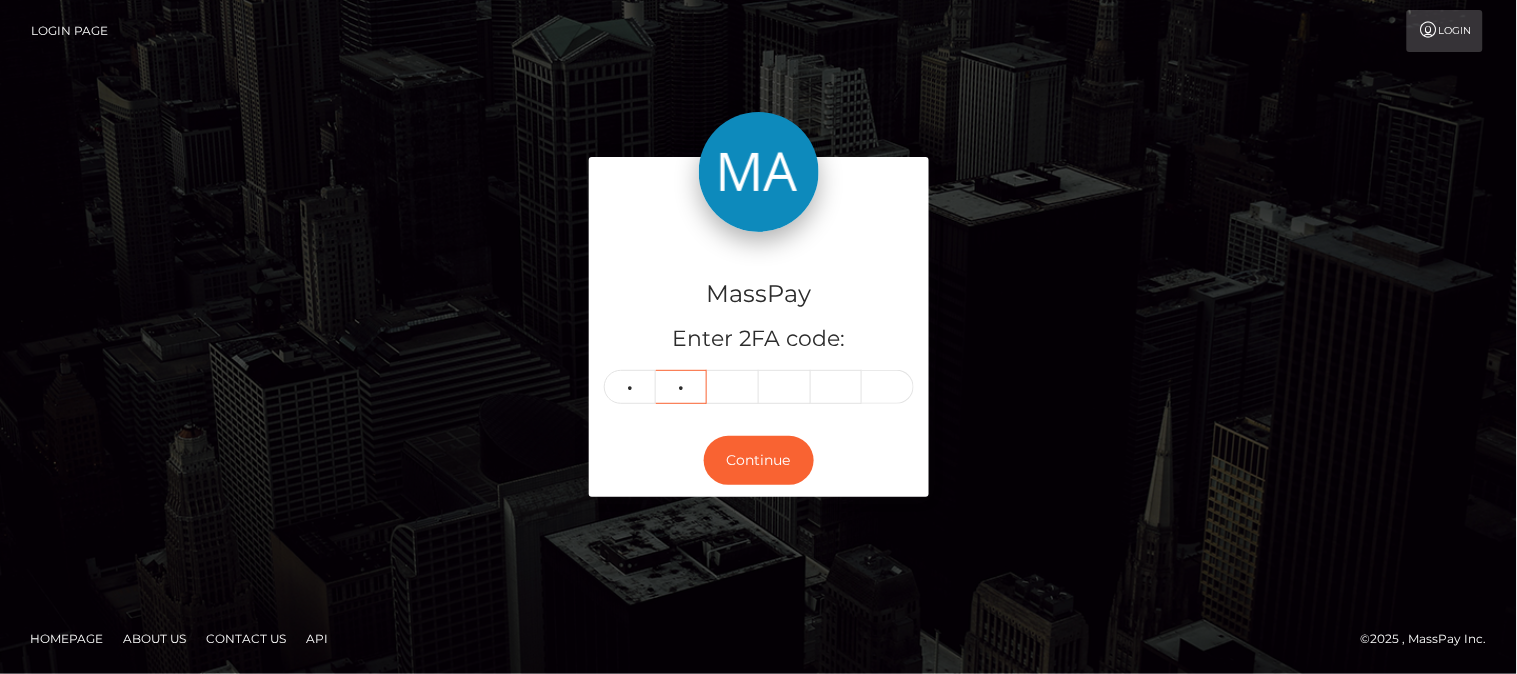 type on "7" 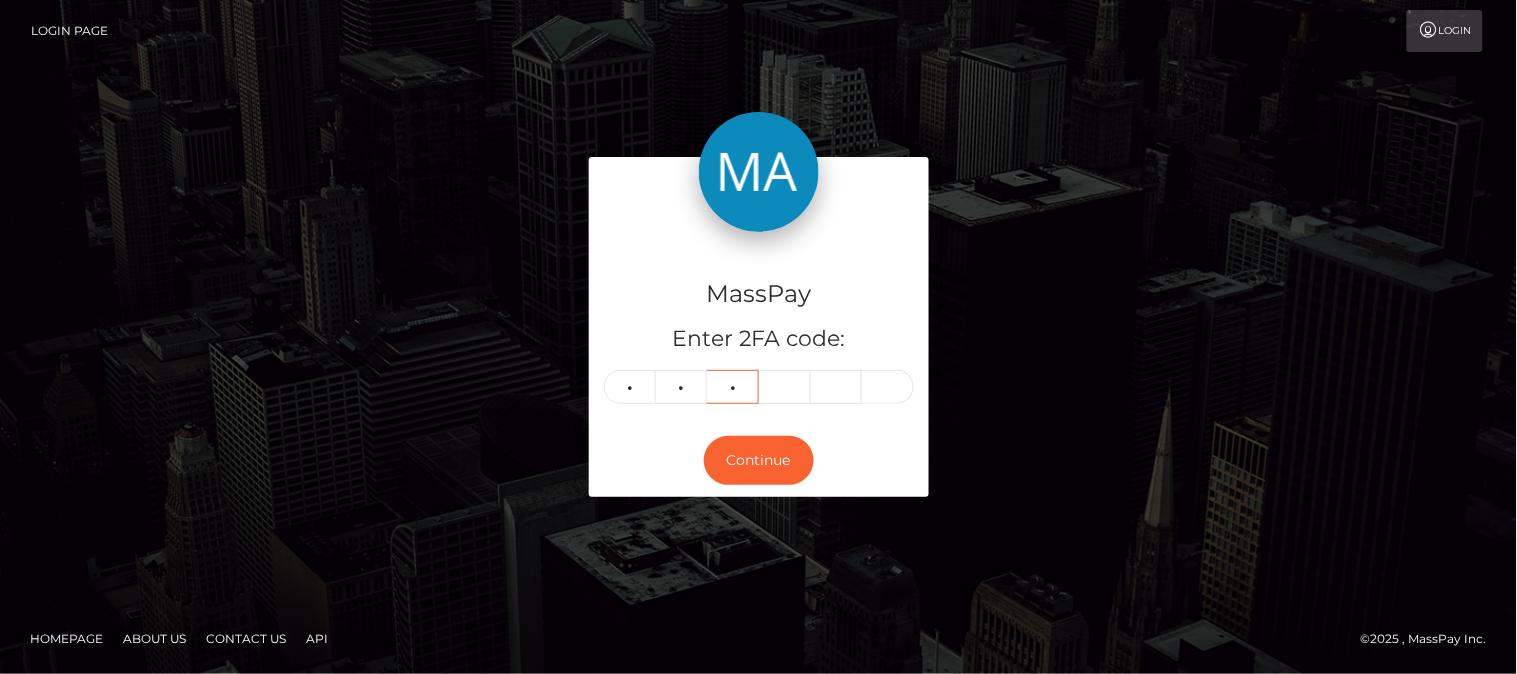 type on "6" 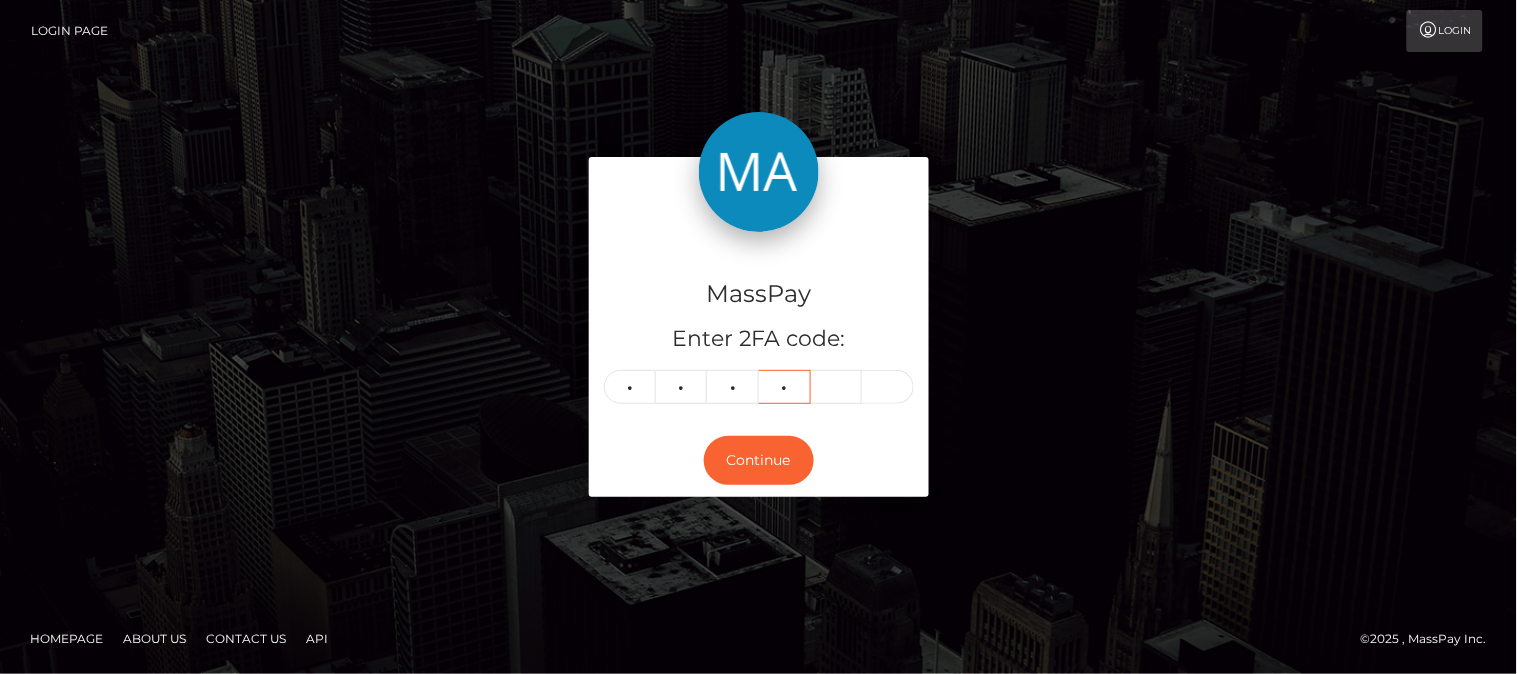 type on "6" 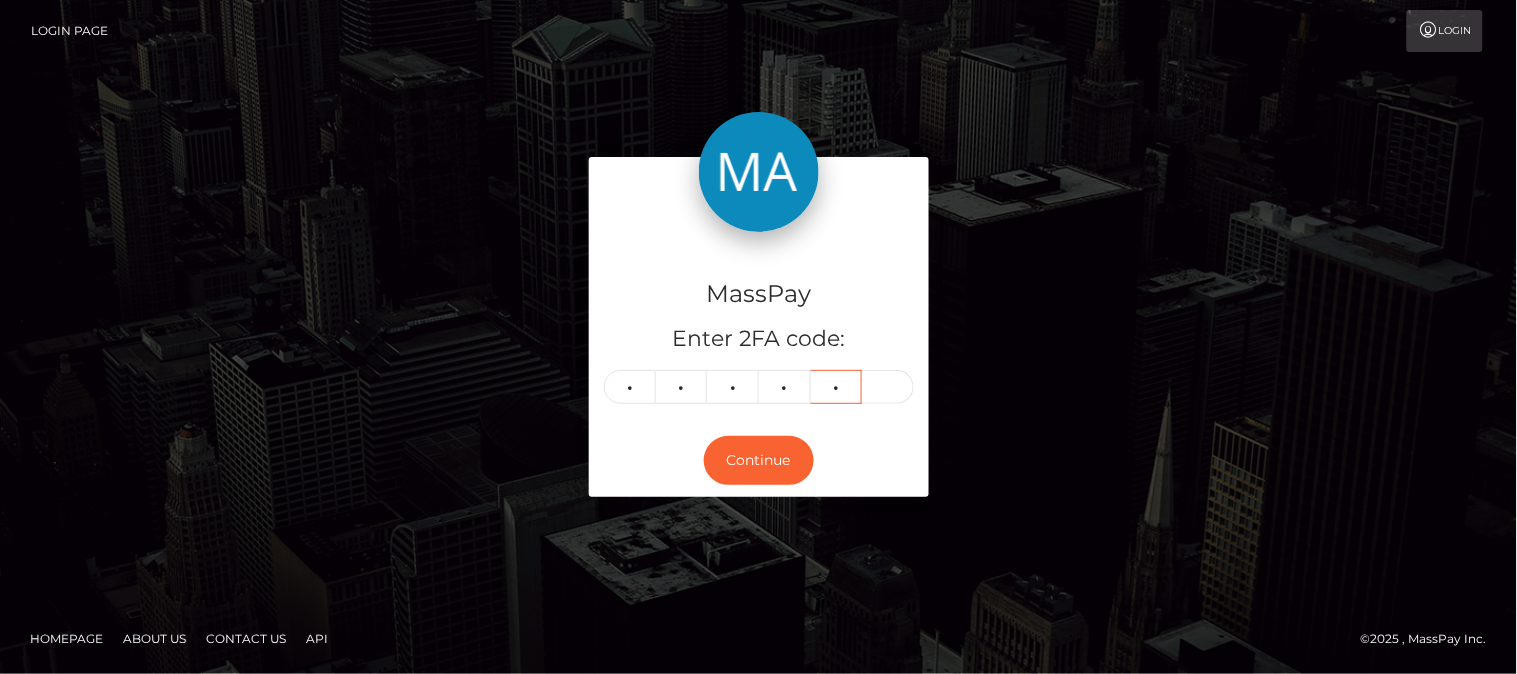 type on "1" 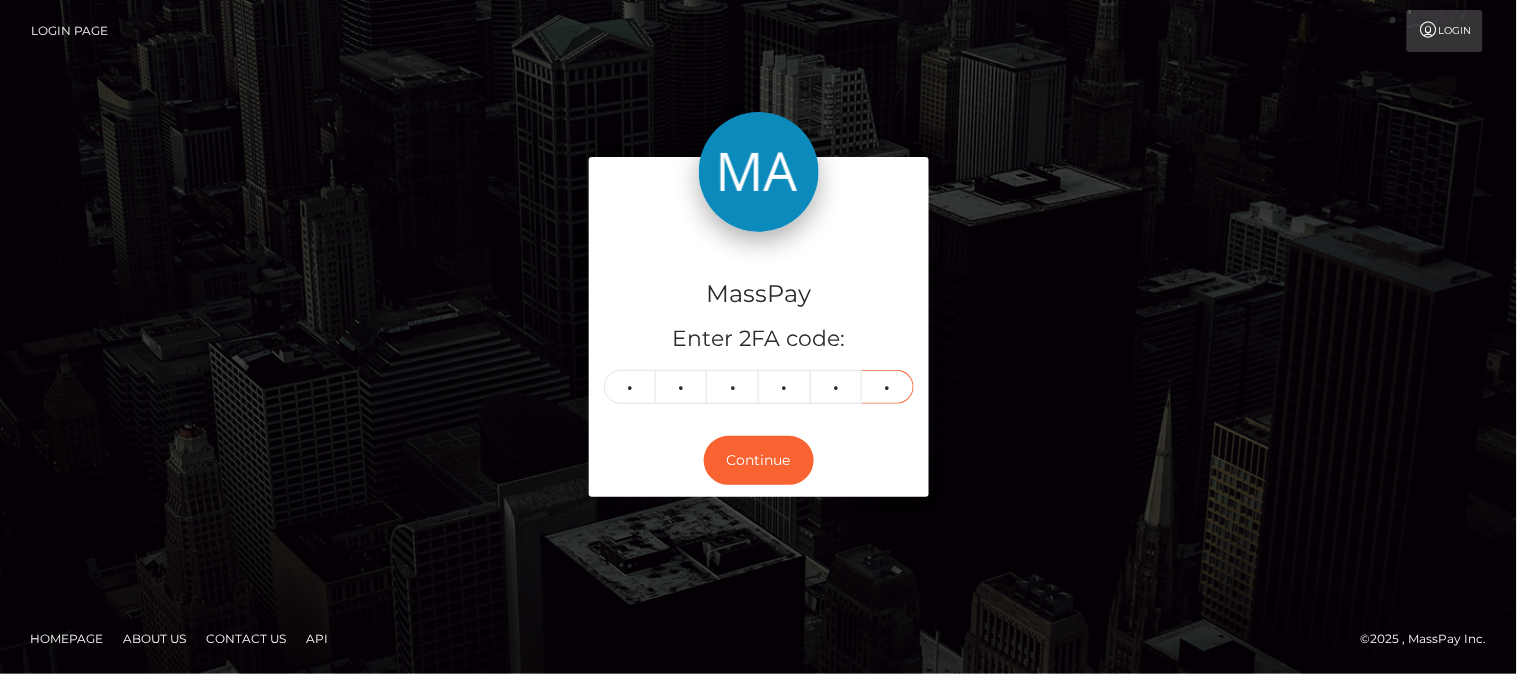 type on "7" 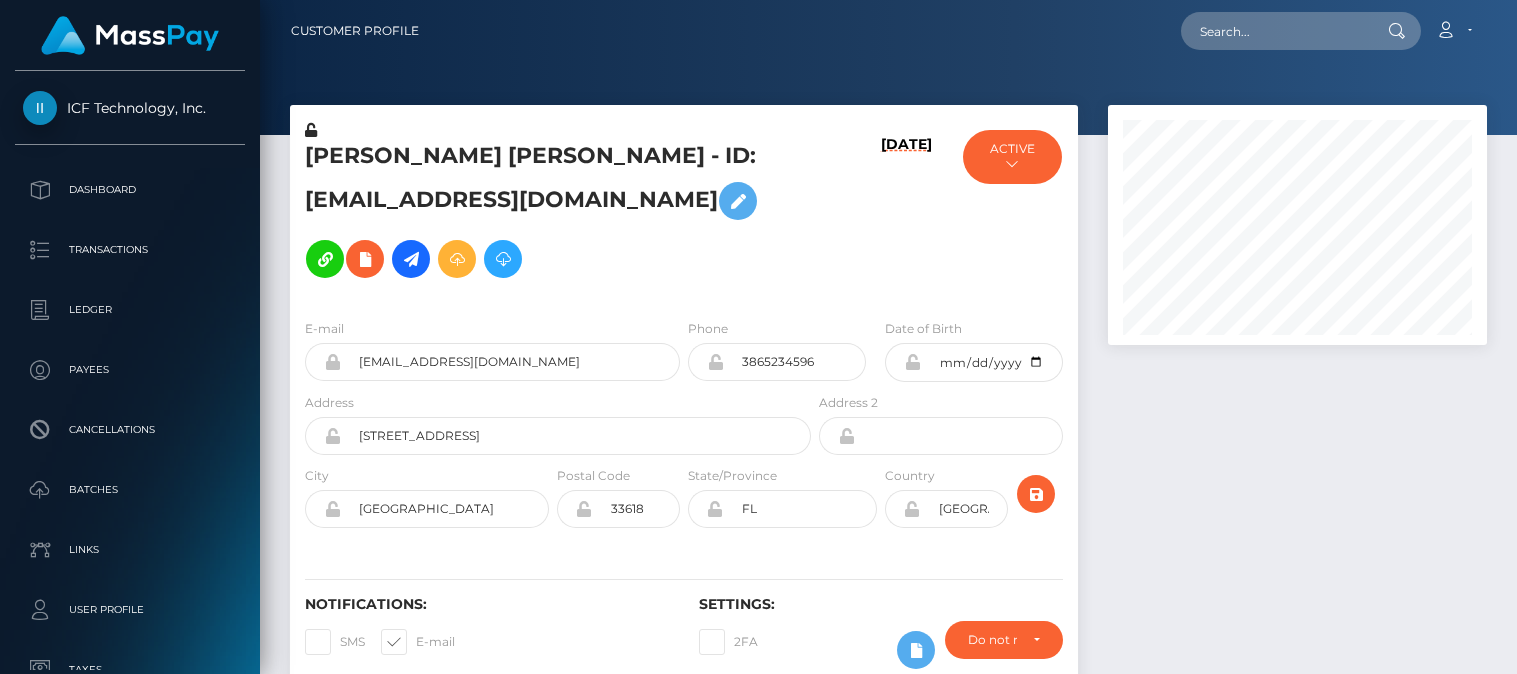 scroll, scrollTop: 0, scrollLeft: 0, axis: both 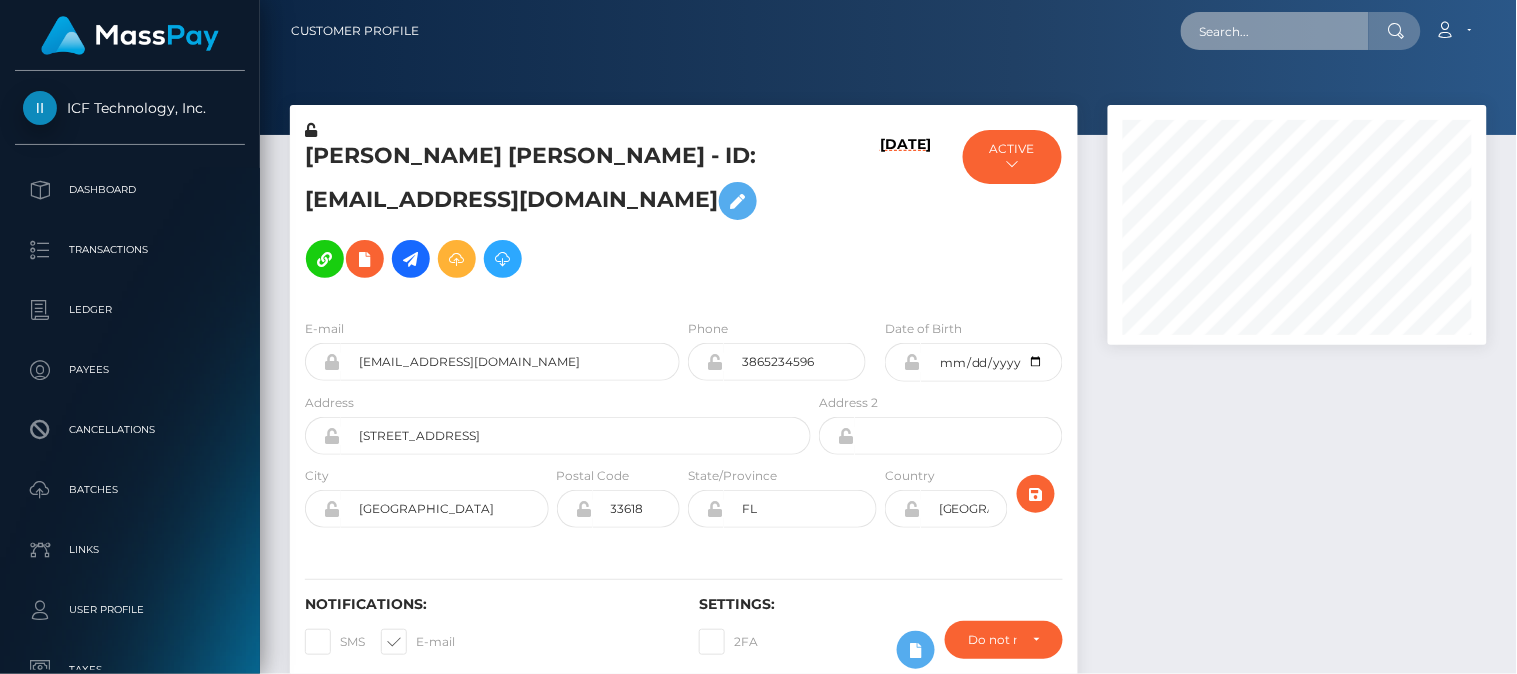 click at bounding box center (1275, 31) 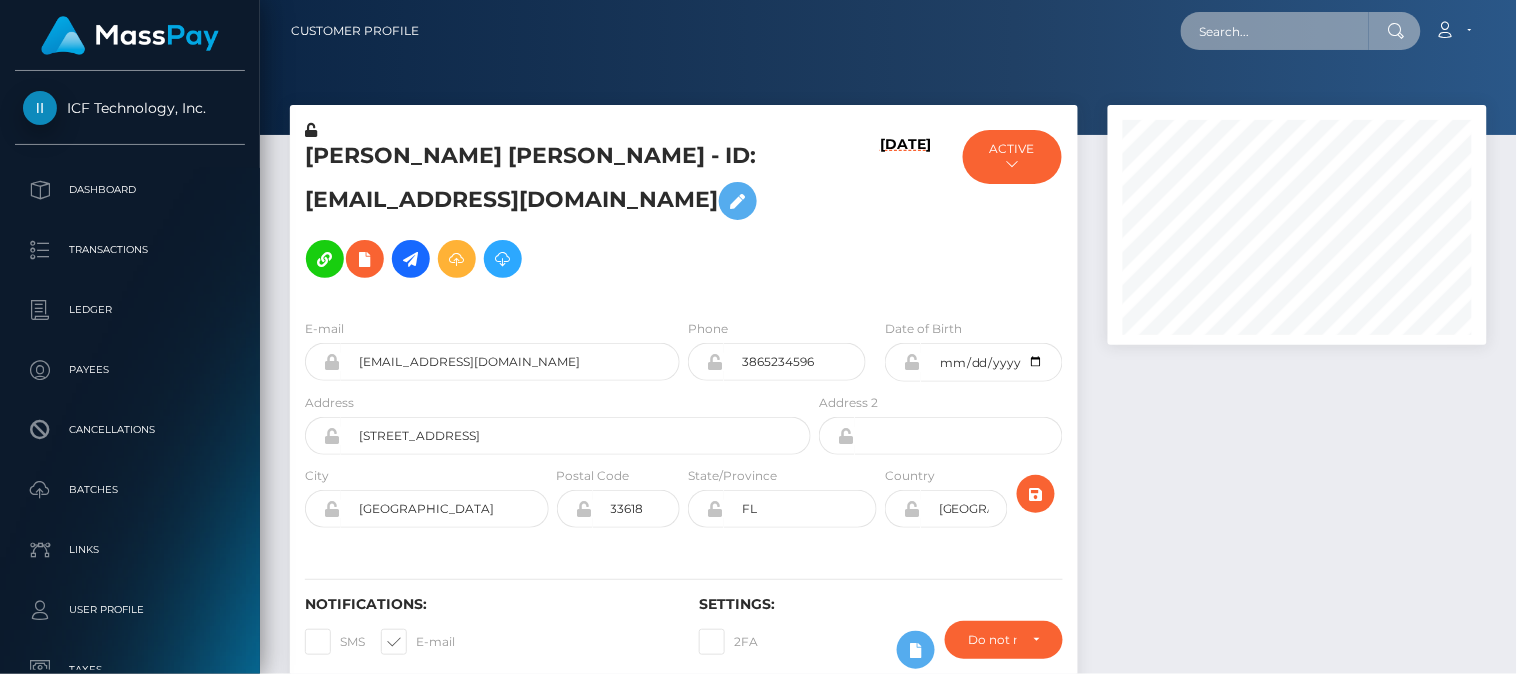 paste on "[EMAIL_ADDRESS][DOMAIN_NAME]" 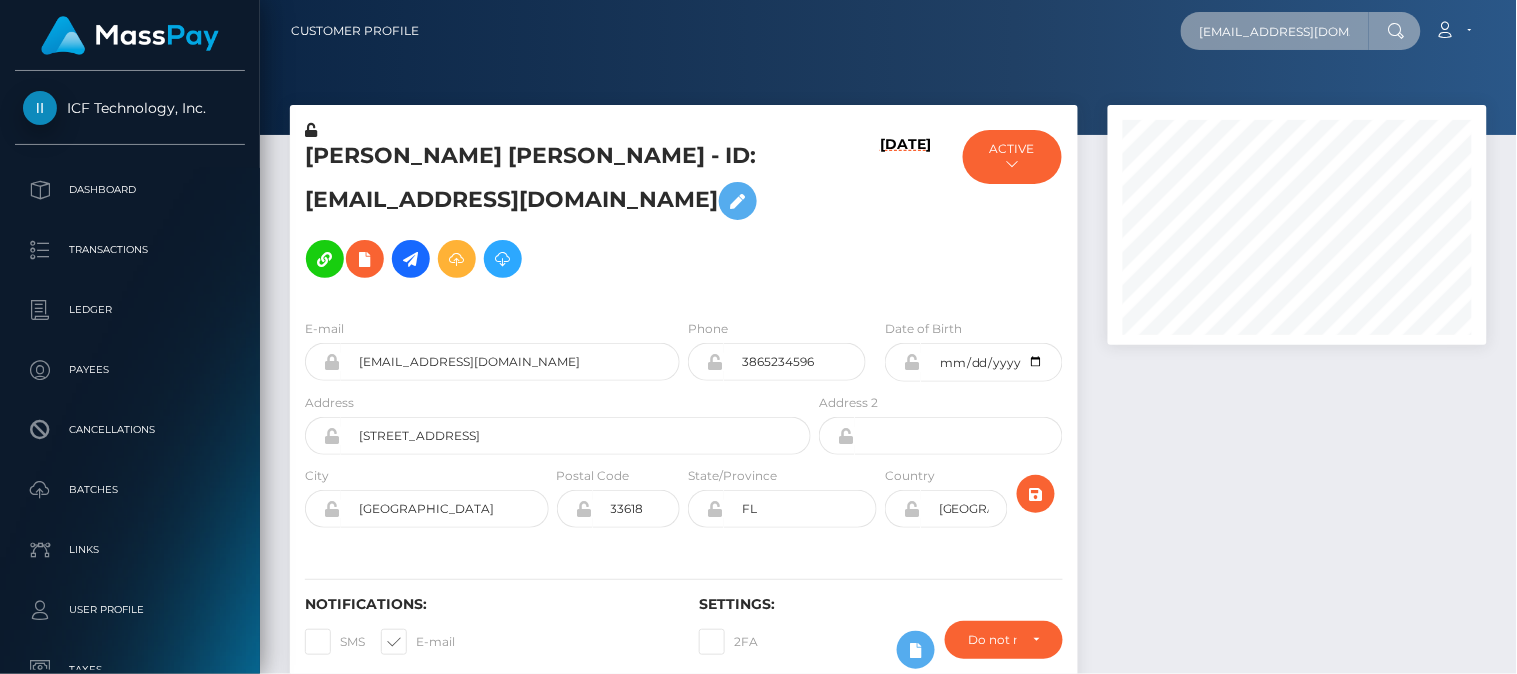scroll, scrollTop: 0, scrollLeft: 11, axis: horizontal 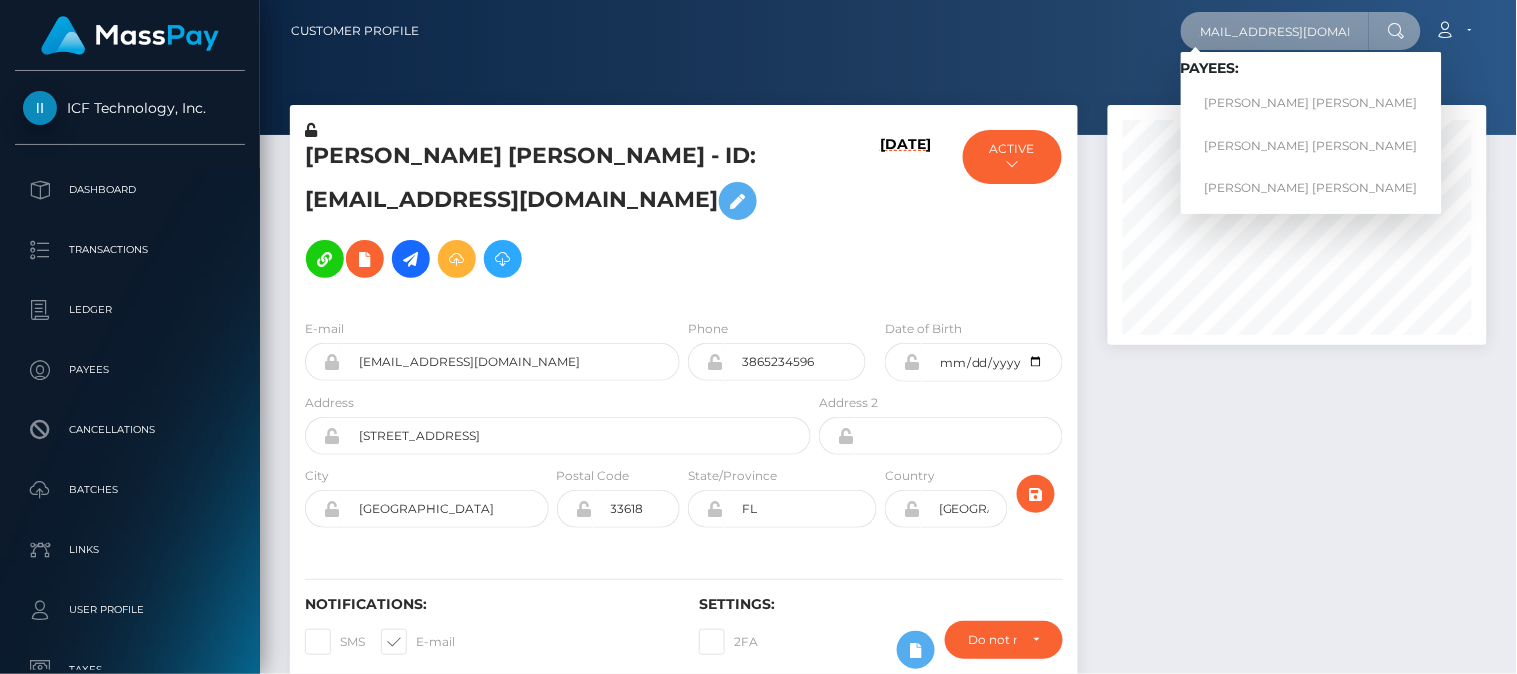 type on "starchosen999@gmail.com" 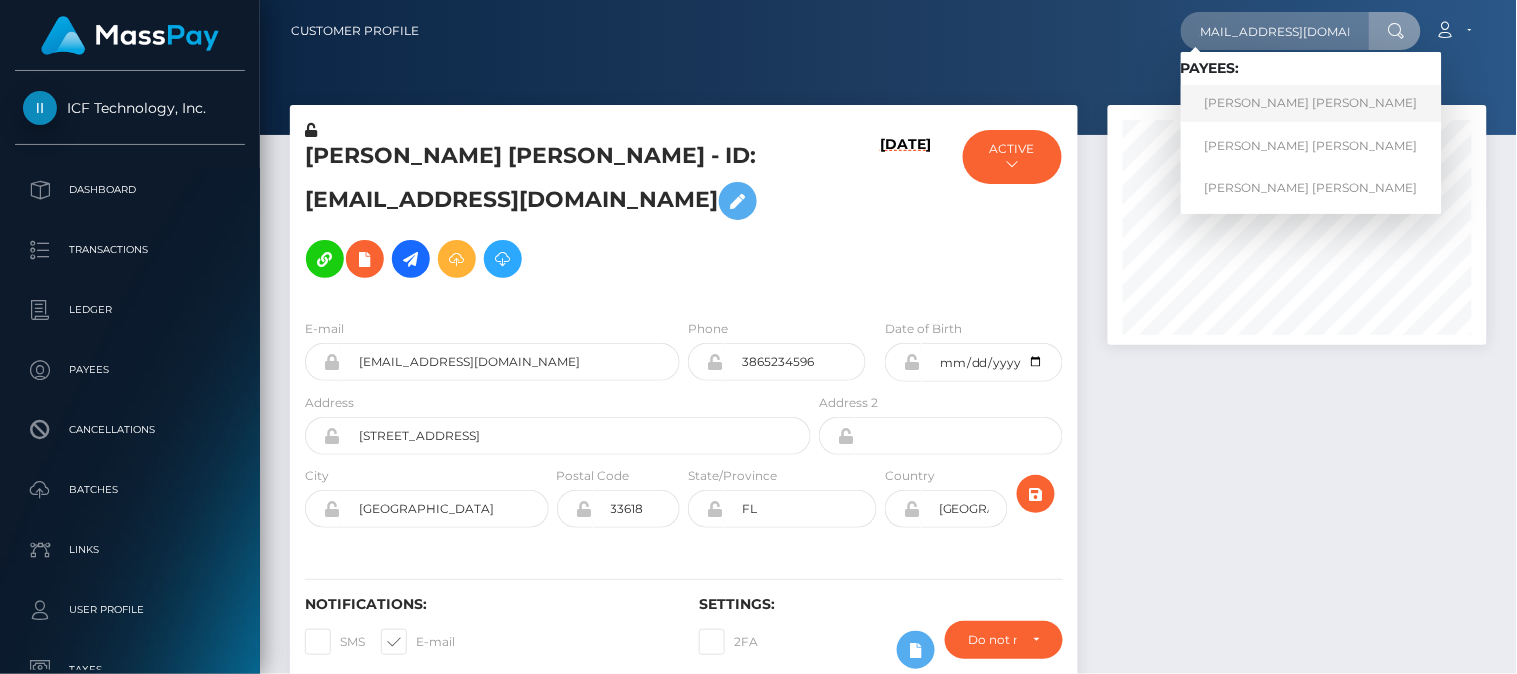 scroll, scrollTop: 0, scrollLeft: 0, axis: both 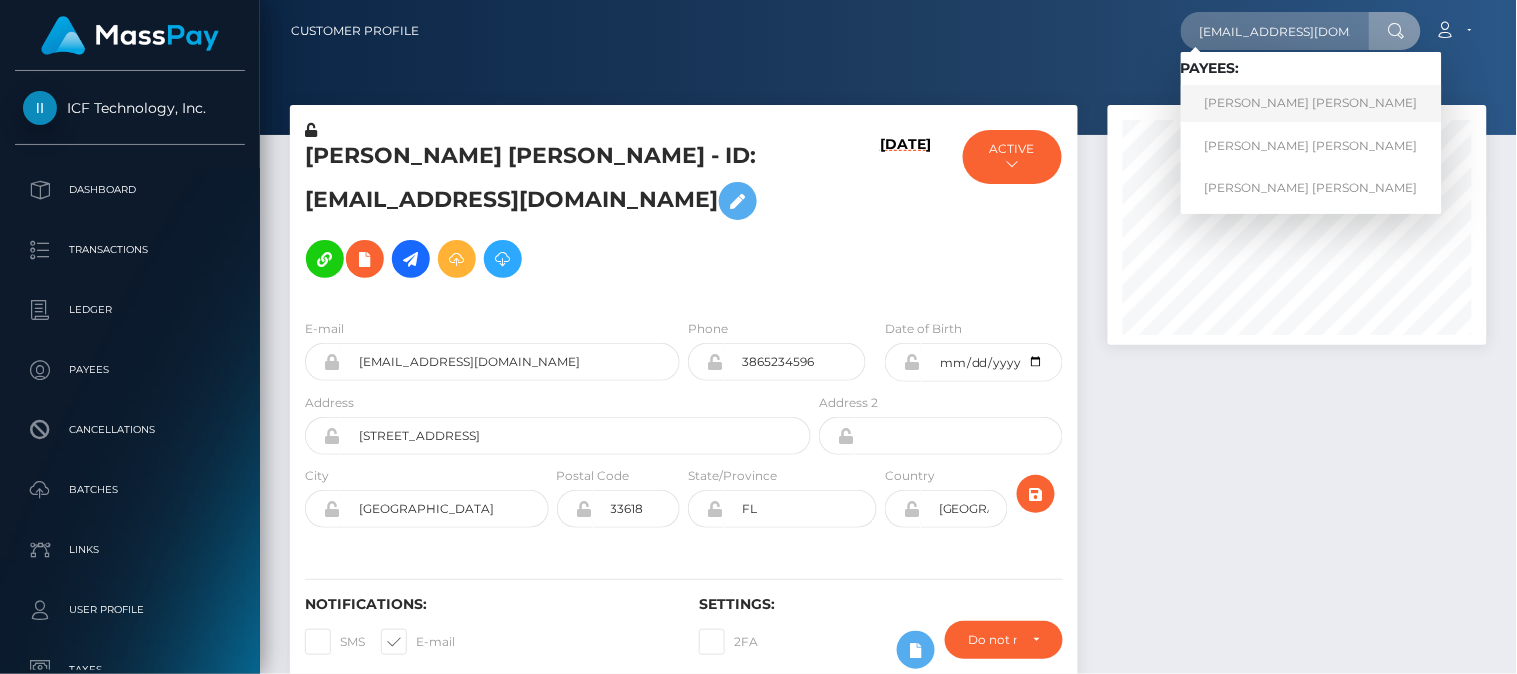 click on "Adessa Marie  Spencer" at bounding box center (1311, 103) 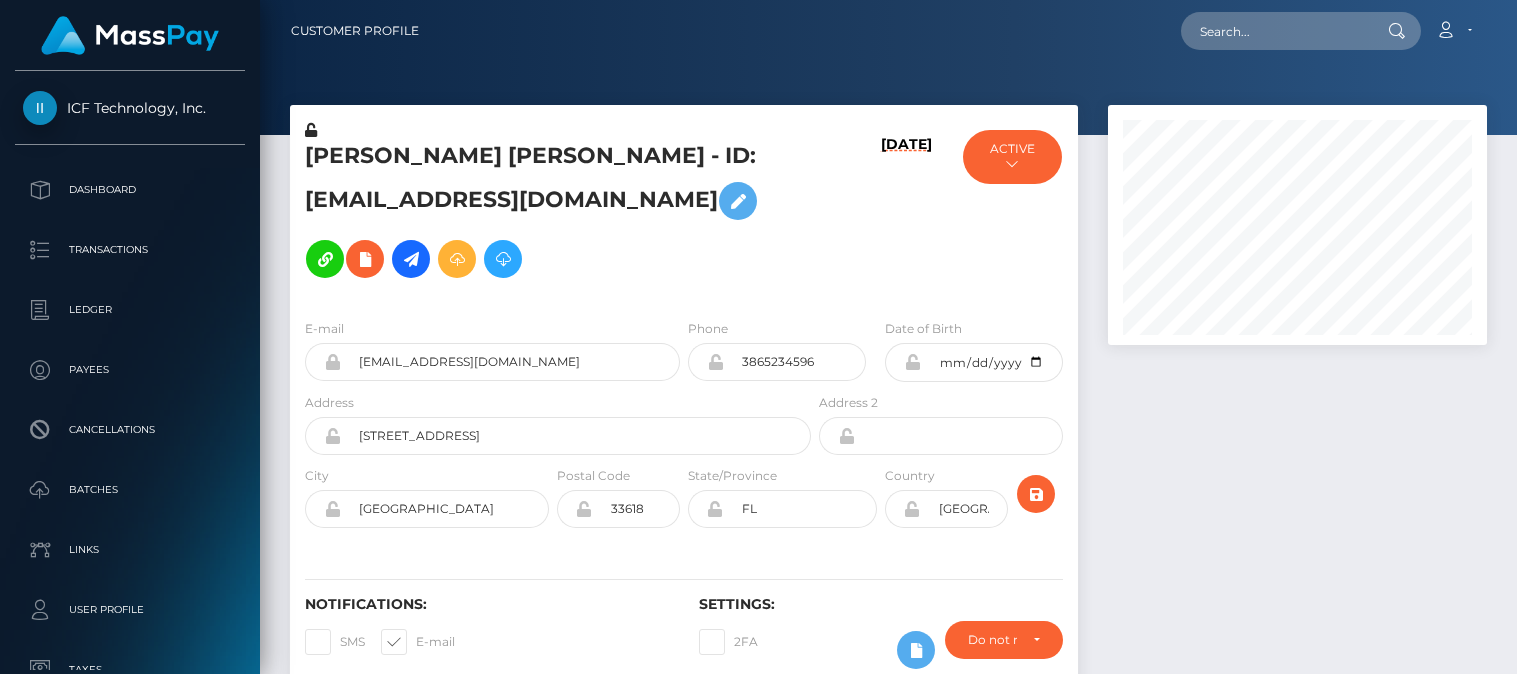 scroll, scrollTop: 0, scrollLeft: 0, axis: both 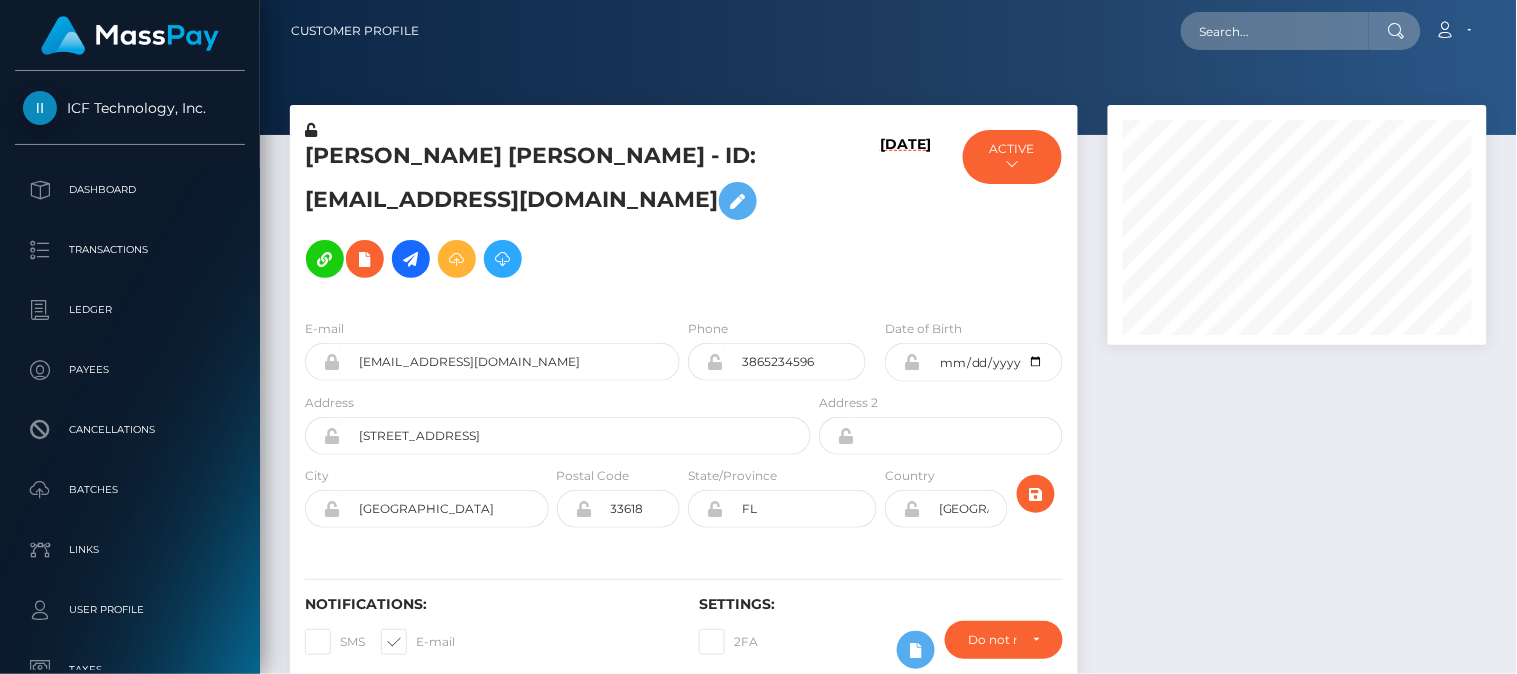 click at bounding box center (1297, 407) 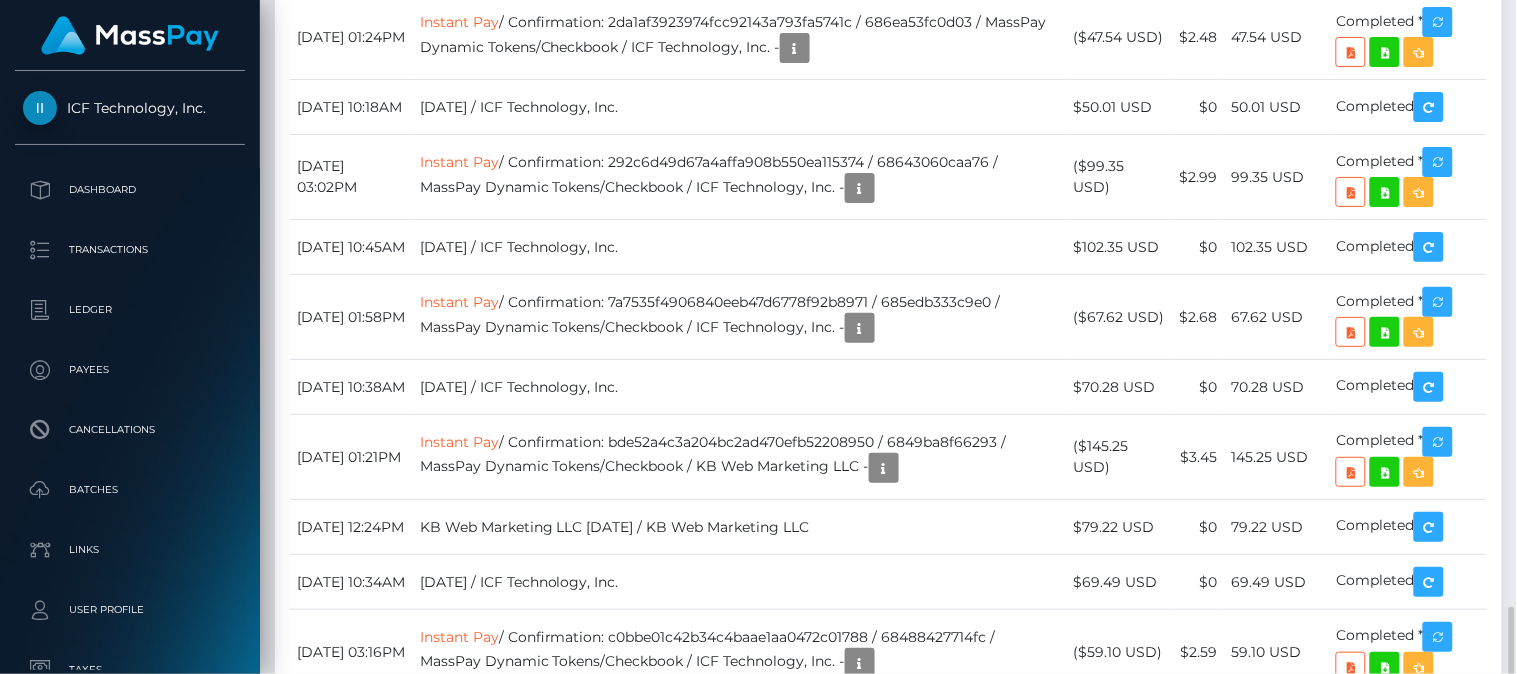 scroll, scrollTop: 3707, scrollLeft: 0, axis: vertical 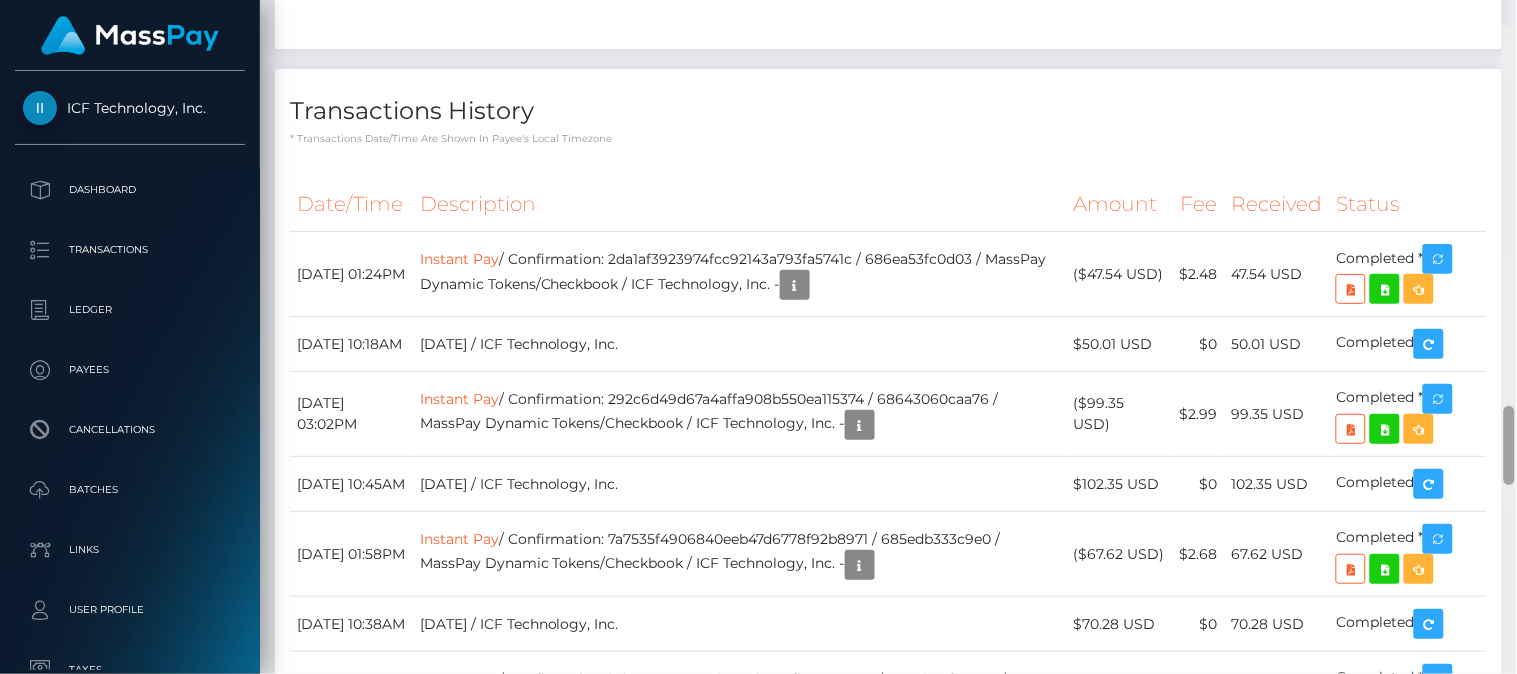 drag, startPoint x: 1504, startPoint y: 510, endPoint x: 1511, endPoint y: 425, distance: 85.28775 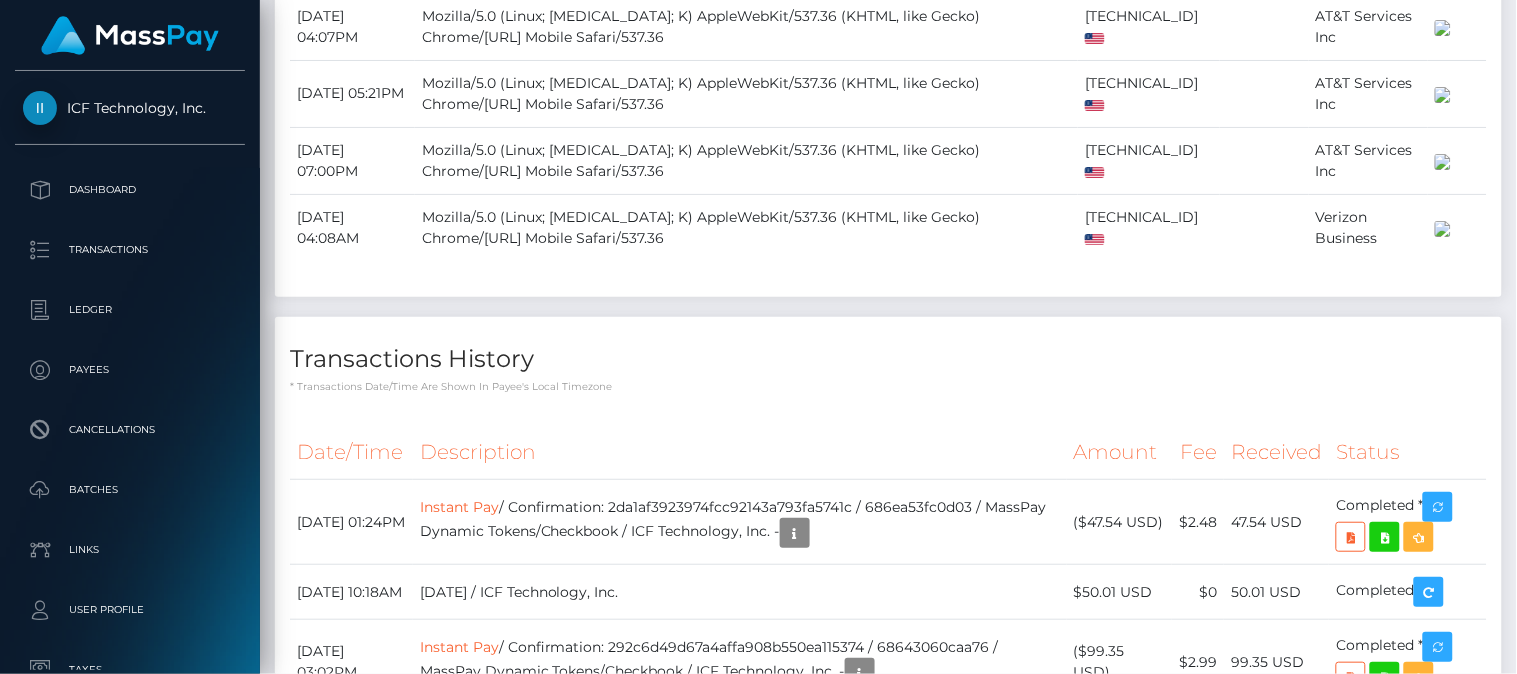 scroll, scrollTop: 0, scrollLeft: 0, axis: both 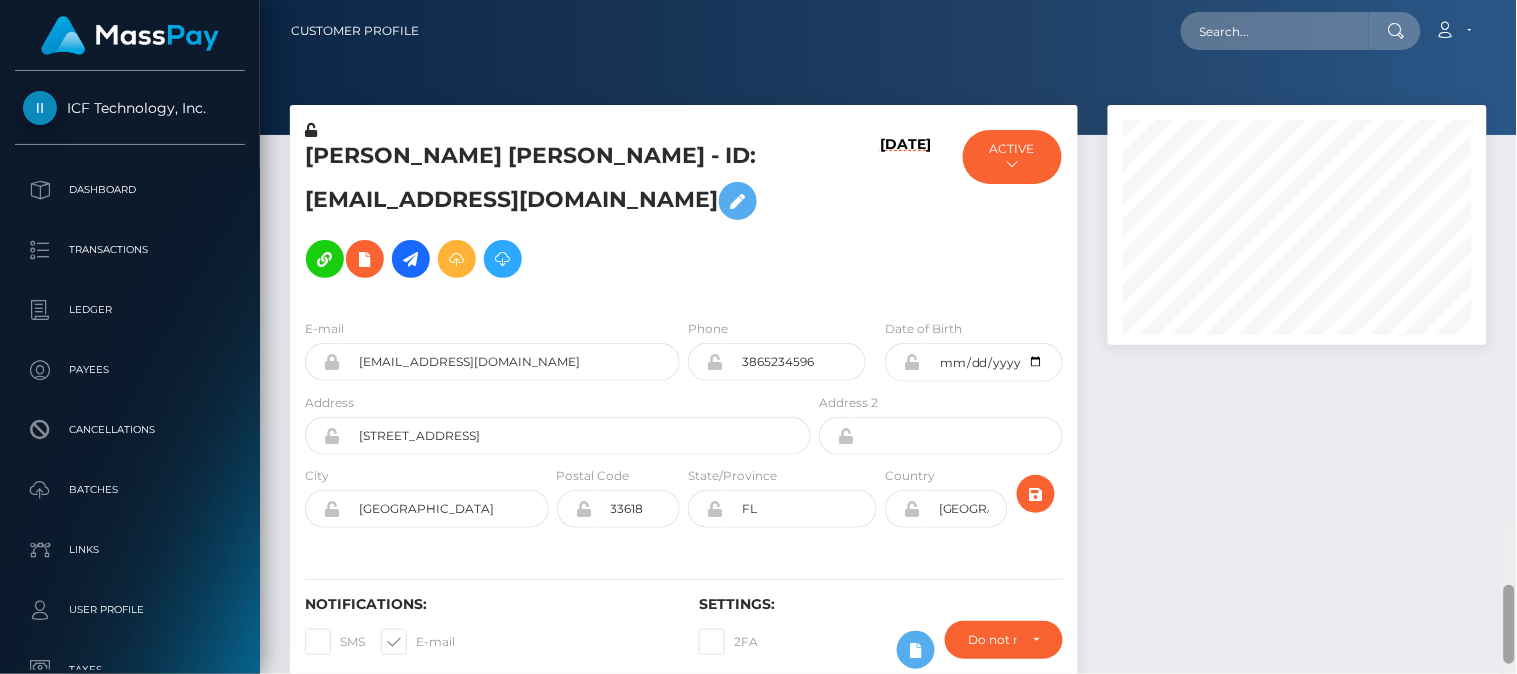 drag, startPoint x: 1511, startPoint y: 425, endPoint x: 1508, endPoint y: -43, distance: 468.0096 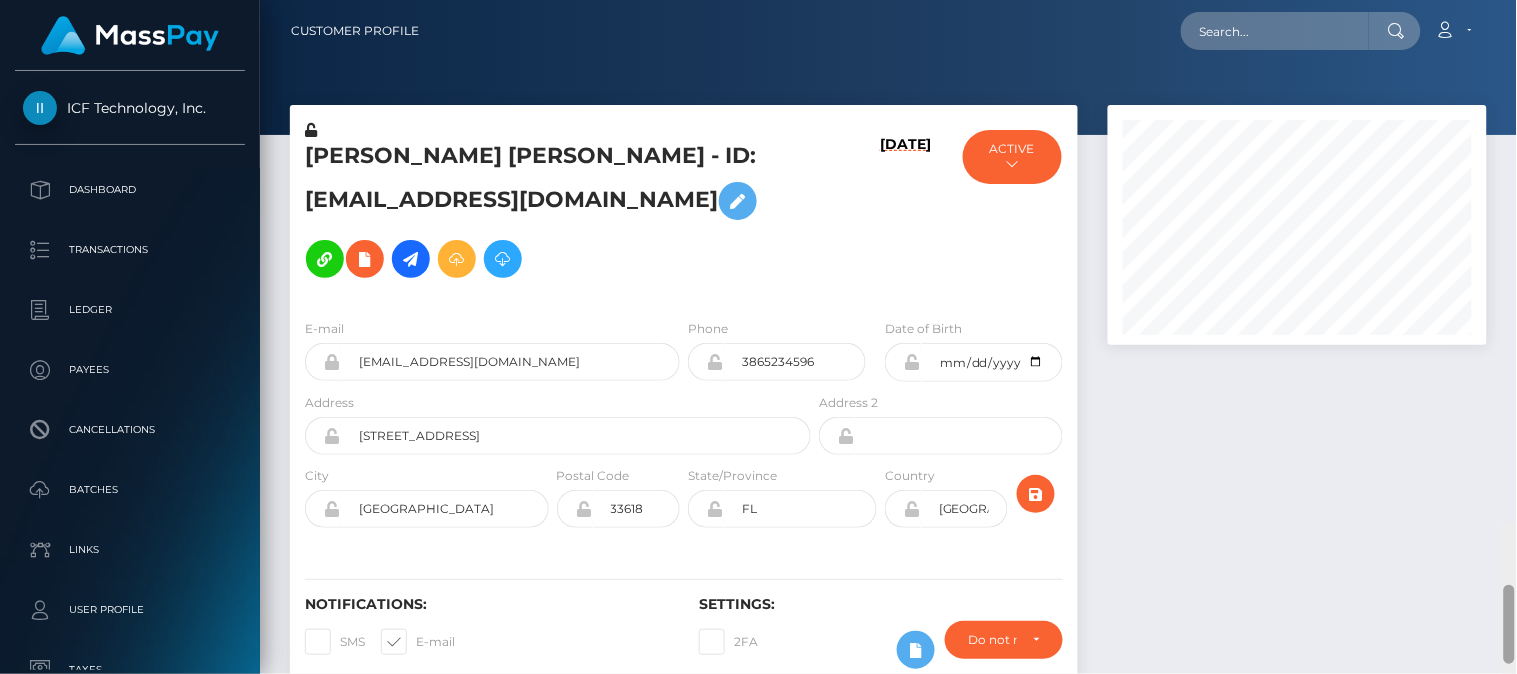 click on "ICF Technology, Inc.
Dashboard
Transactions
Ledger
Payees
Batches" at bounding box center [758, 337] 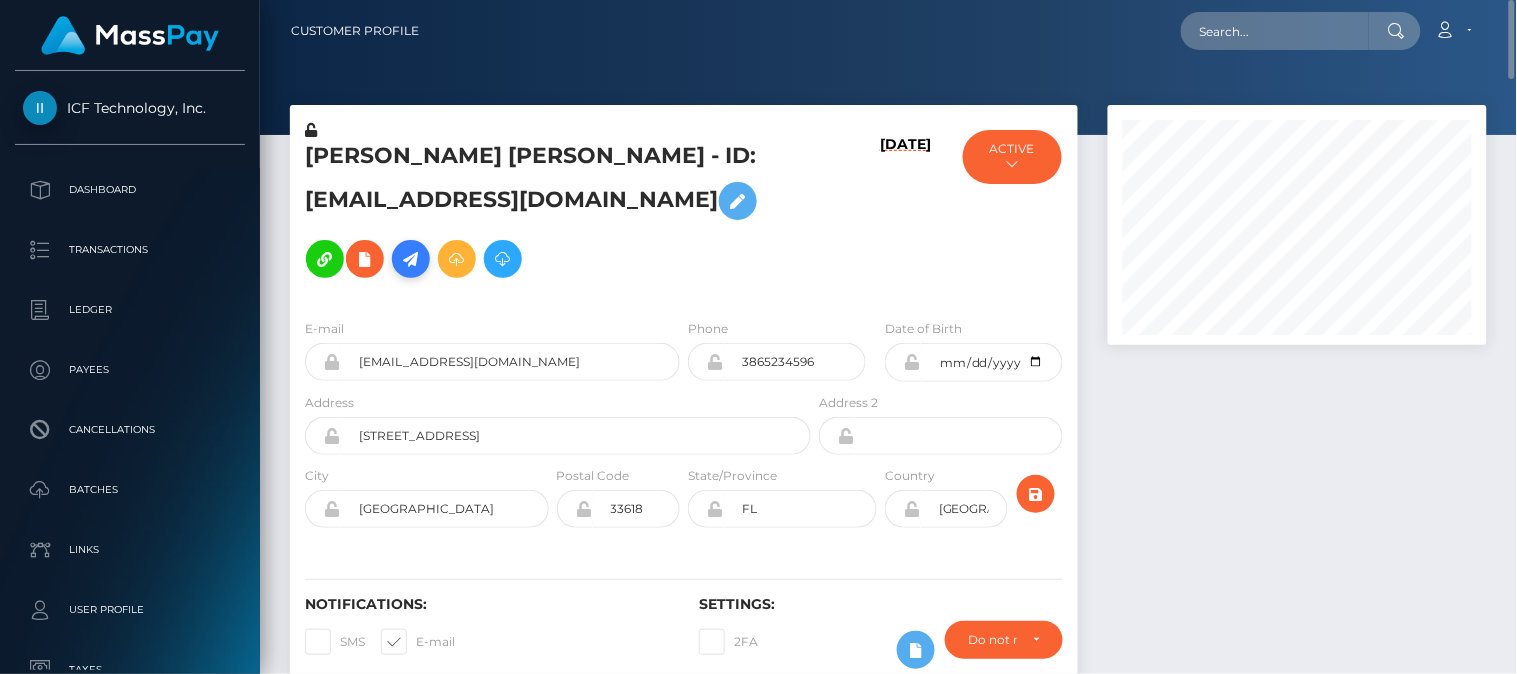 click at bounding box center (411, 259) 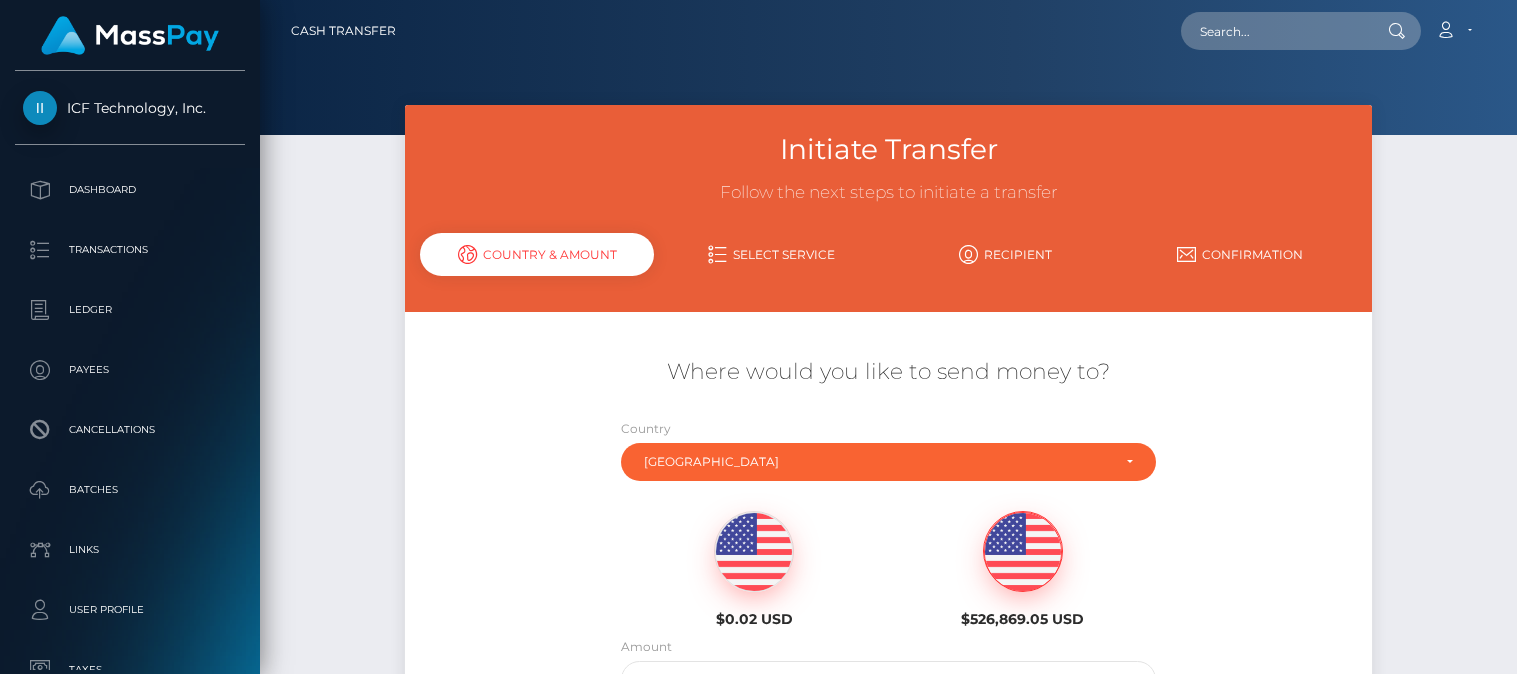 scroll, scrollTop: 0, scrollLeft: 0, axis: both 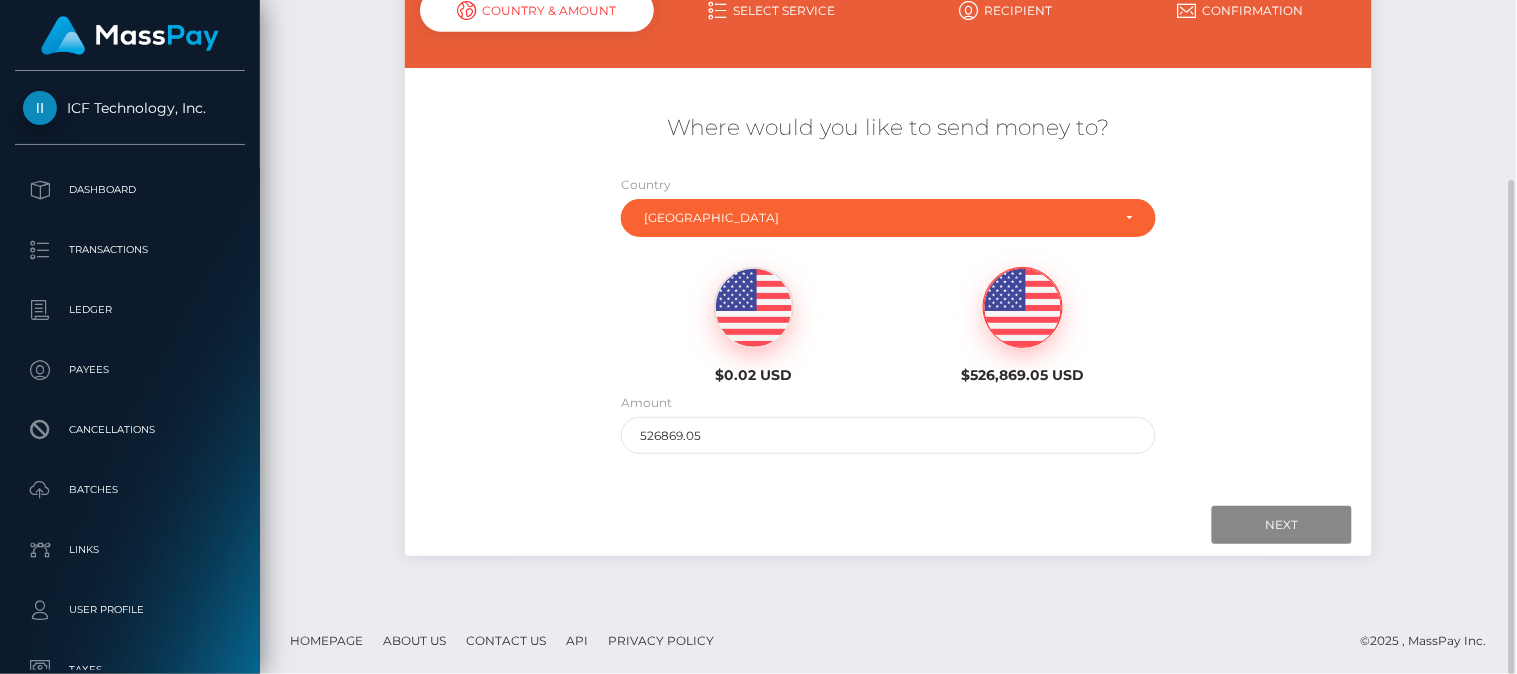 click at bounding box center [1023, 308] 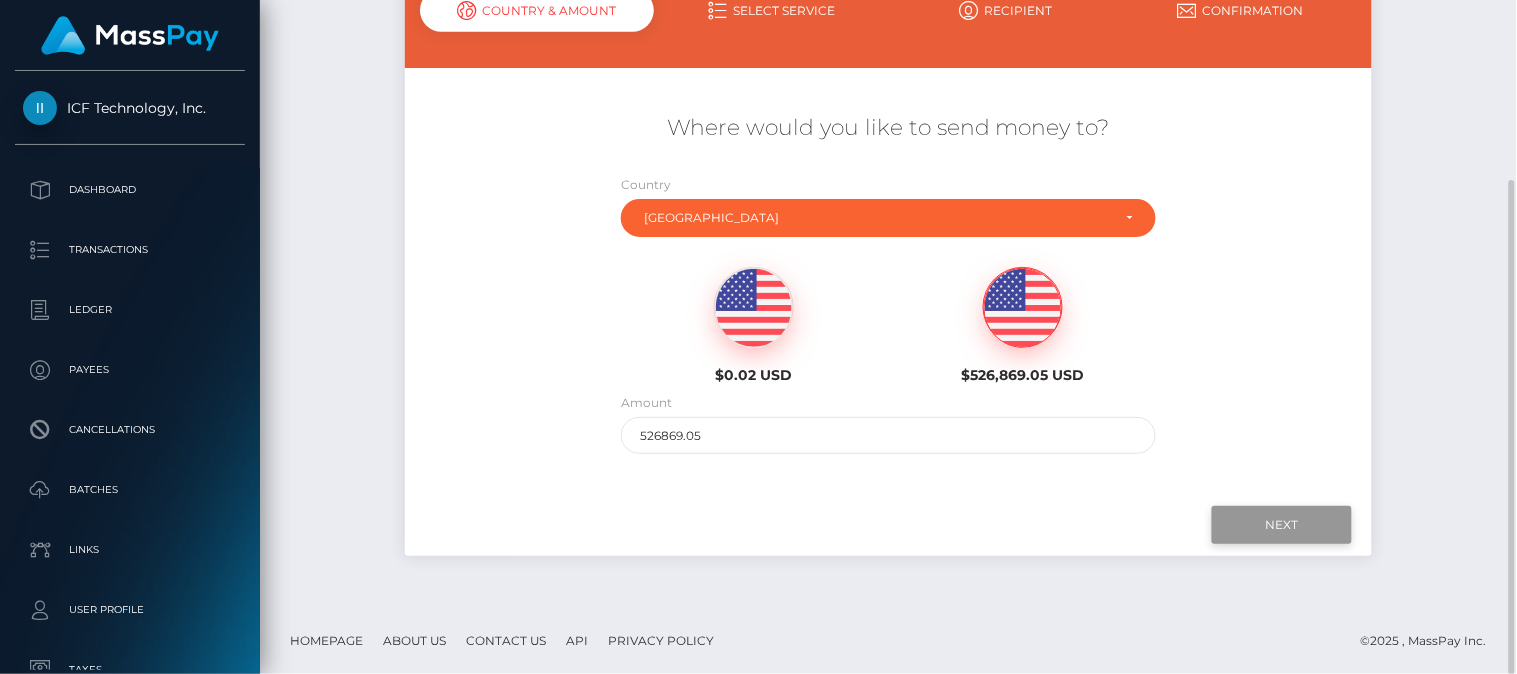 click on "Next" at bounding box center [1282, 525] 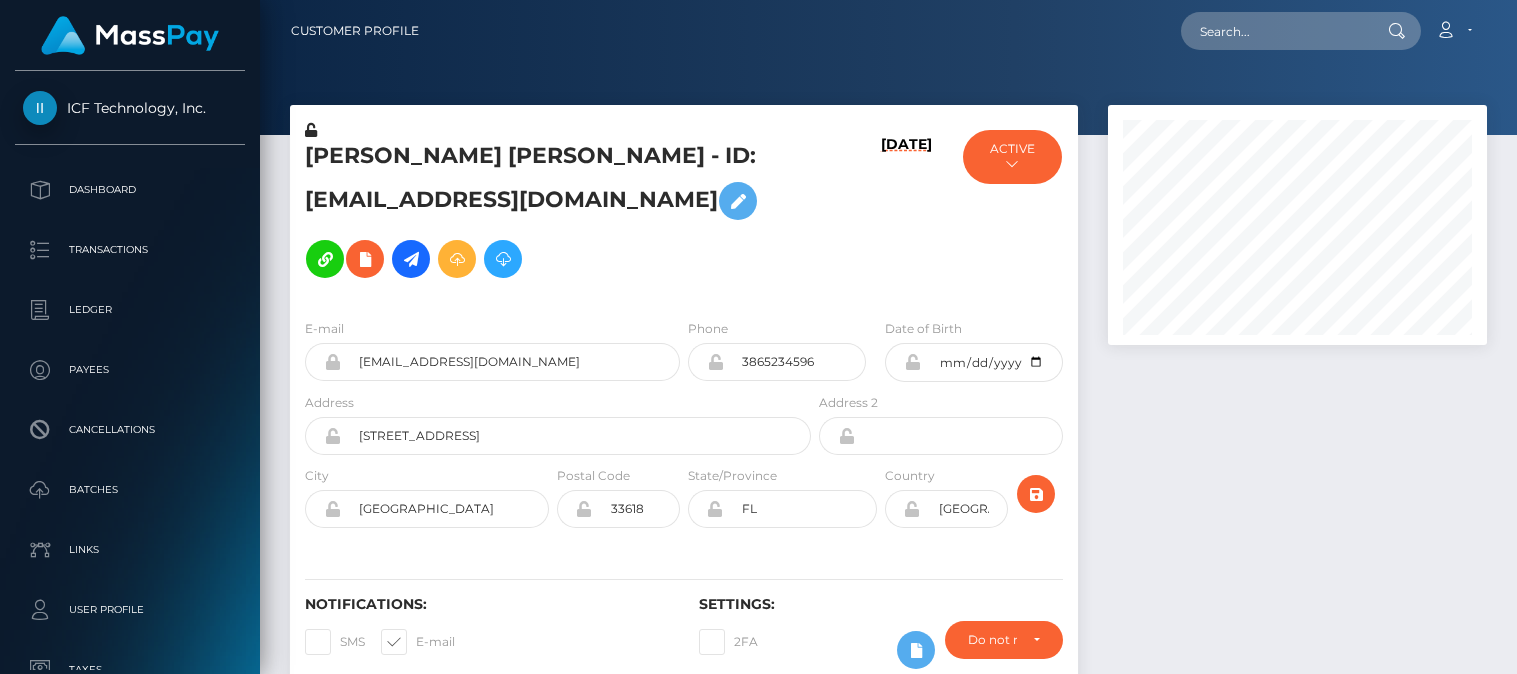 scroll, scrollTop: 0, scrollLeft: 0, axis: both 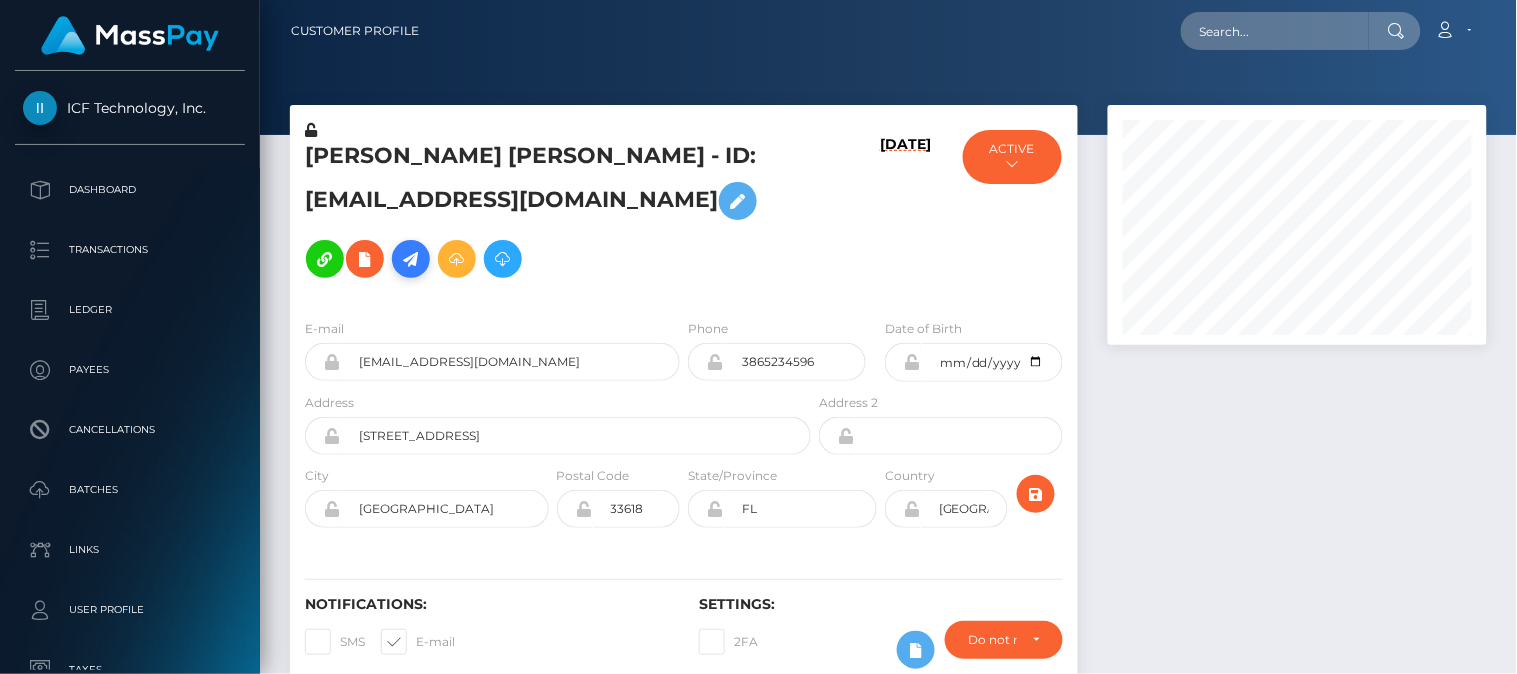 click at bounding box center (411, 259) 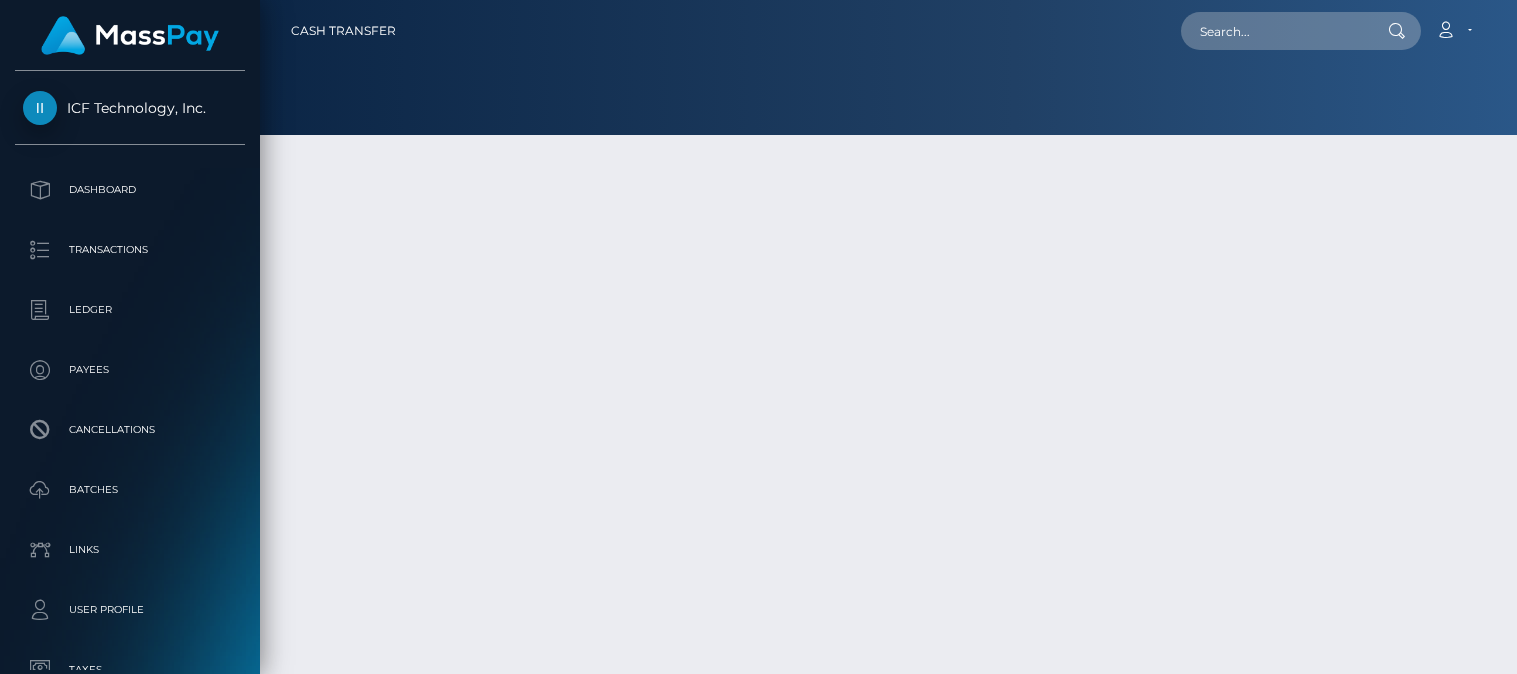 scroll, scrollTop: 0, scrollLeft: 0, axis: both 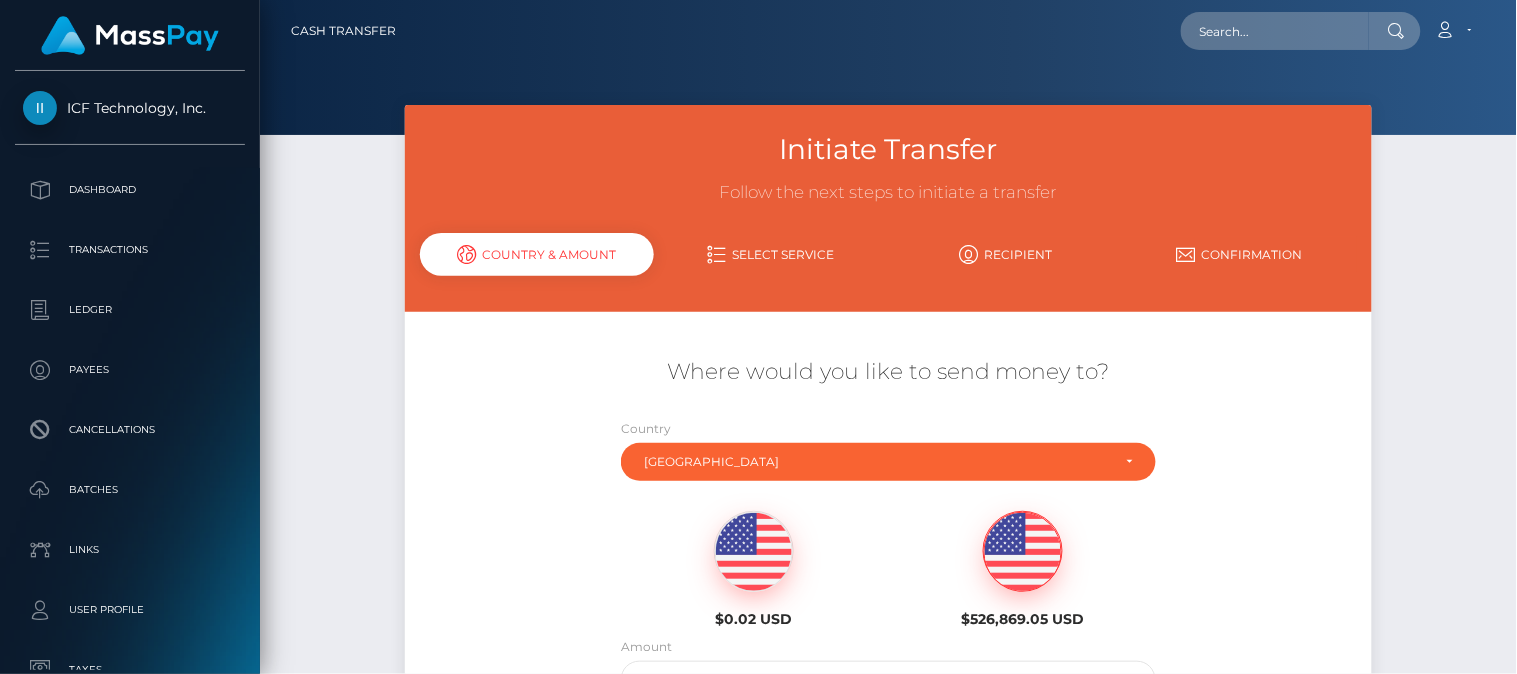 click at bounding box center [1023, 552] 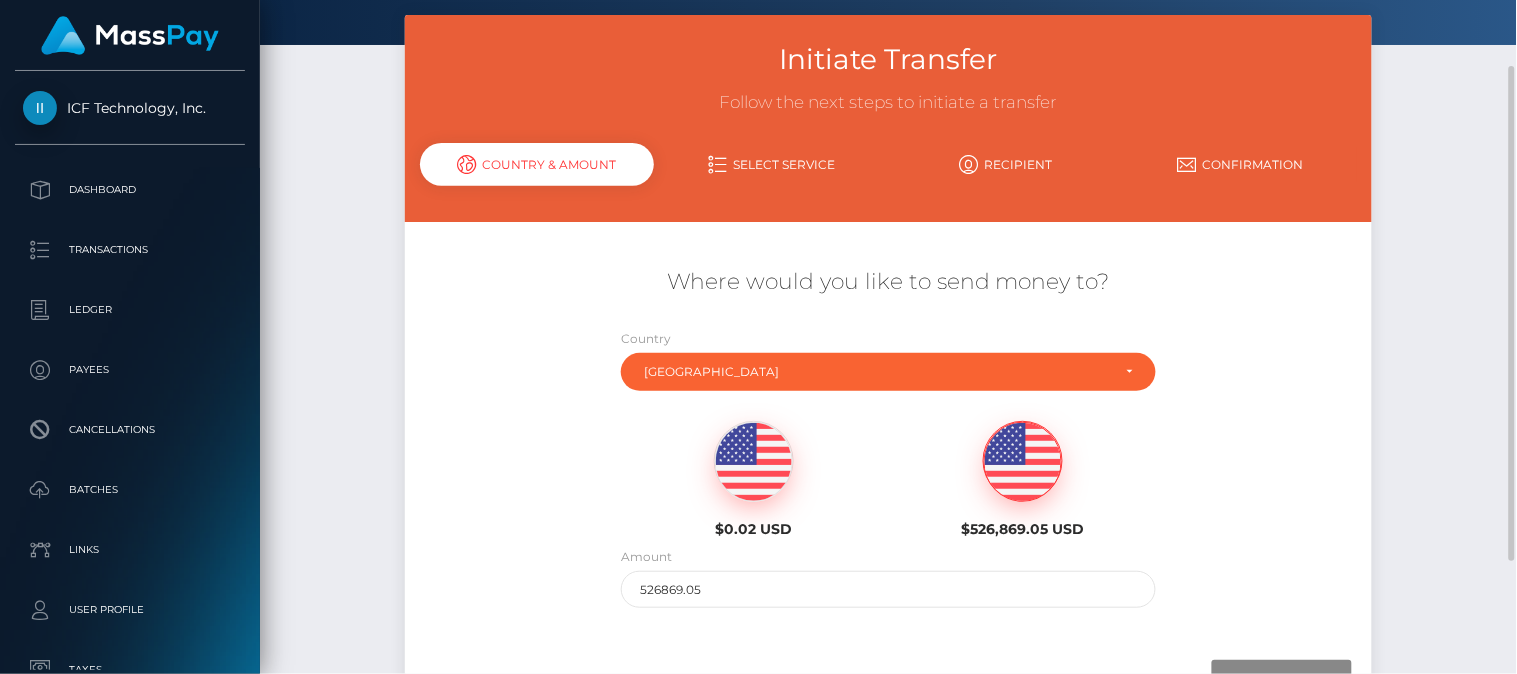 scroll, scrollTop: 120, scrollLeft: 0, axis: vertical 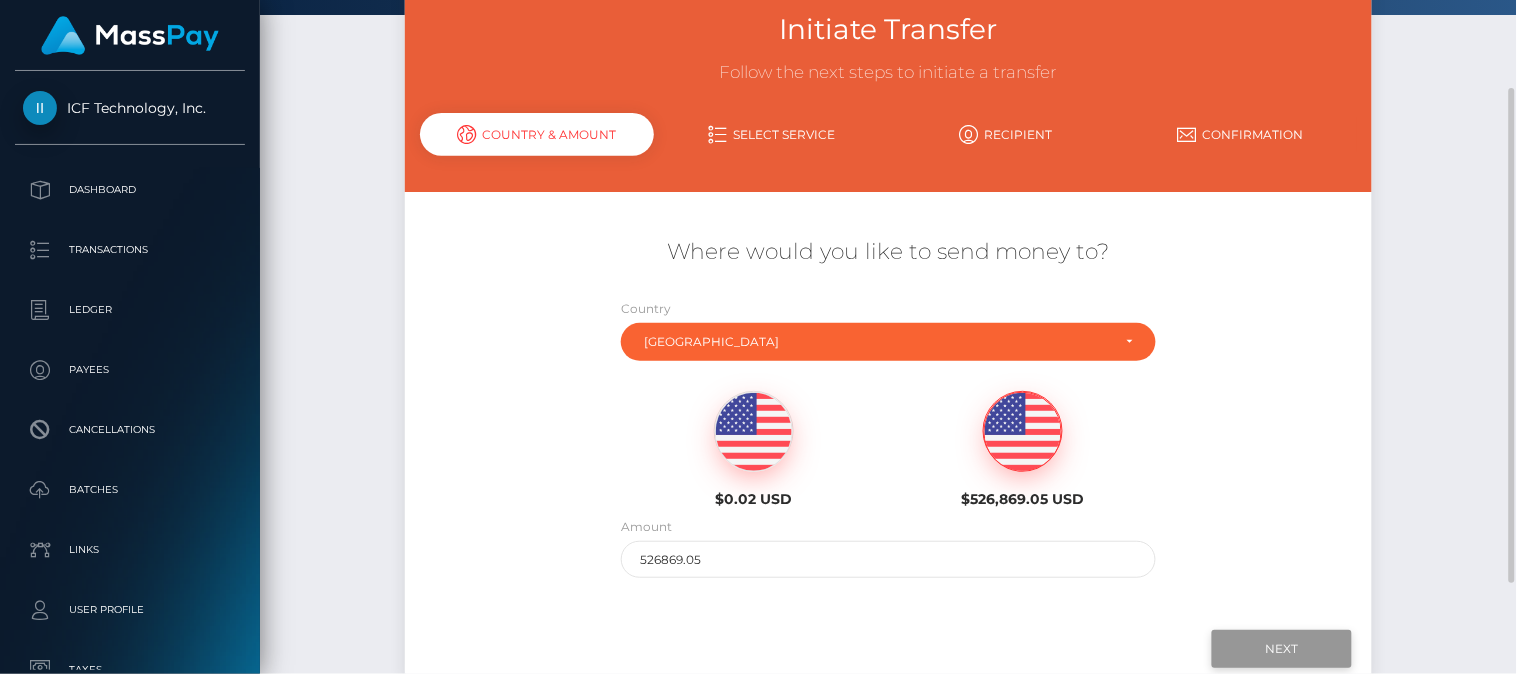 click on "Next" at bounding box center [1282, 649] 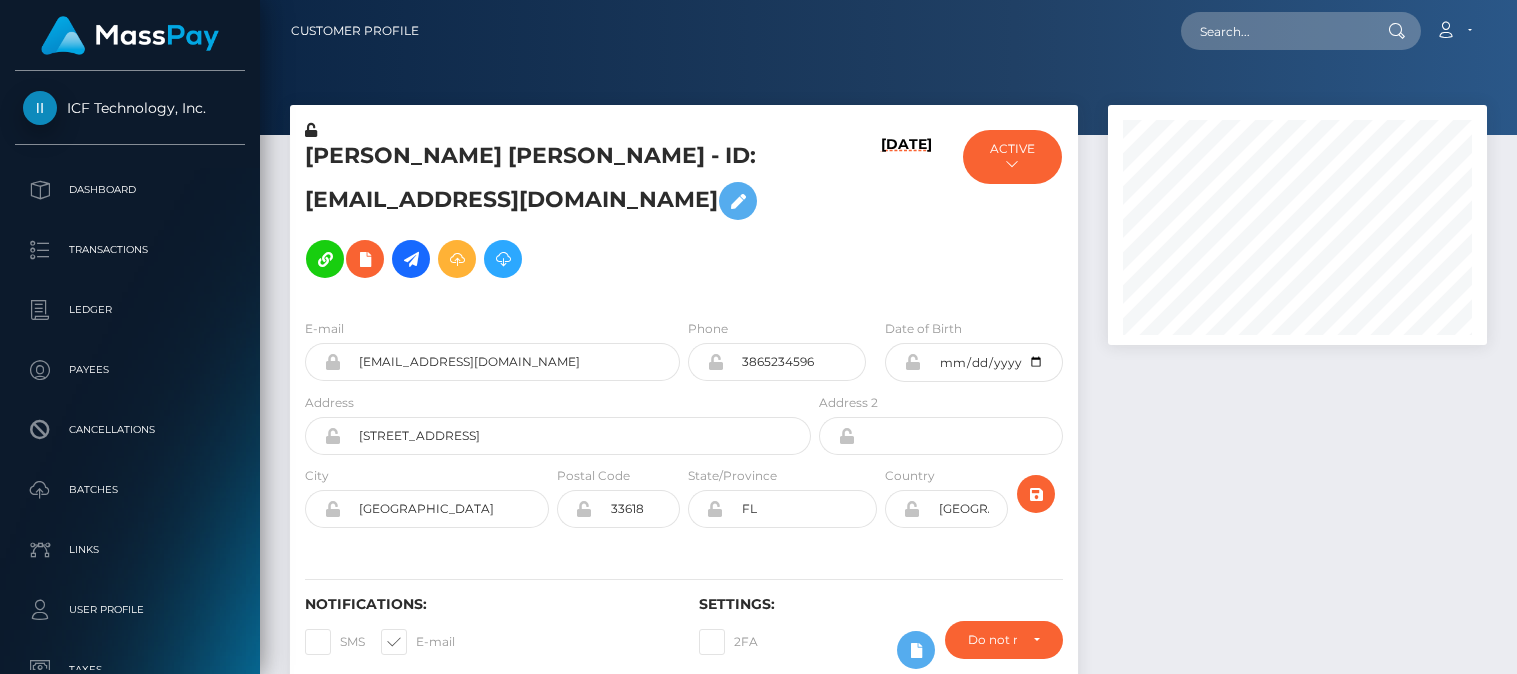 scroll, scrollTop: 0, scrollLeft: 0, axis: both 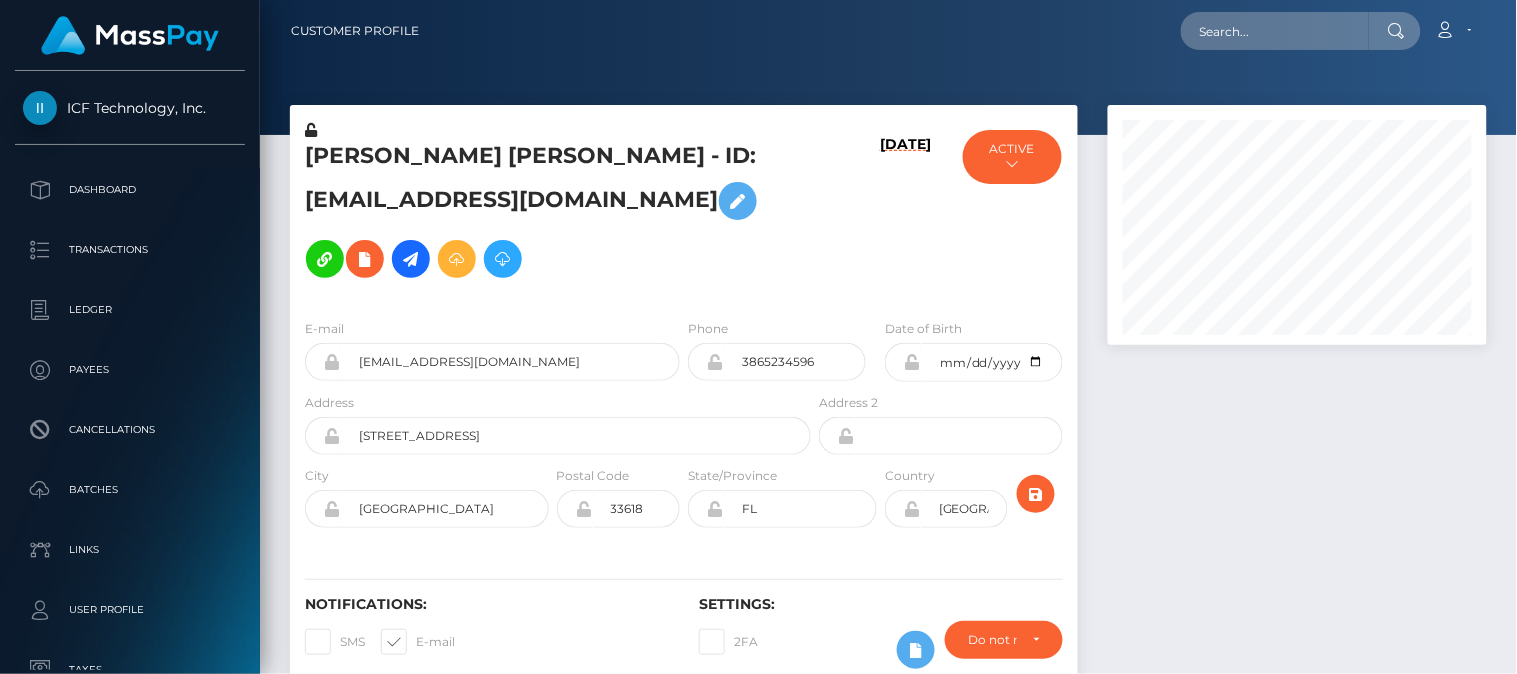 click at bounding box center (1297, 407) 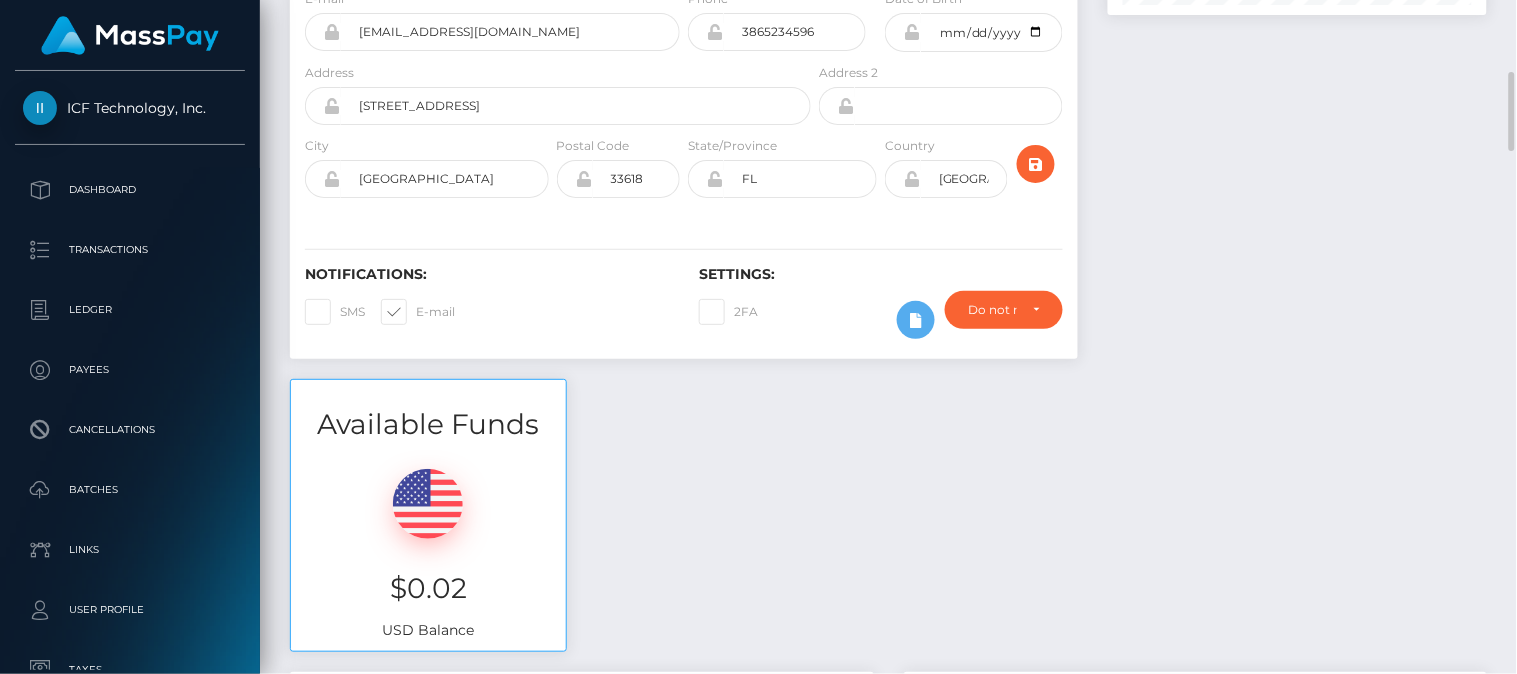 scroll, scrollTop: 360, scrollLeft: 0, axis: vertical 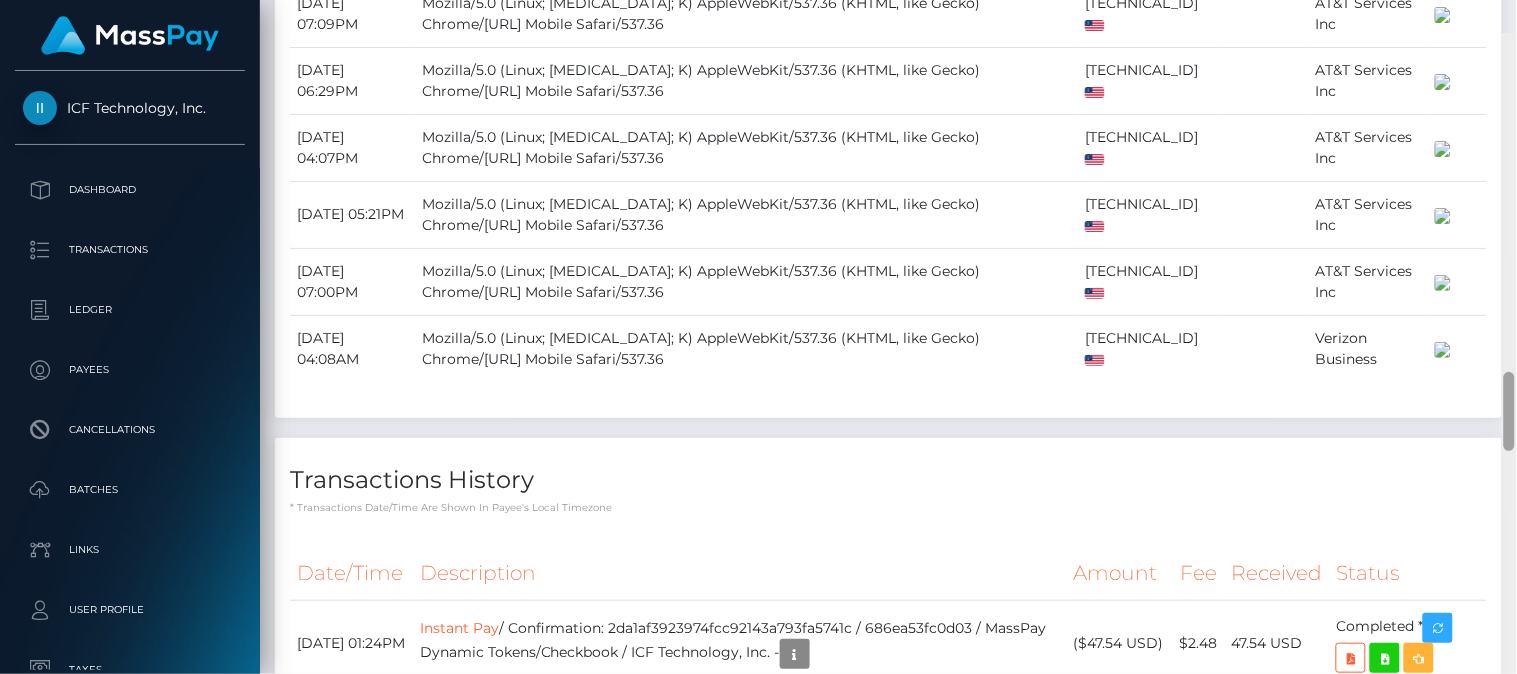 drag, startPoint x: 1512, startPoint y: 57, endPoint x: 1516, endPoint y: 355, distance: 298.02686 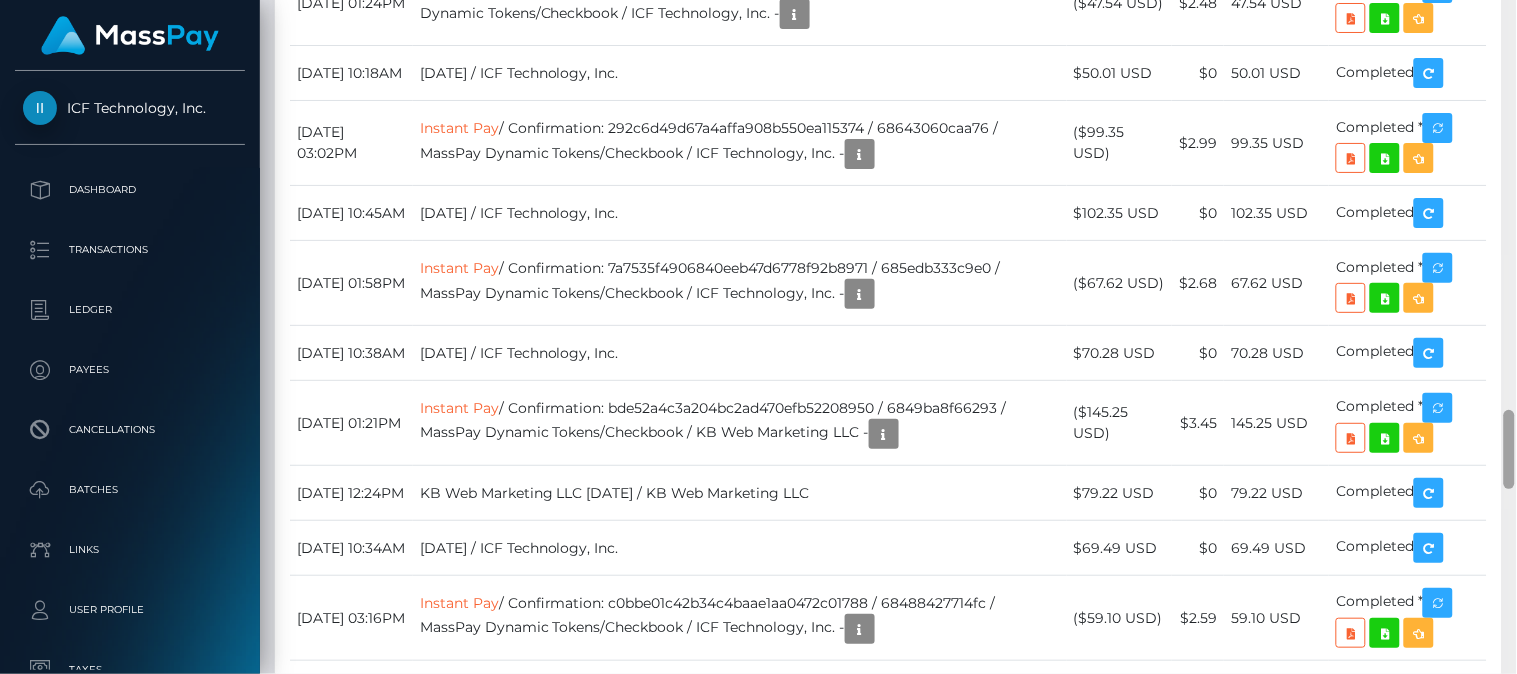 scroll, scrollTop: 3508, scrollLeft: 0, axis: vertical 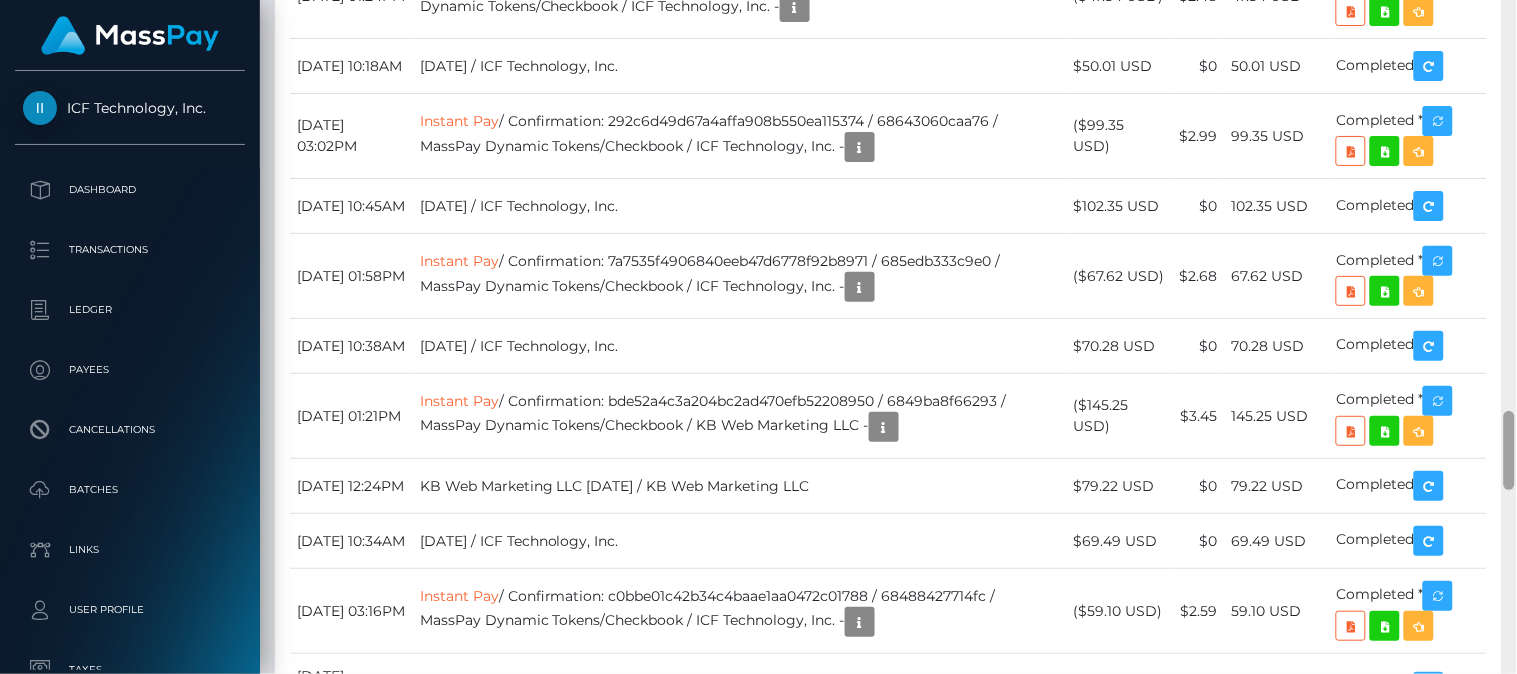 drag, startPoint x: 1506, startPoint y: 383, endPoint x: 1508, endPoint y: 454, distance: 71.02816 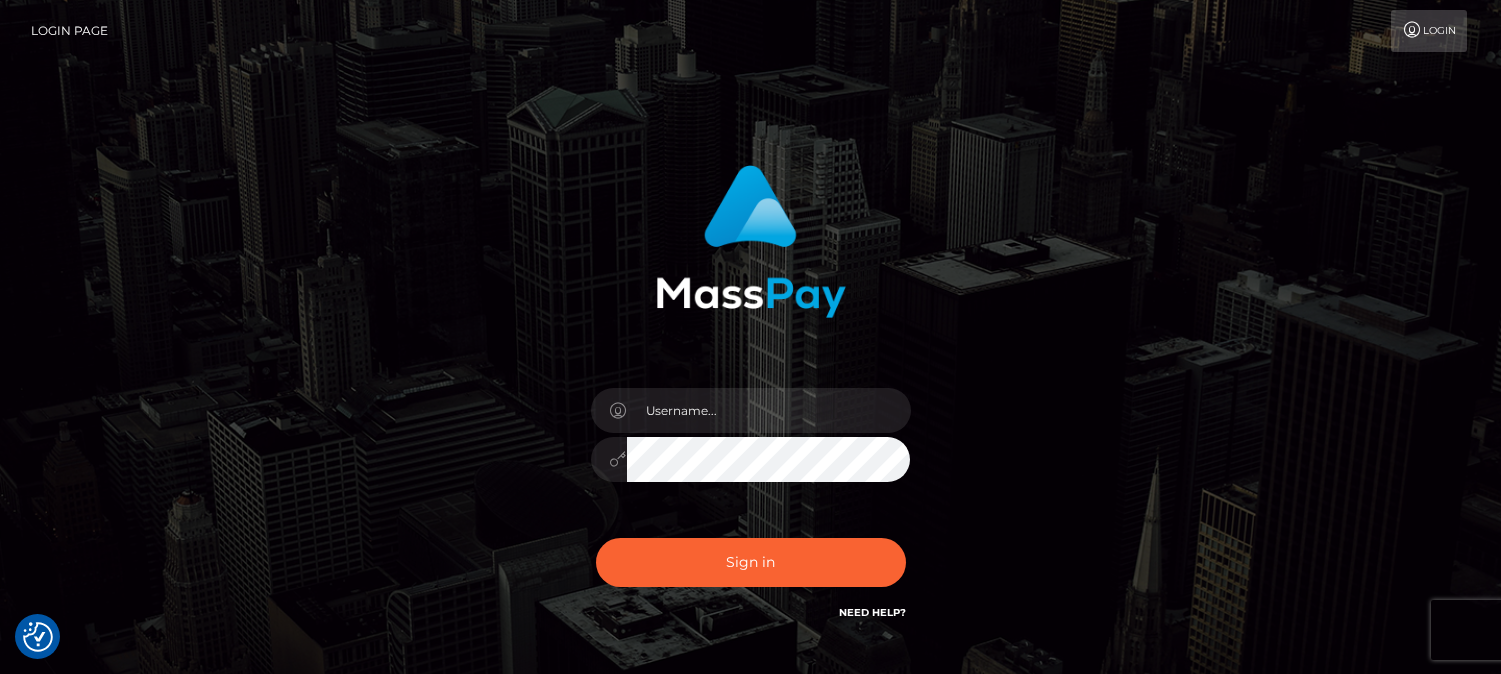 scroll, scrollTop: 0, scrollLeft: 0, axis: both 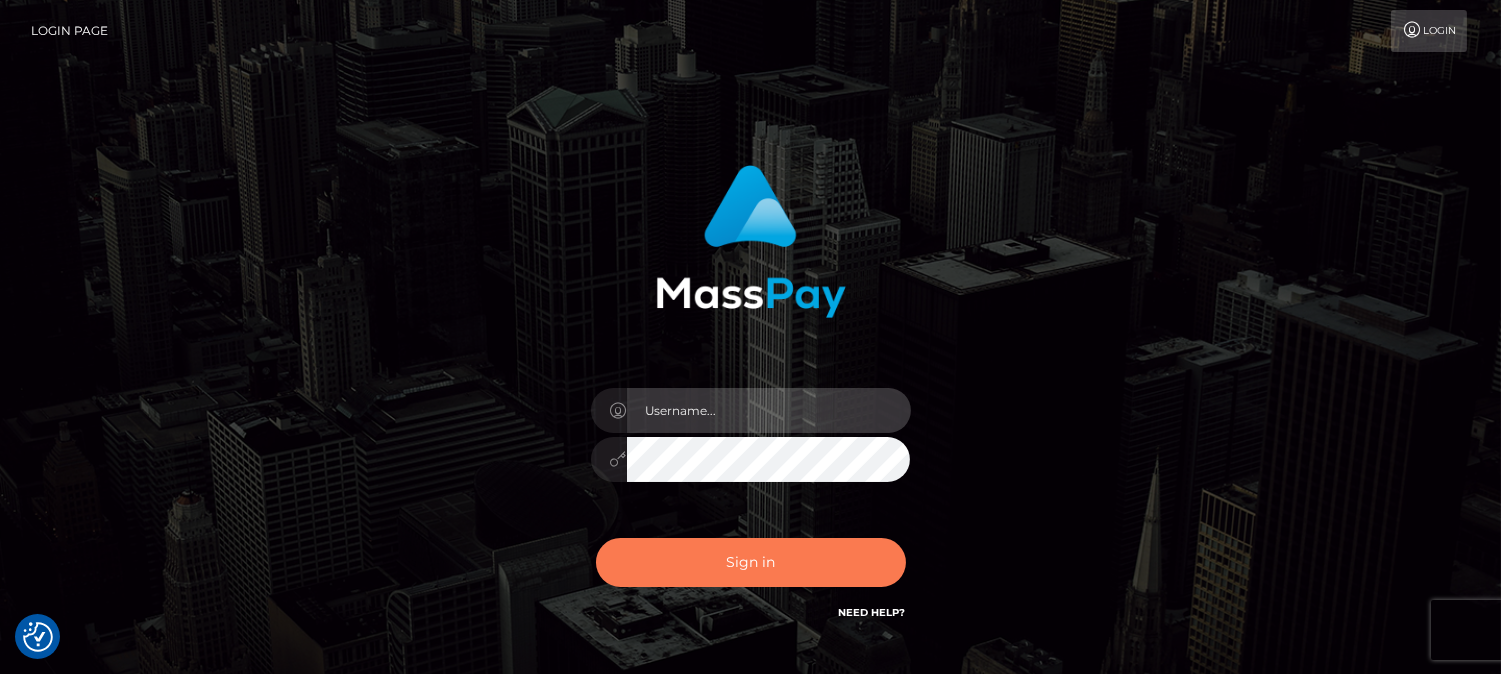 type on "fr.es" 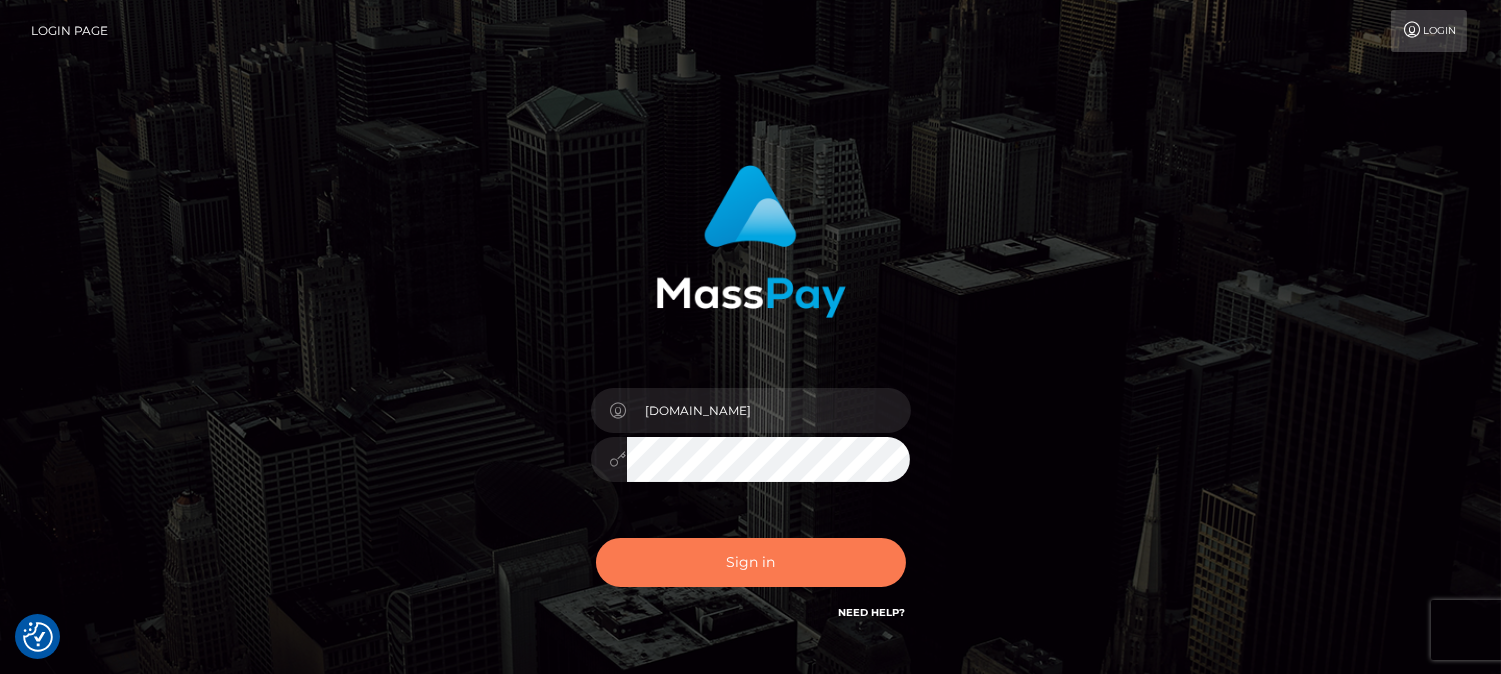 click on "Sign in" at bounding box center [751, 562] 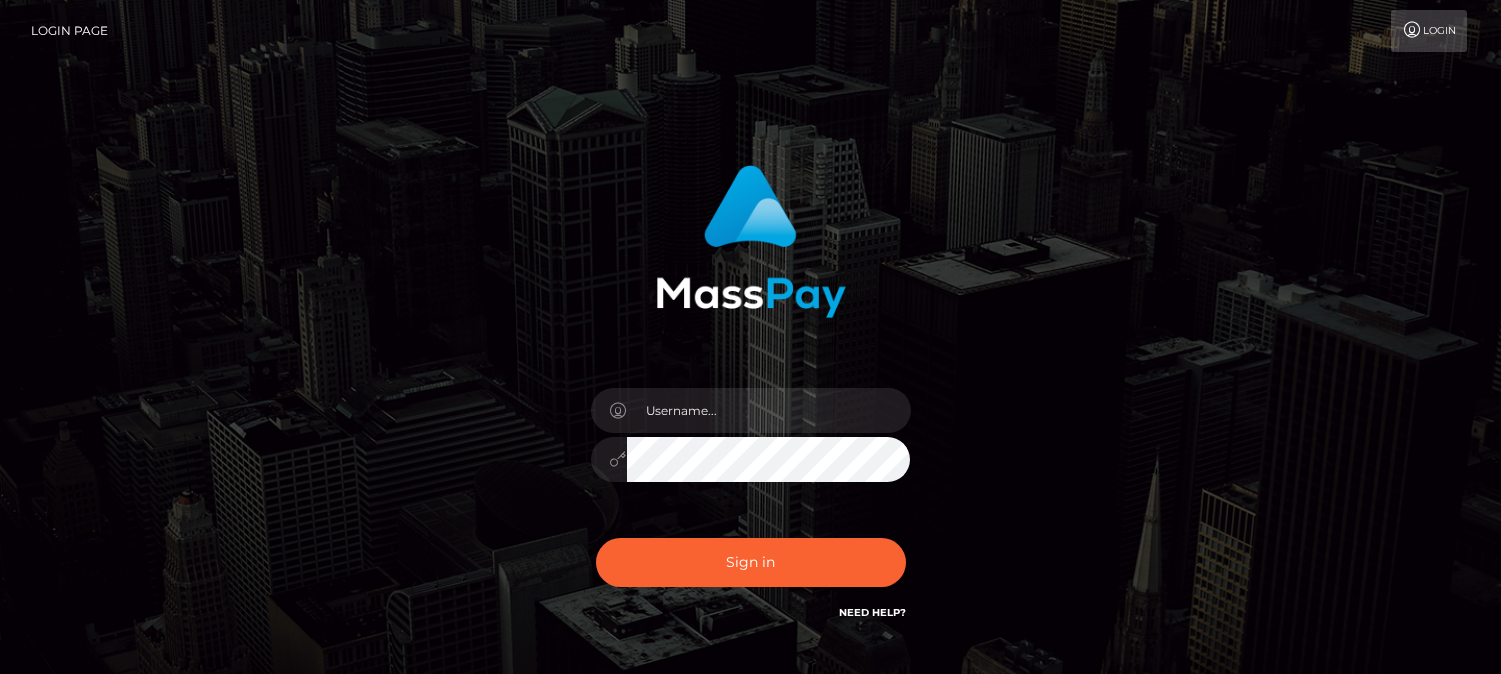 scroll, scrollTop: 0, scrollLeft: 0, axis: both 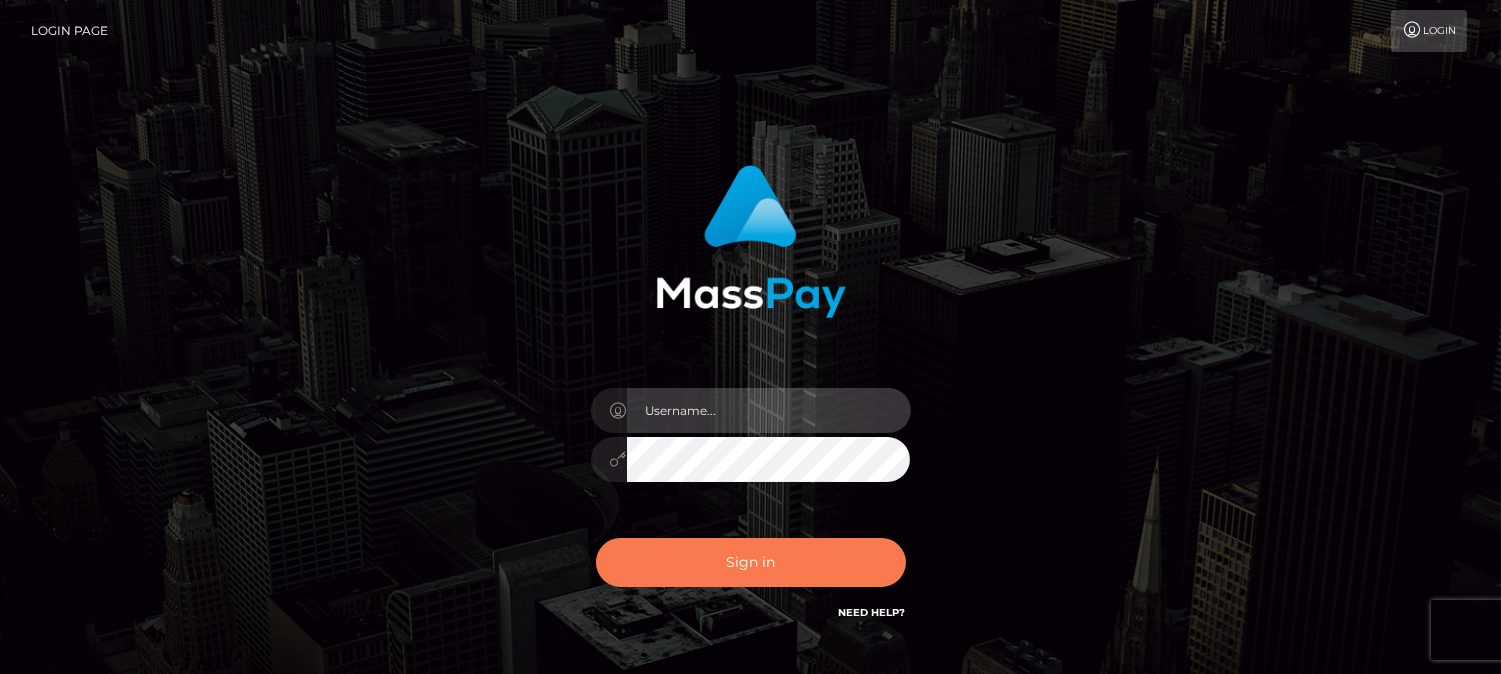 type on "[DOMAIN_NAME]" 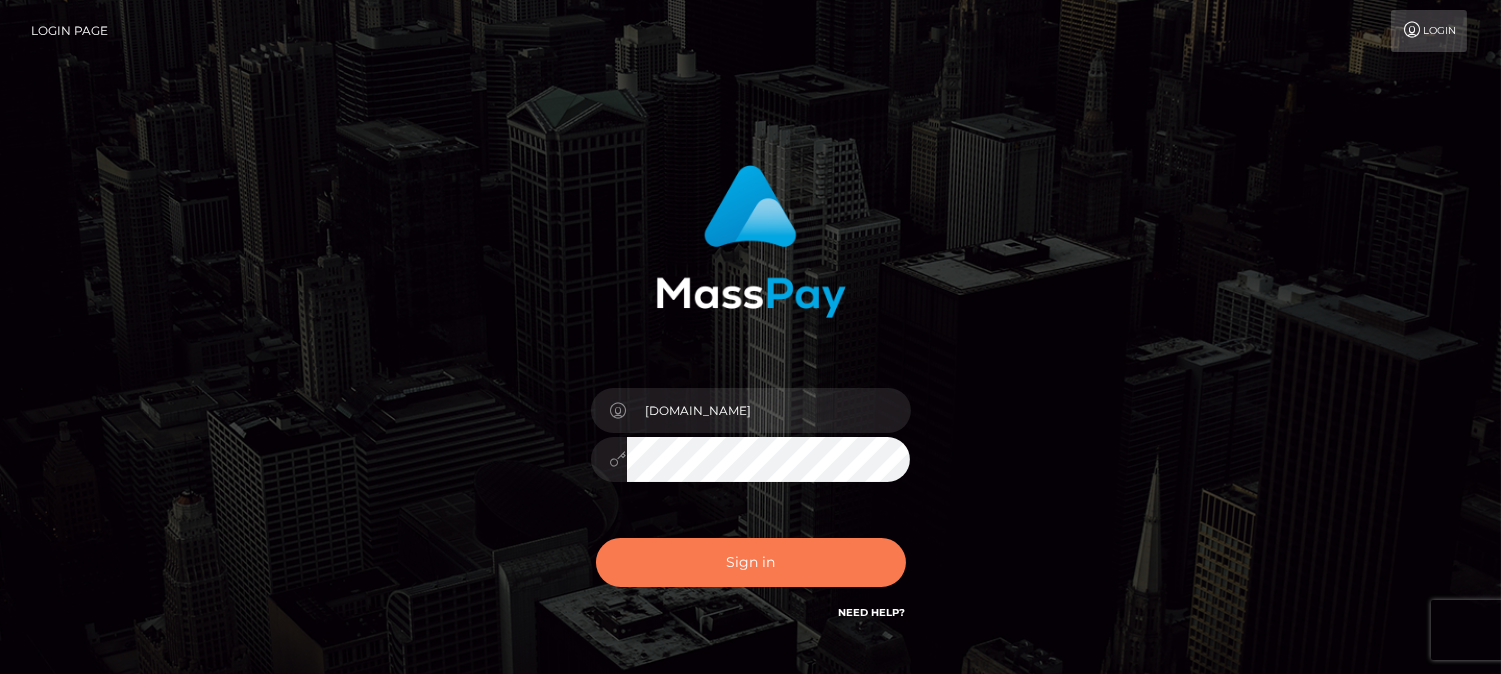 click on "Sign in" at bounding box center (751, 562) 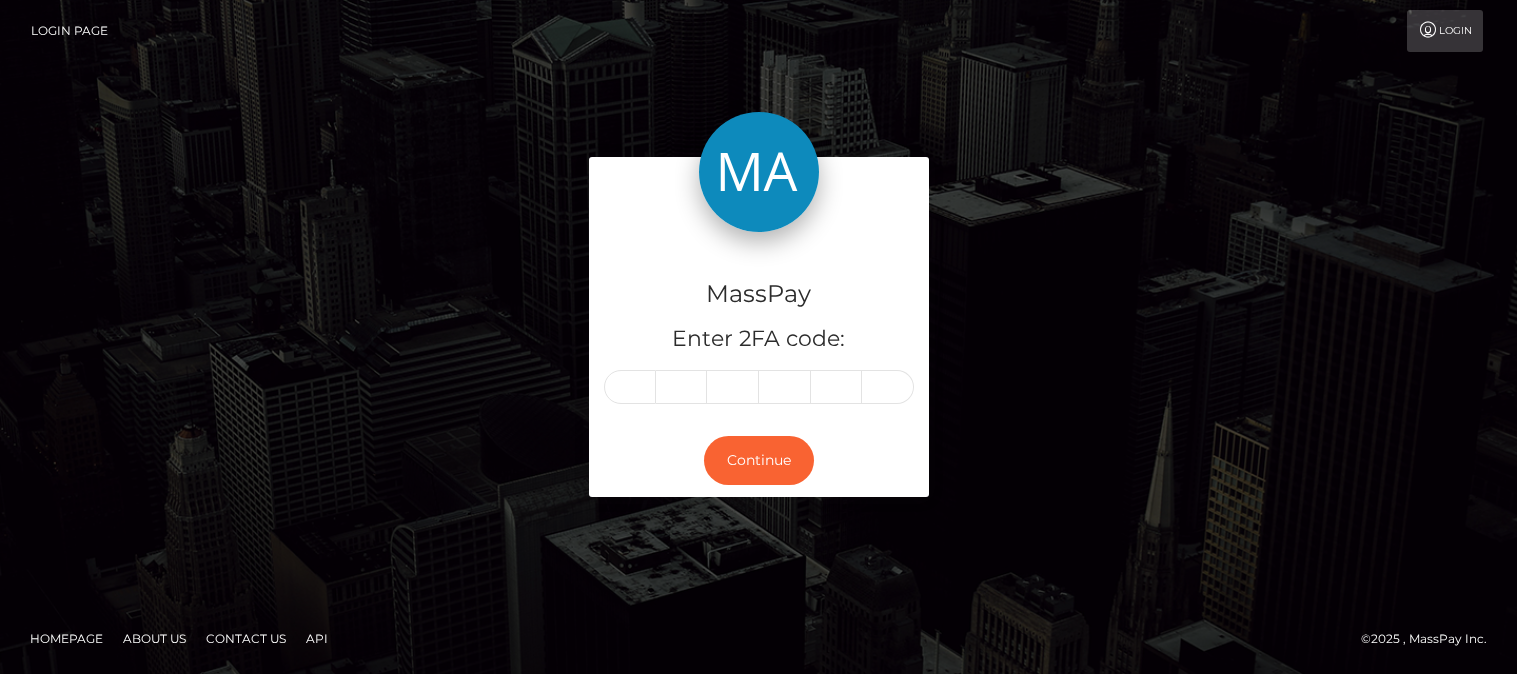 scroll, scrollTop: 0, scrollLeft: 0, axis: both 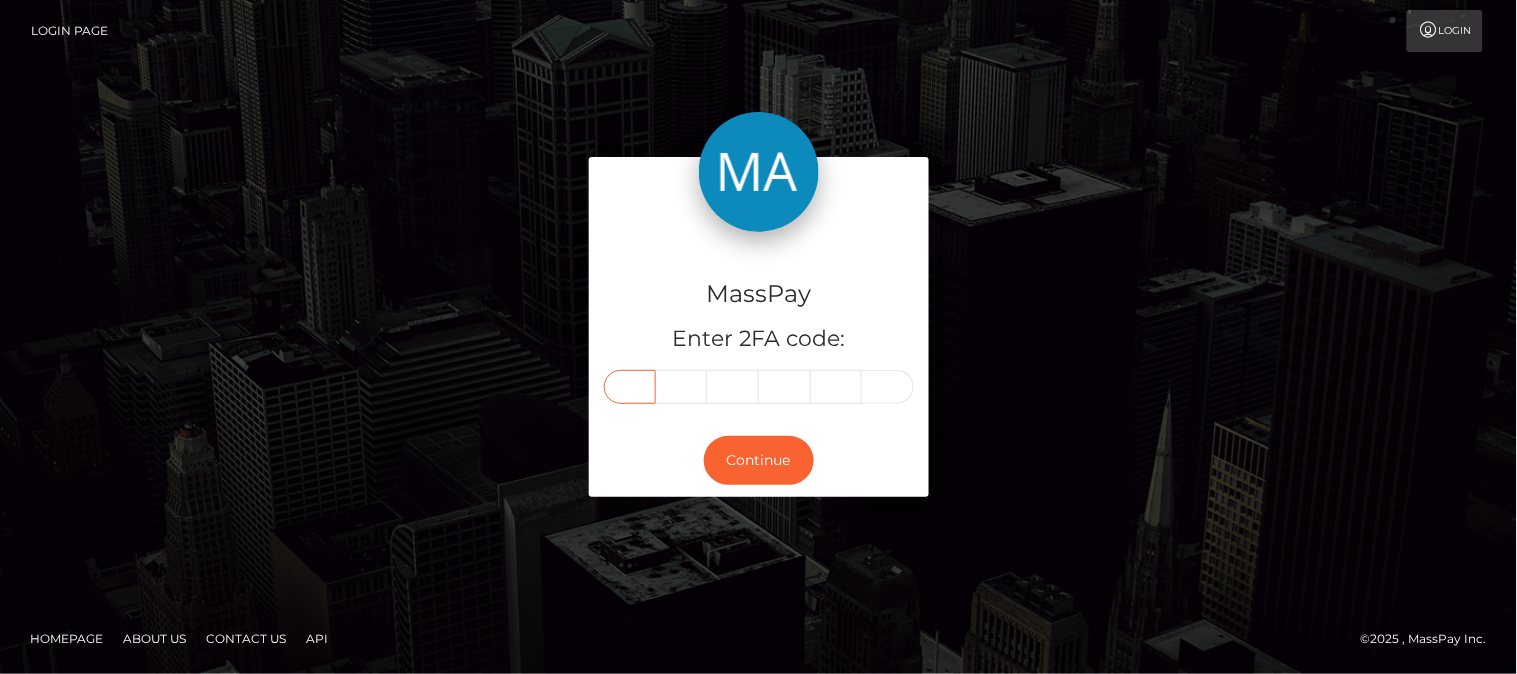 click at bounding box center (630, 387) 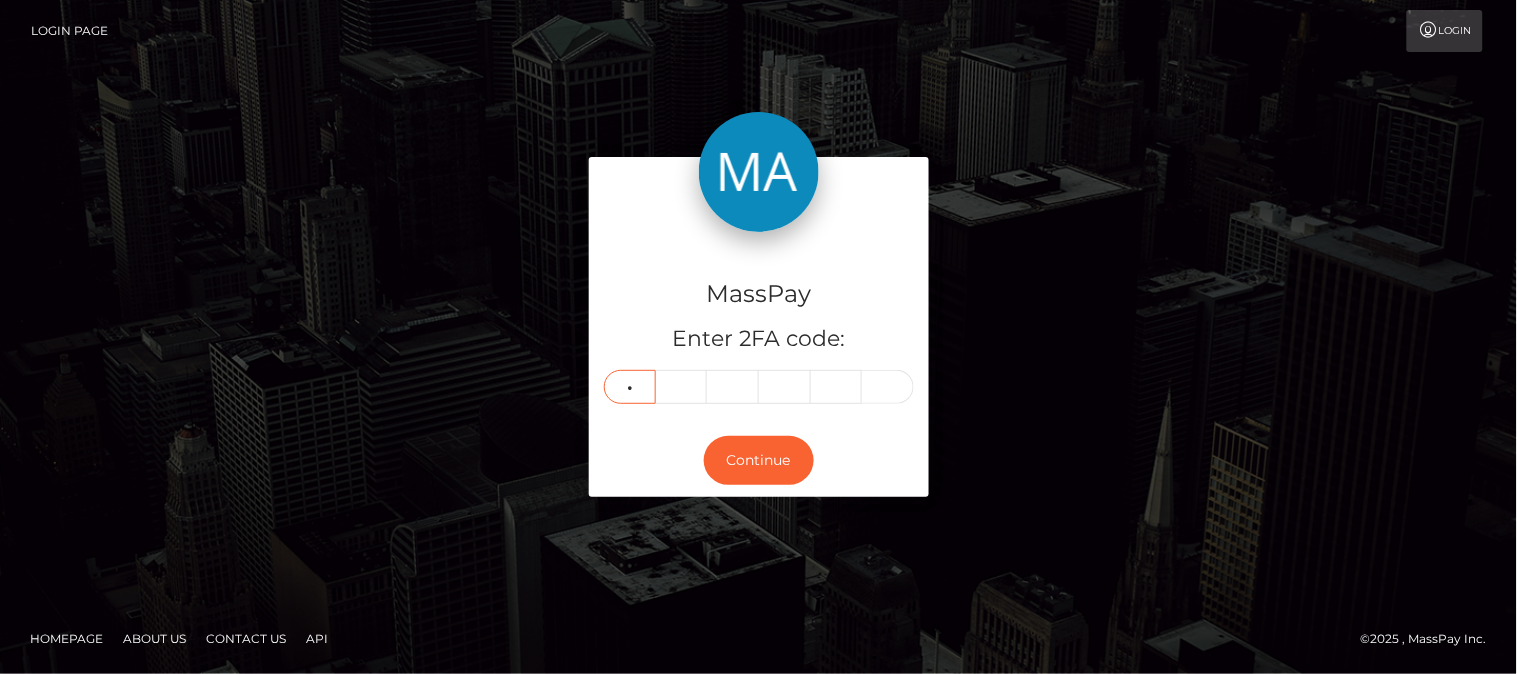 type on "2" 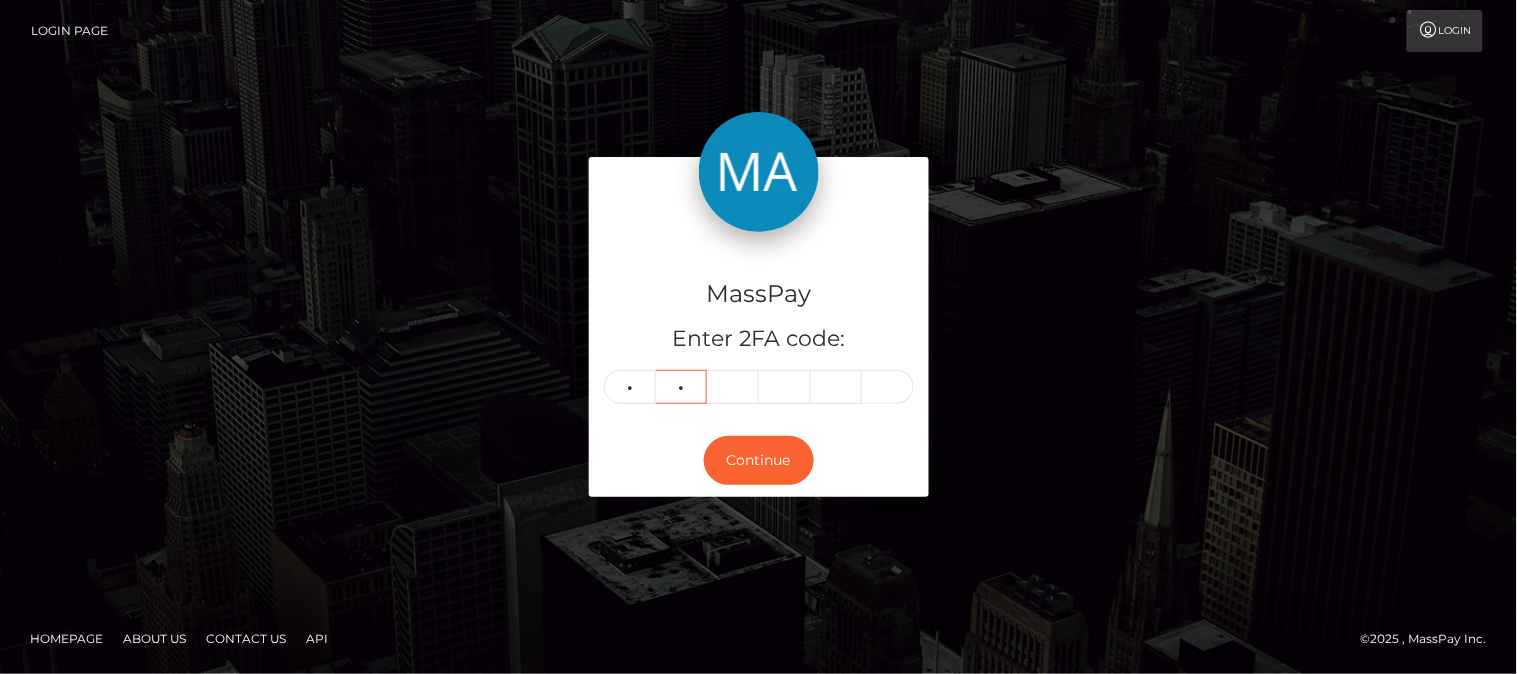 type on "5" 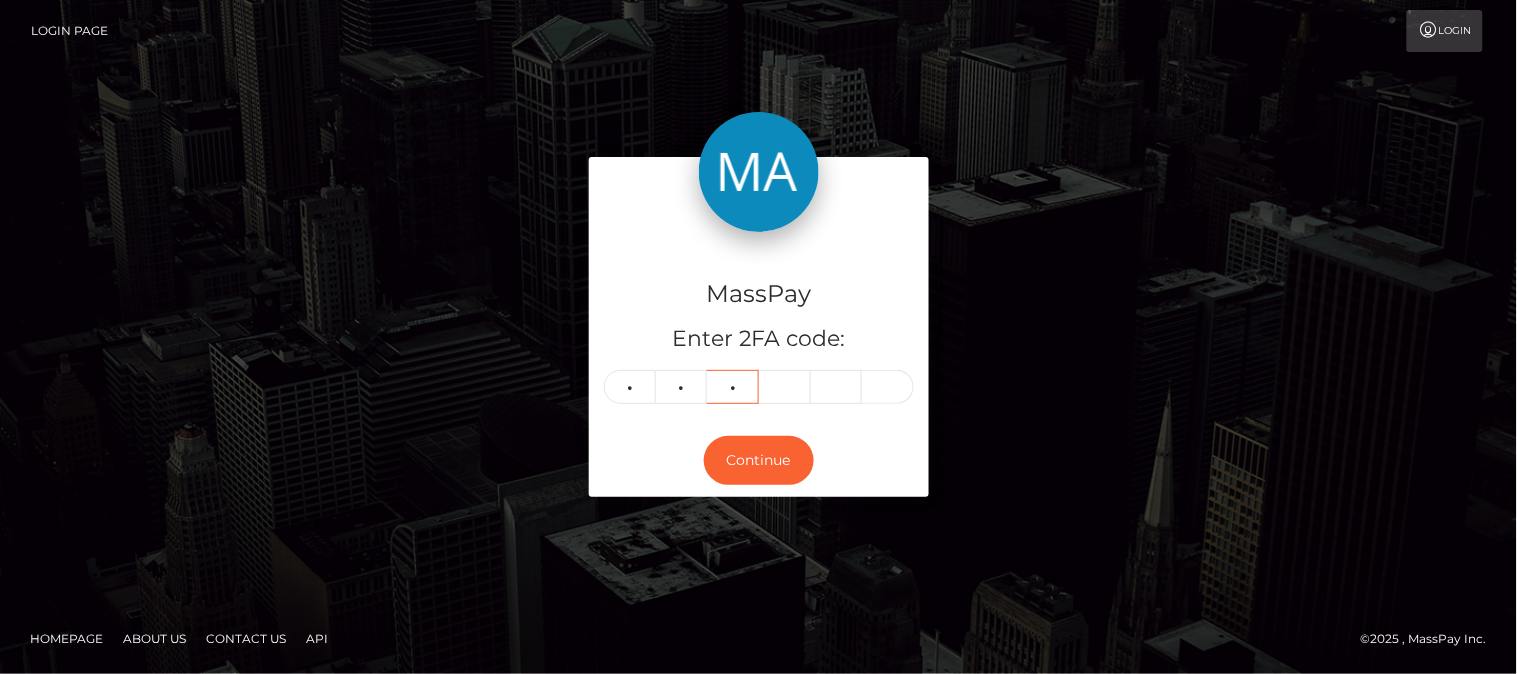 type on "4" 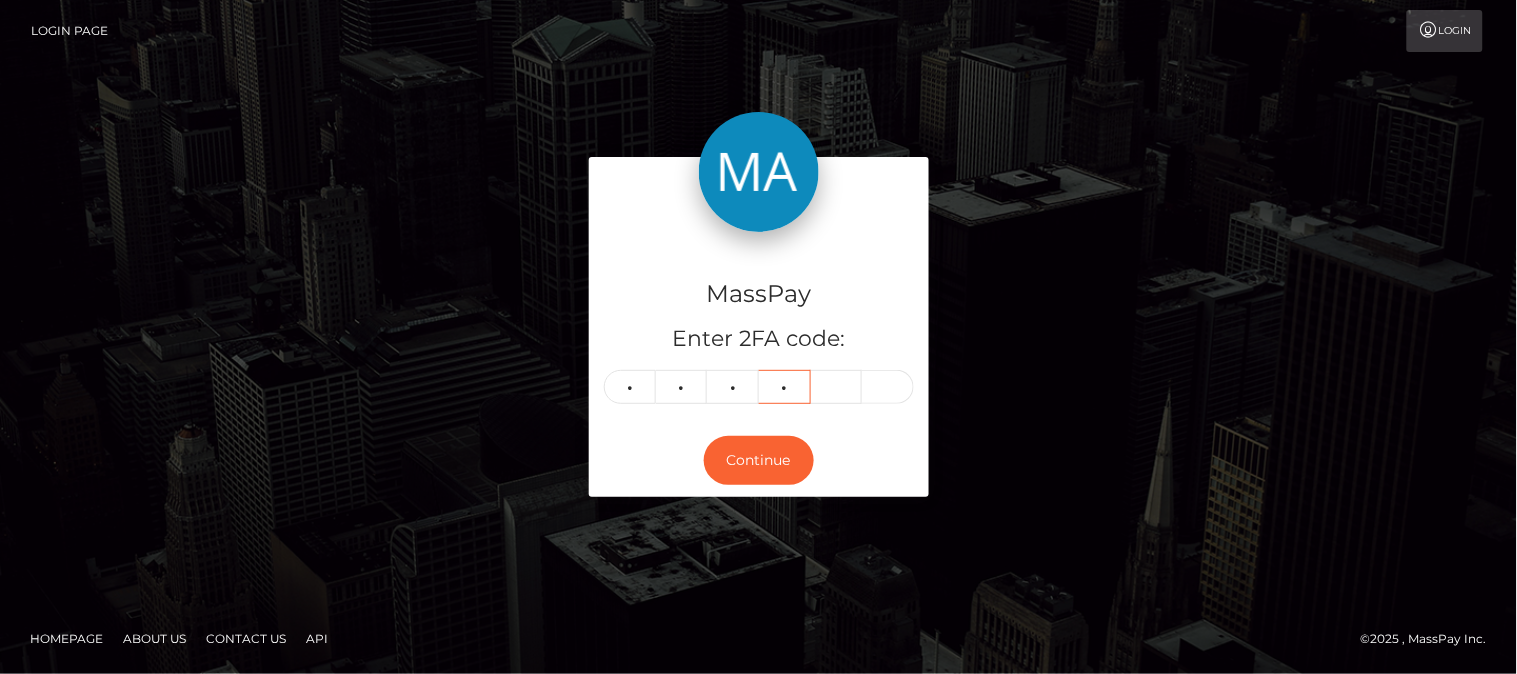 type on "5" 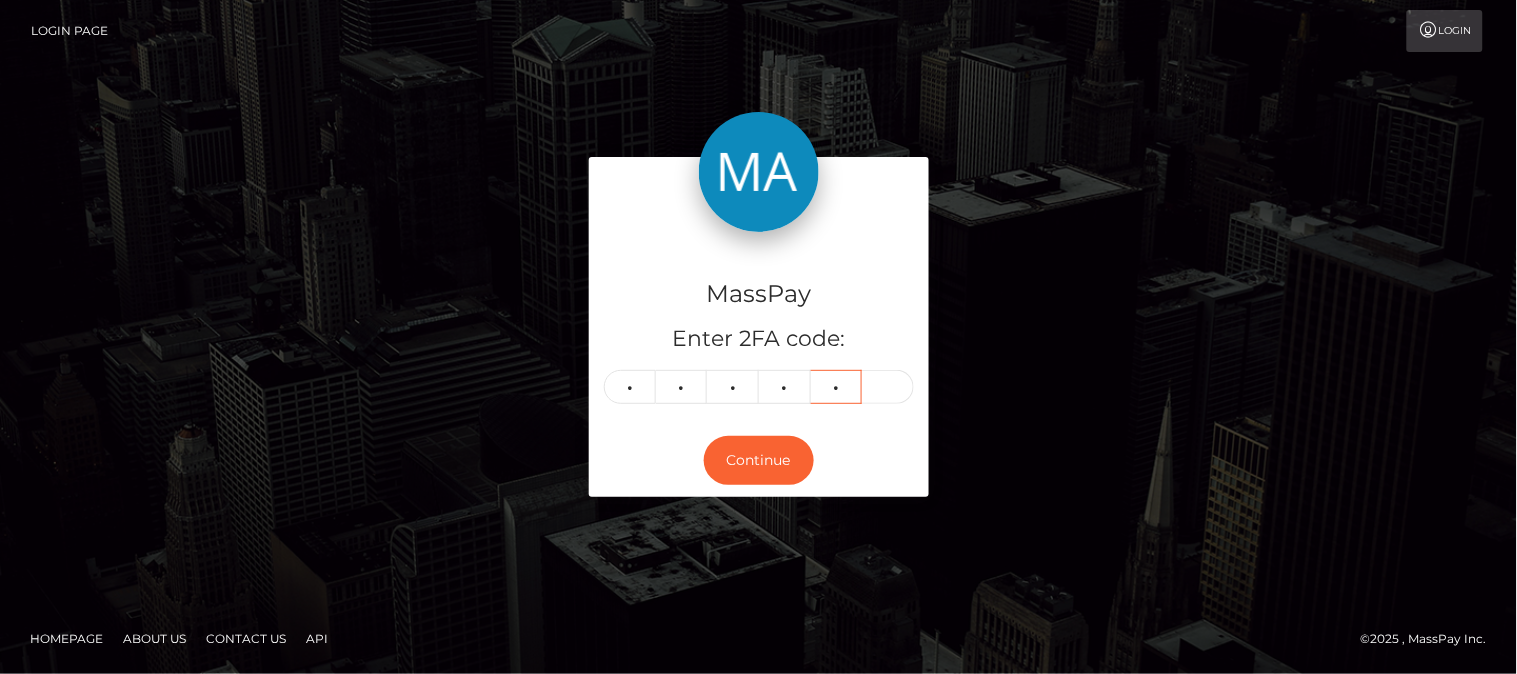type on "2" 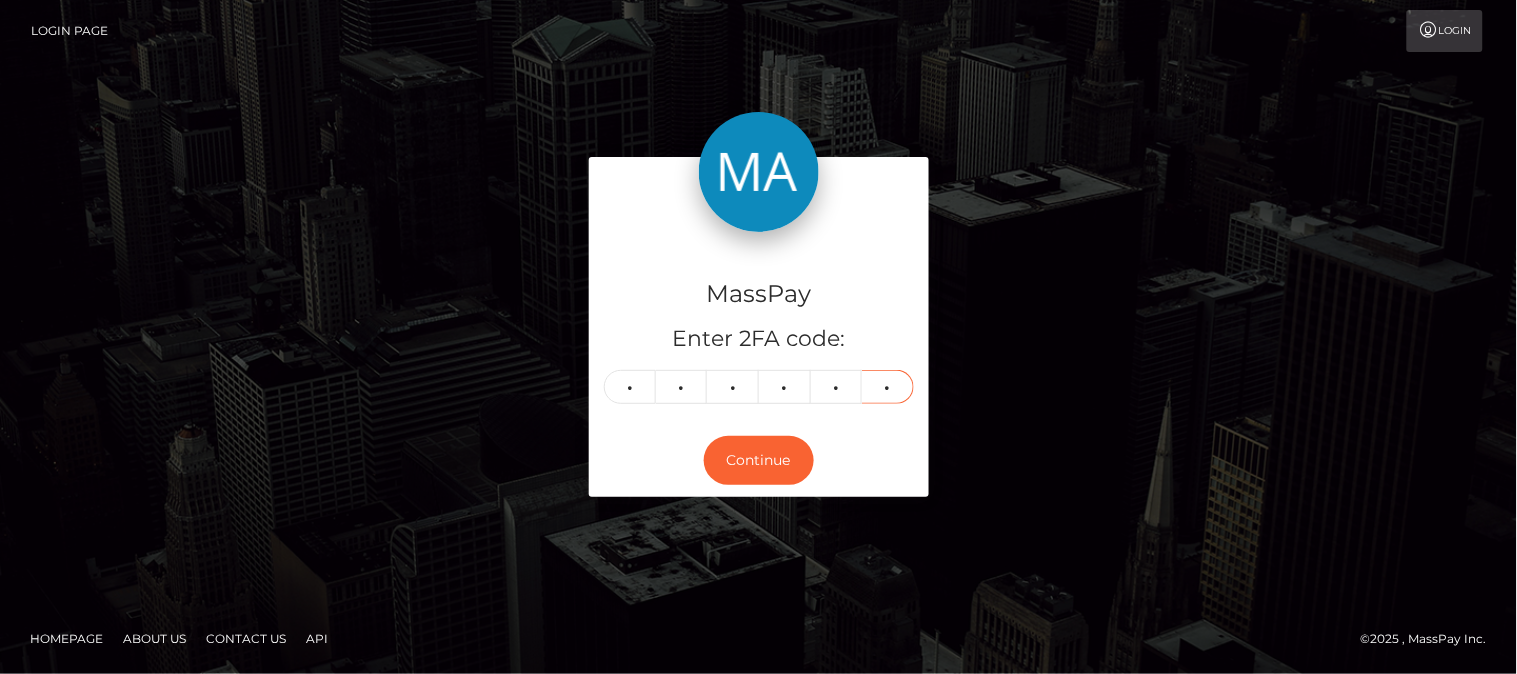 type on "4" 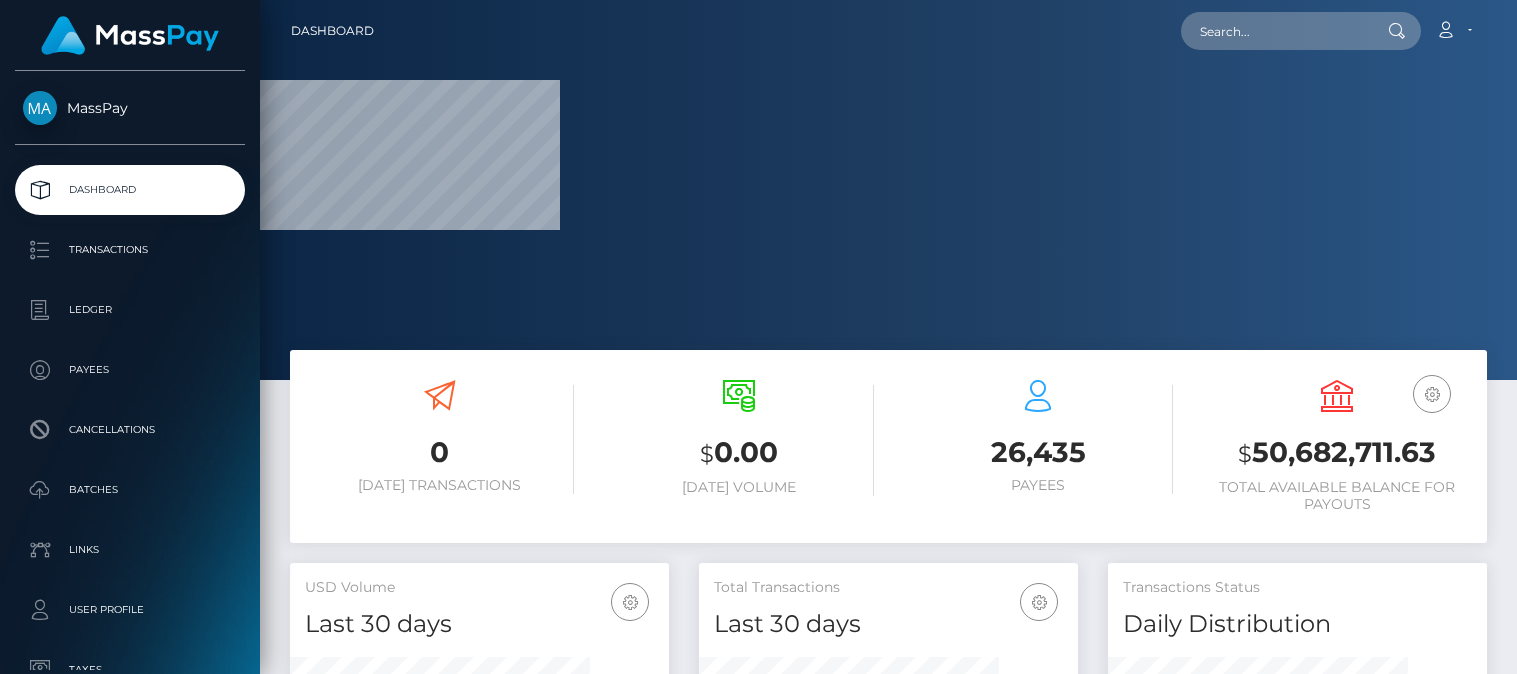 scroll, scrollTop: 0, scrollLeft: 0, axis: both 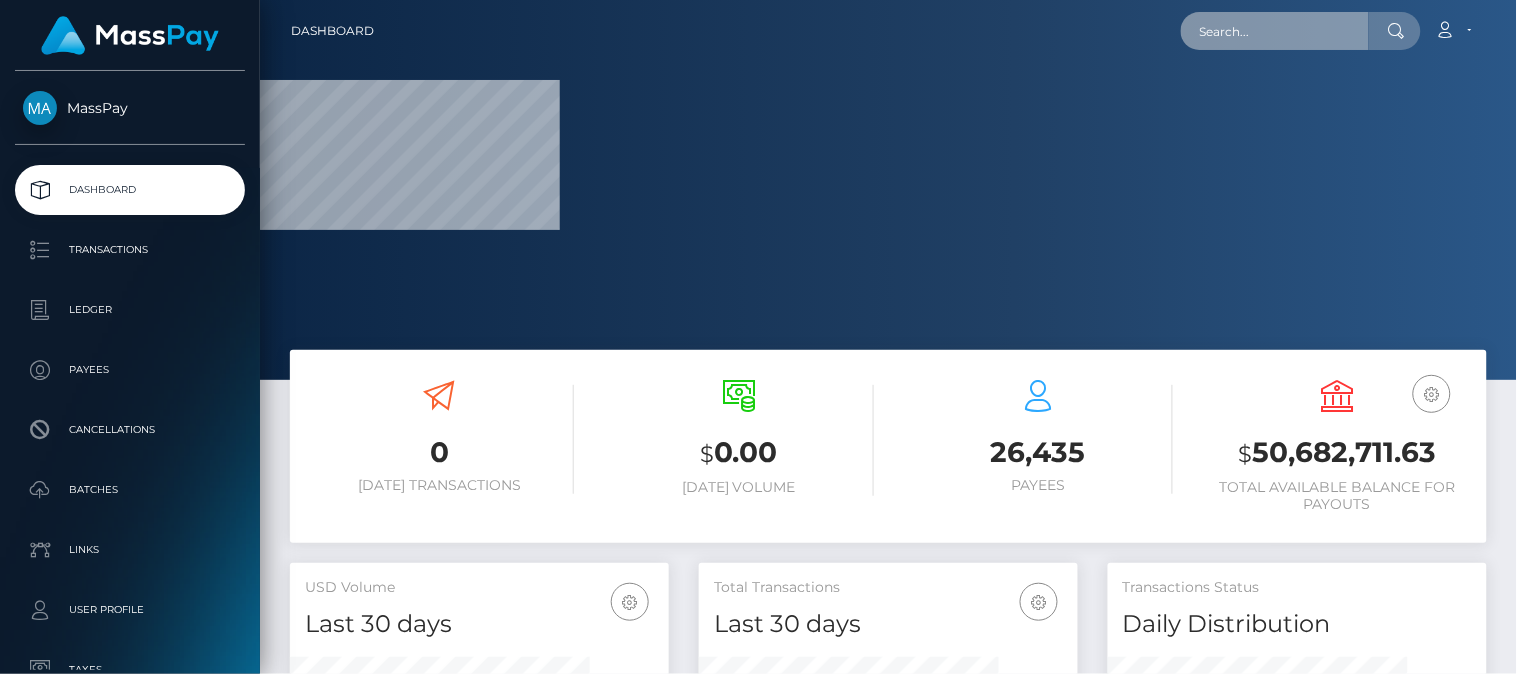 click at bounding box center (1275, 31) 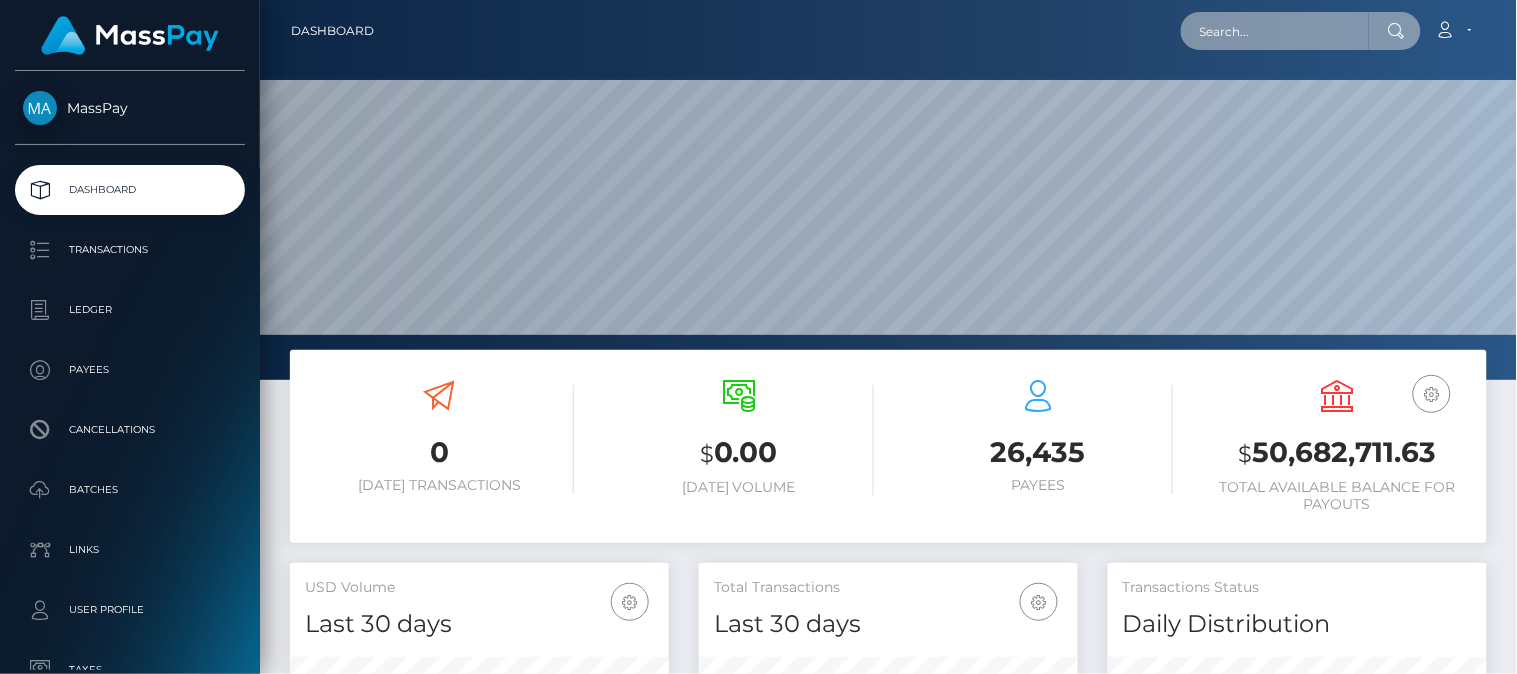 paste on "[EMAIL_ADDRESS][DOMAIN_NAME]" 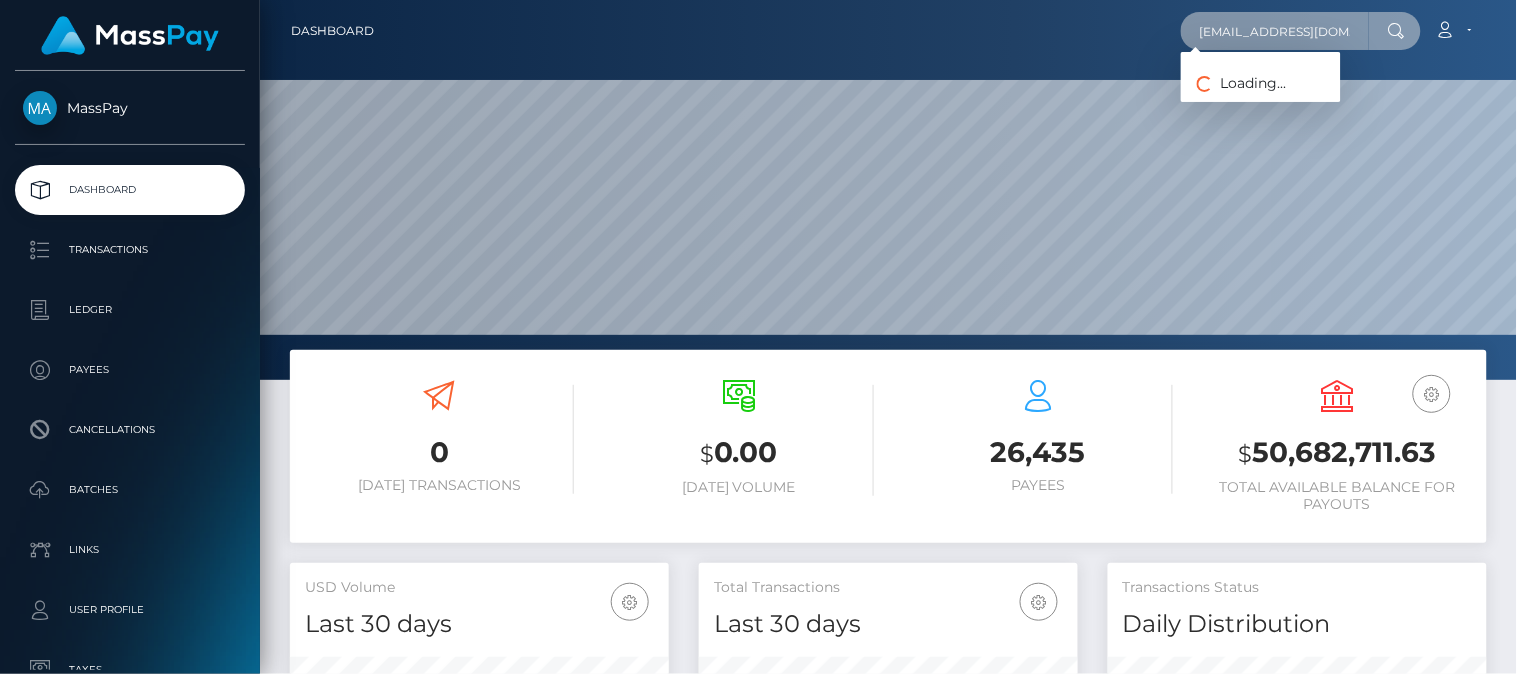 scroll, scrollTop: 0, scrollLeft: 50, axis: horizontal 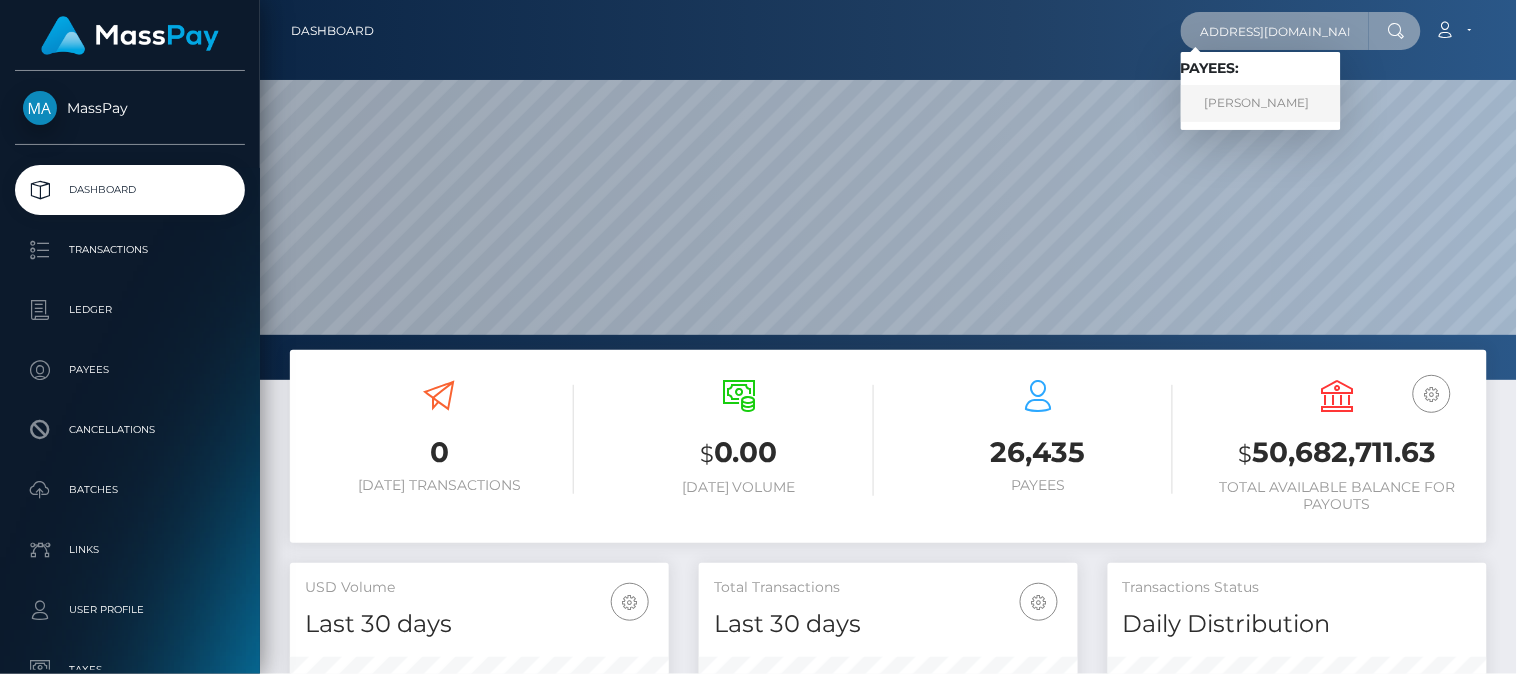 type on "technology.journalist@gmail.com" 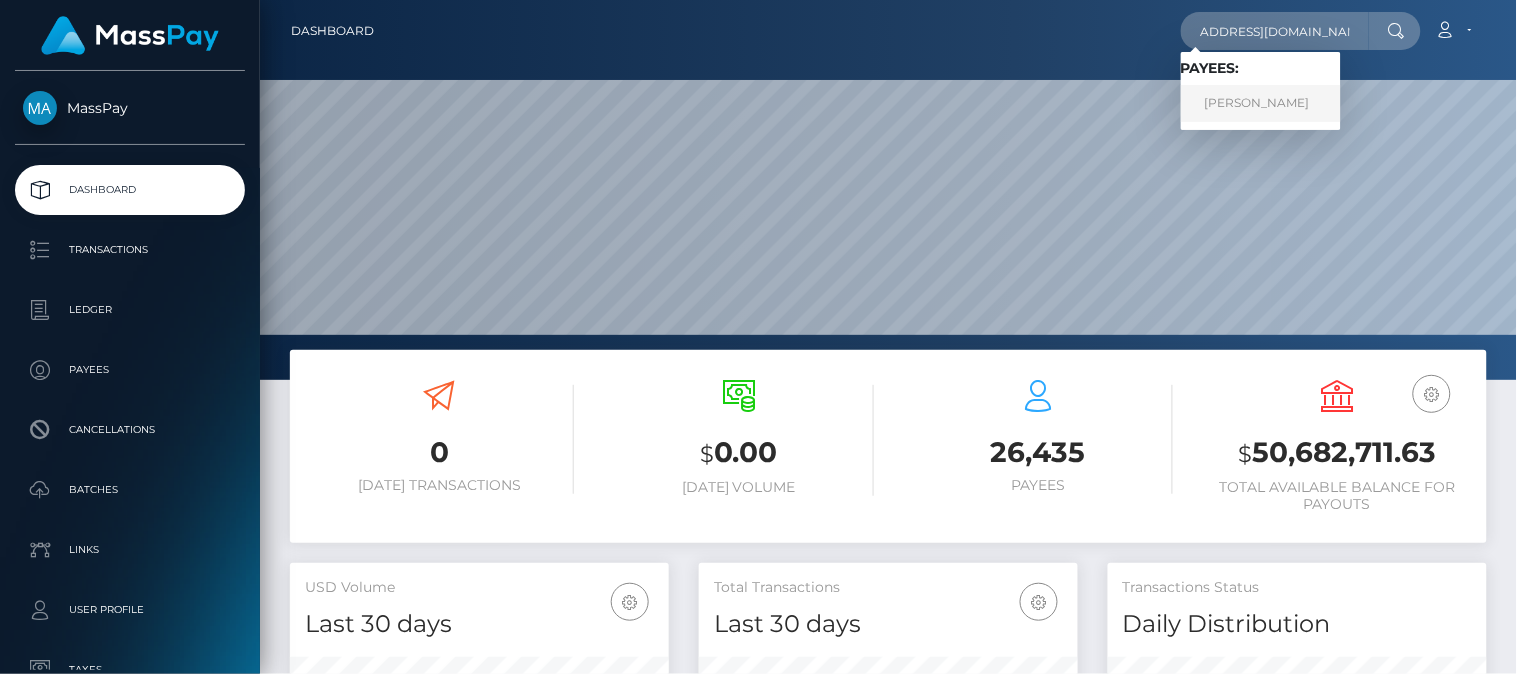 click on "Sean  Kerner" at bounding box center (1261, 103) 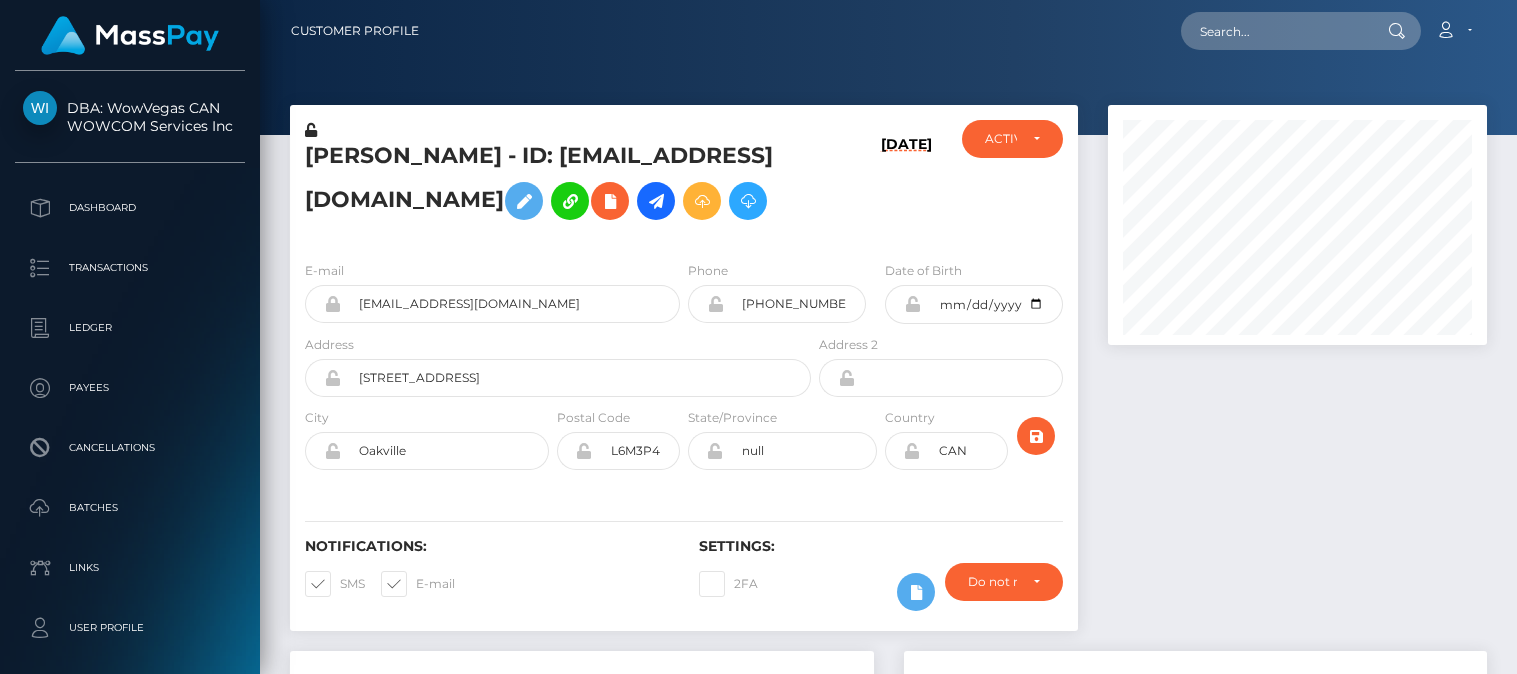 scroll, scrollTop: 0, scrollLeft: 0, axis: both 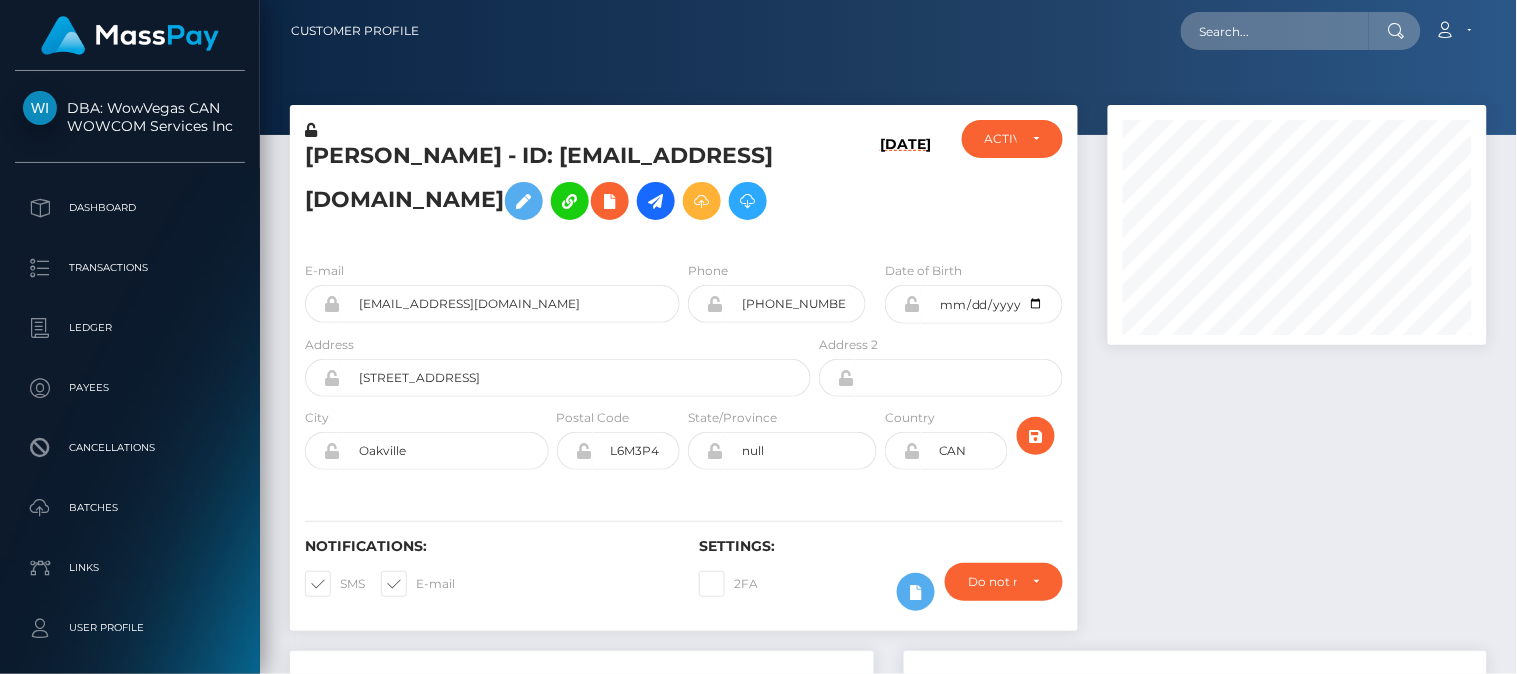 click at bounding box center (888, 67) 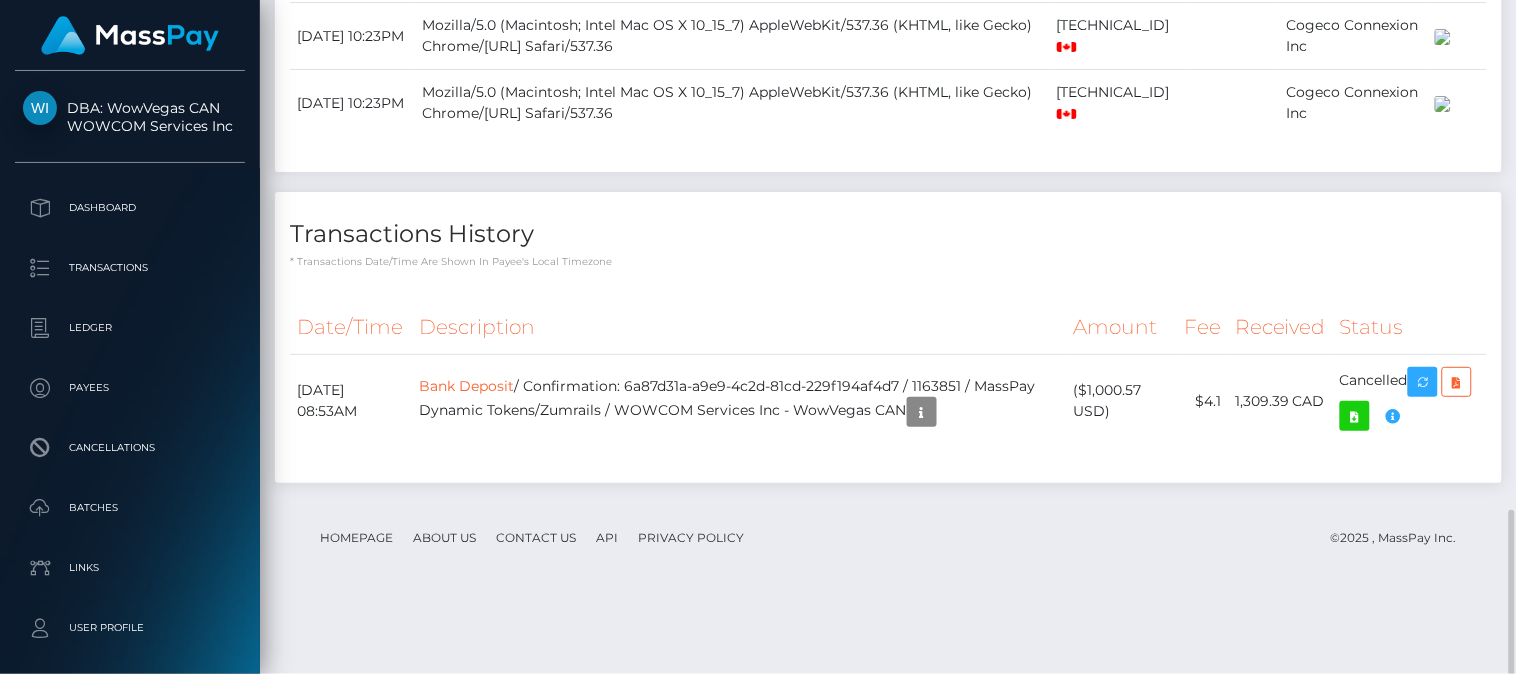 scroll, scrollTop: 1798, scrollLeft: 0, axis: vertical 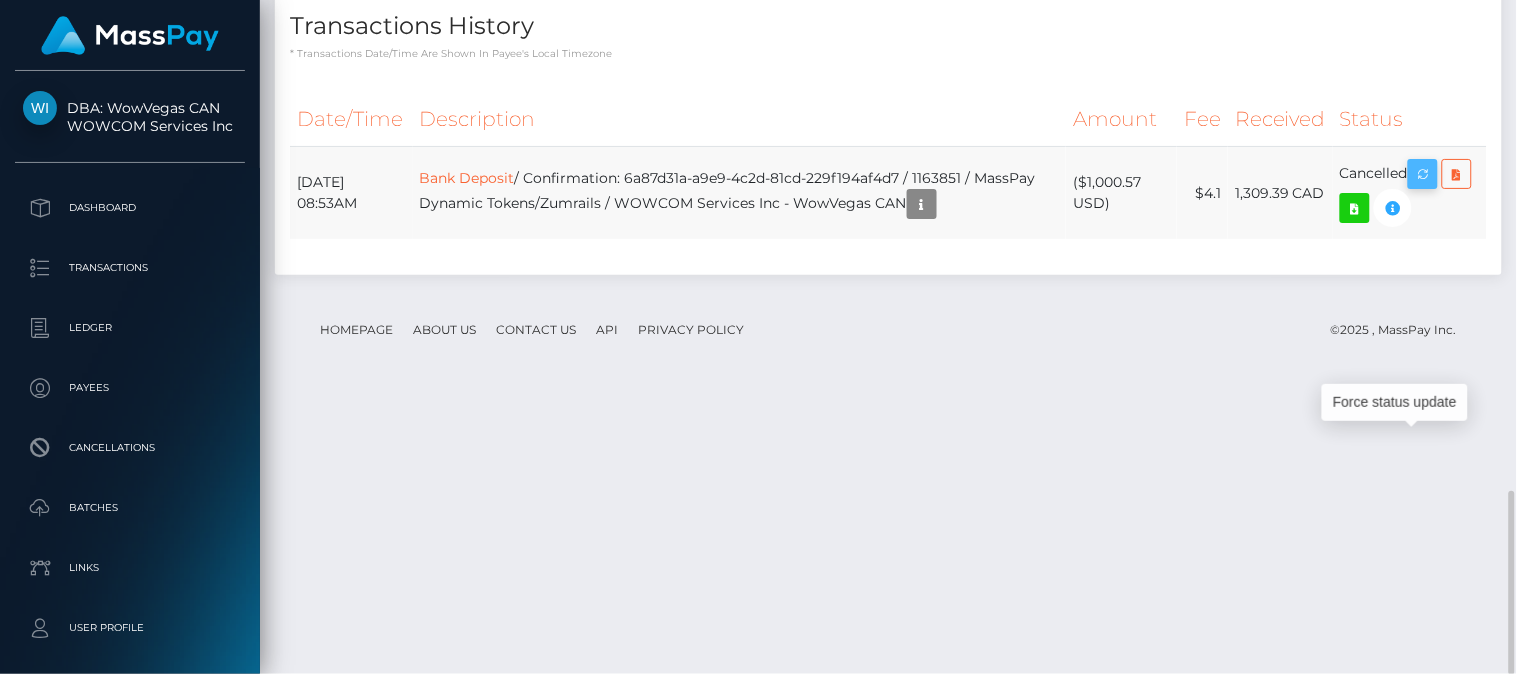 click at bounding box center [1423, 174] 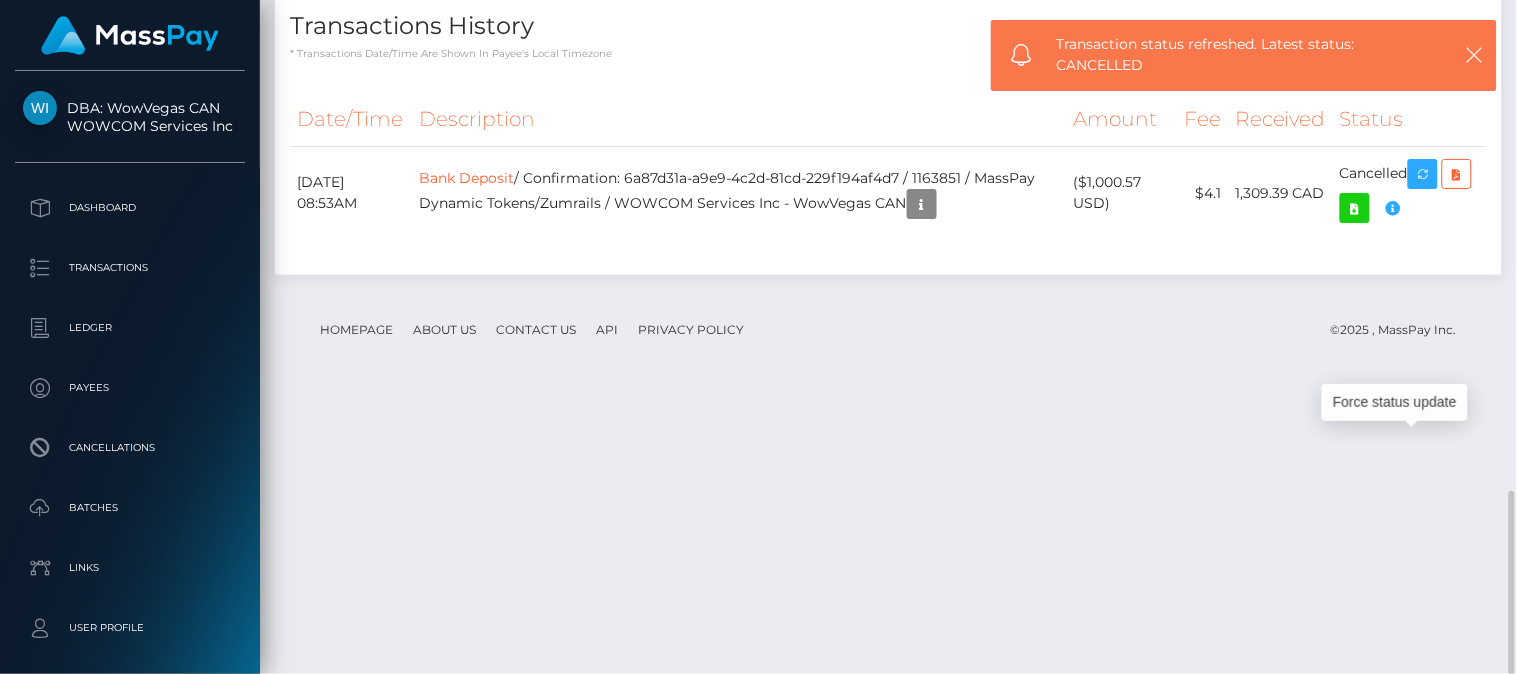 click on "Mozilla/5.0 (Macintosh; Intel Mac OS X 10_15_7) AppleWebKit/537.36 (KHTML, like Gecko) Chrome/138.0.0.0 Safari/537.36" at bounding box center [732, -105] 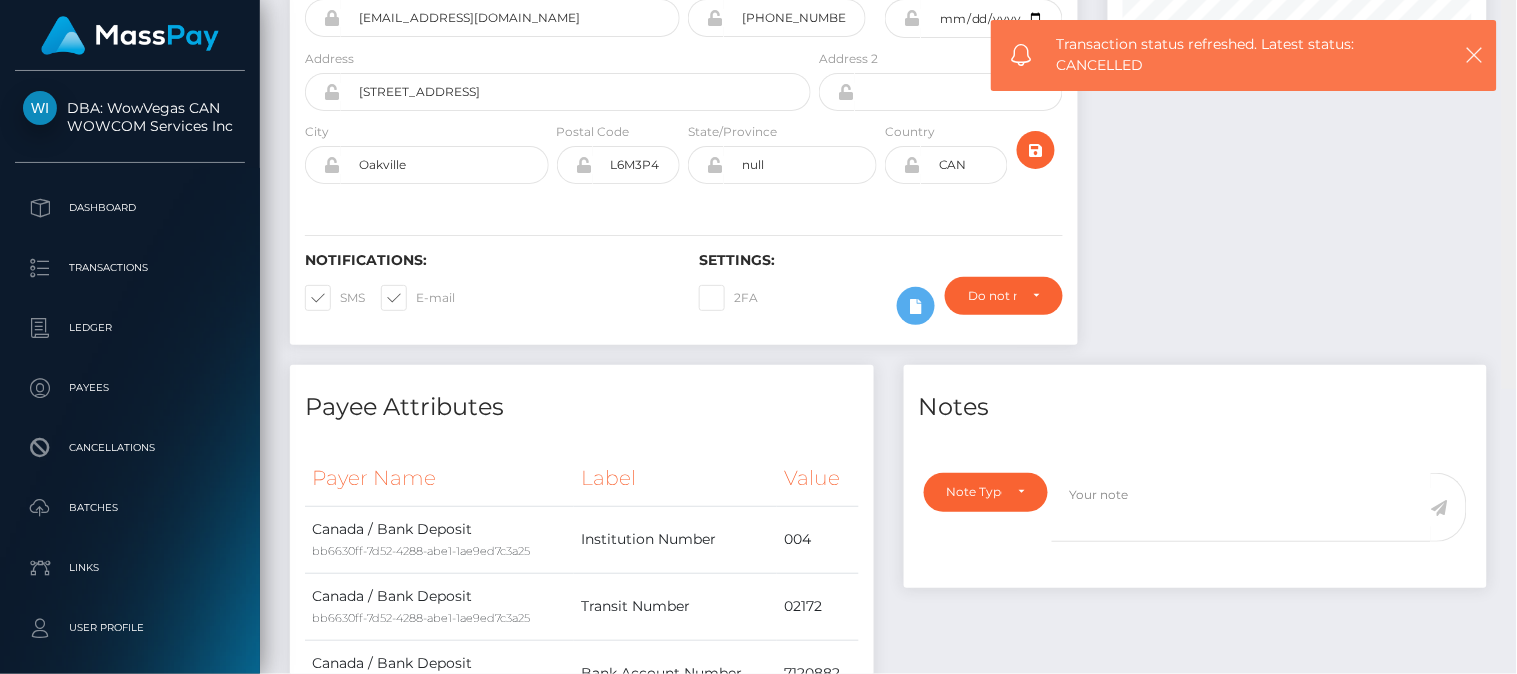 scroll, scrollTop: 0, scrollLeft: 0, axis: both 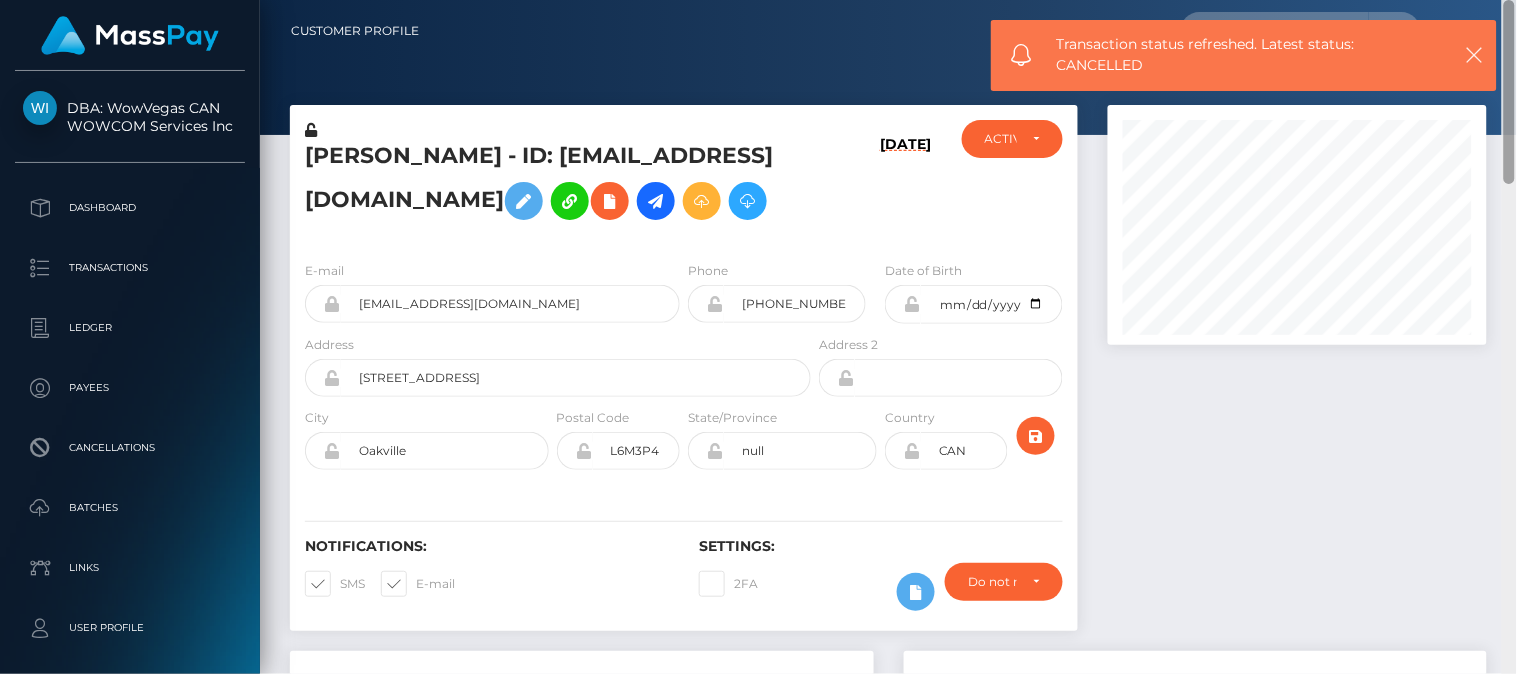 drag, startPoint x: 1507, startPoint y: 546, endPoint x: 1516, endPoint y: 10, distance: 536.07556 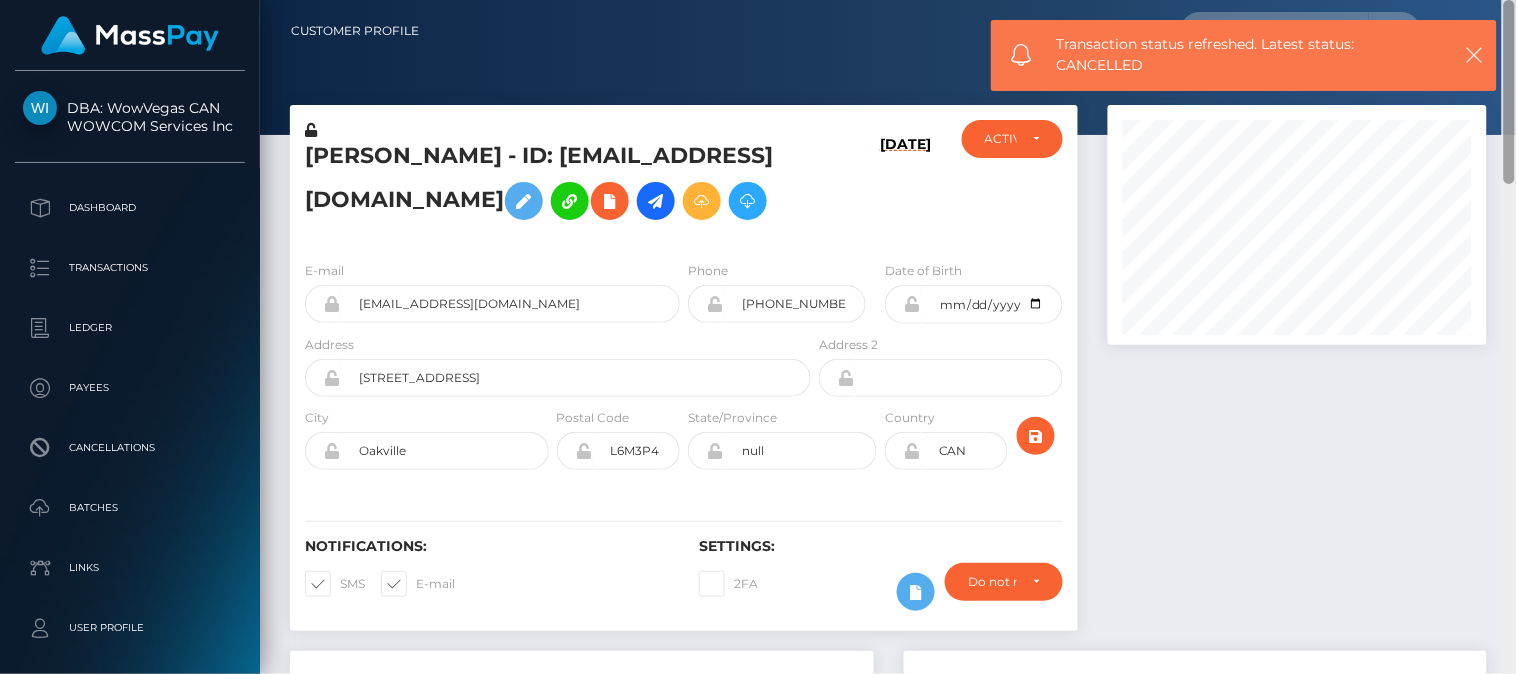 click on "Customer Profile
Loading...
Loading..." at bounding box center (888, 337) 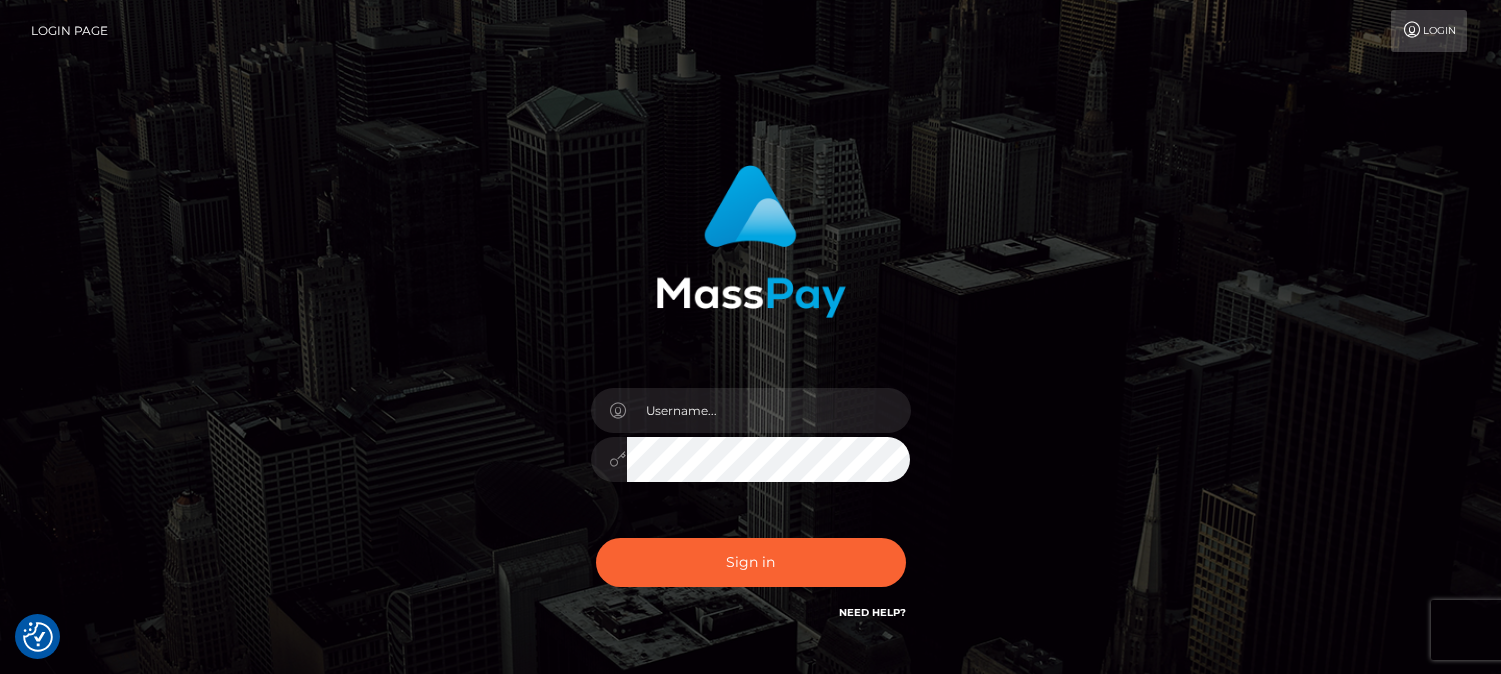 scroll, scrollTop: 0, scrollLeft: 0, axis: both 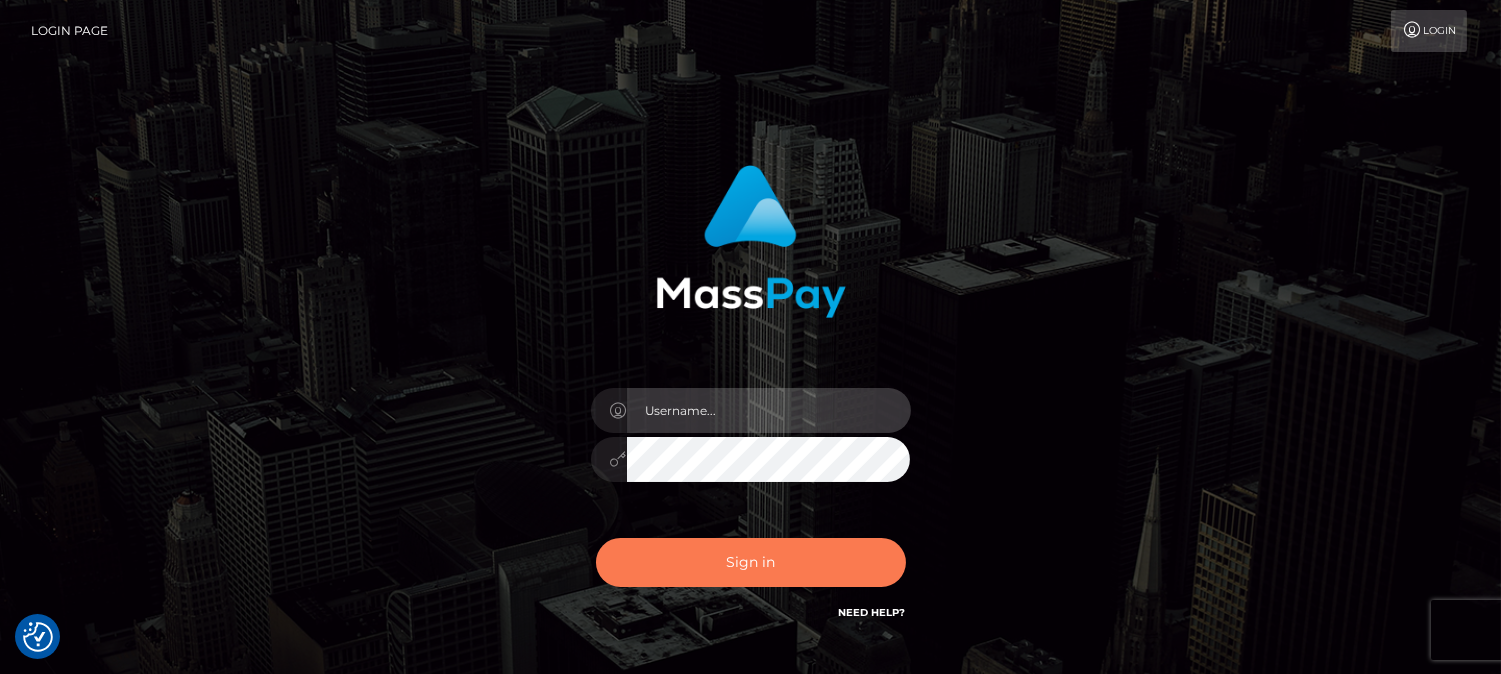 type on "[DOMAIN_NAME]" 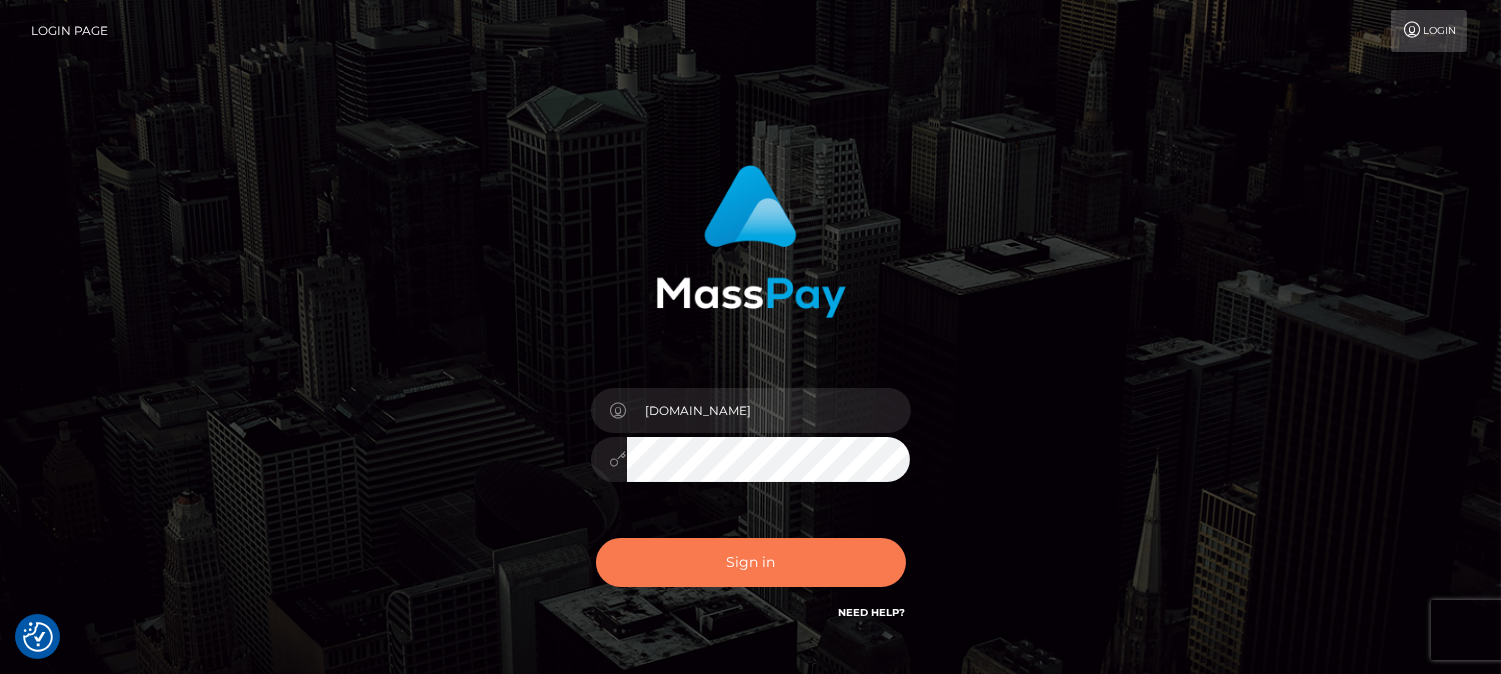 click on "Sign in" at bounding box center [751, 562] 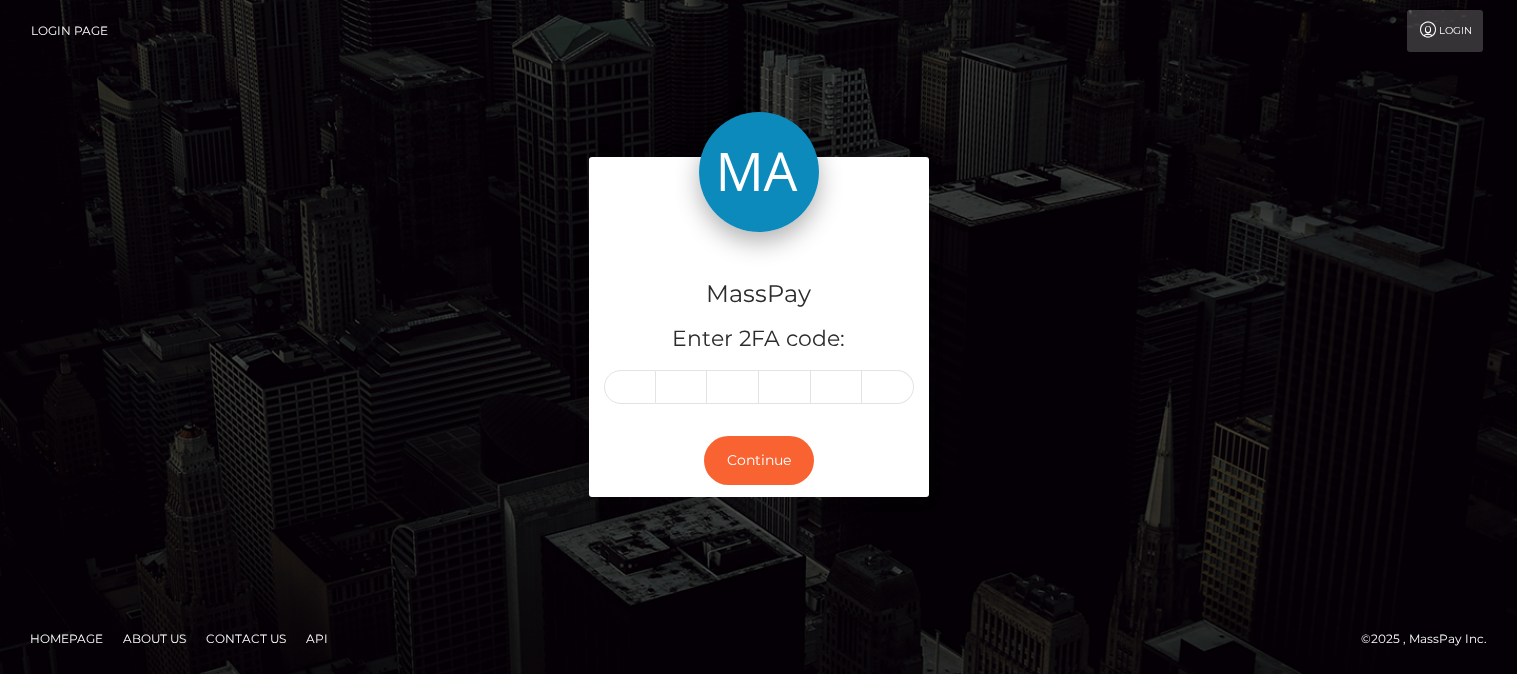 scroll, scrollTop: 0, scrollLeft: 0, axis: both 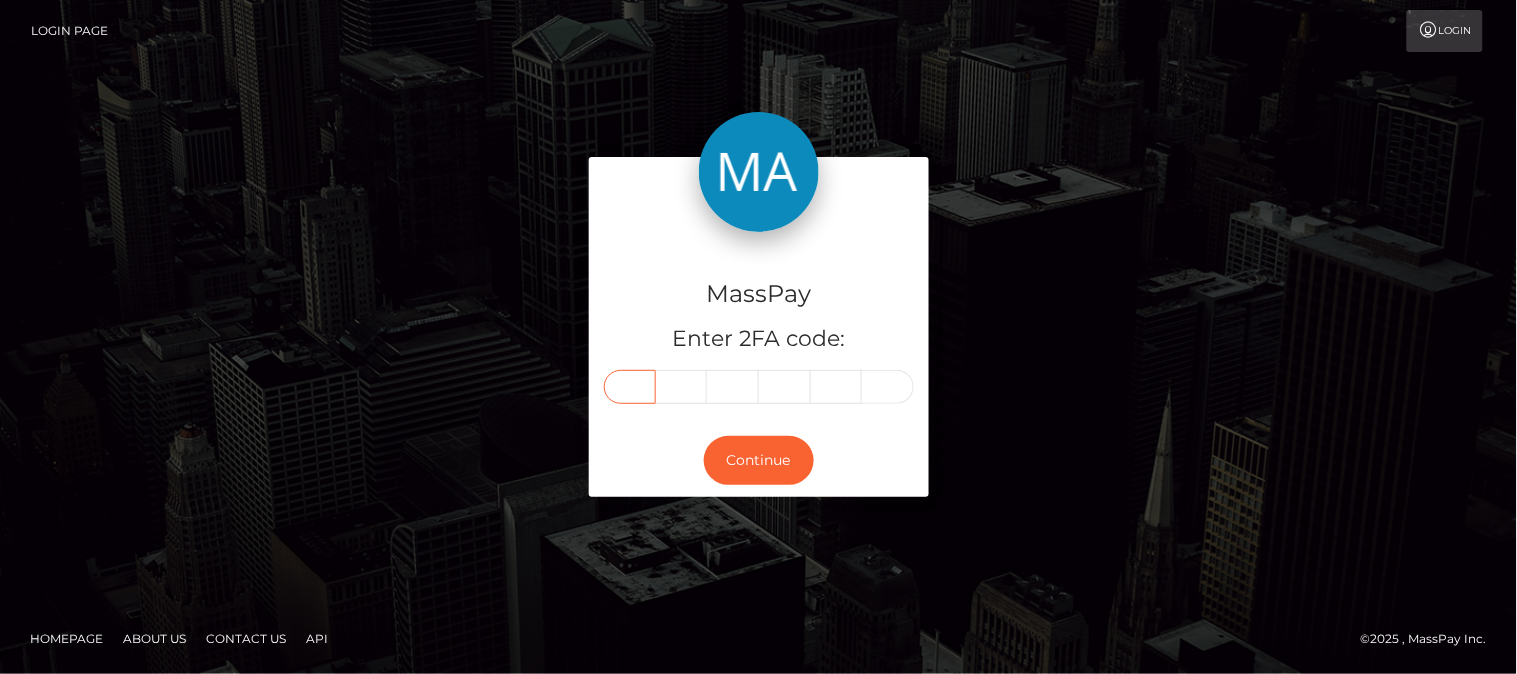 click at bounding box center (630, 387) 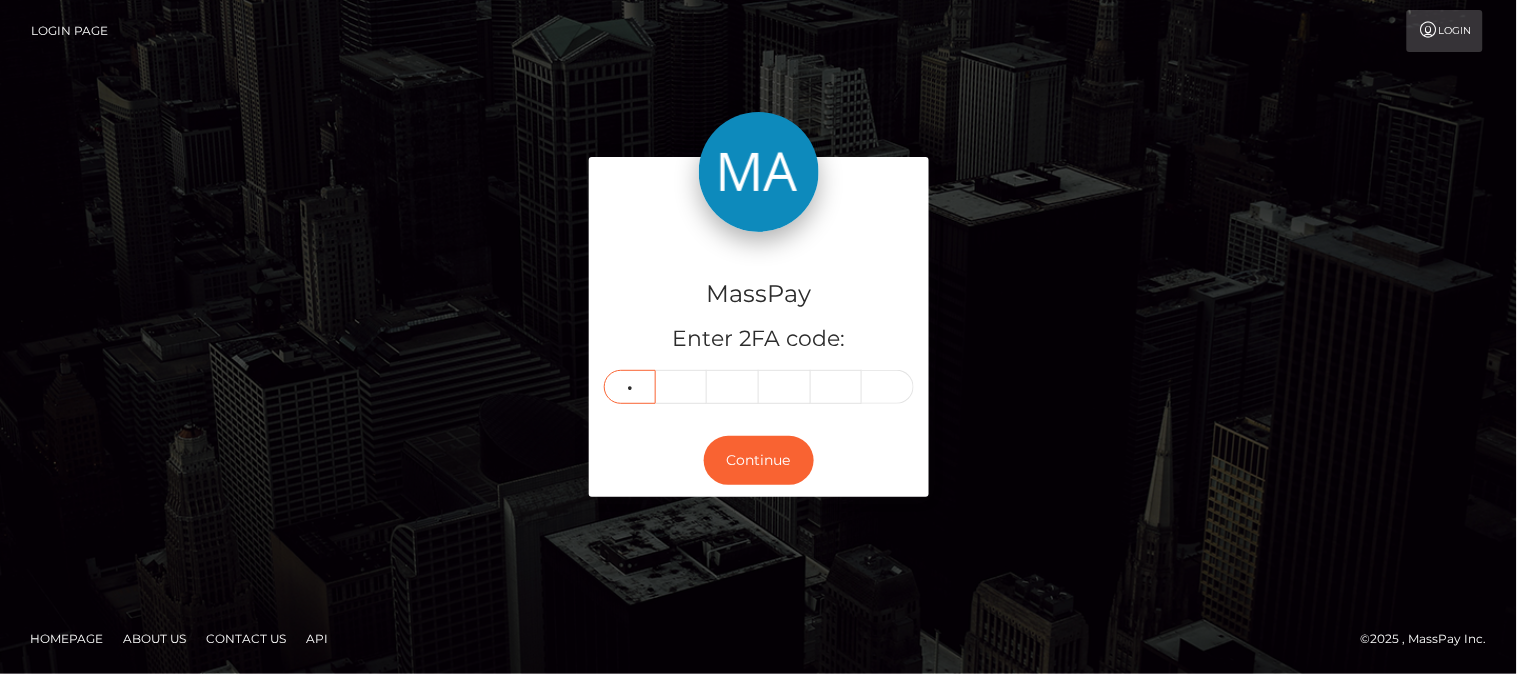type on "3" 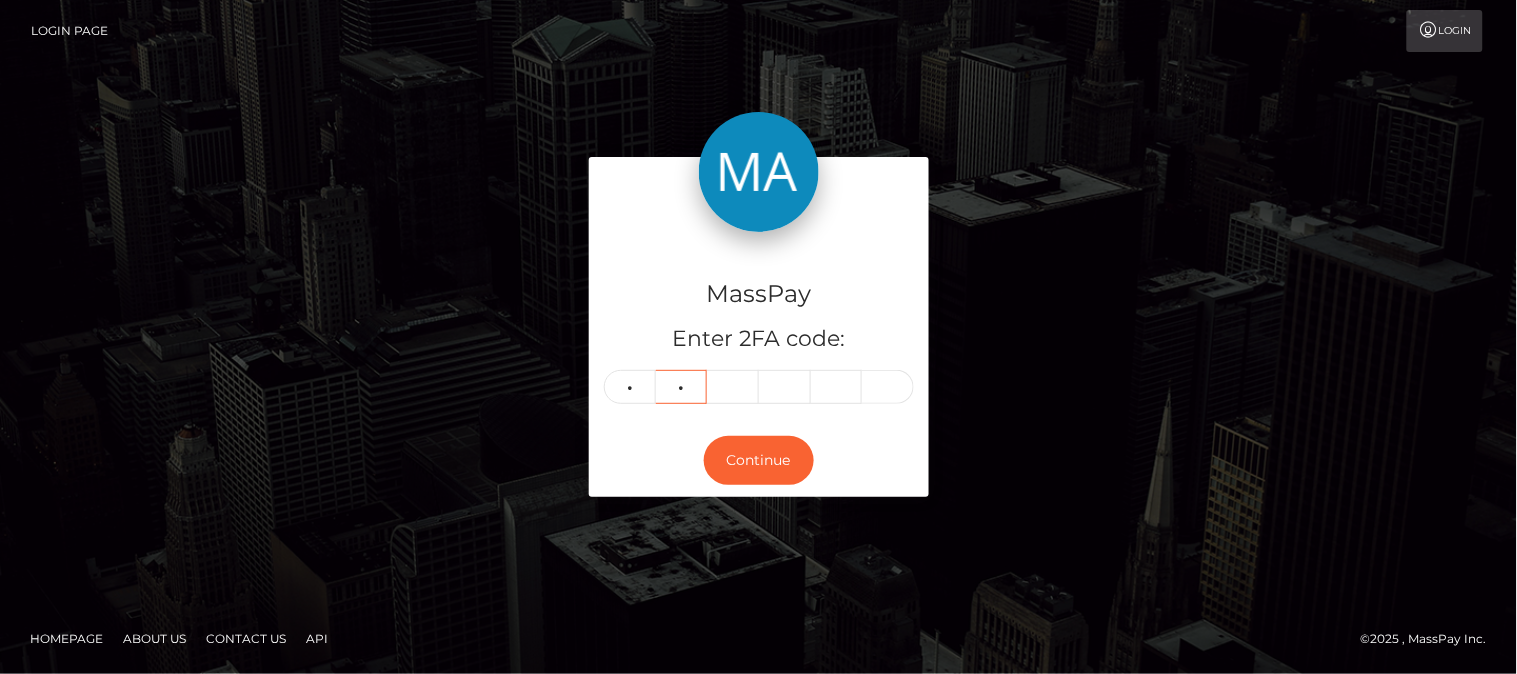 type on "1" 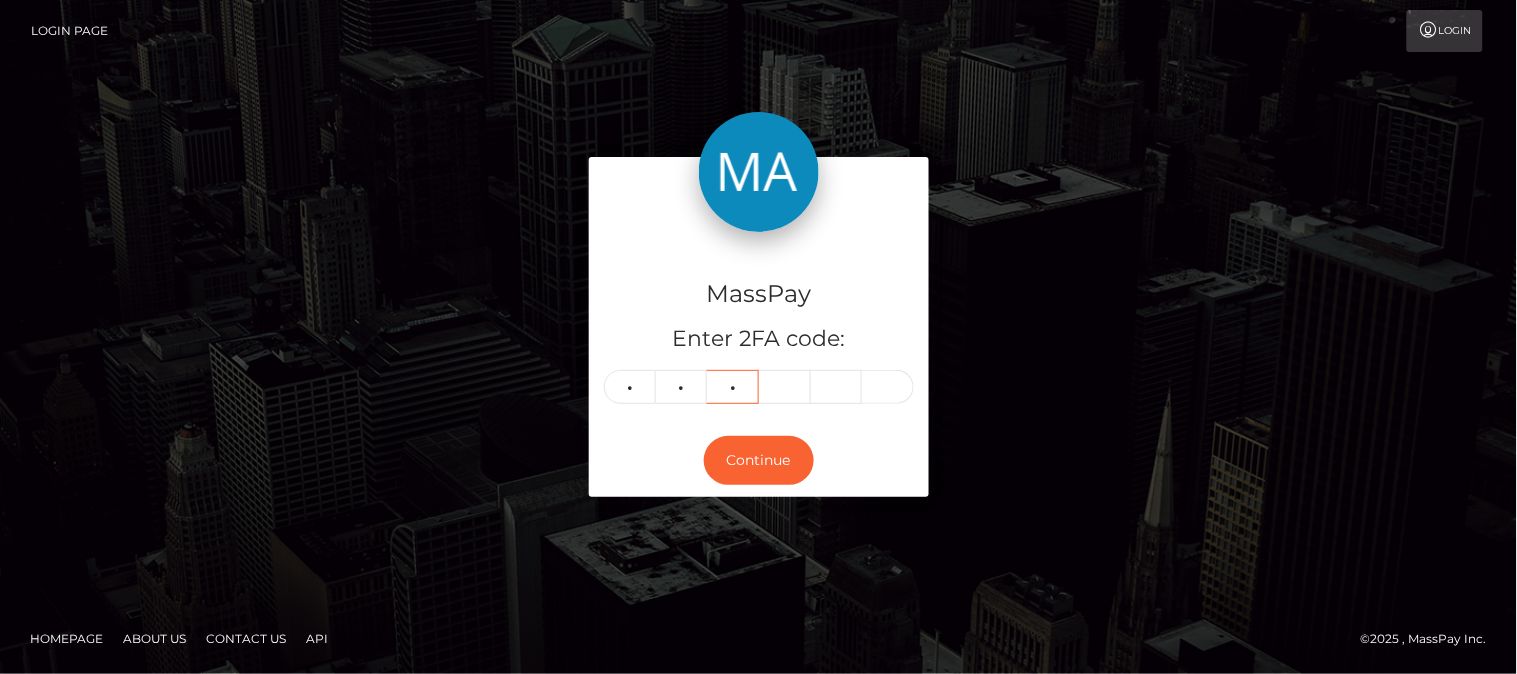 type on "5" 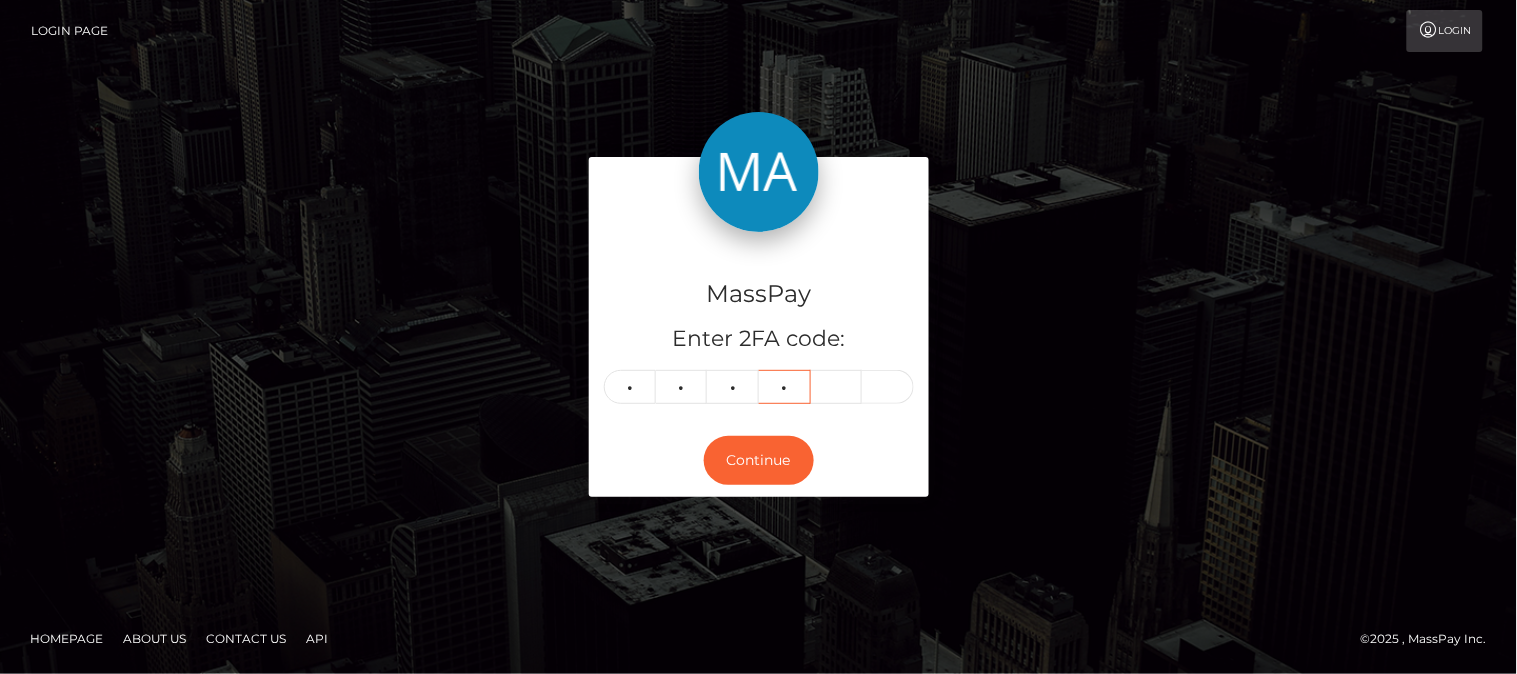 type on "0" 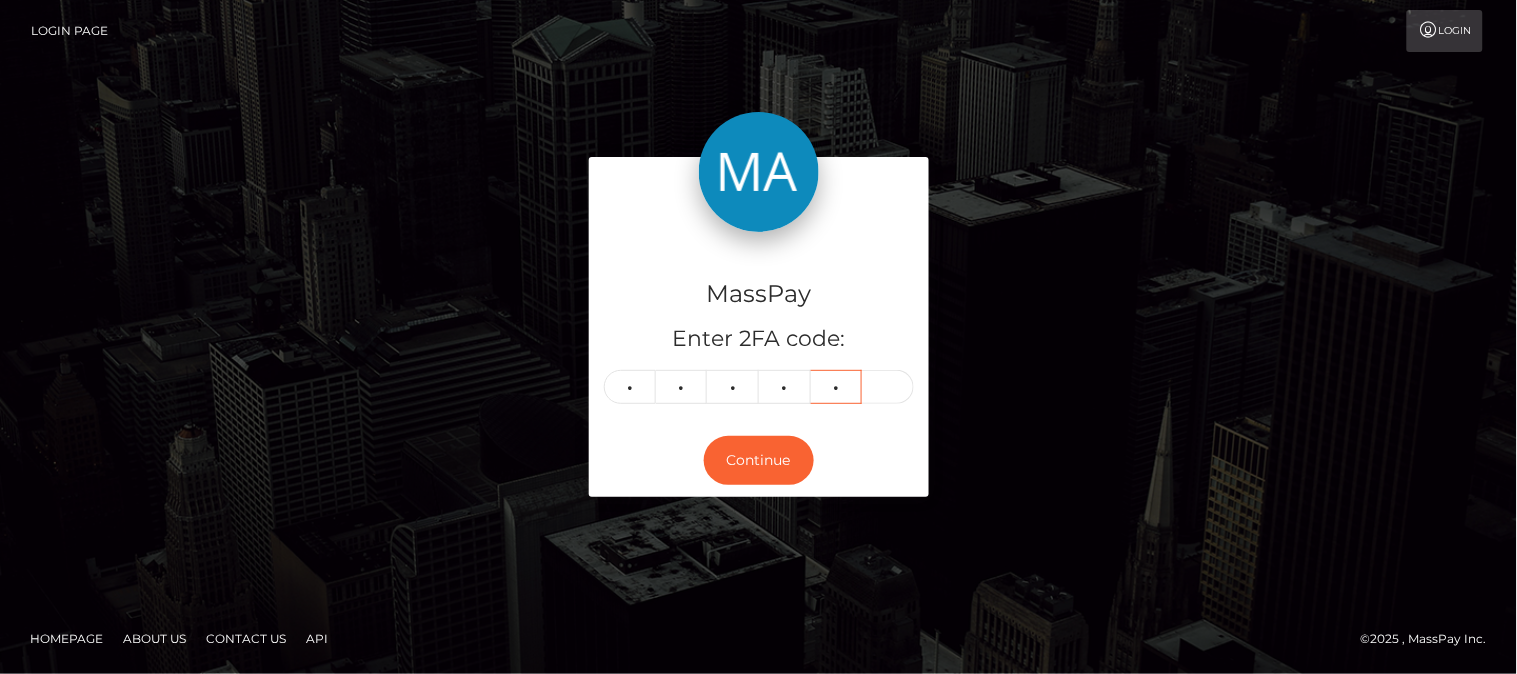 type on "1" 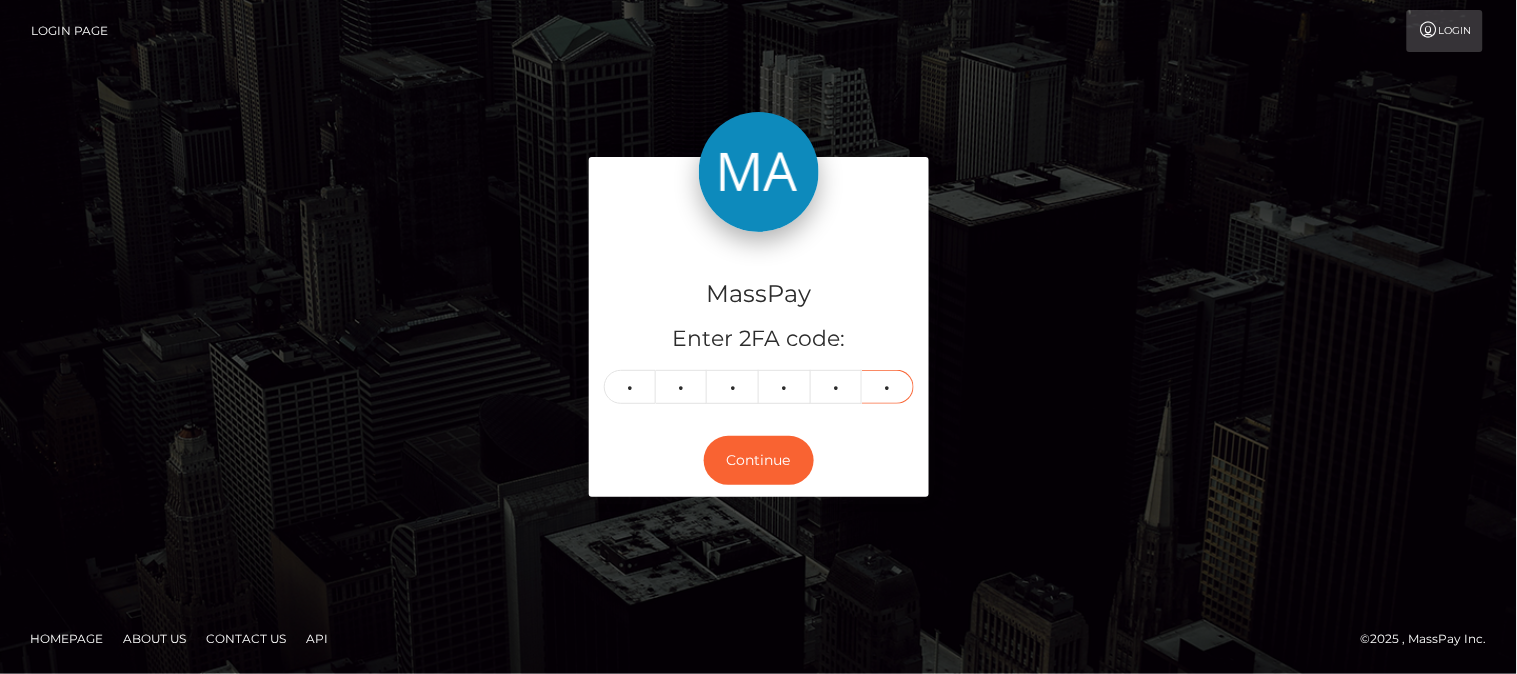 type on "2" 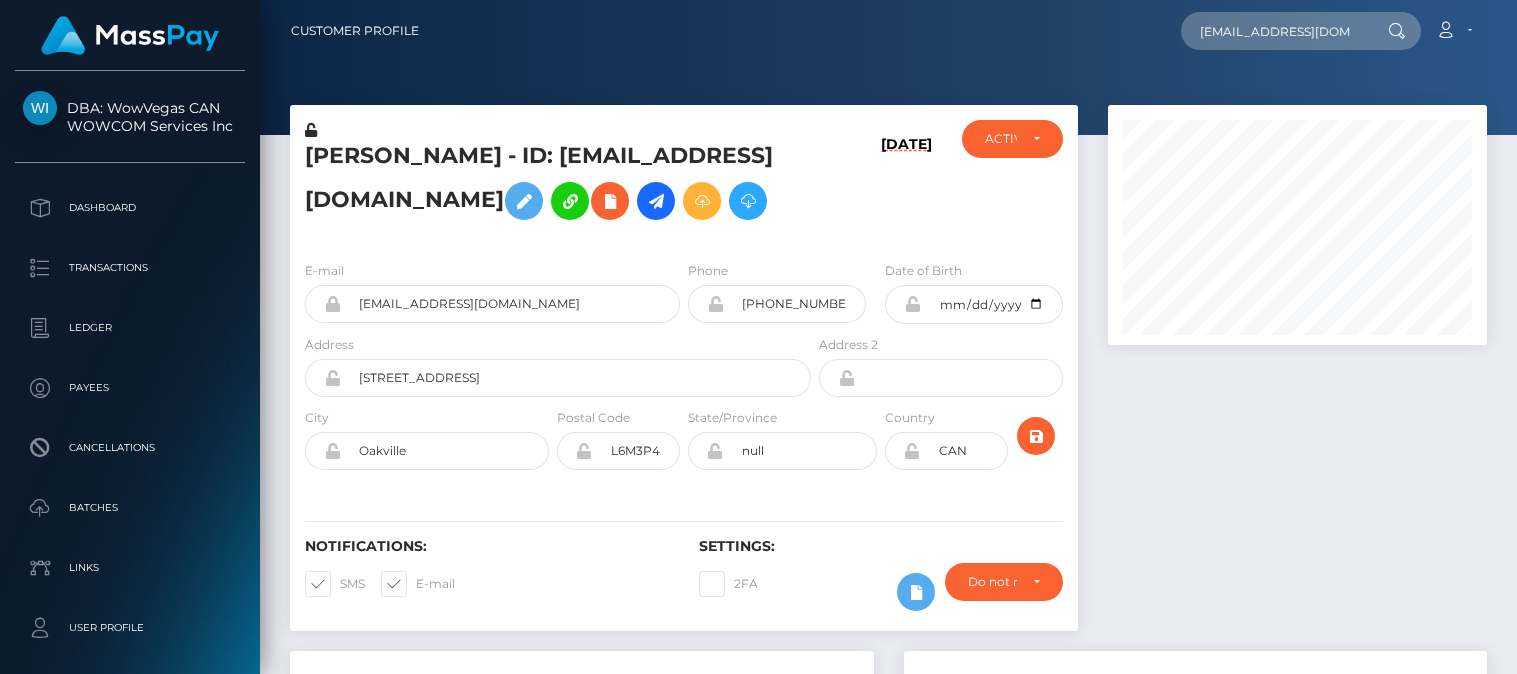 scroll, scrollTop: 0, scrollLeft: 0, axis: both 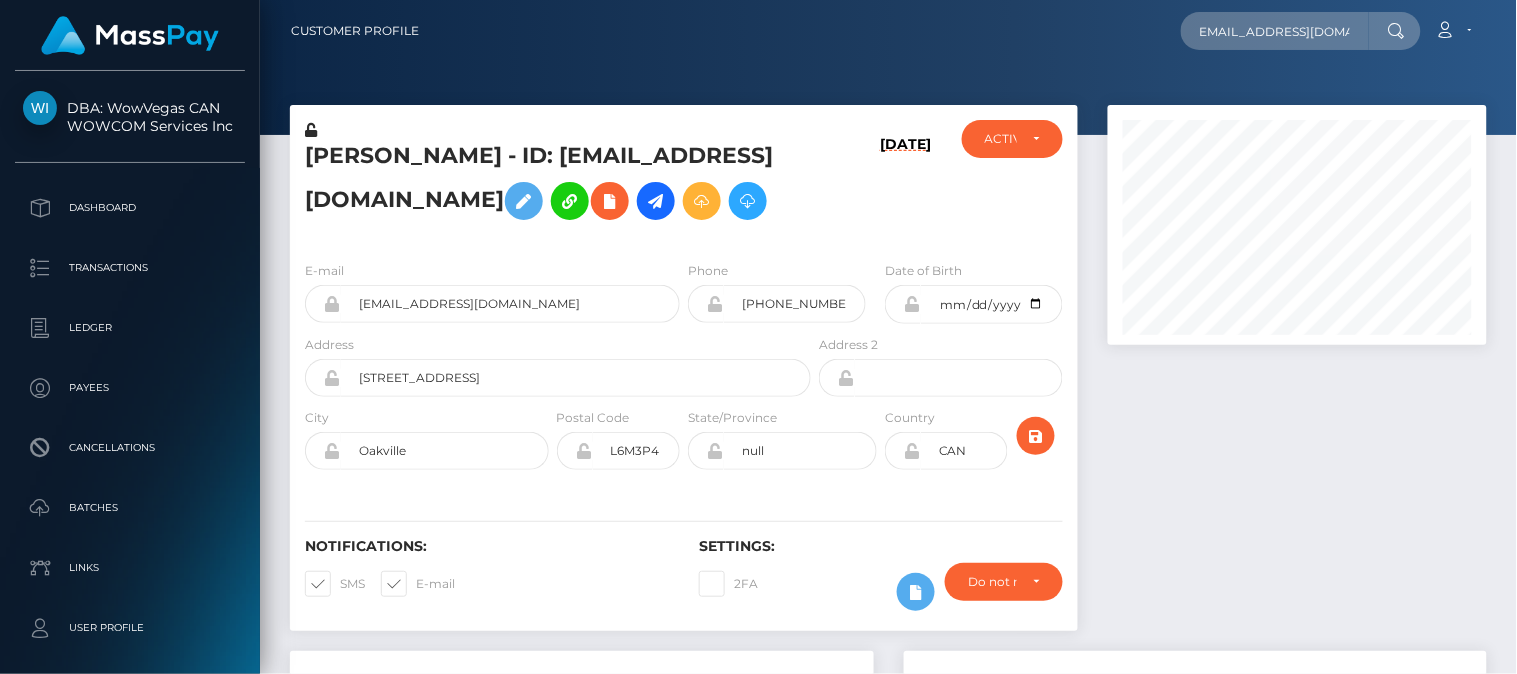 click on "[EMAIL_ADDRESS][DOMAIN_NAME]" at bounding box center [1275, 31] 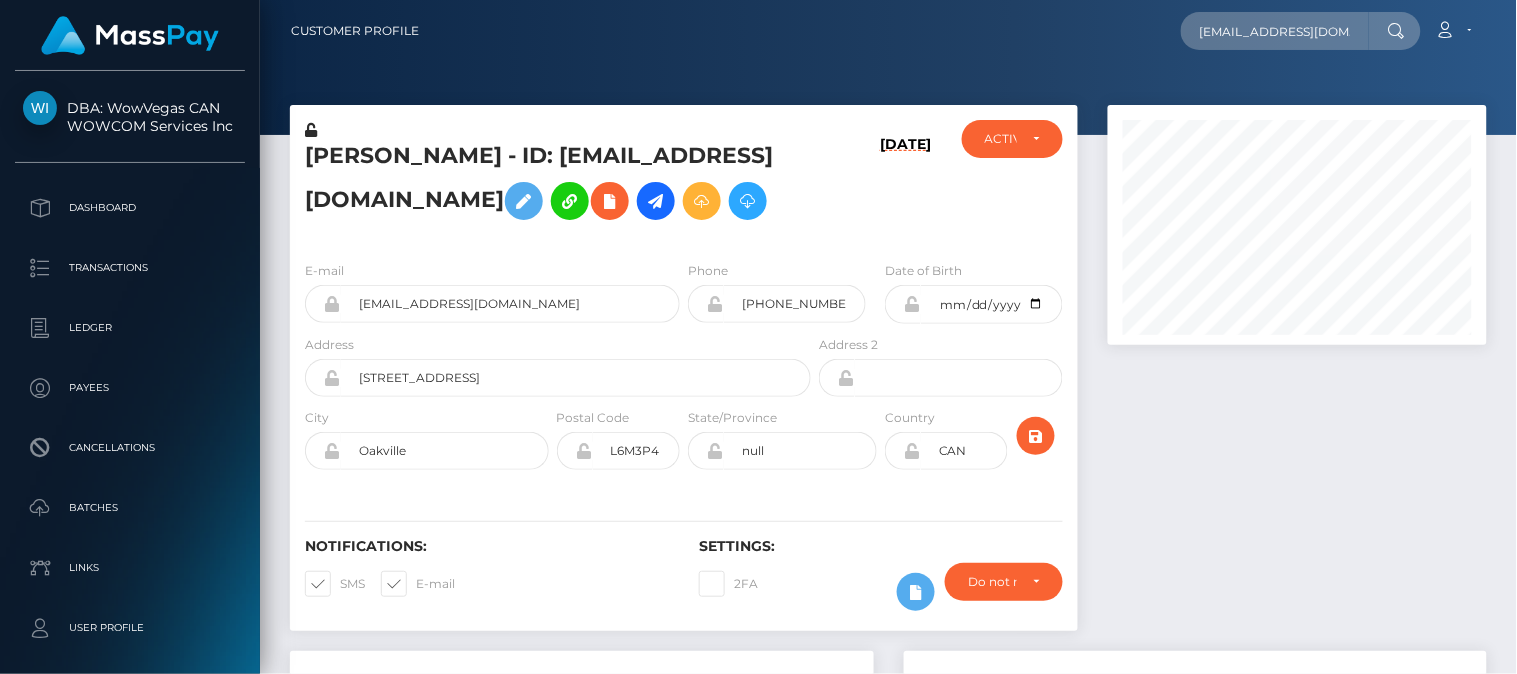 click at bounding box center (1396, 31) 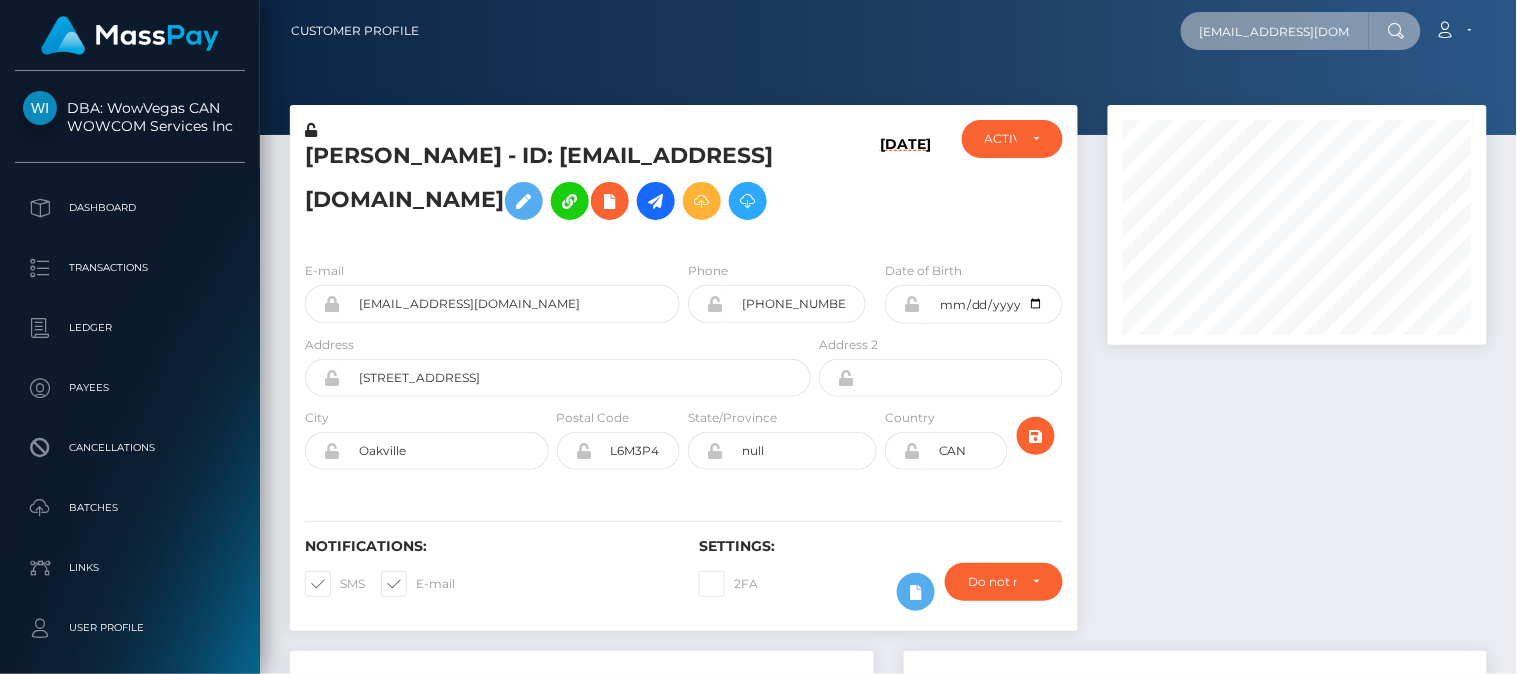 click on "[EMAIL_ADDRESS][DOMAIN_NAME]" at bounding box center [1275, 31] 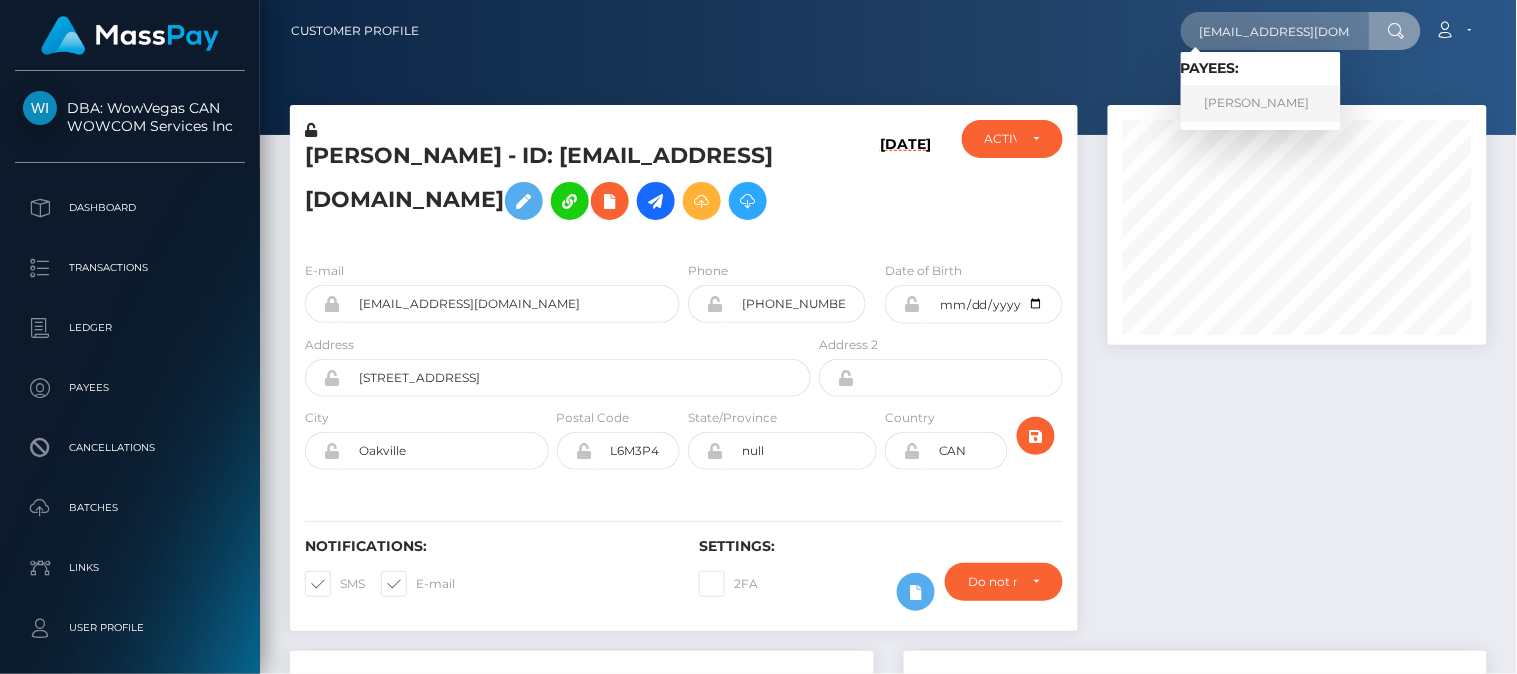 click on "[PERSON_NAME]" at bounding box center [1261, 103] 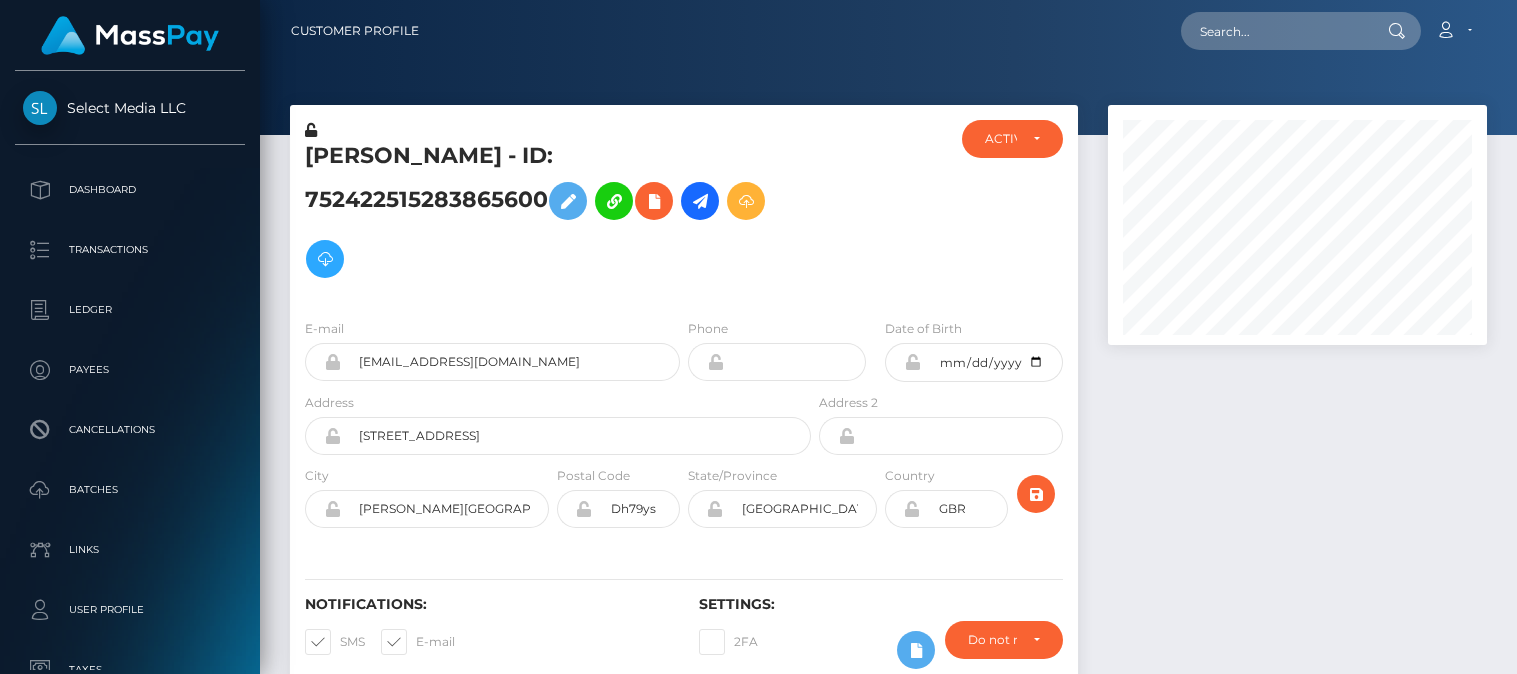 scroll, scrollTop: 0, scrollLeft: 0, axis: both 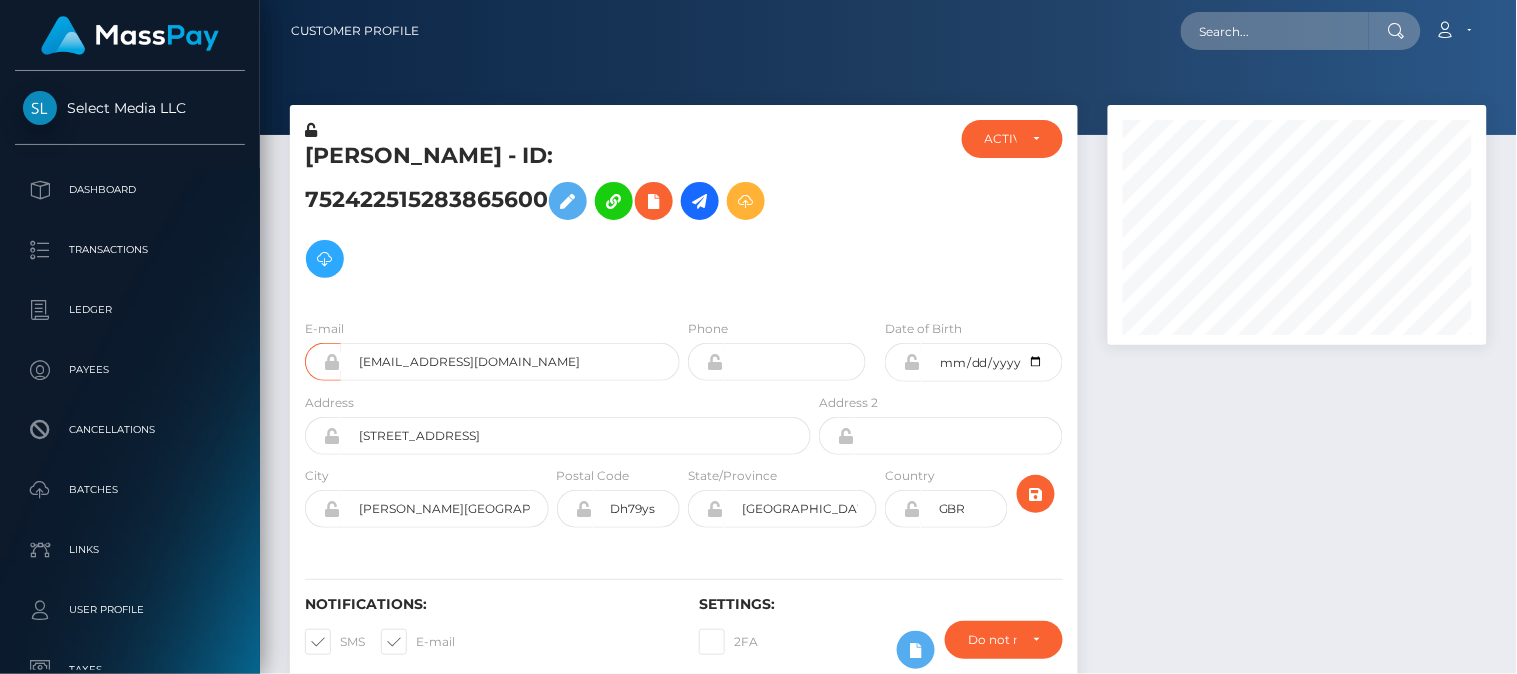 click on "Loading...
Loading...
Account
Edit Profile Logout" at bounding box center (960, 31) 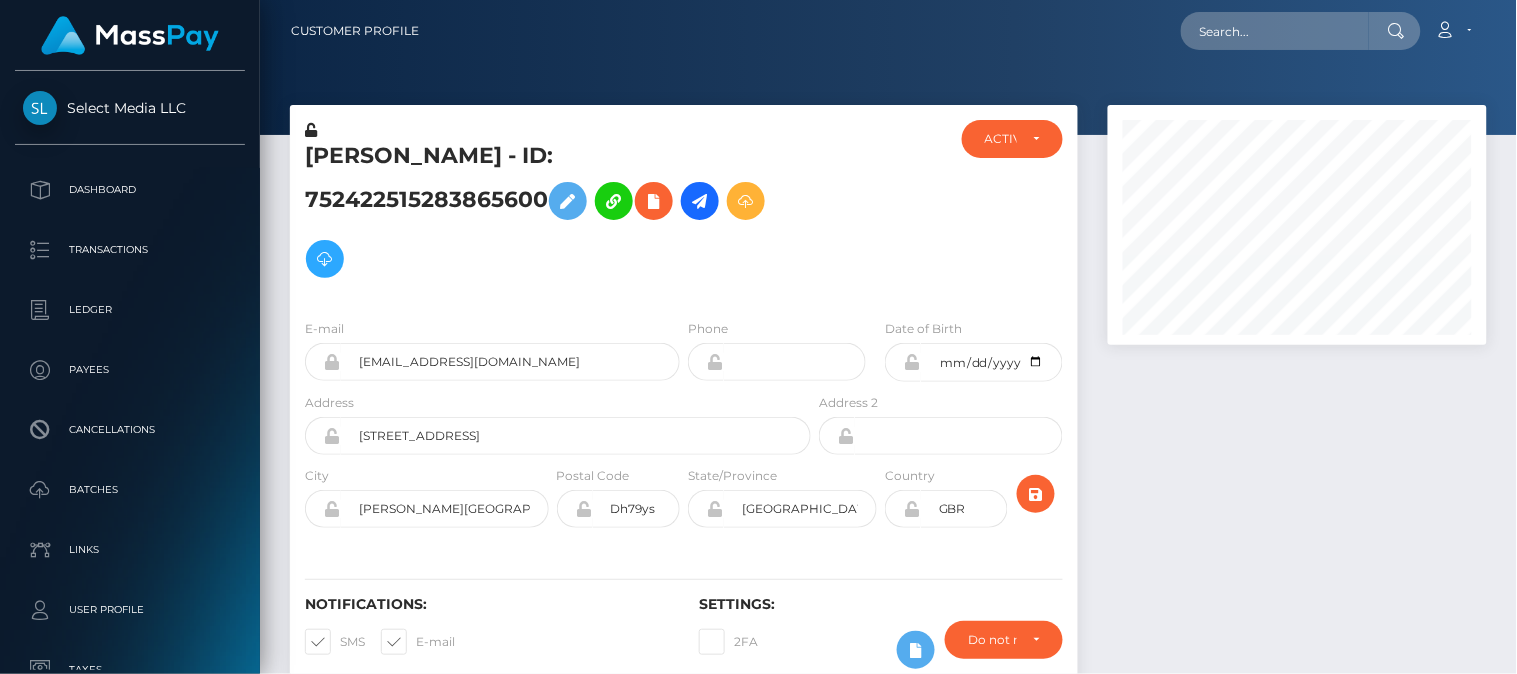 click on "Loading...
Loading...
Account
Edit Profile Logout" at bounding box center [960, 31] 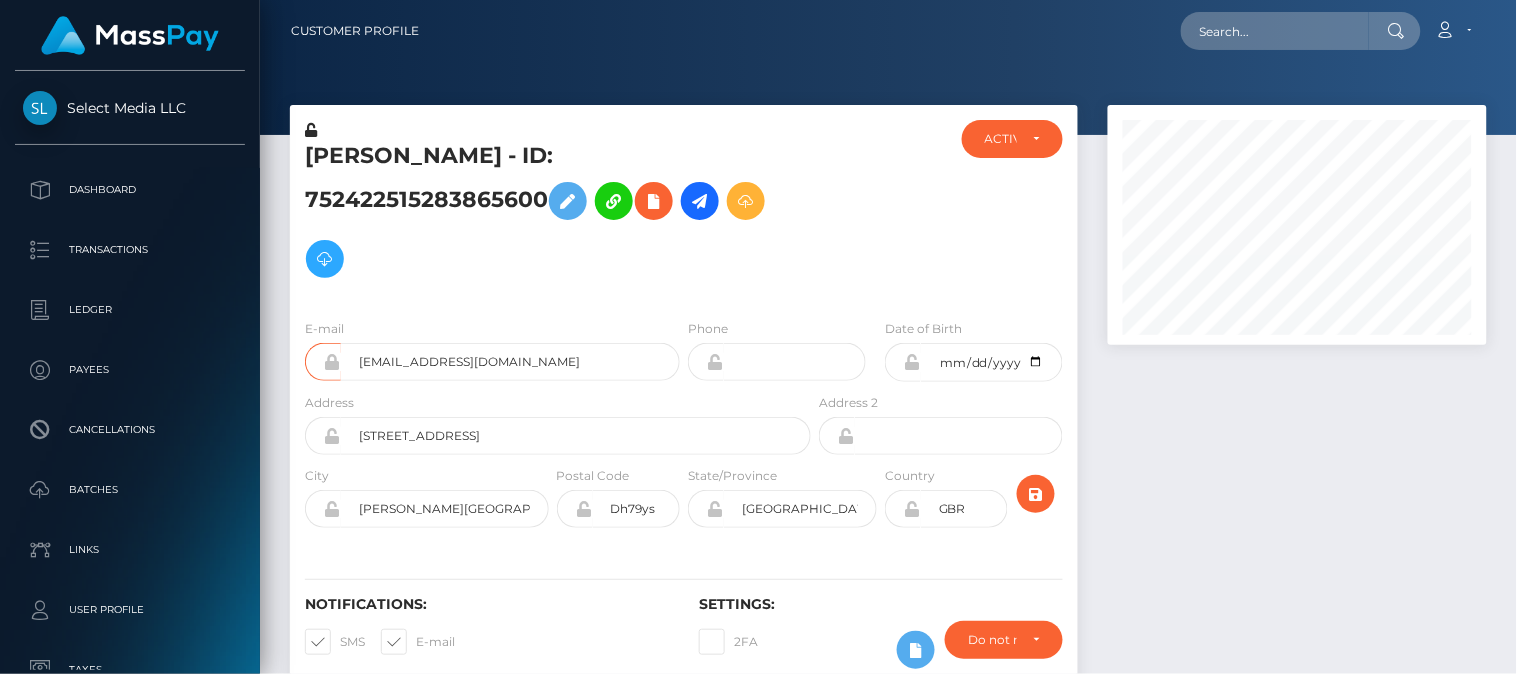 click at bounding box center [1297, 407] 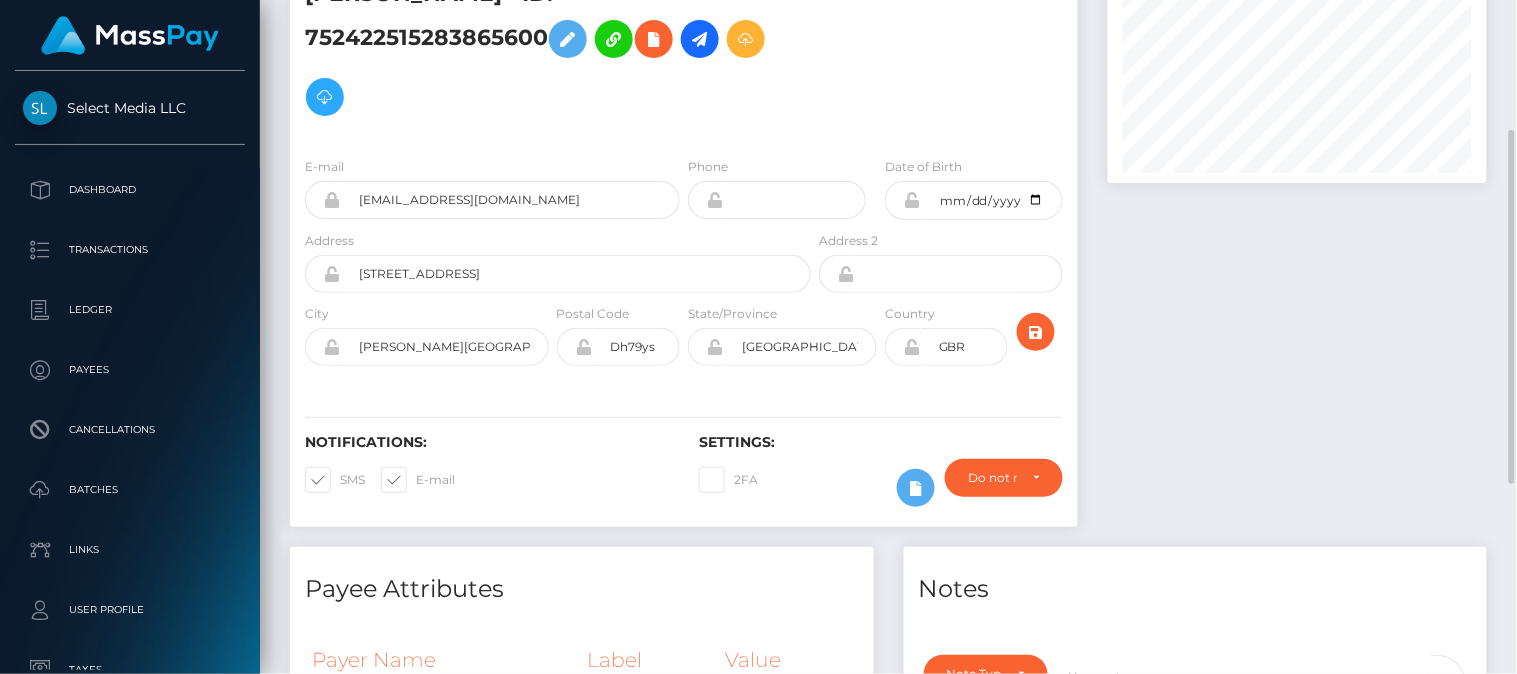 scroll, scrollTop: 0, scrollLeft: 0, axis: both 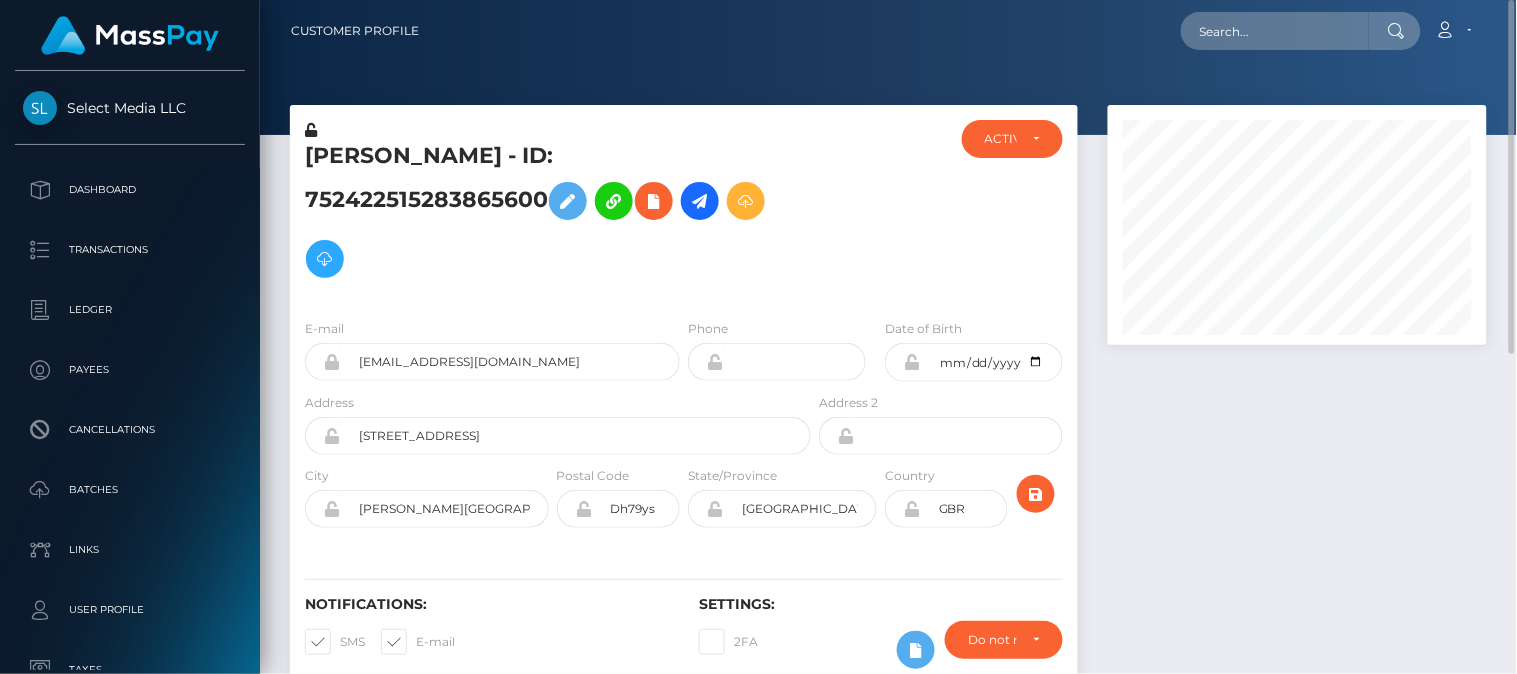 click at bounding box center (1297, 407) 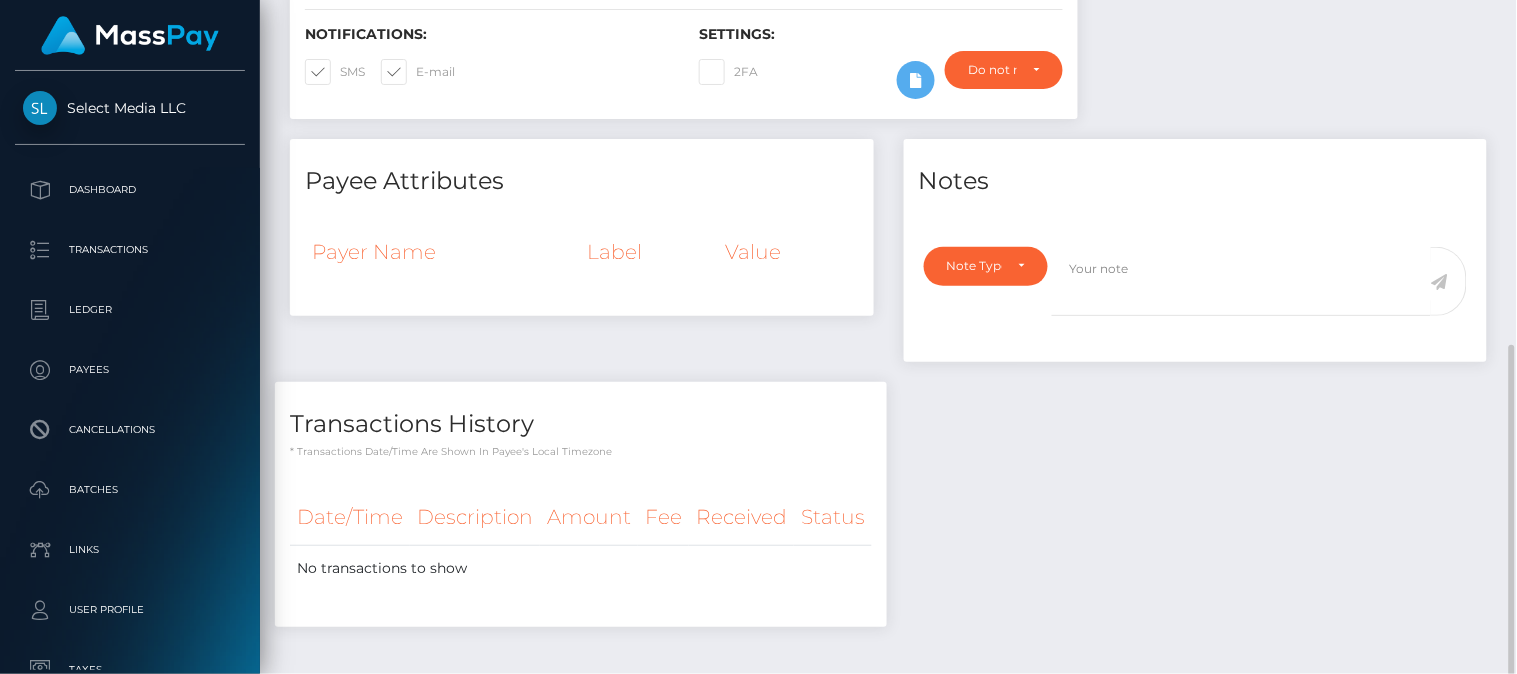 scroll, scrollTop: 612, scrollLeft: 0, axis: vertical 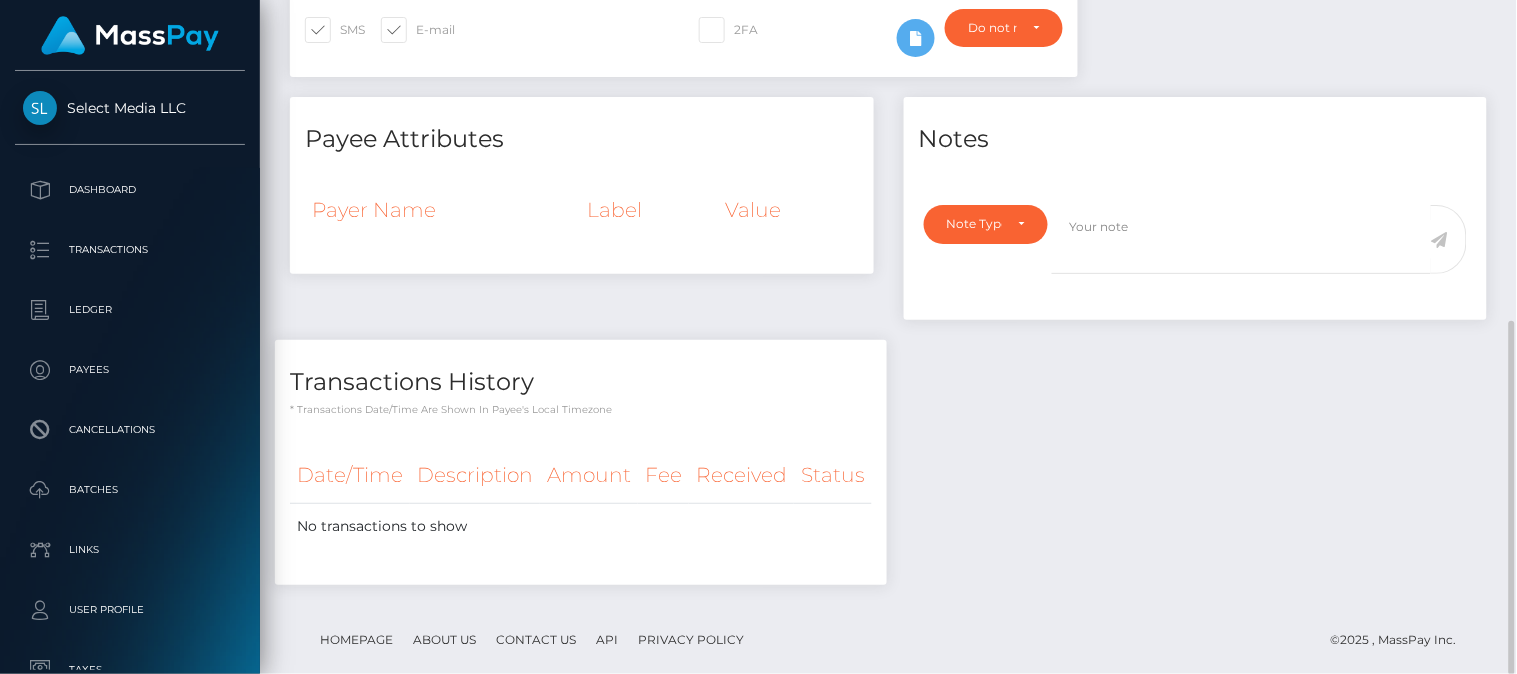click on "Payee Attributes
Payer Name
Label
Value" at bounding box center [582, 219] 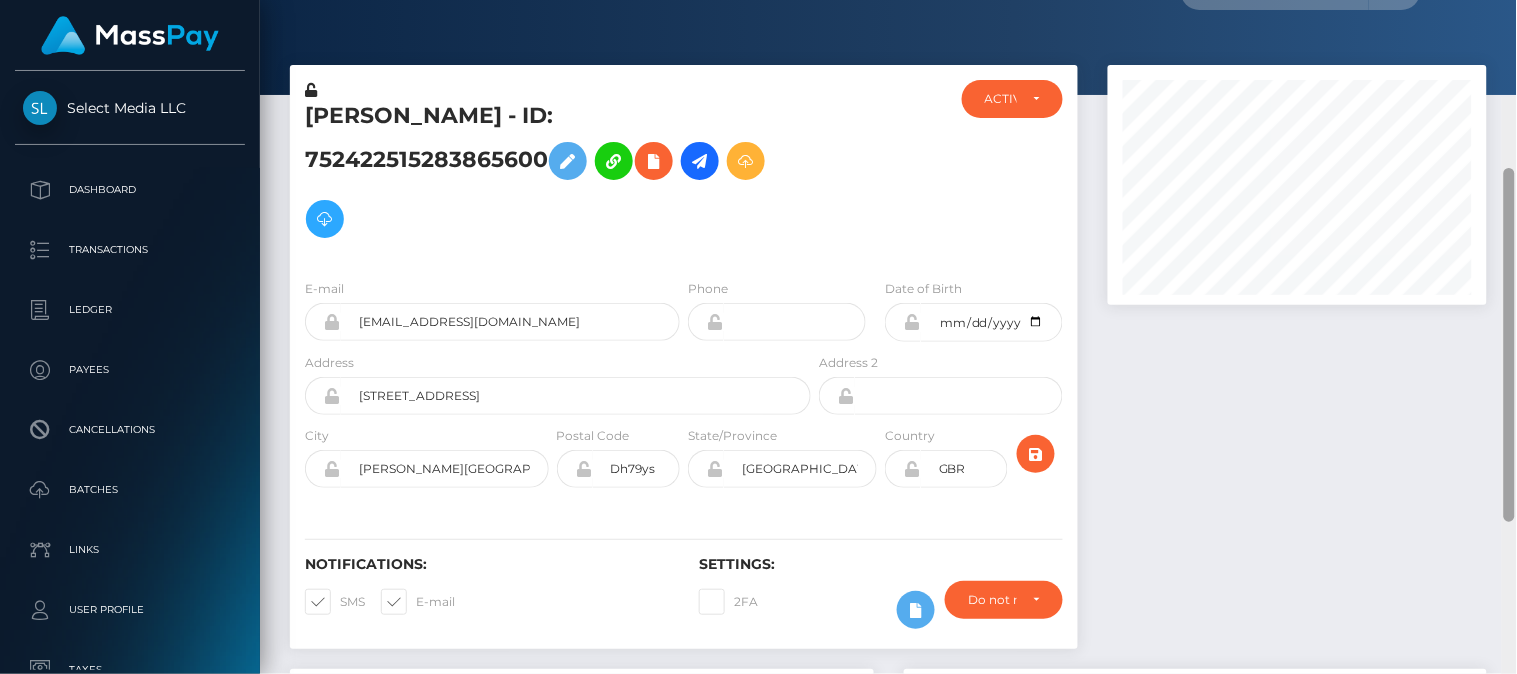 scroll, scrollTop: 0, scrollLeft: 0, axis: both 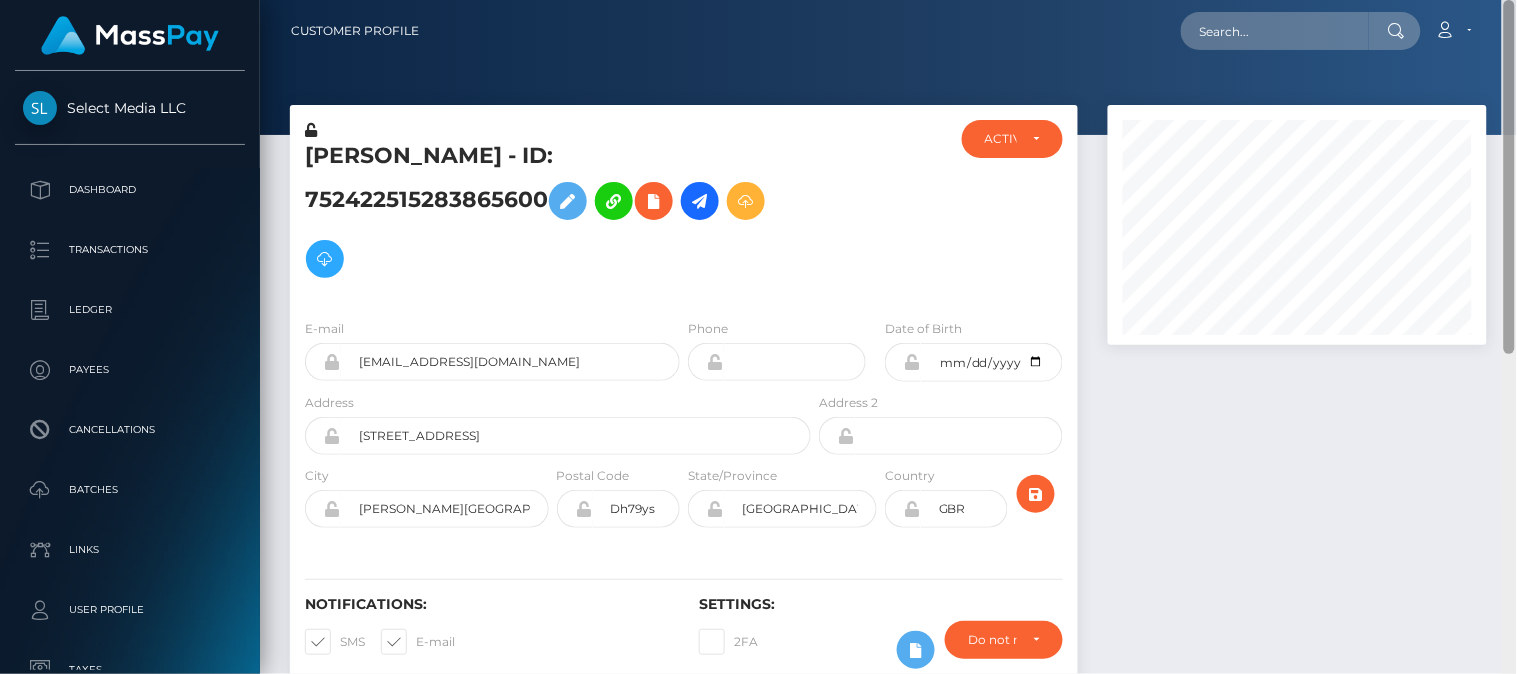 drag, startPoint x: 1511, startPoint y: 416, endPoint x: 1516, endPoint y: 51, distance: 365.03424 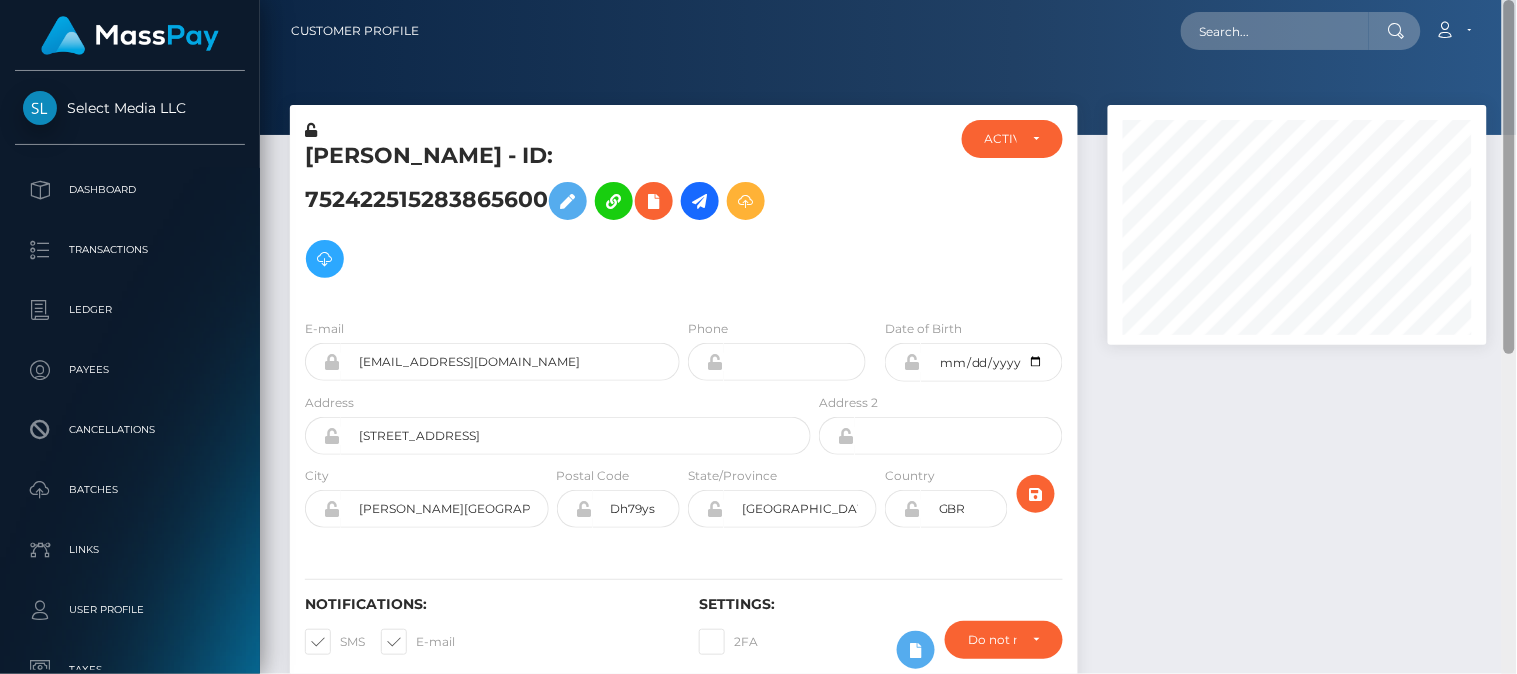 click on "Customer Profile
Loading...
Loading..." at bounding box center (888, 337) 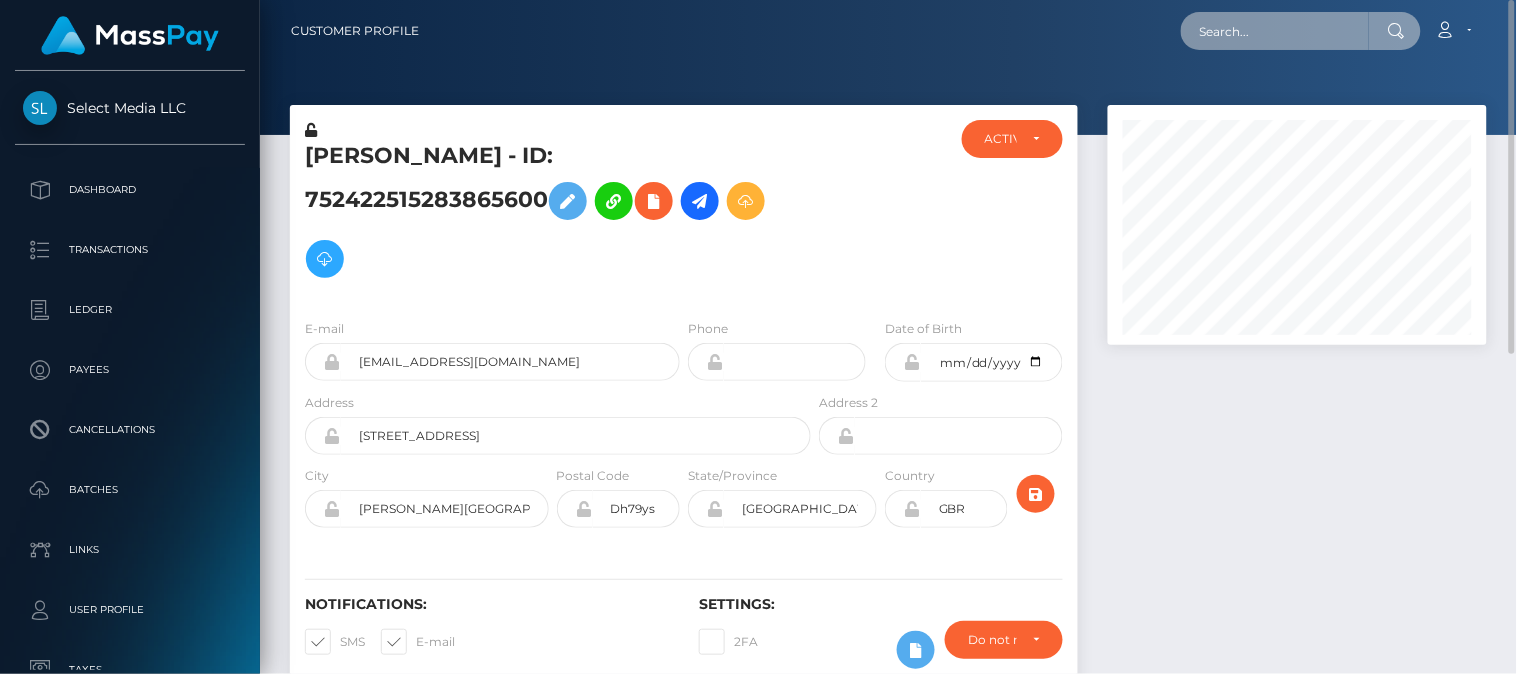 click at bounding box center [1275, 31] 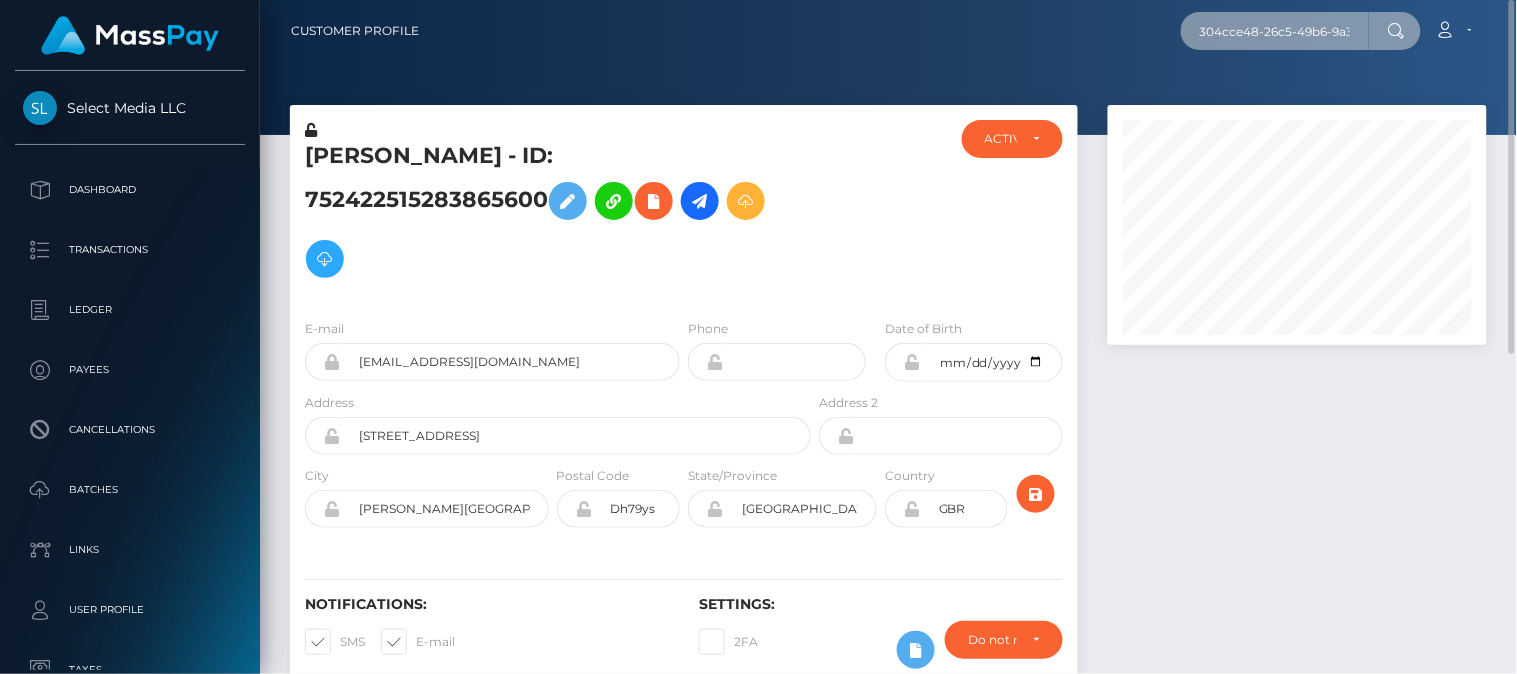 scroll, scrollTop: 0, scrollLeft: 98, axis: horizontal 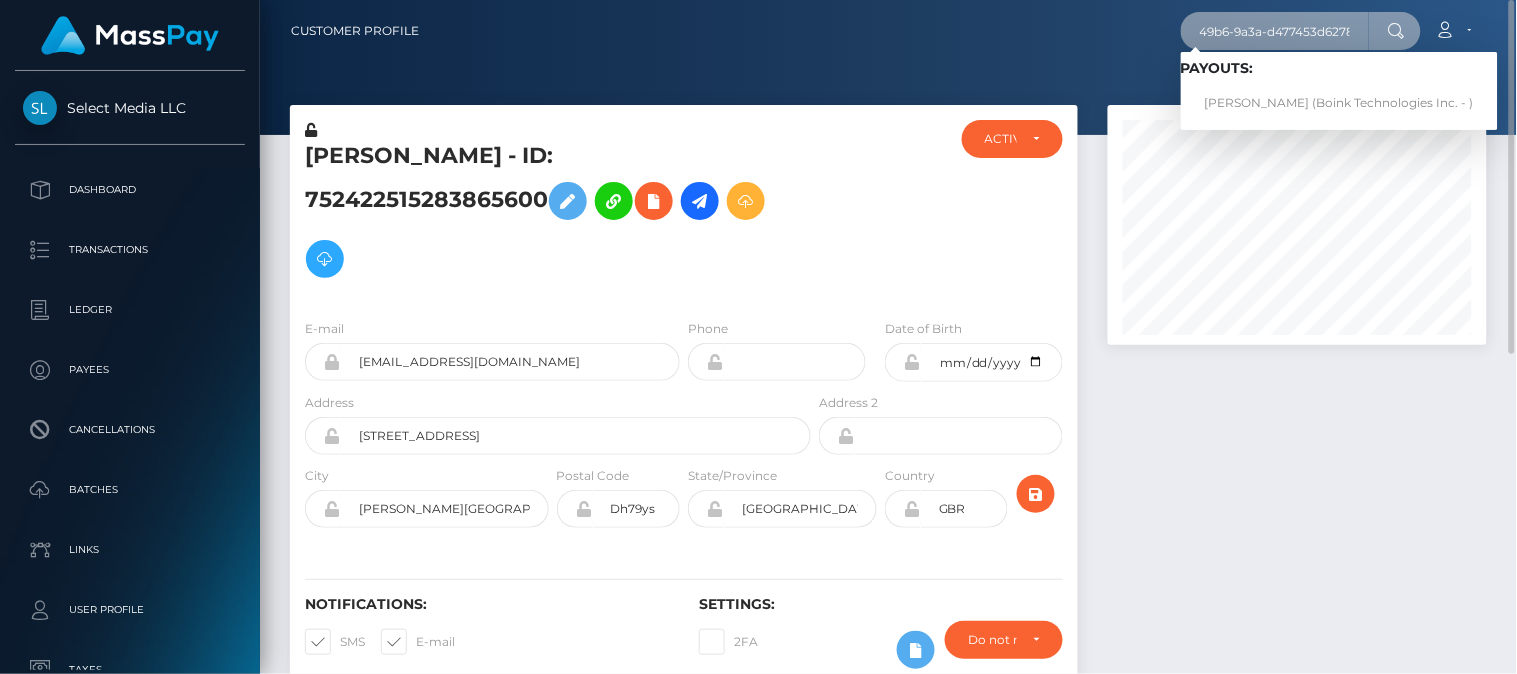 type on "304cce48-26c5-49b6-9a3a-d477453d6278" 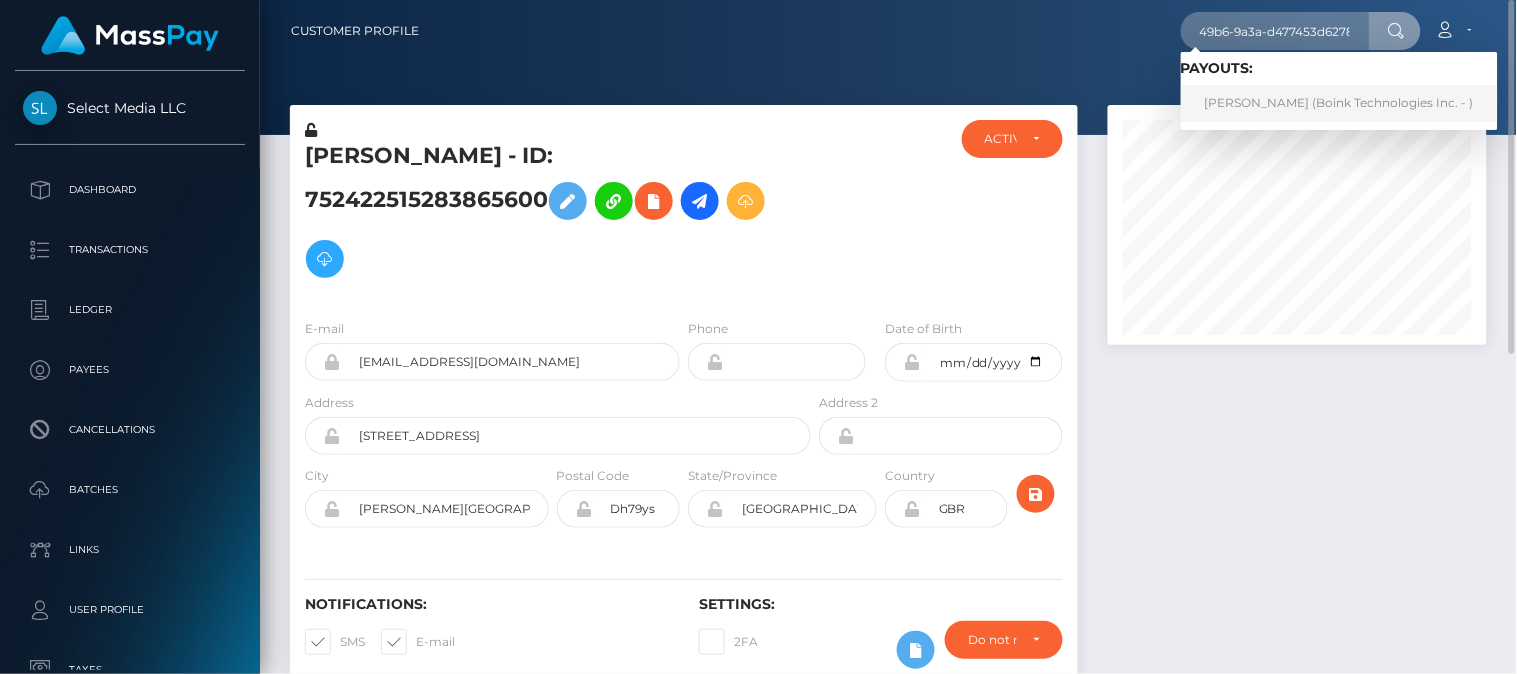 scroll, scrollTop: 0, scrollLeft: 0, axis: both 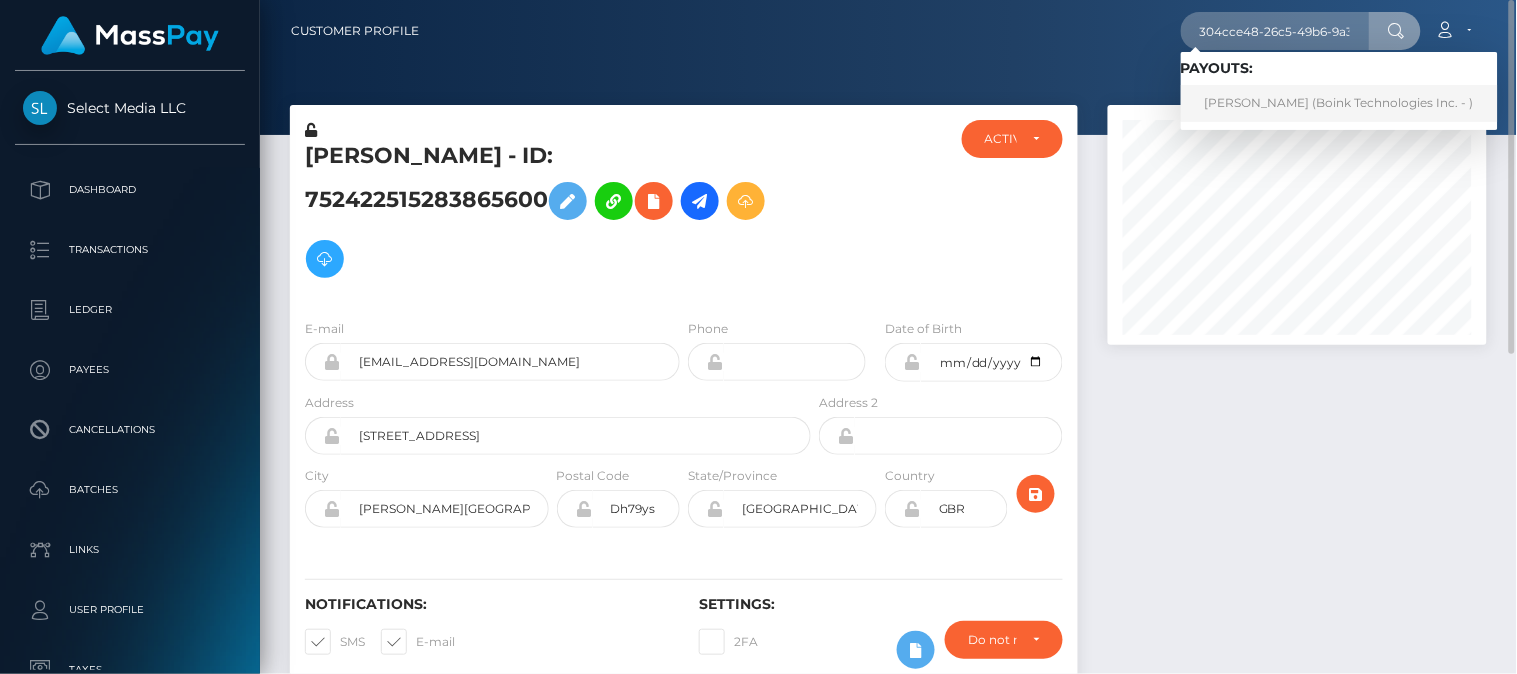 click on "JADE  MERRITT (Boink Technologies Inc. - )" at bounding box center [1339, 103] 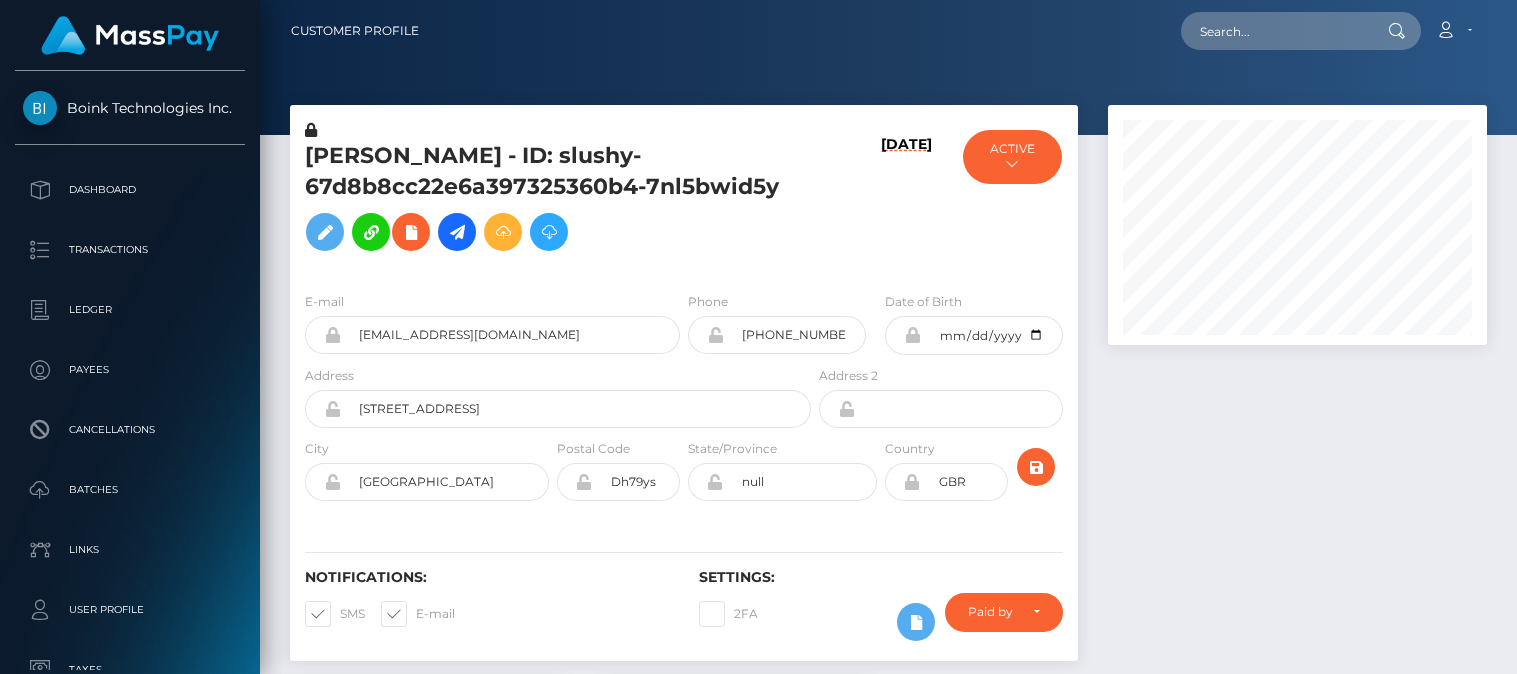 scroll, scrollTop: 0, scrollLeft: 0, axis: both 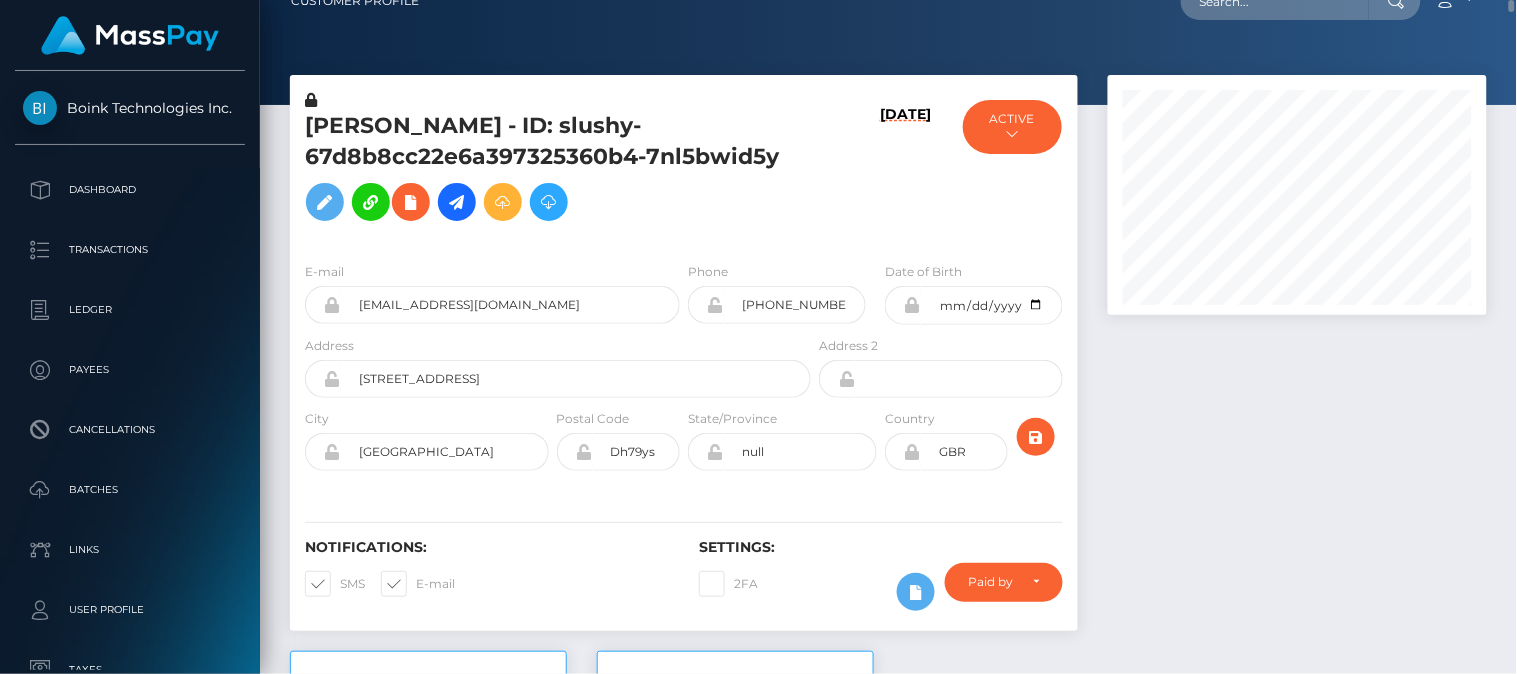click at bounding box center (1297, 363) 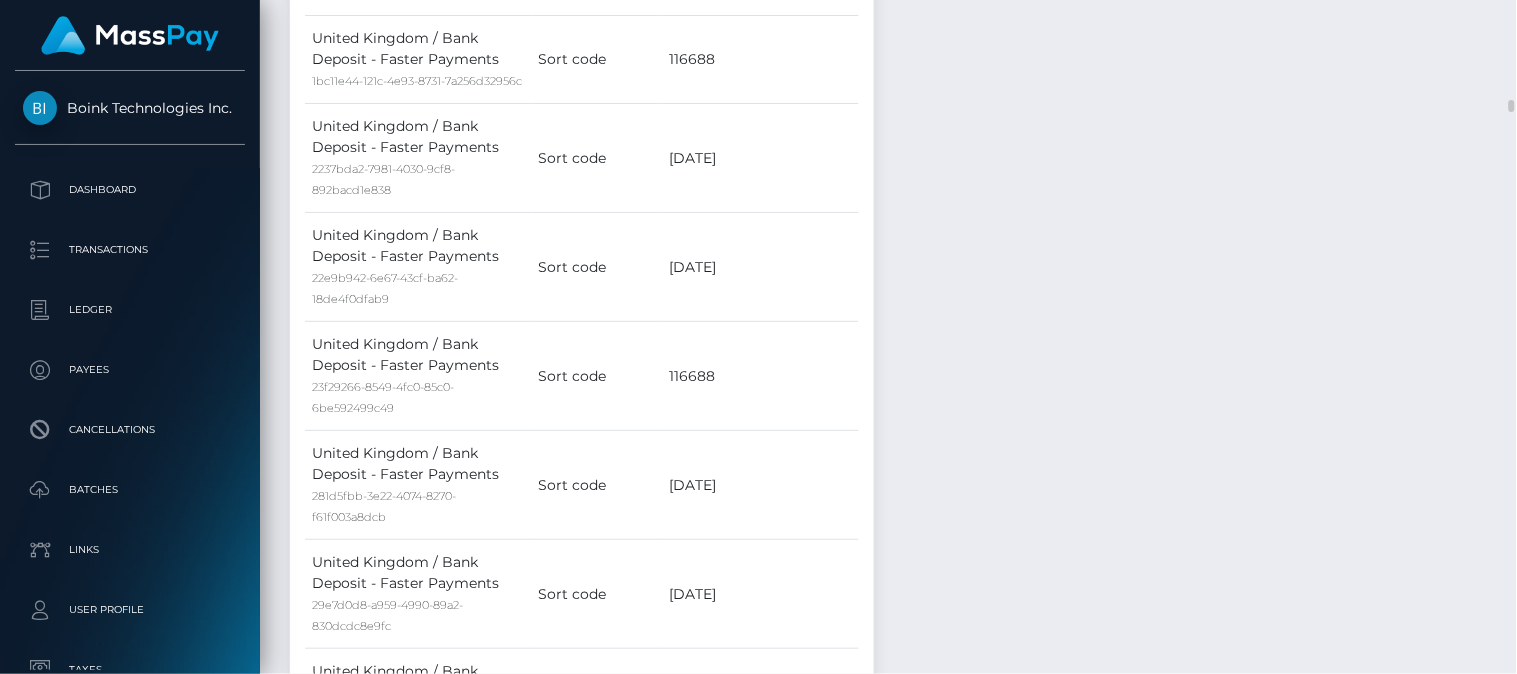 scroll, scrollTop: 2220, scrollLeft: 0, axis: vertical 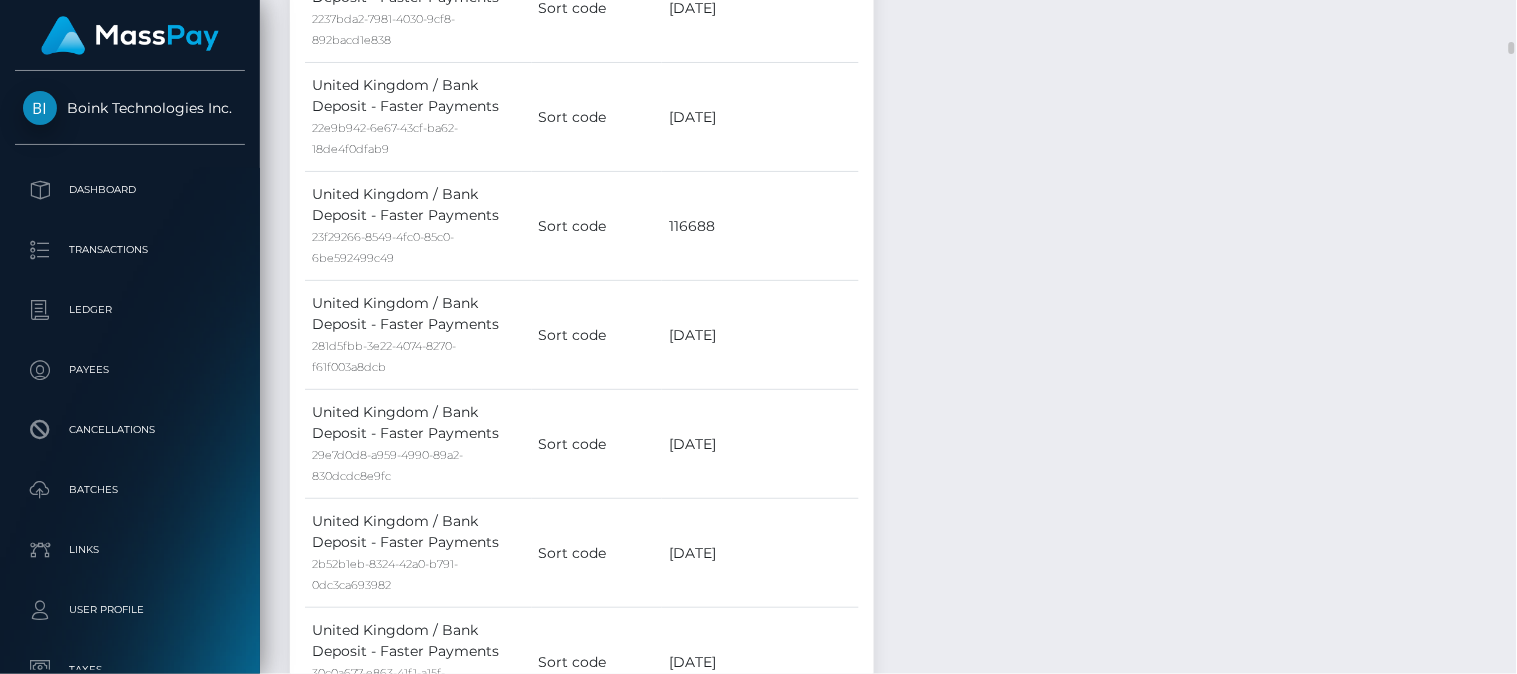 click on "Events
Type
Time
Event
Changed By" at bounding box center (1196, 5934) 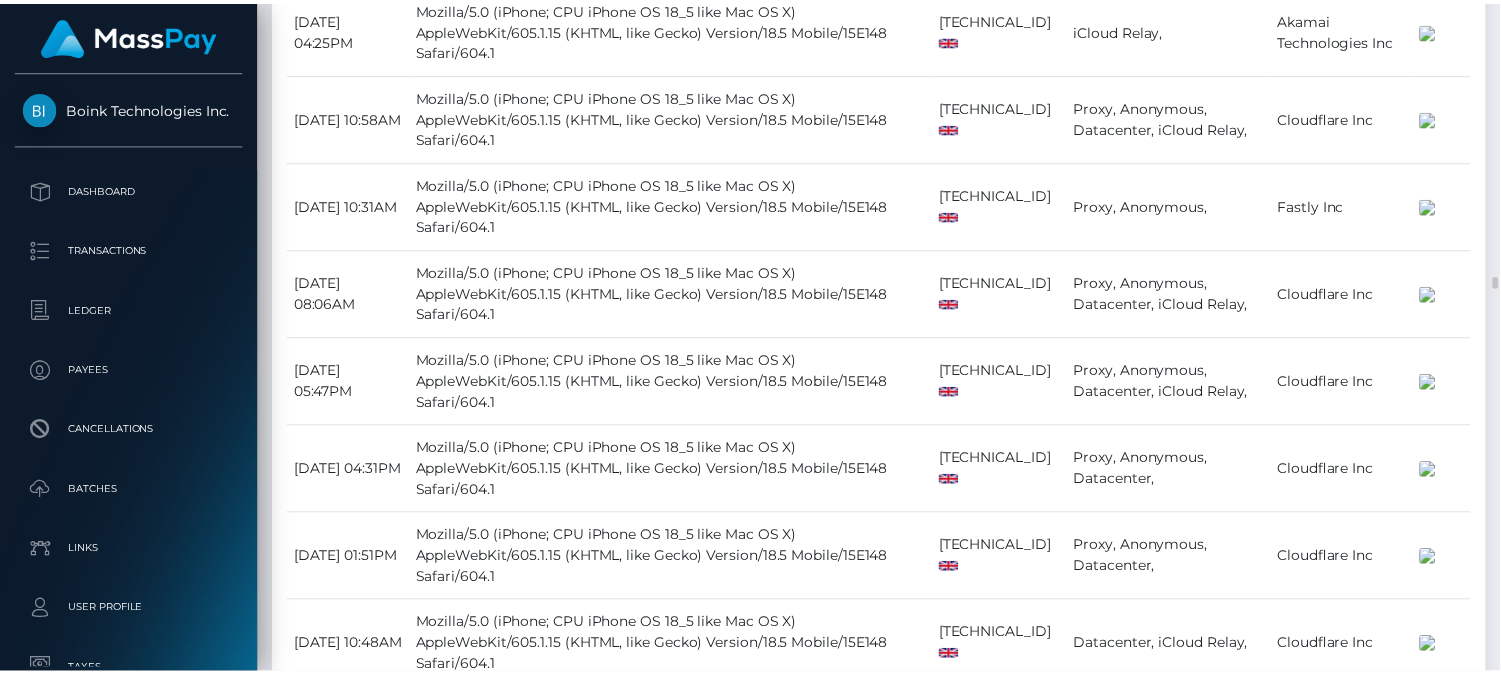scroll, scrollTop: 16170, scrollLeft: 0, axis: vertical 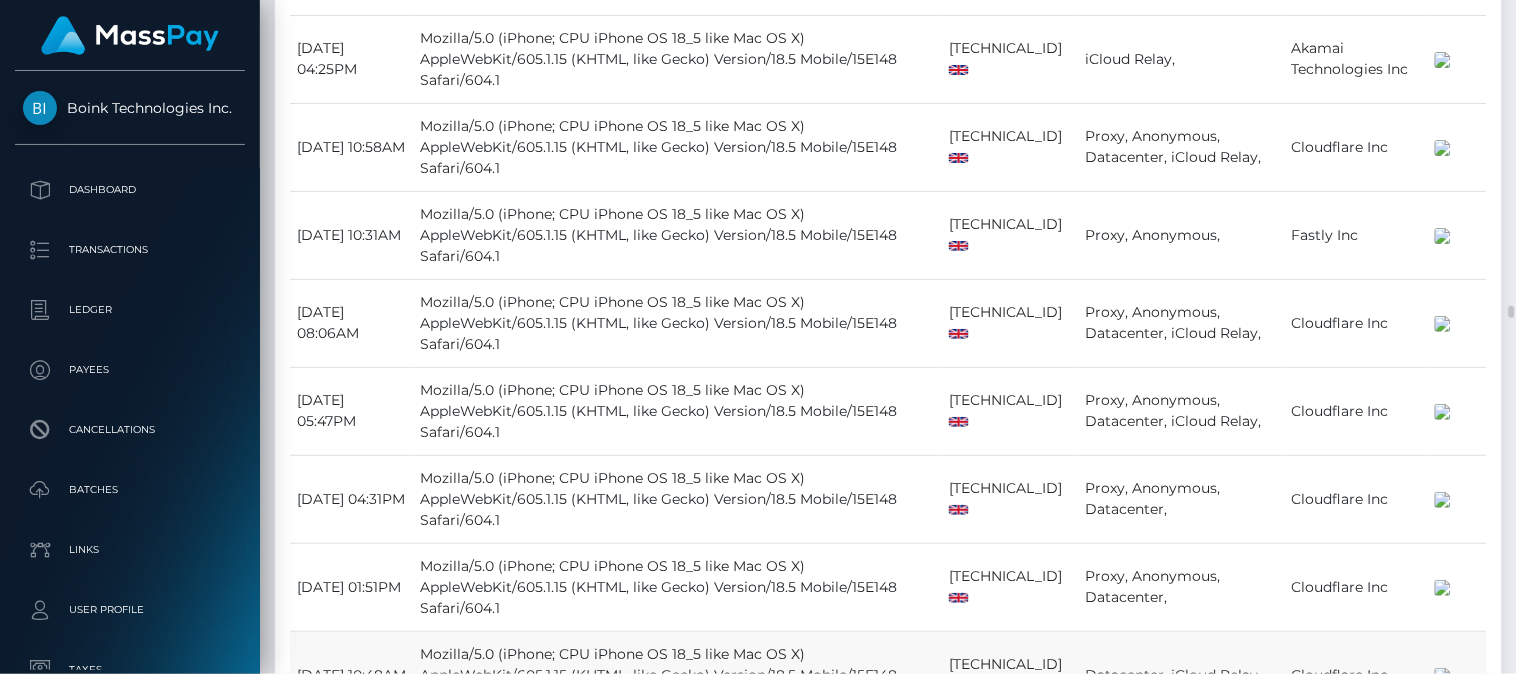 click on "Payee Attributes
Payer Name
Label
Value
United States / ACH Same-day
883ce01a-65d7-425c-bdf0-7ed24ec9b2e8  Events" at bounding box center [888, 2250] 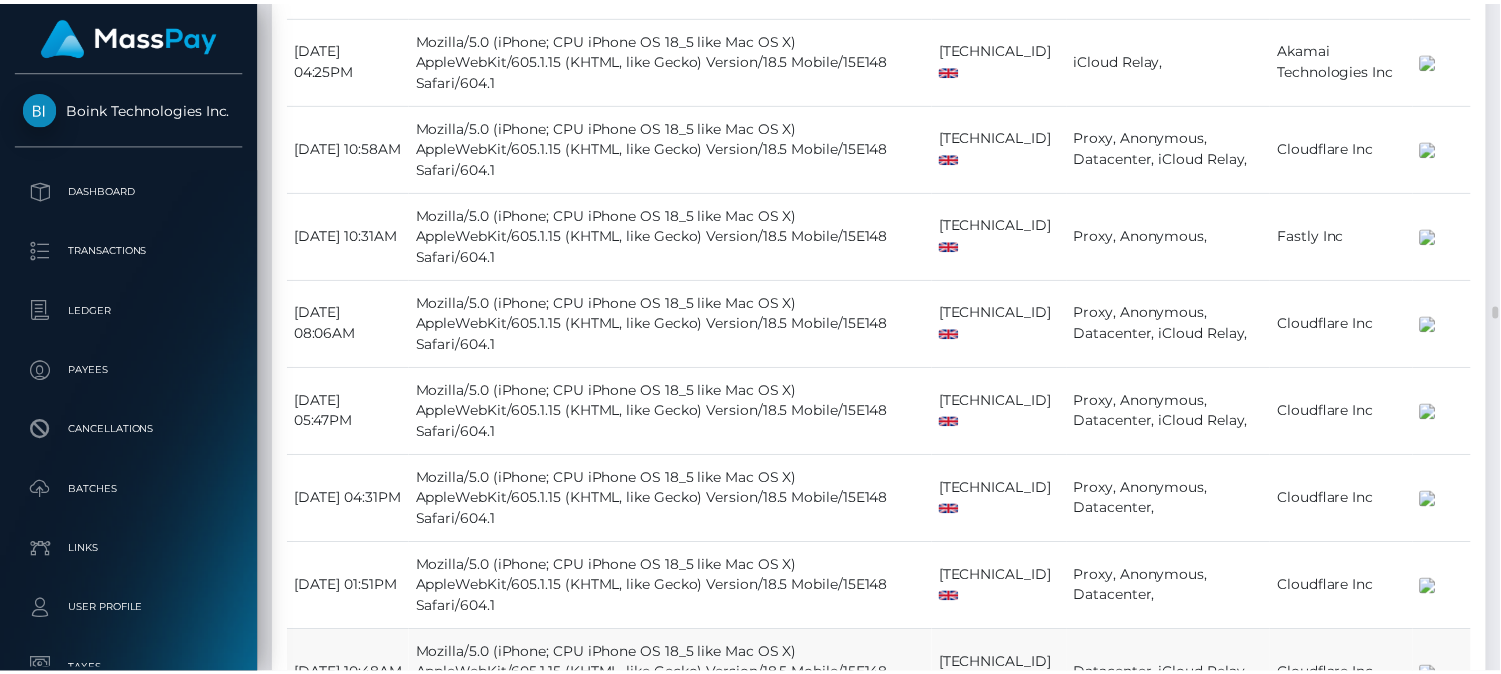 scroll, scrollTop: 240, scrollLeft: 374, axis: both 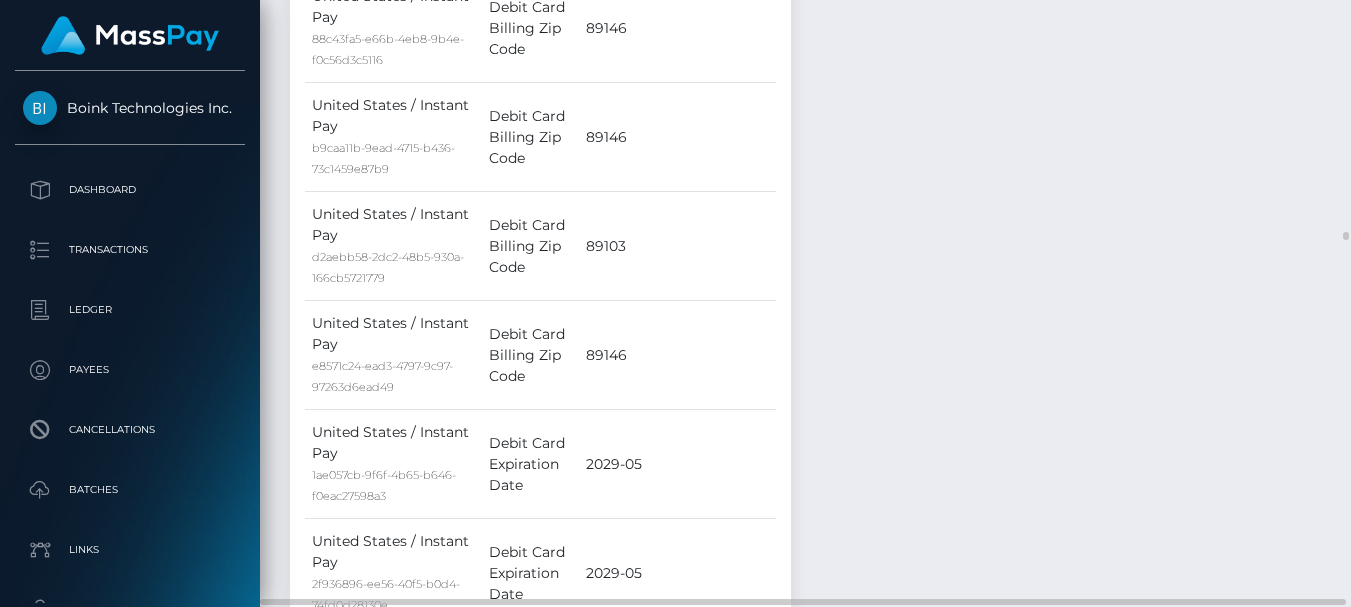 drag, startPoint x: 1483, startPoint y: 7, endPoint x: 973, endPoint y: 334, distance: 605.82916 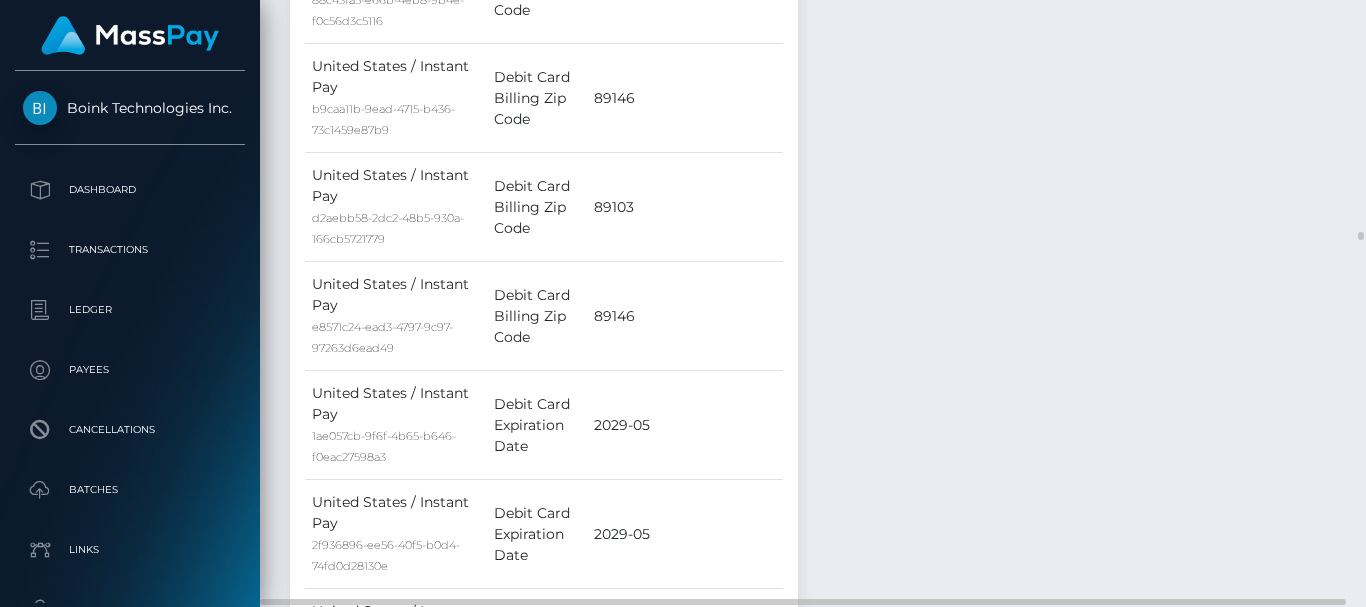 scroll, scrollTop: 999760, scrollLeft: 999671, axis: both 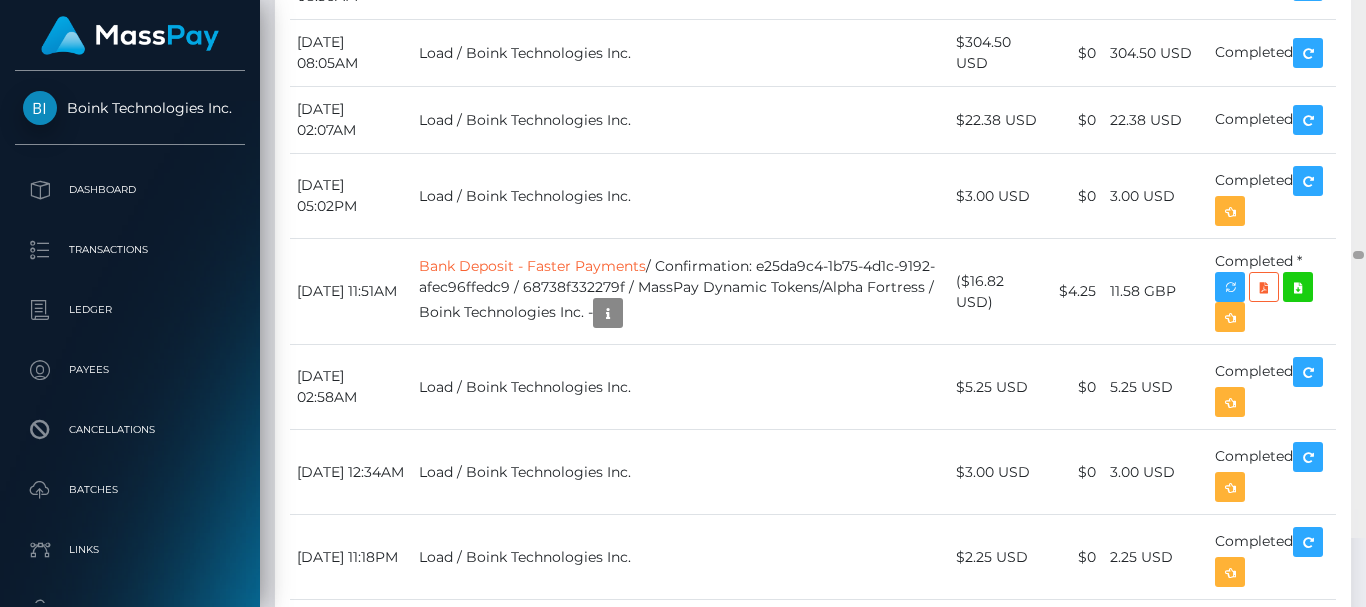 drag, startPoint x: 1357, startPoint y: 232, endPoint x: 1357, endPoint y: 319, distance: 87 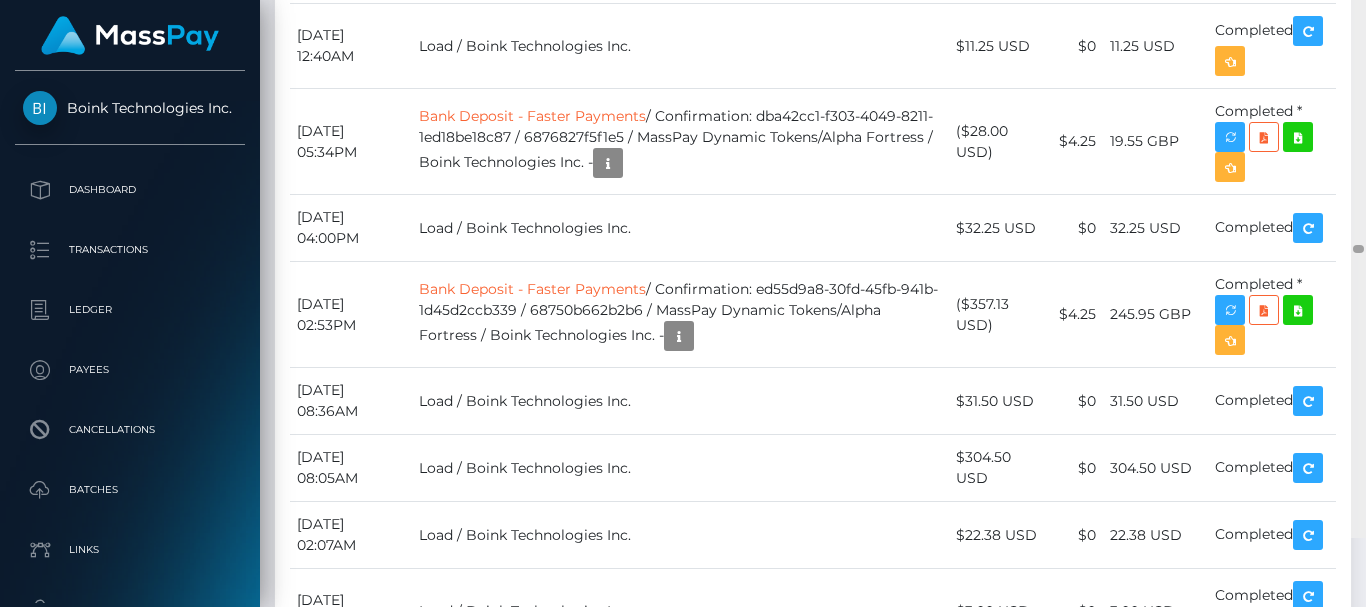 scroll, scrollTop: 21744, scrollLeft: 0, axis: vertical 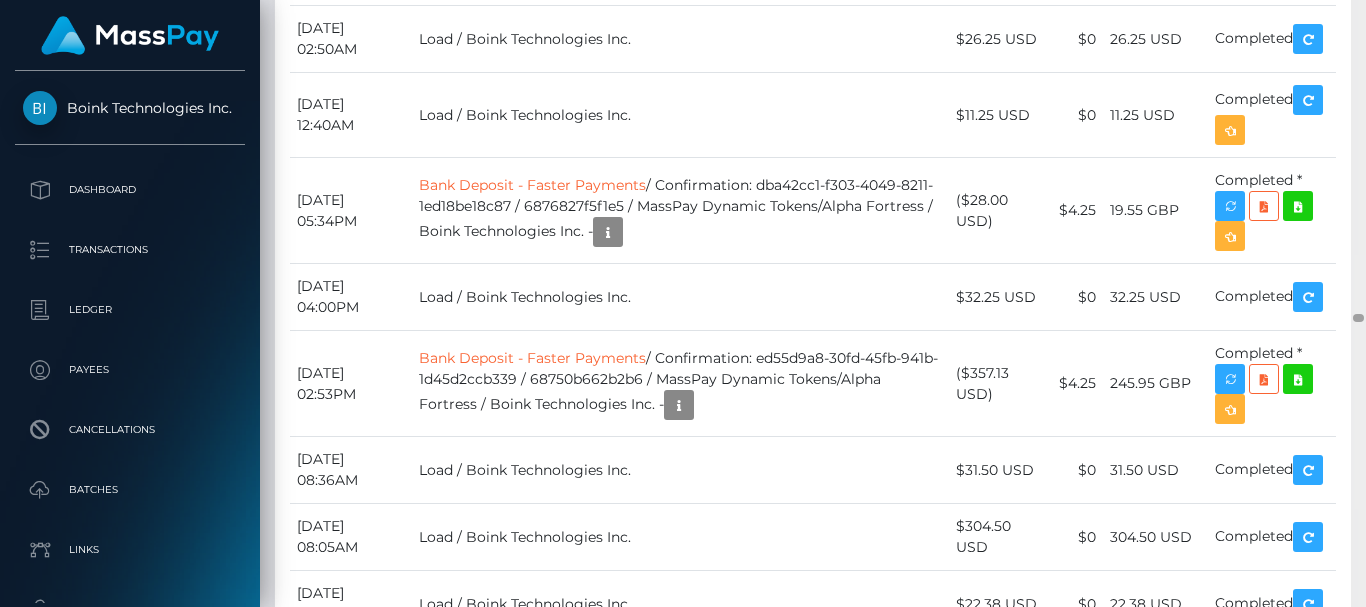 click at bounding box center [1358, 318] 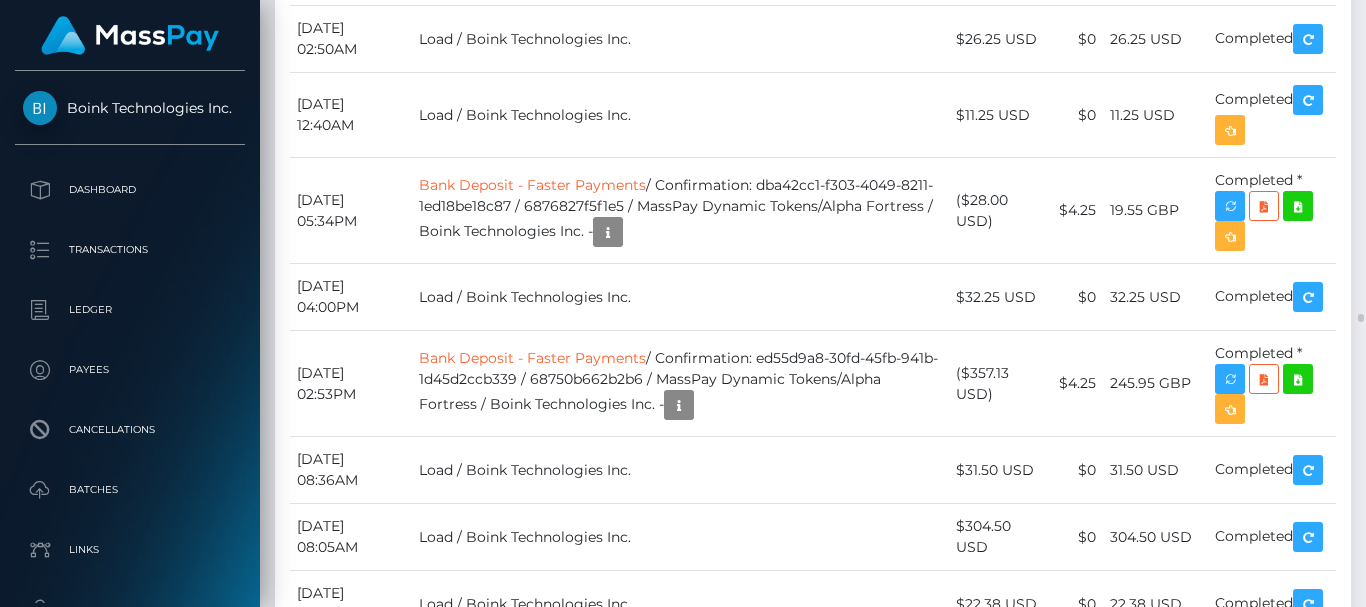 click on "Completed
*" at bounding box center [1272, -903] 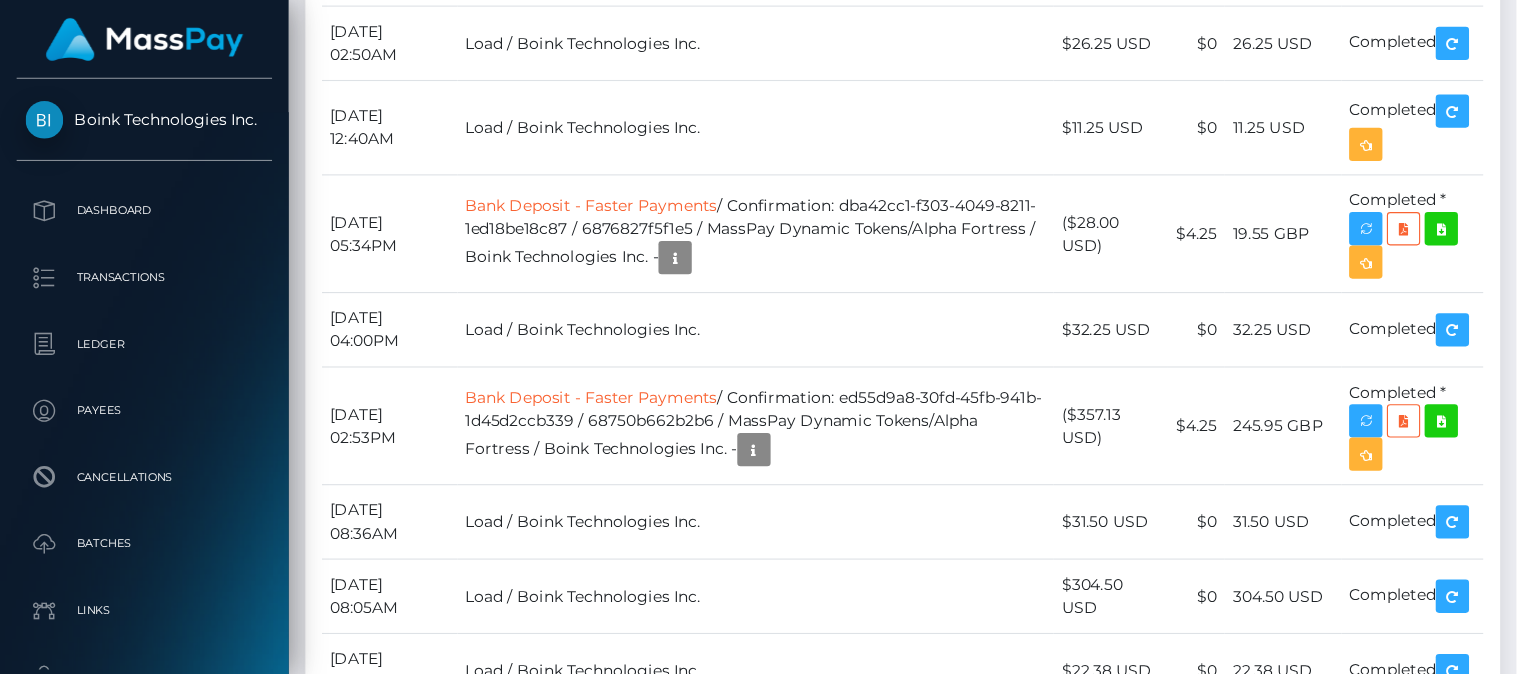 scroll, scrollTop: 240, scrollLeft: 328, axis: both 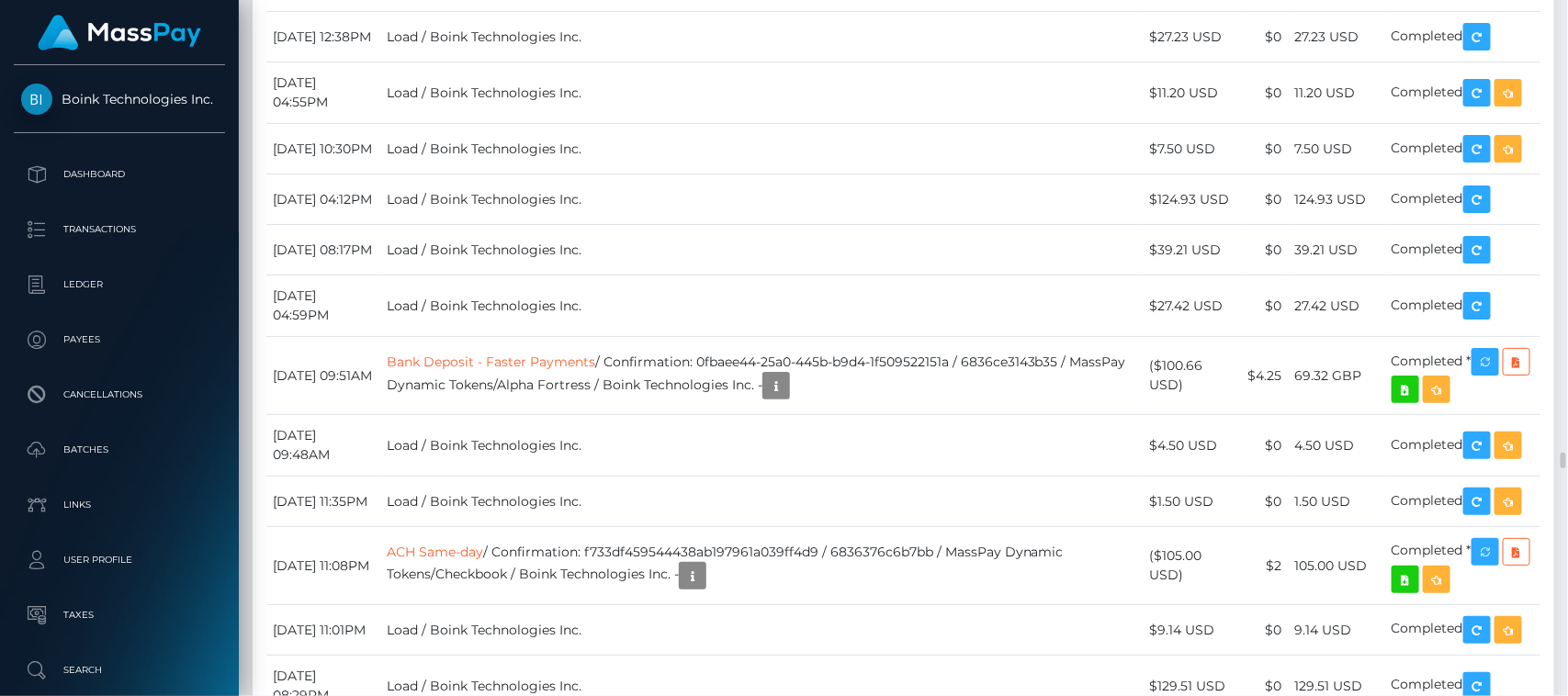 drag, startPoint x: 1198, startPoint y: 0, endPoint x: 1030, endPoint y: 552, distance: 576.9991 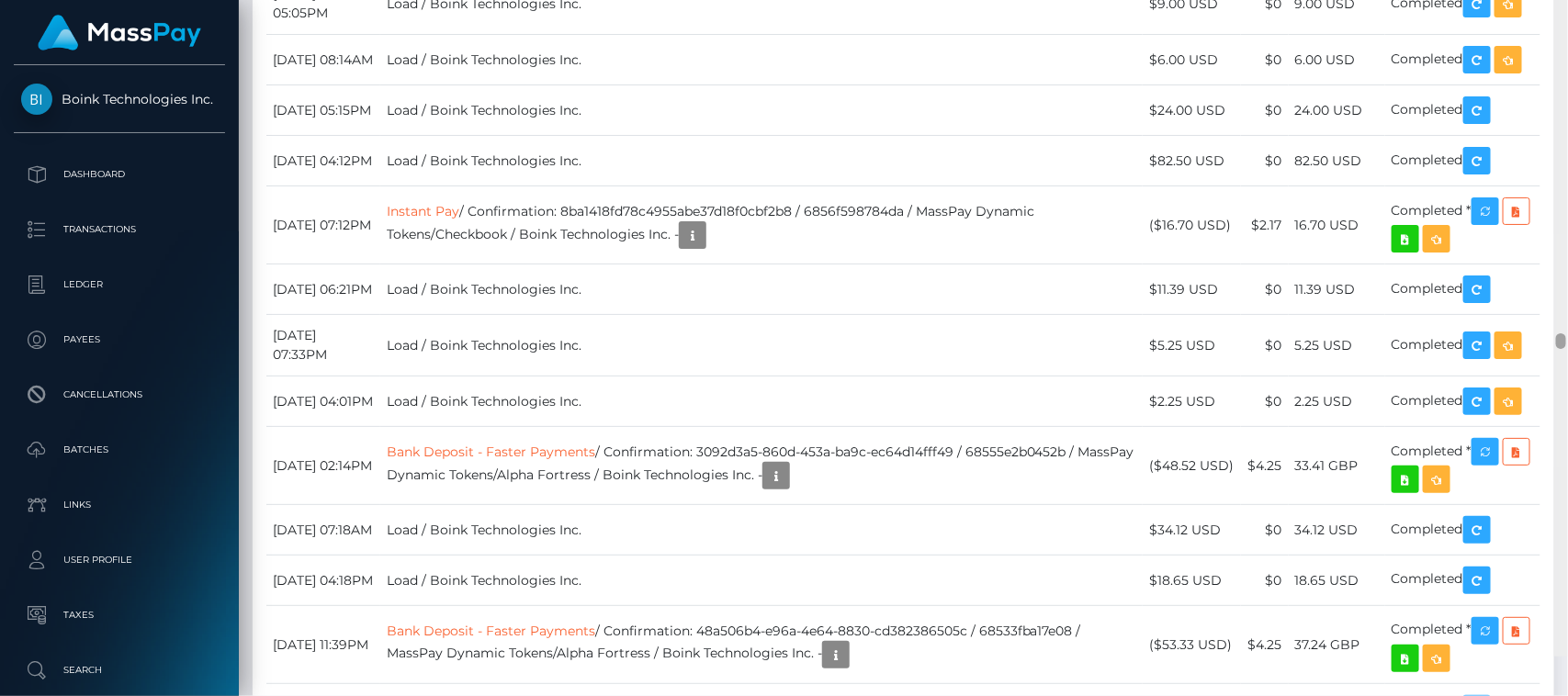 scroll, scrollTop: 16404, scrollLeft: 0, axis: vertical 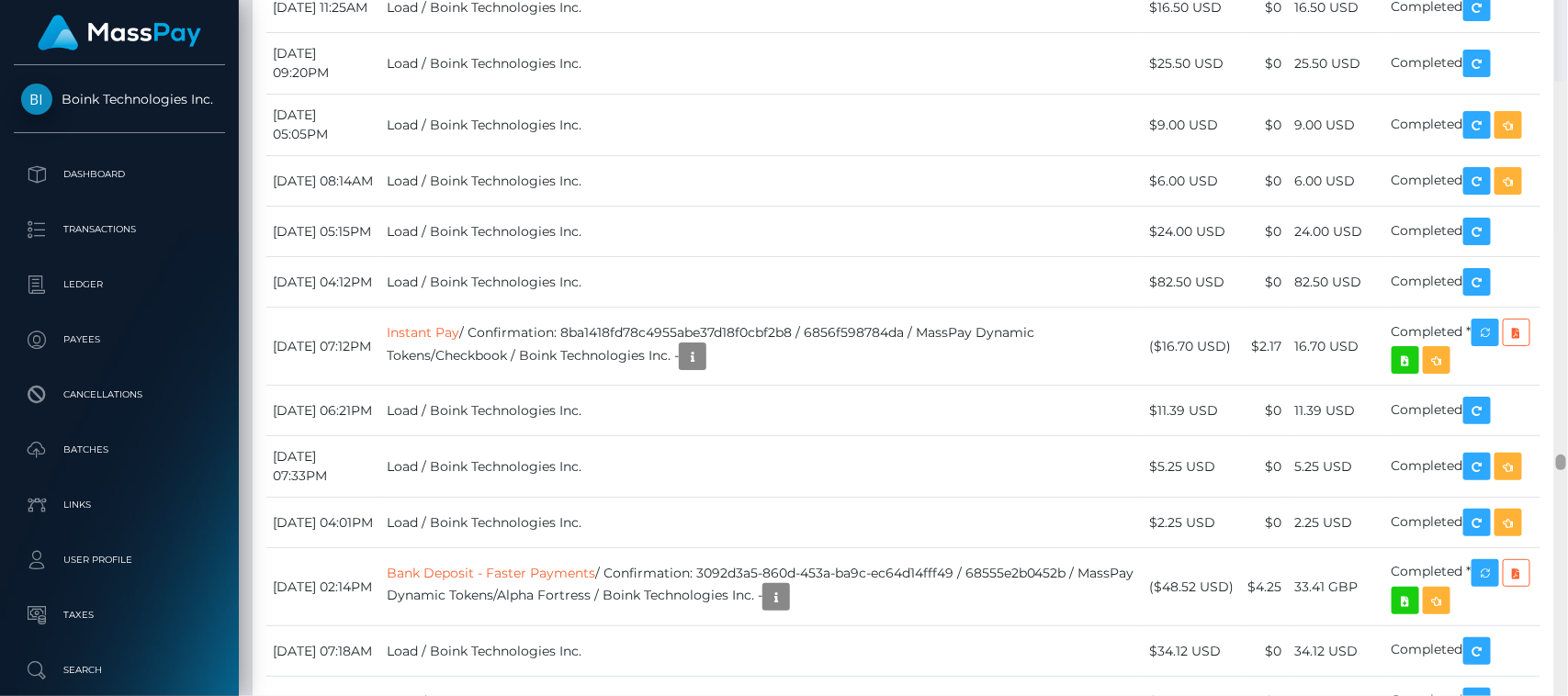 drag, startPoint x: 1558, startPoint y: 460, endPoint x: 1567, endPoint y: 379, distance: 81.49847 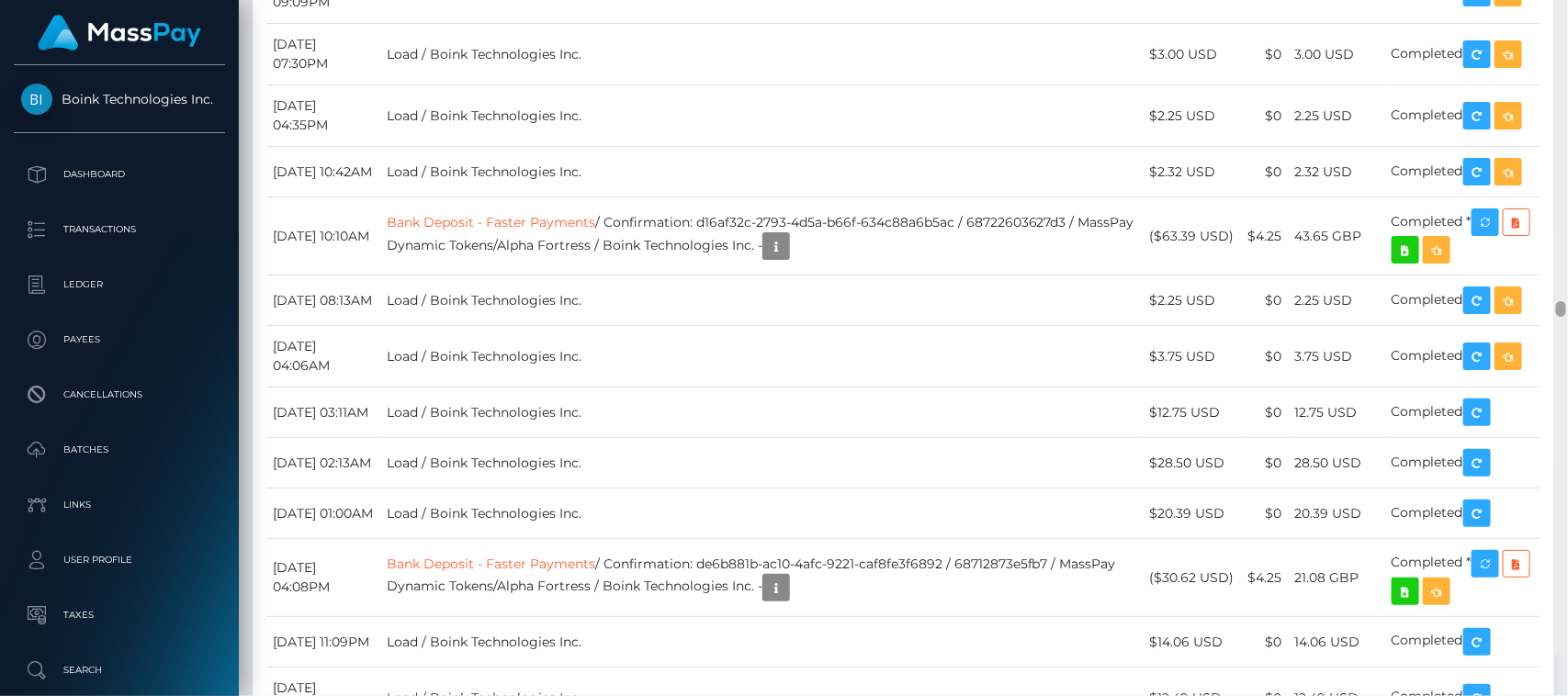 scroll, scrollTop: 14946, scrollLeft: 0, axis: vertical 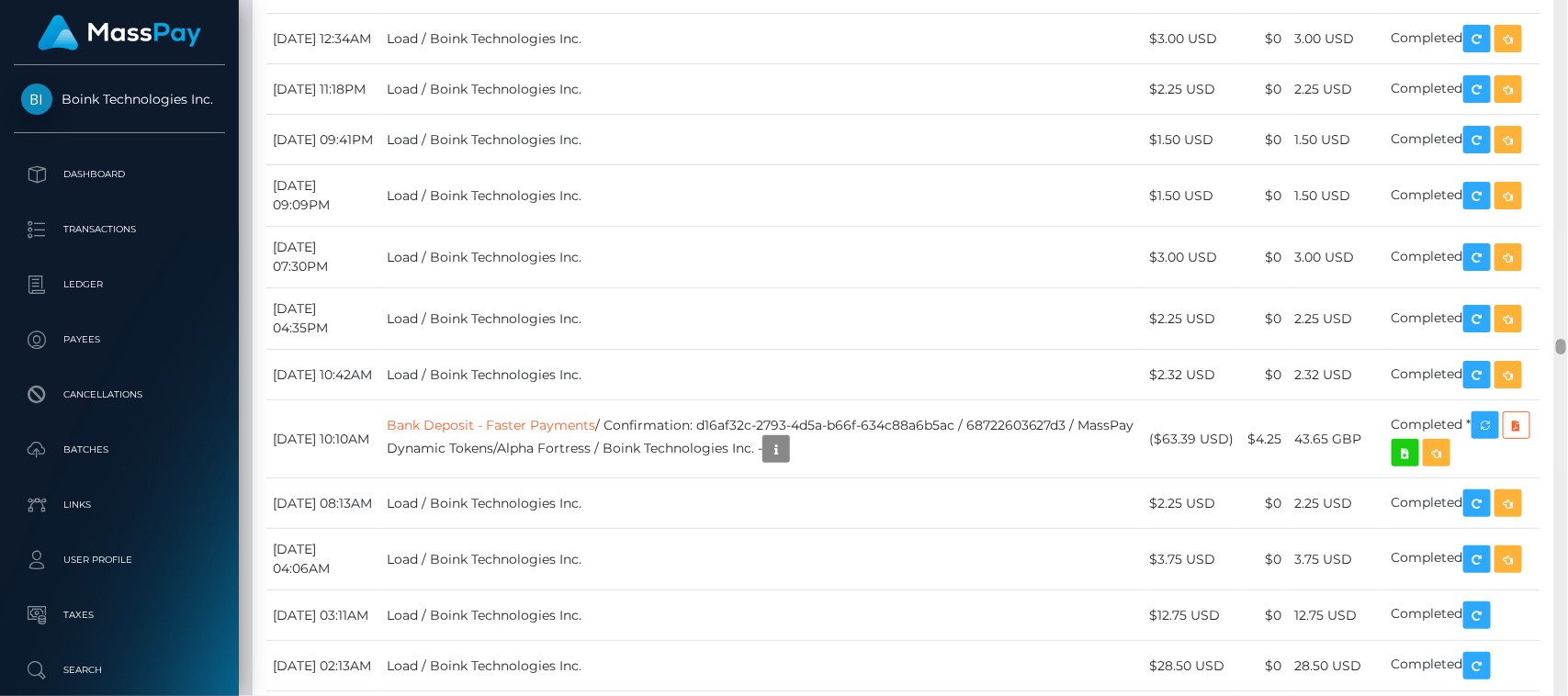 drag, startPoint x: 1562, startPoint y: 375, endPoint x: 1564, endPoint y: 342, distance: 33.06055 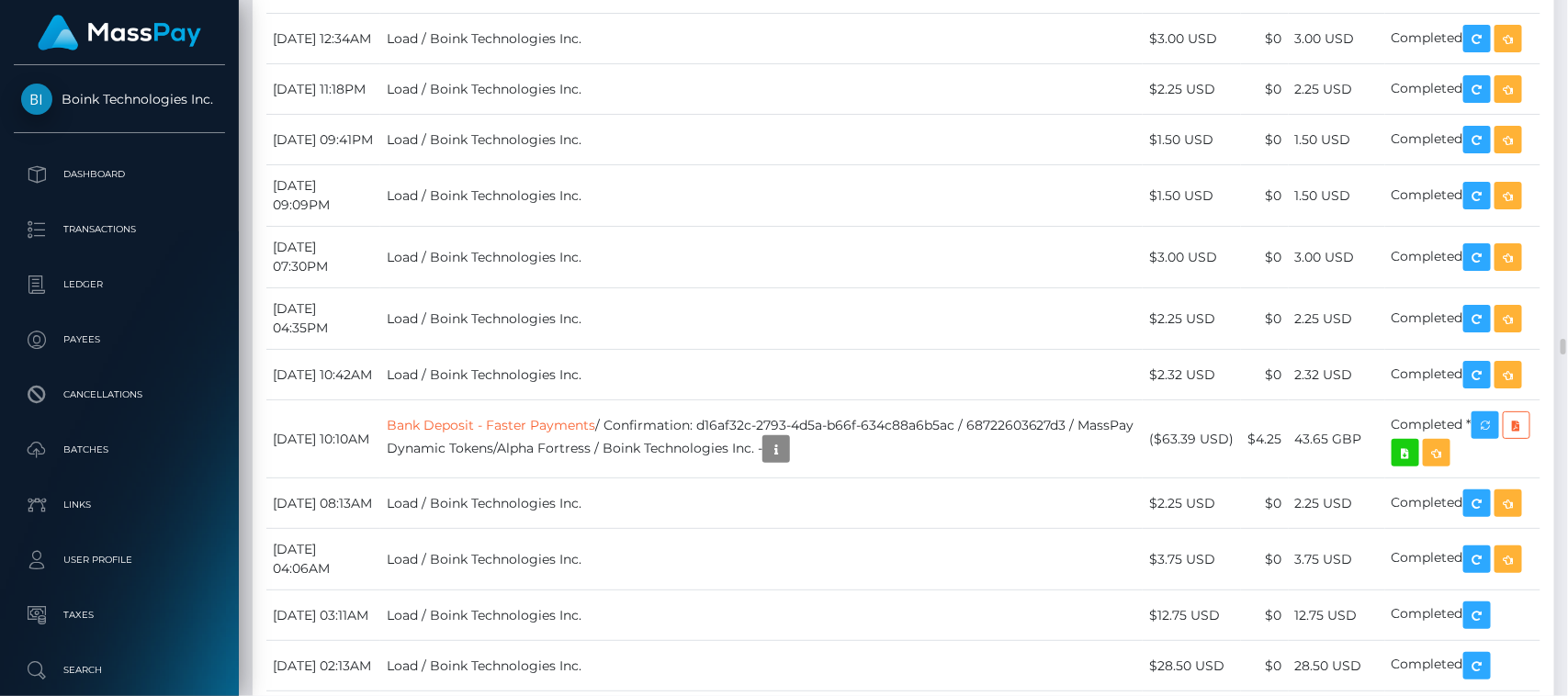 scroll, scrollTop: 220, scrollLeft: 406, axis: both 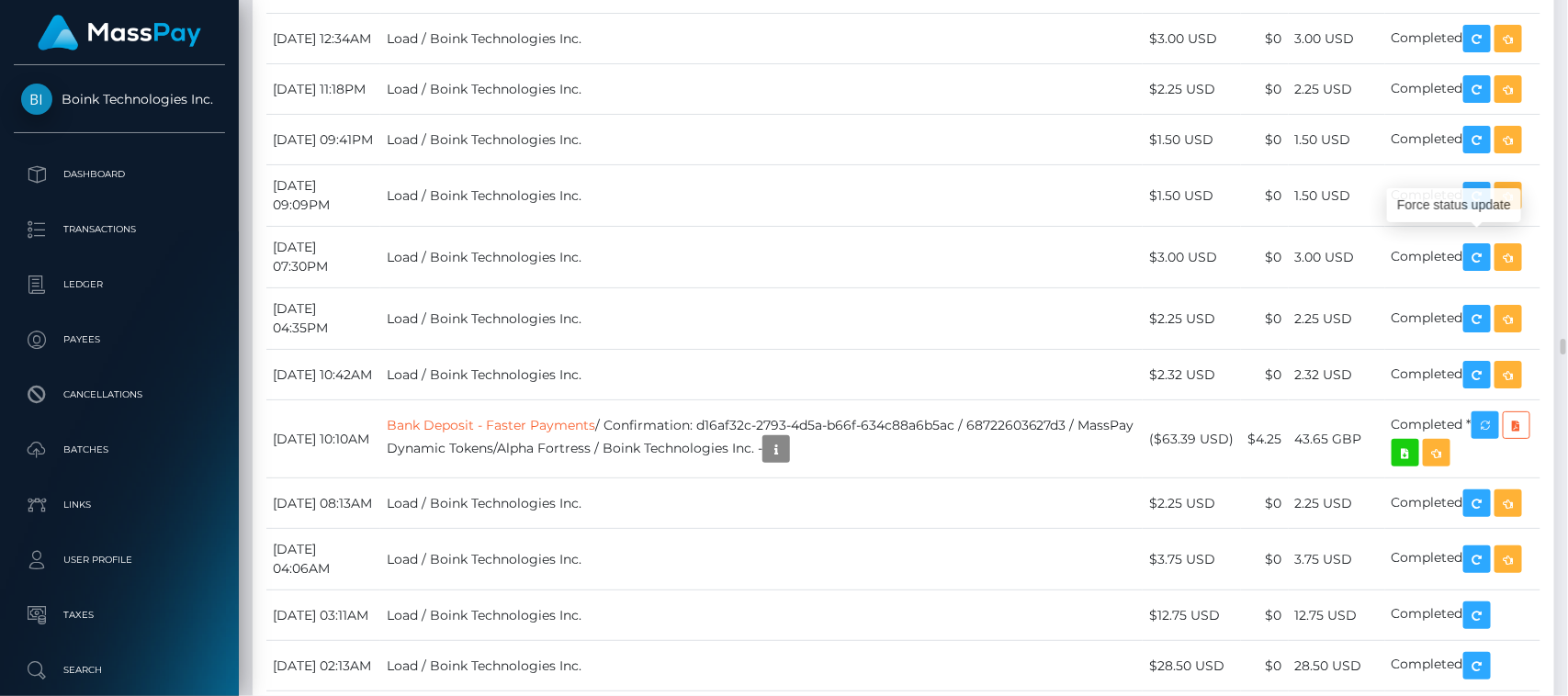 click at bounding box center (1485, -1348) 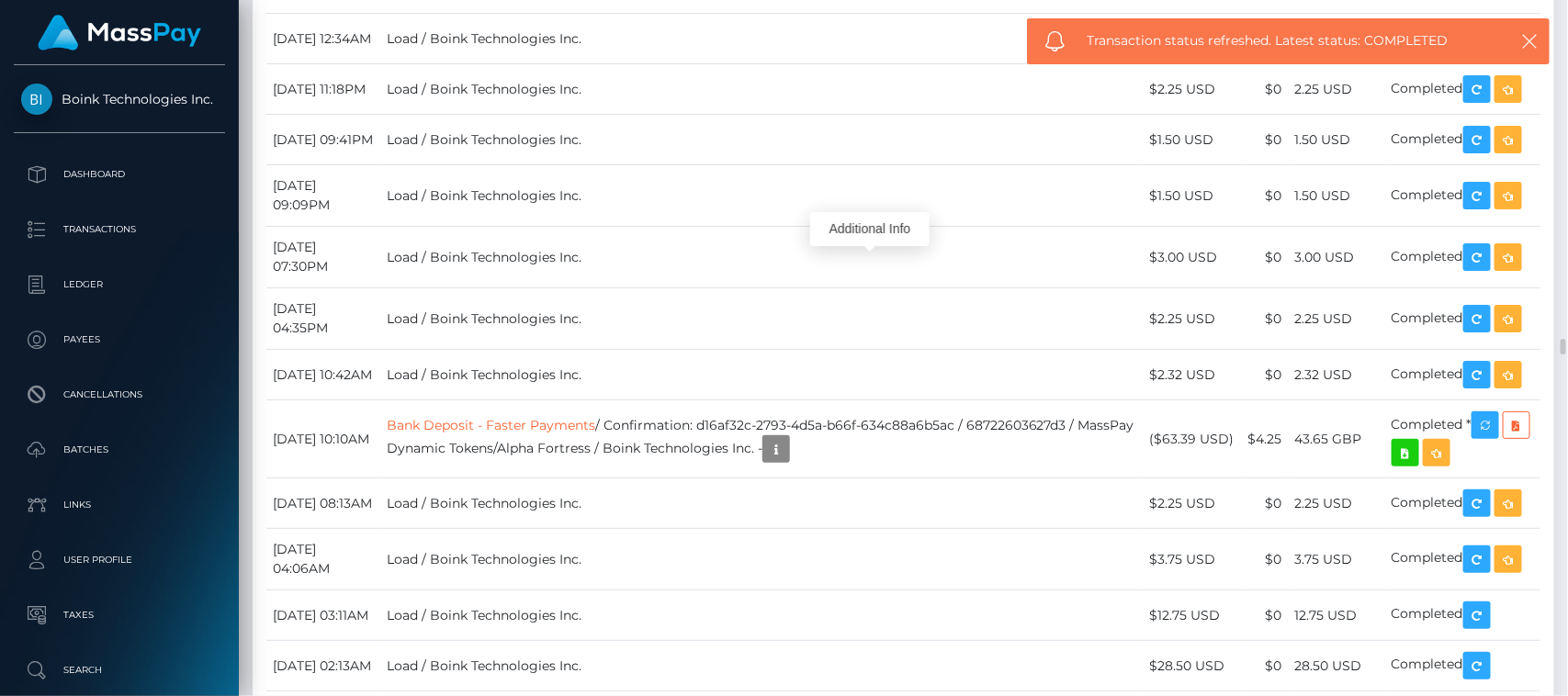 scroll, scrollTop: 220, scrollLeft: 406, axis: both 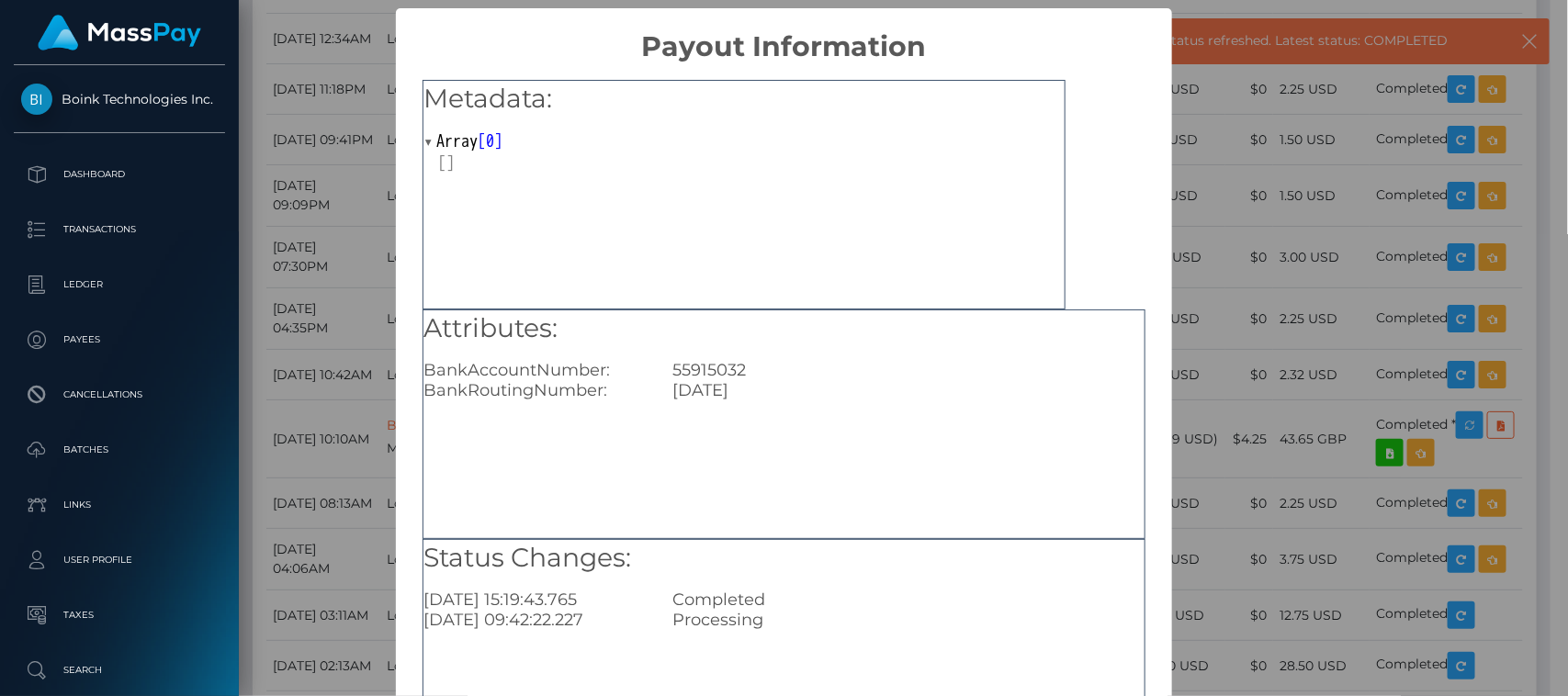 click on "× Payout Information Metadata: Array [ 0 ] Attributes: BankAccountNumber: 55915032 BankRoutingNumber: 23-05-80 Status Changes: 2025-07-19 15:19:43.765 Completed 2025-07-19 09:42:22.227 Processing OK No Cancel" at bounding box center (784, 348) 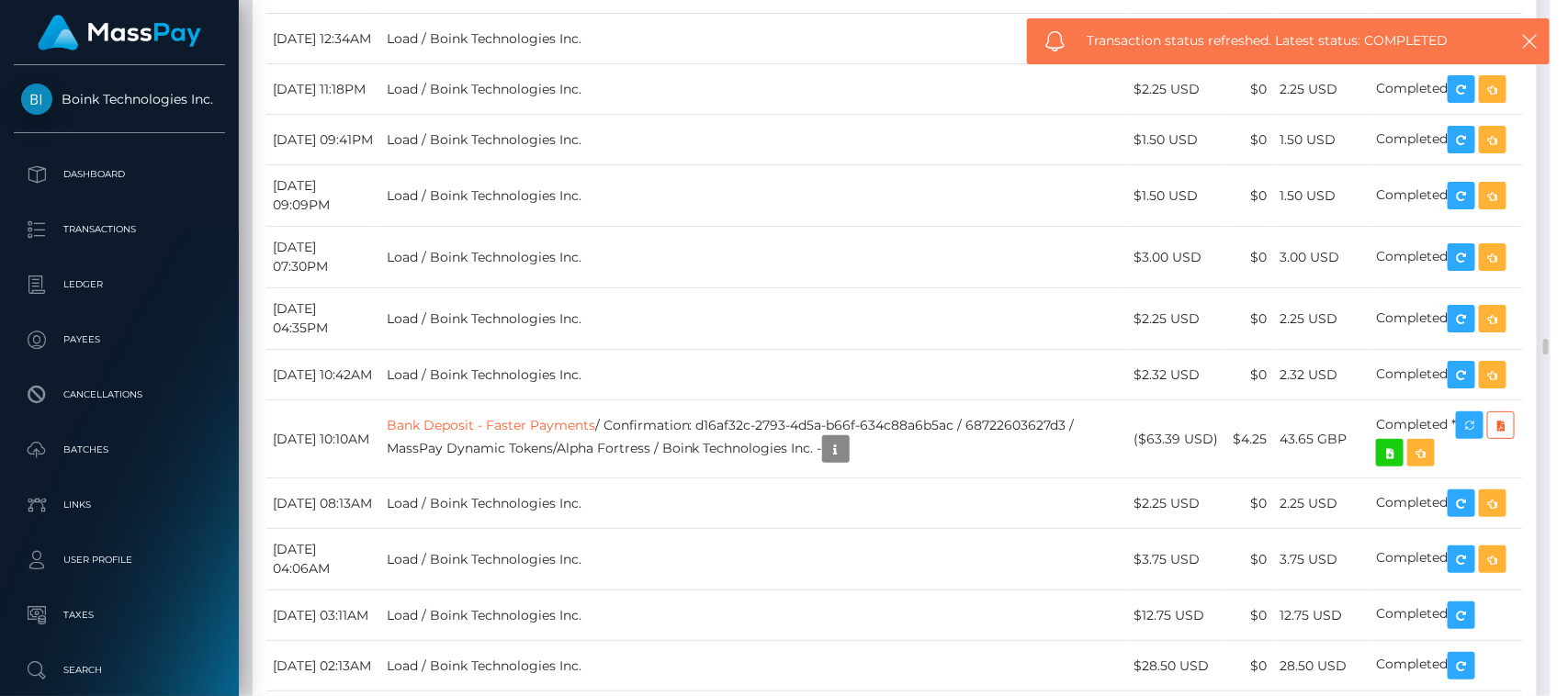 scroll, scrollTop: 917985, scrollLeft: 918164, axis: both 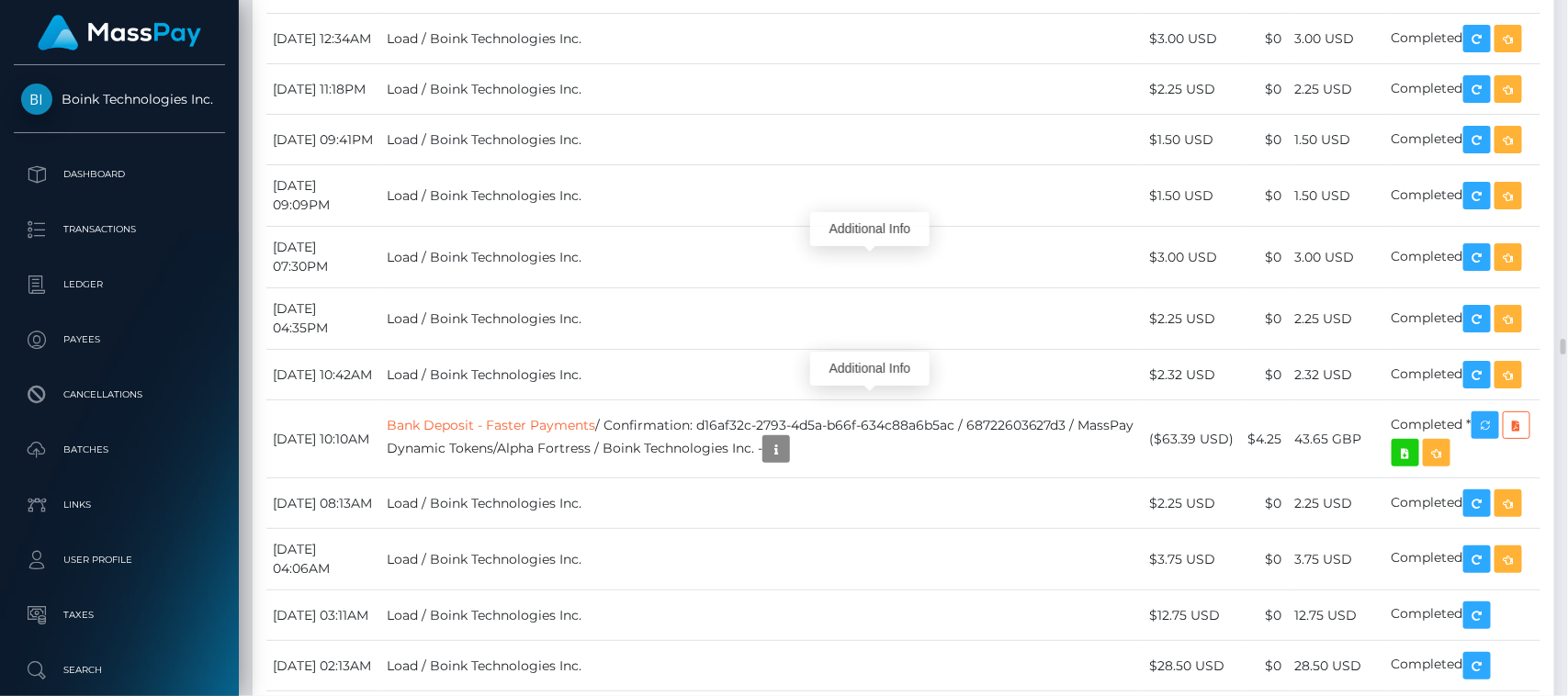 click at bounding box center [776, -1184] 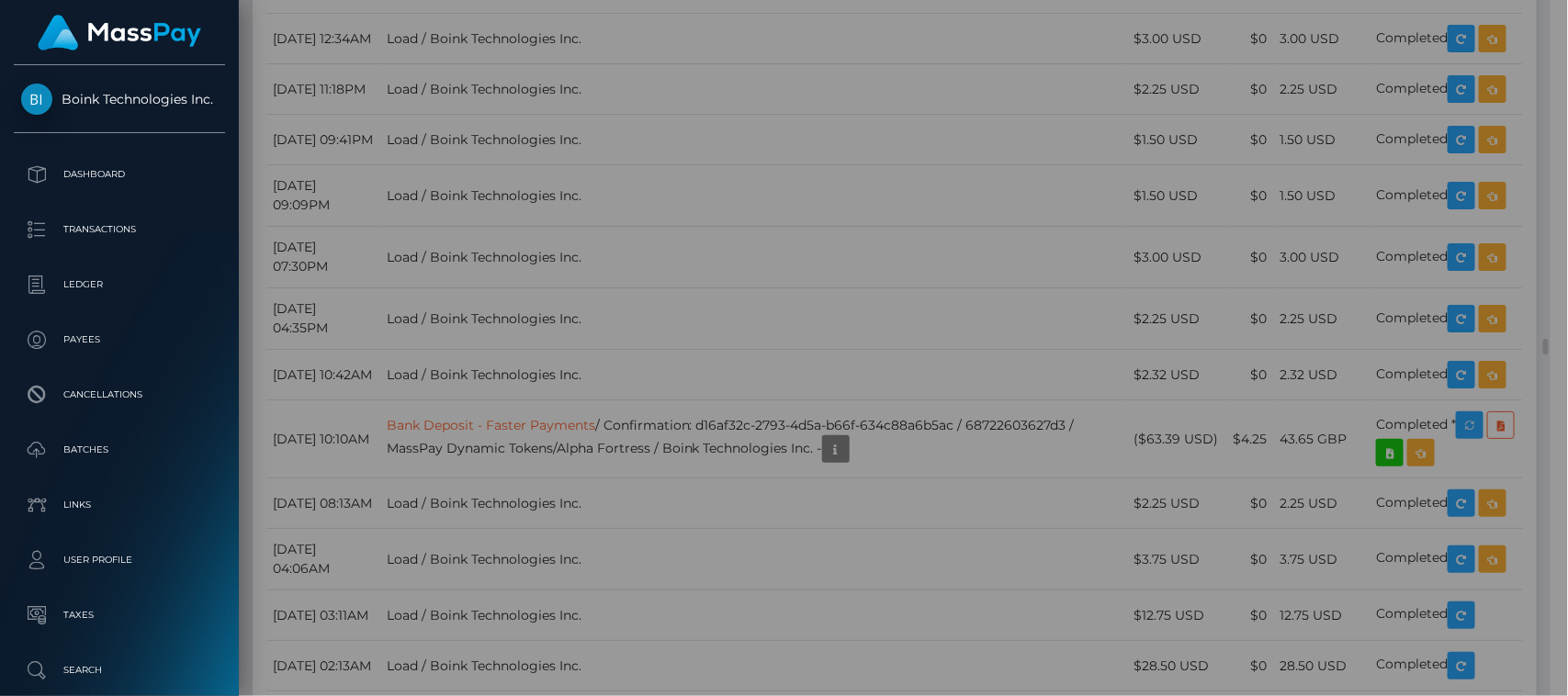 scroll, scrollTop: 220, scrollLeft: 400, axis: both 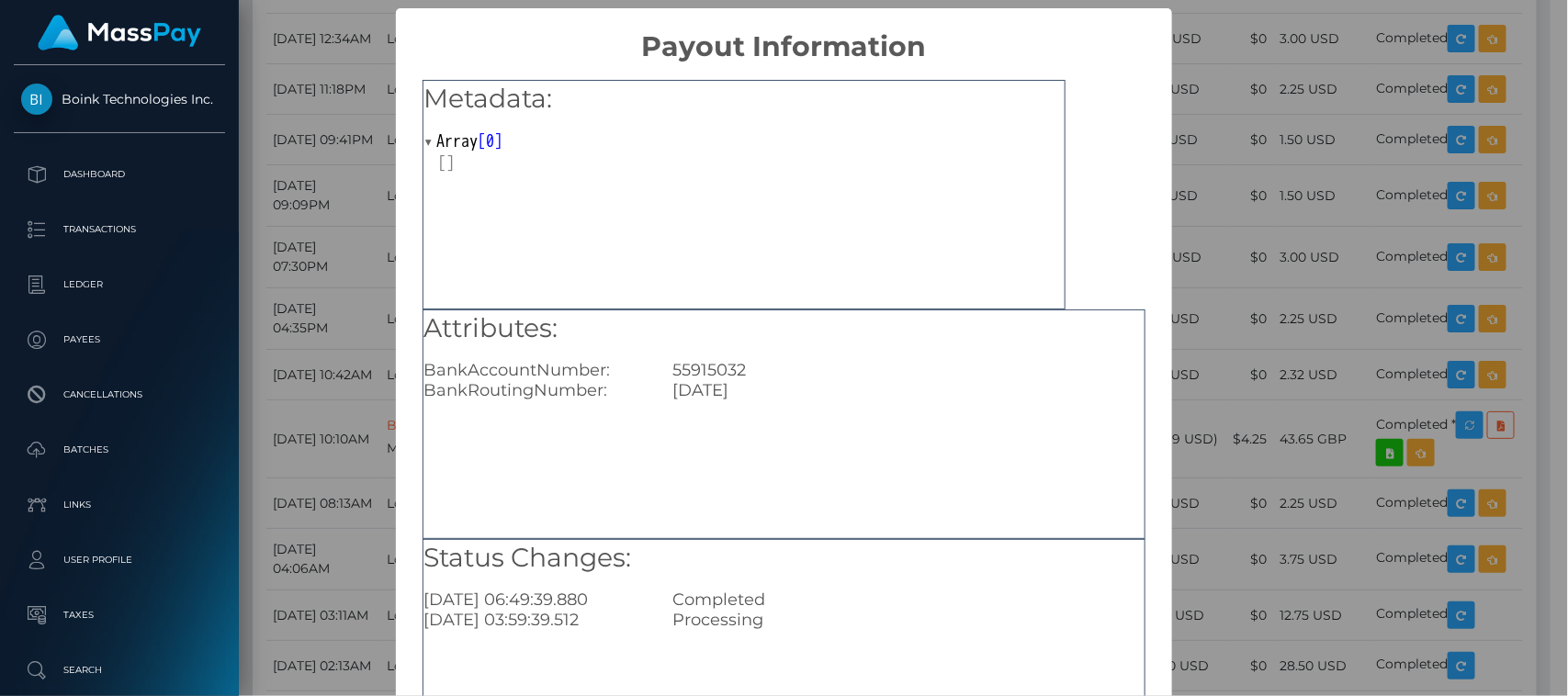 click on "× Payout Information Metadata: Array [ 0 ] Attributes: BankAccountNumber: 55915032 BankRoutingNumber: 23-05-80 Status Changes: 2025-07-19 06:49:39.880 Completed 2025-07-19 03:59:39.512 Processing OK No Cancel" at bounding box center (784, 348) 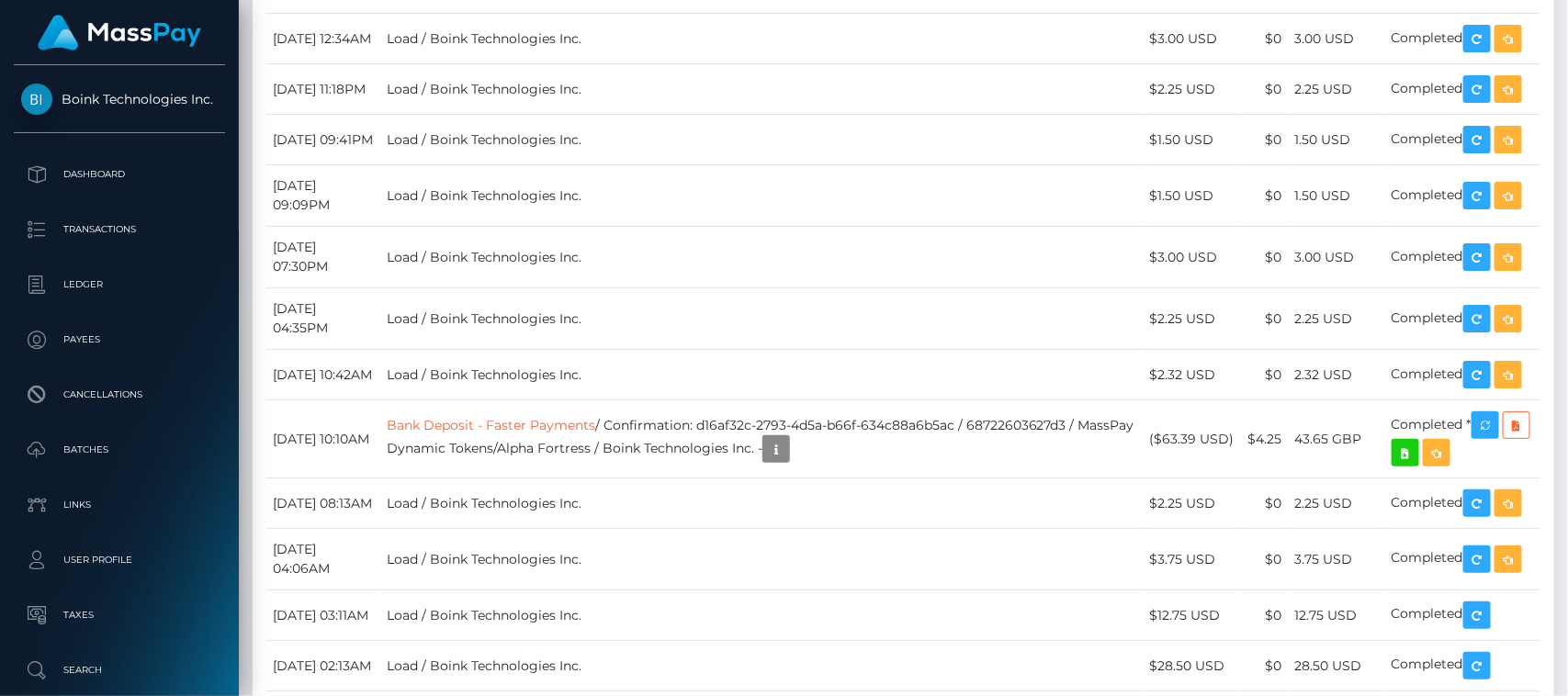 scroll, scrollTop: 917985, scrollLeft: 918164, axis: both 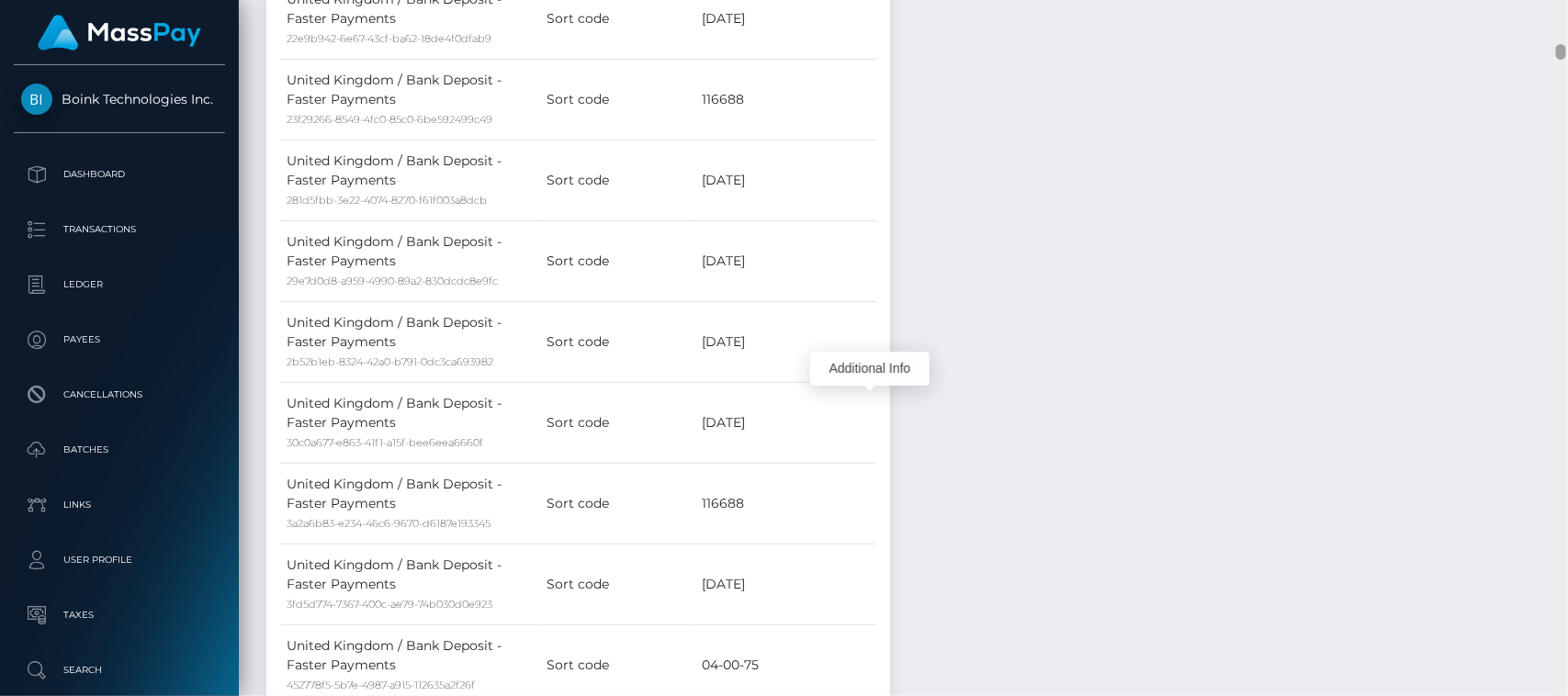 drag, startPoint x: 1559, startPoint y: 341, endPoint x: 1559, endPoint y: 46, distance: 295 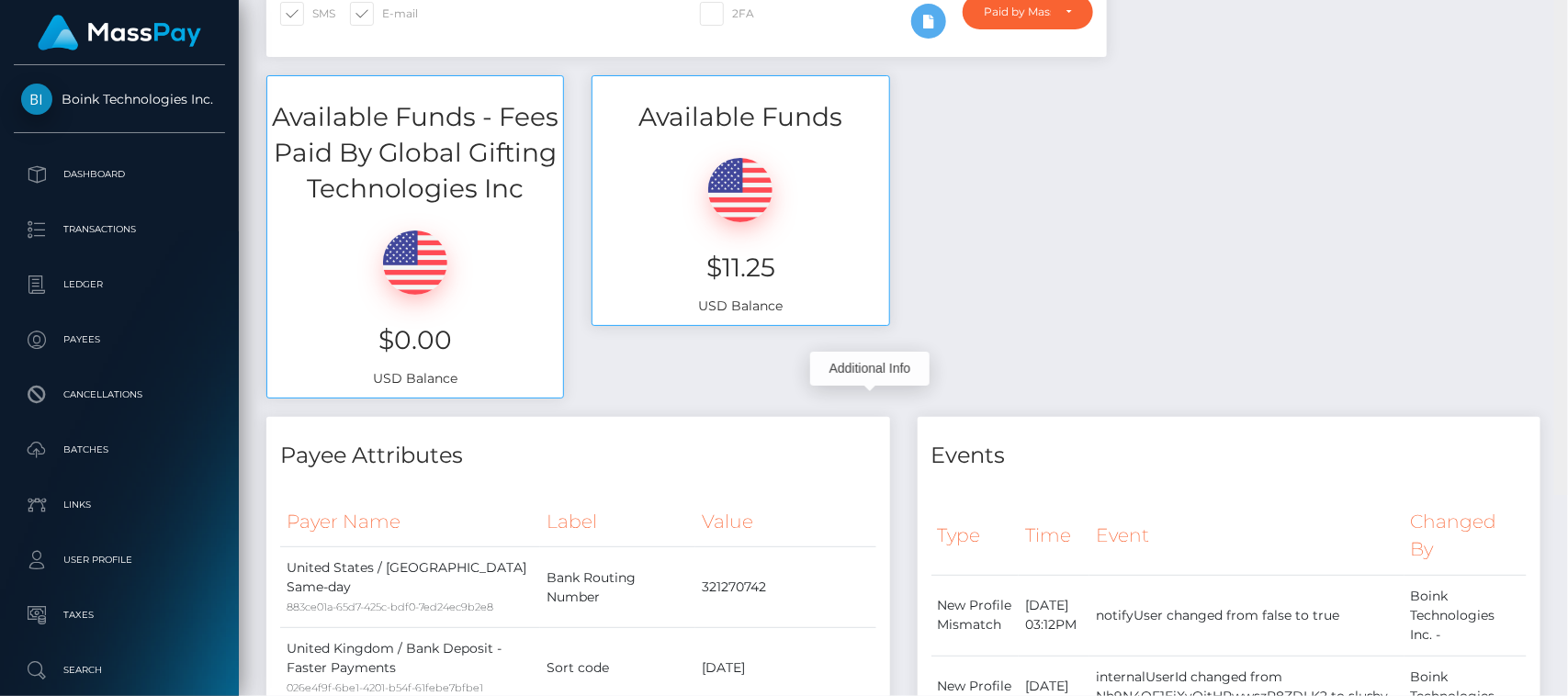 scroll, scrollTop: 0, scrollLeft: 0, axis: both 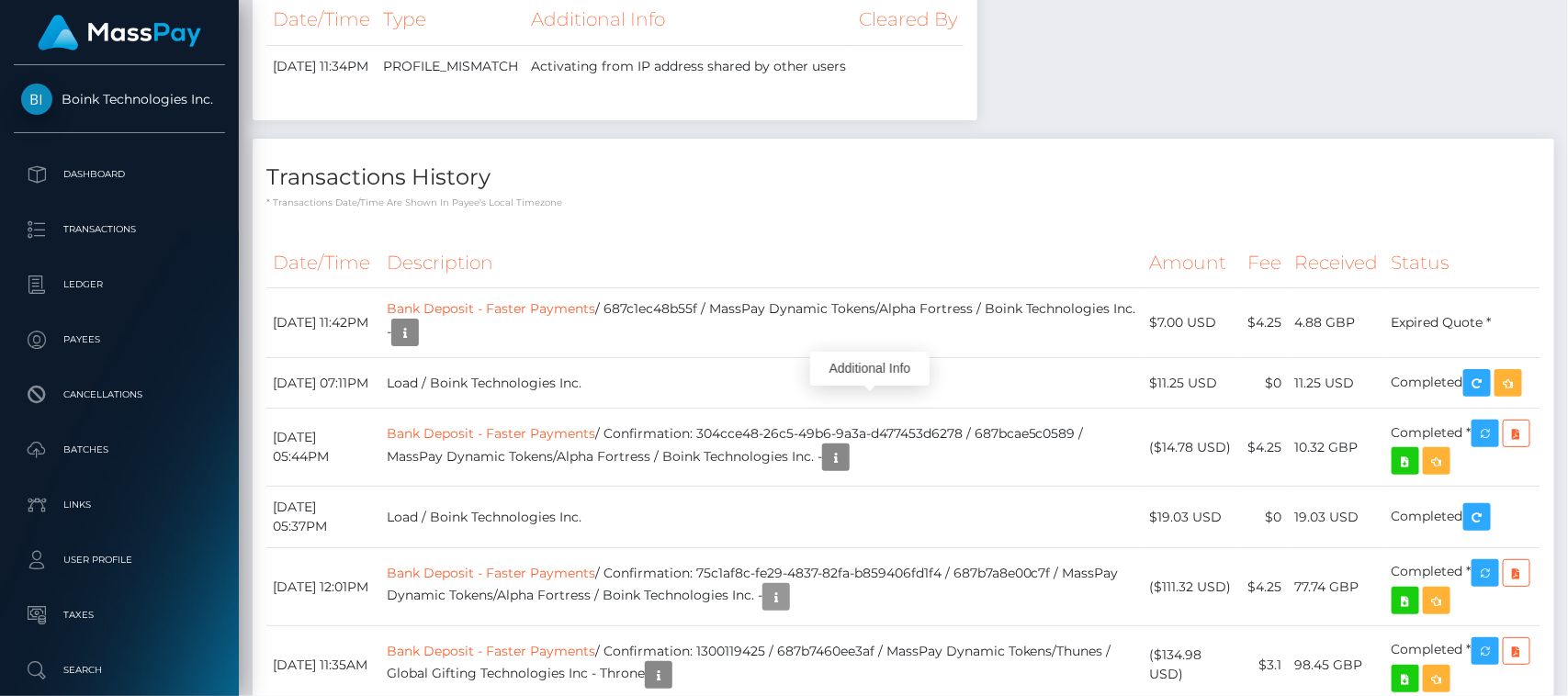 drag, startPoint x: 1559, startPoint y: 46, endPoint x: 1543, endPoint y: 340, distance: 294.43505 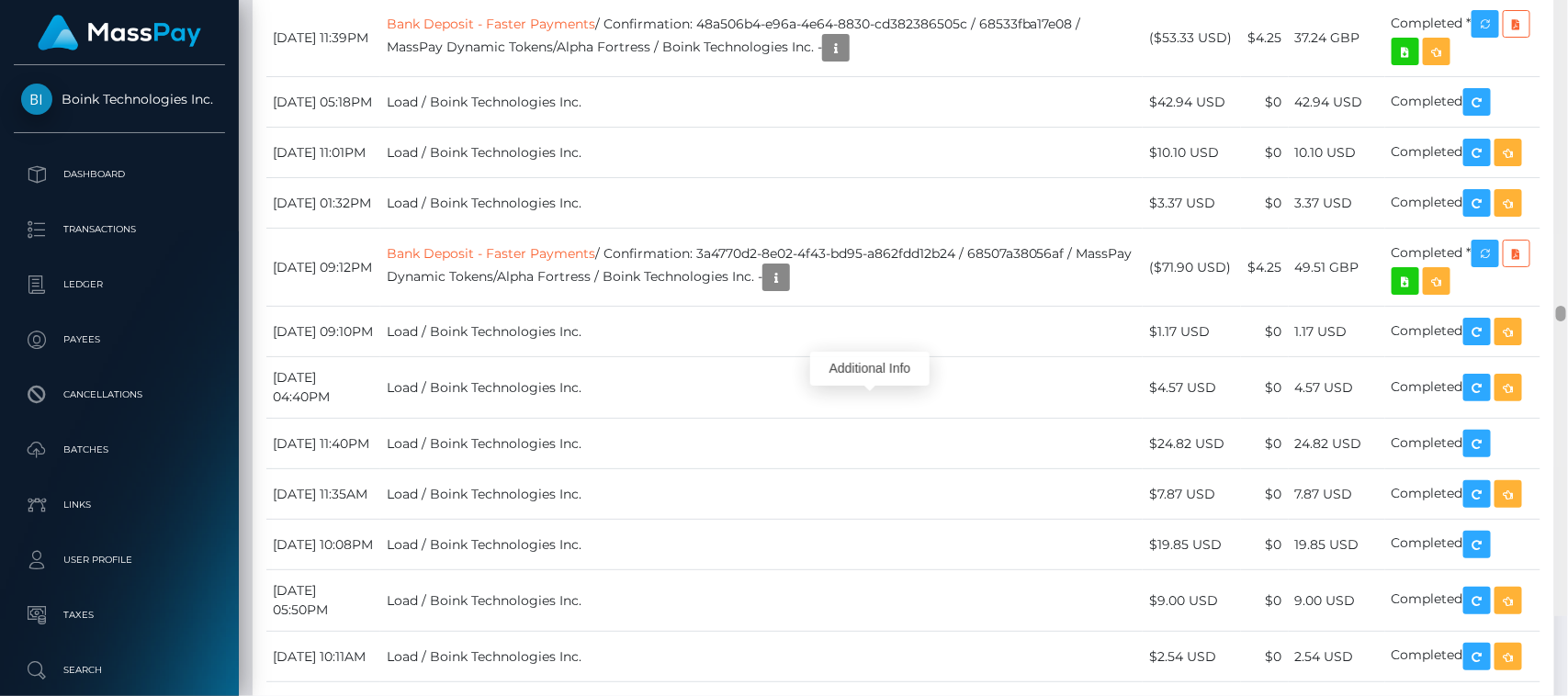 scroll, scrollTop: 16970, scrollLeft: 0, axis: vertical 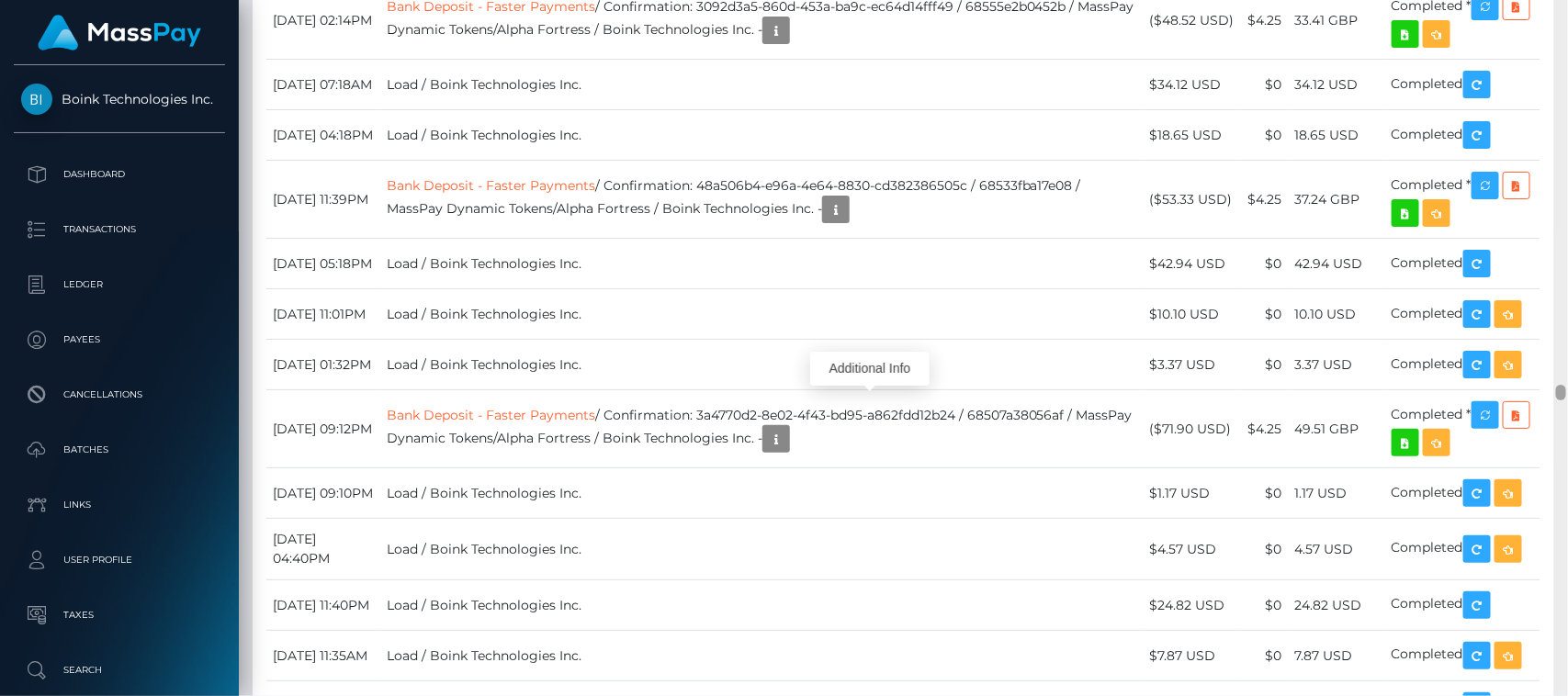 drag, startPoint x: 1563, startPoint y: 342, endPoint x: 1564, endPoint y: 388, distance: 46.010868 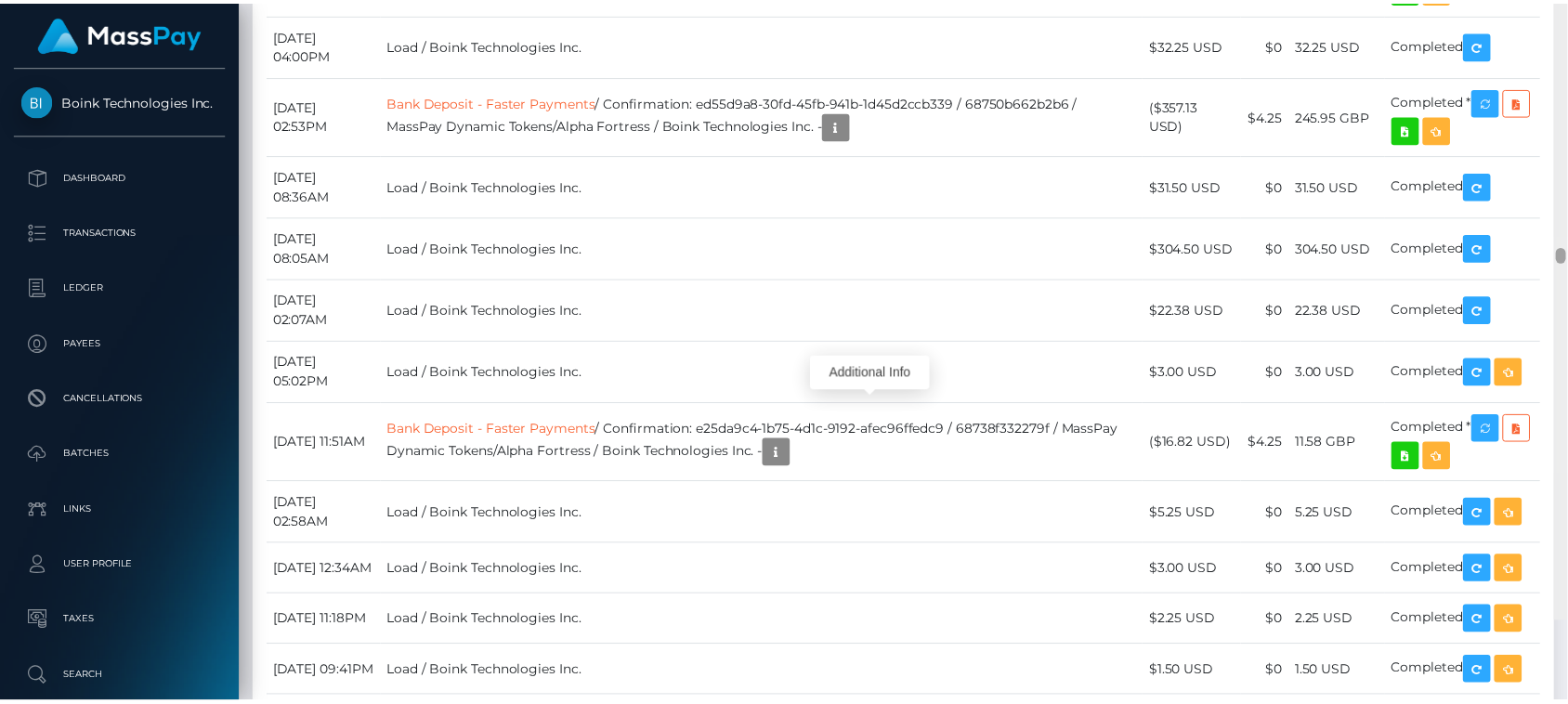 scroll, scrollTop: 14504, scrollLeft: 0, axis: vertical 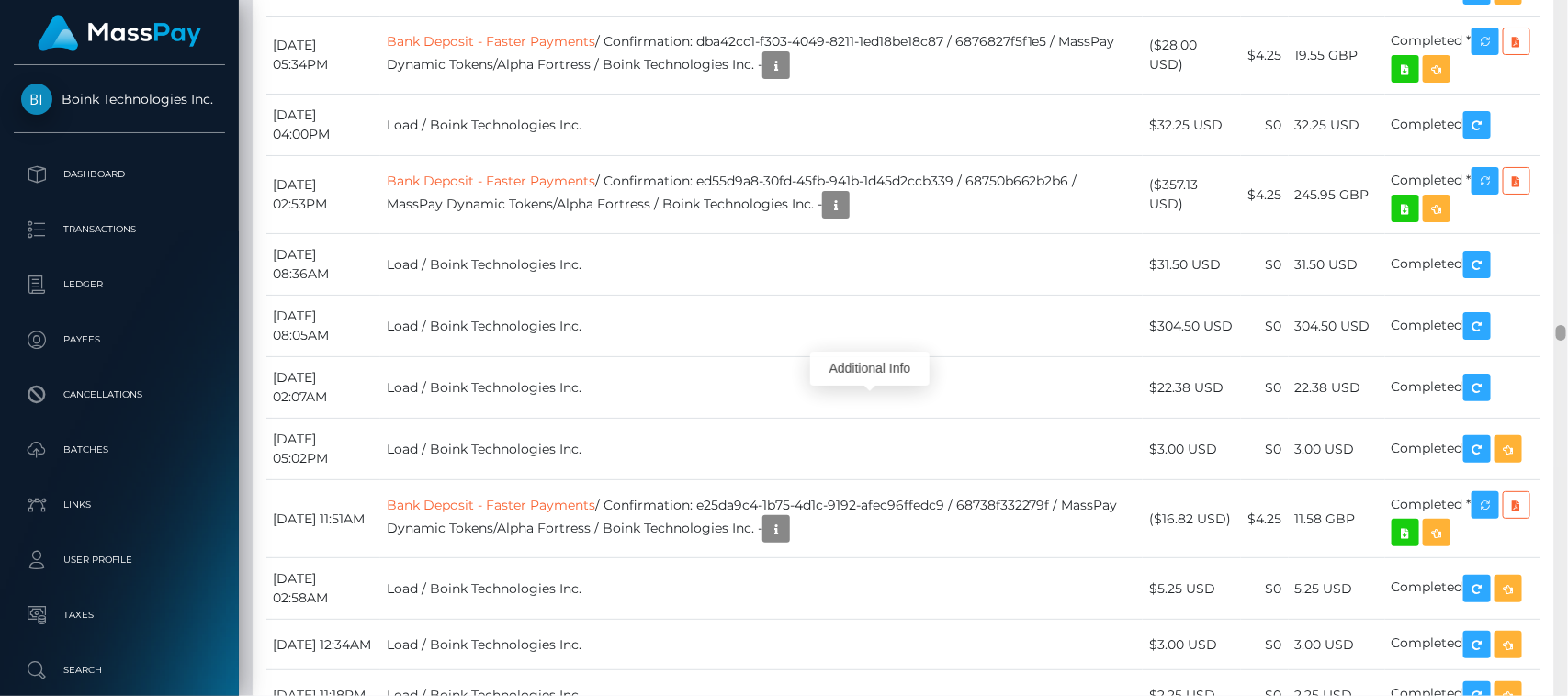 drag, startPoint x: 1564, startPoint y: 388, endPoint x: 1559, endPoint y: 329, distance: 59.21149 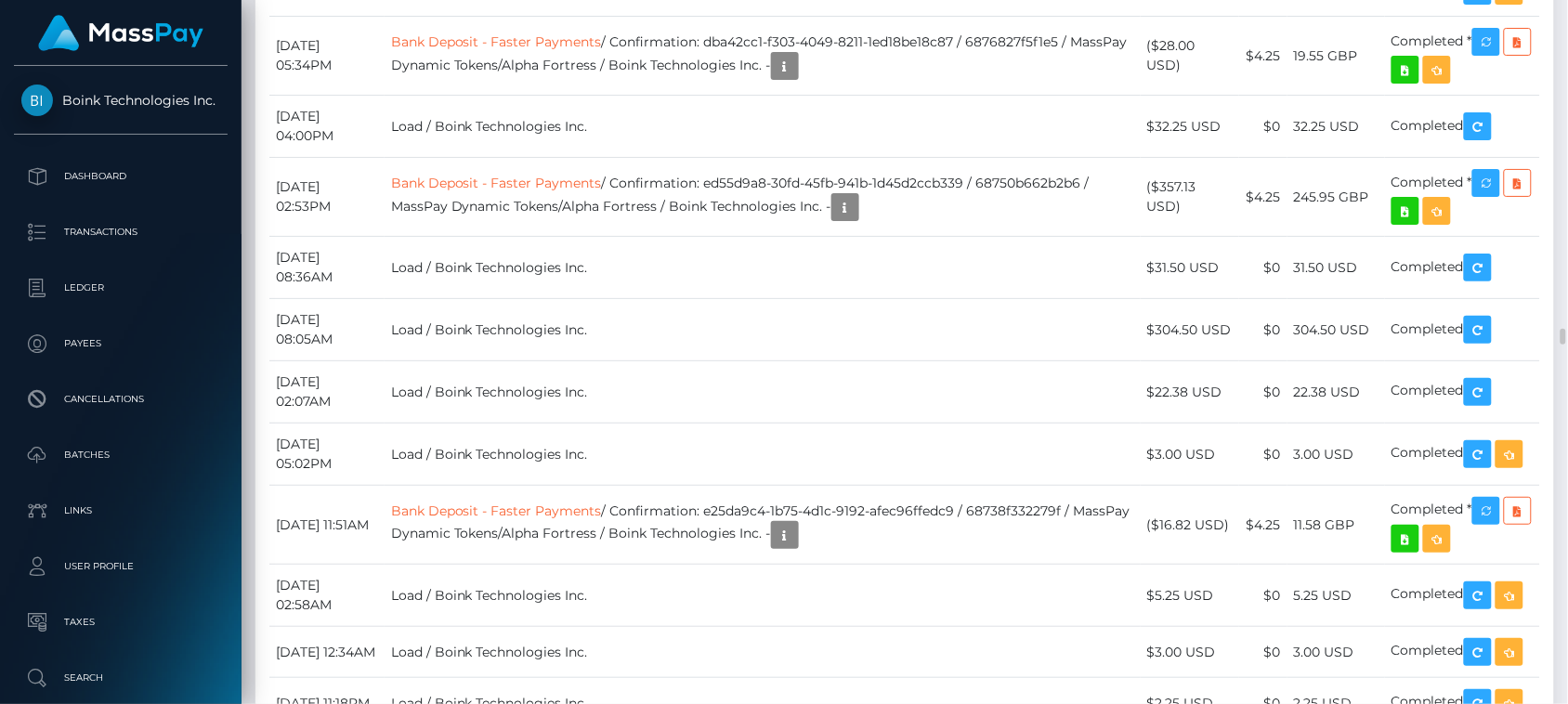 scroll, scrollTop: 223, scrollLeft: 405, axis: both 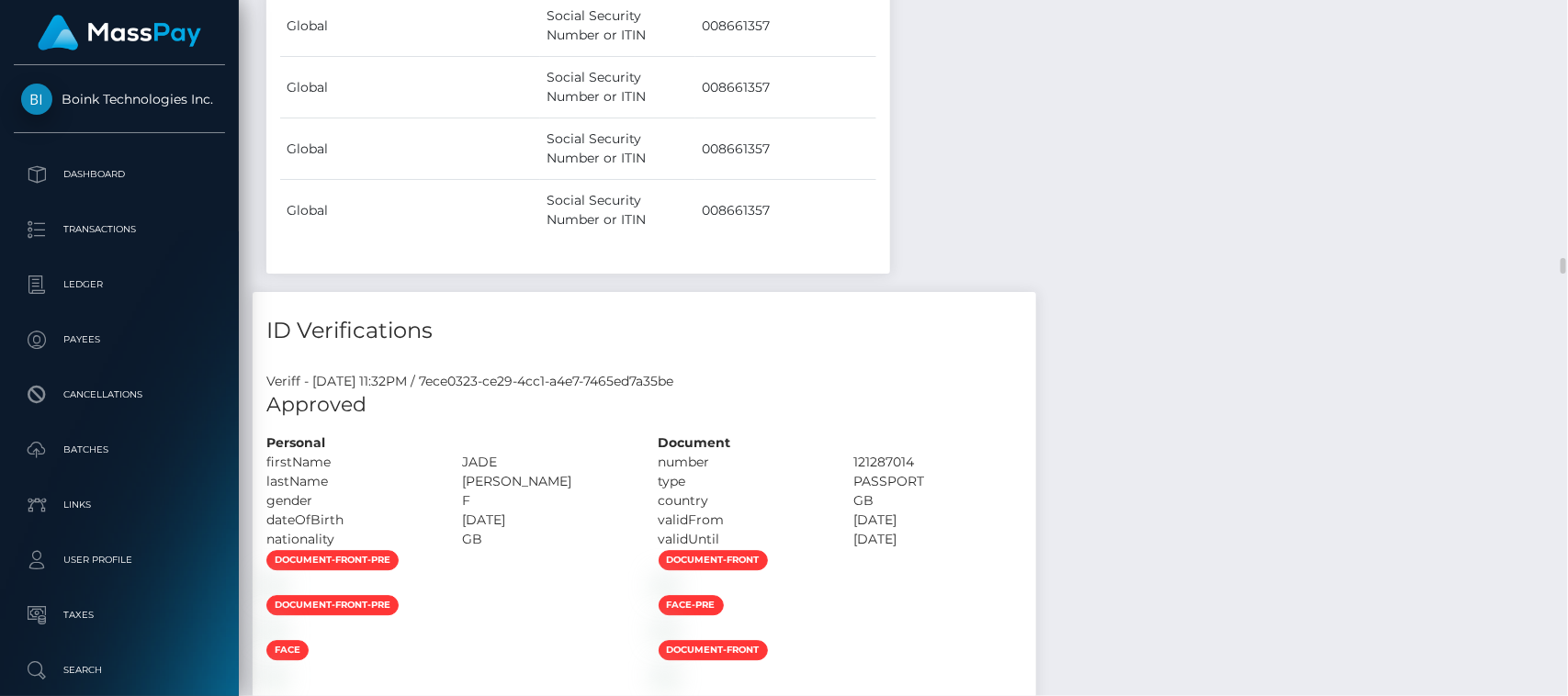 drag, startPoint x: 1541, startPoint y: 500, endPoint x: 1486, endPoint y: 232, distance: 273.58545 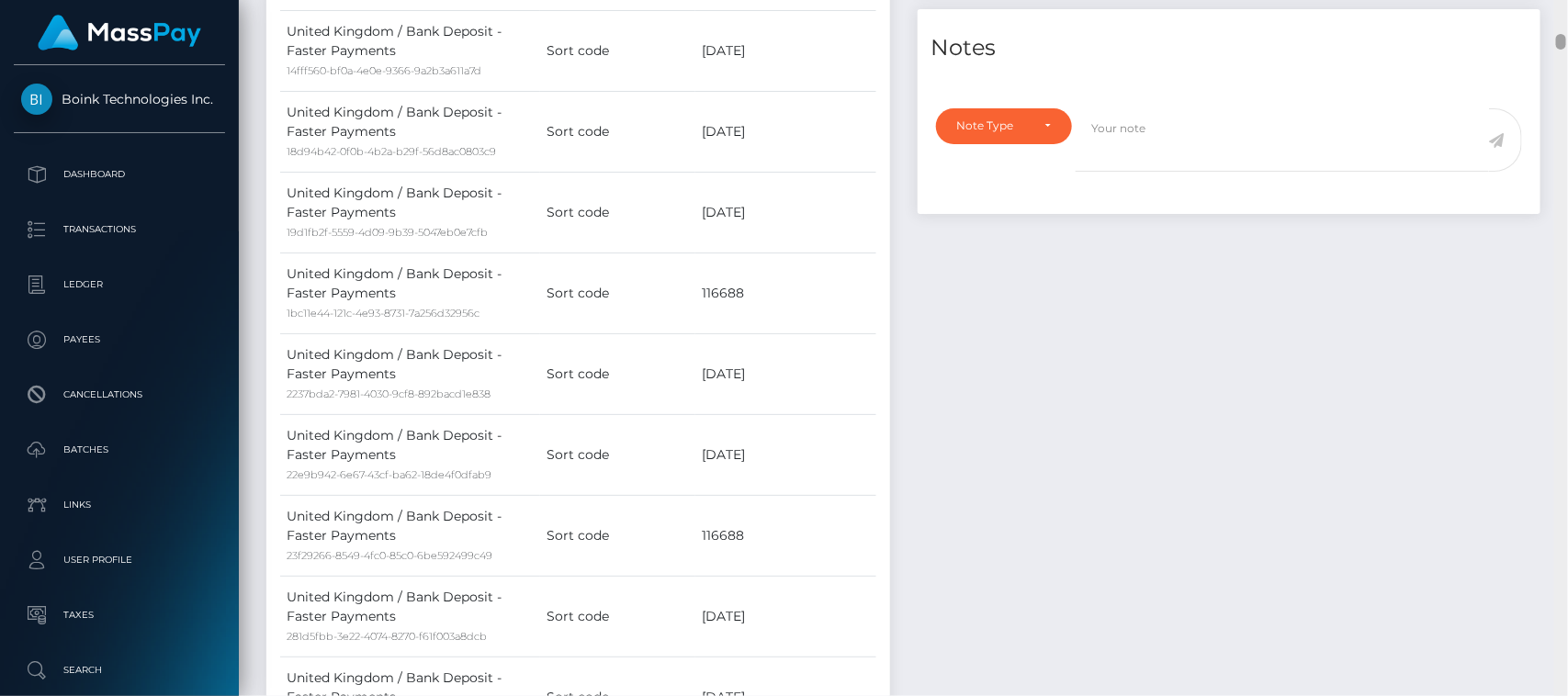 scroll, scrollTop: 1475, scrollLeft: 0, axis: vertical 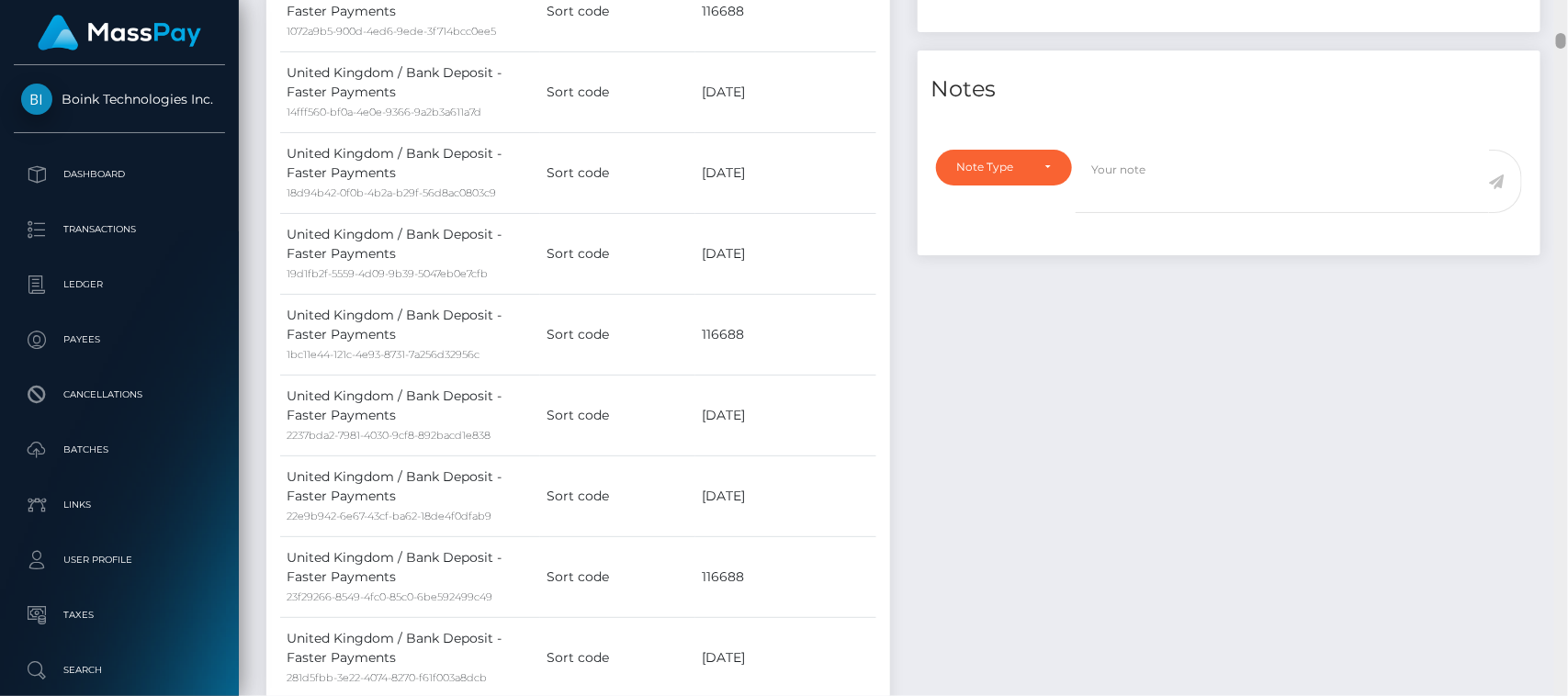 drag, startPoint x: 1566, startPoint y: 268, endPoint x: 1567, endPoint y: 43, distance: 225.00222 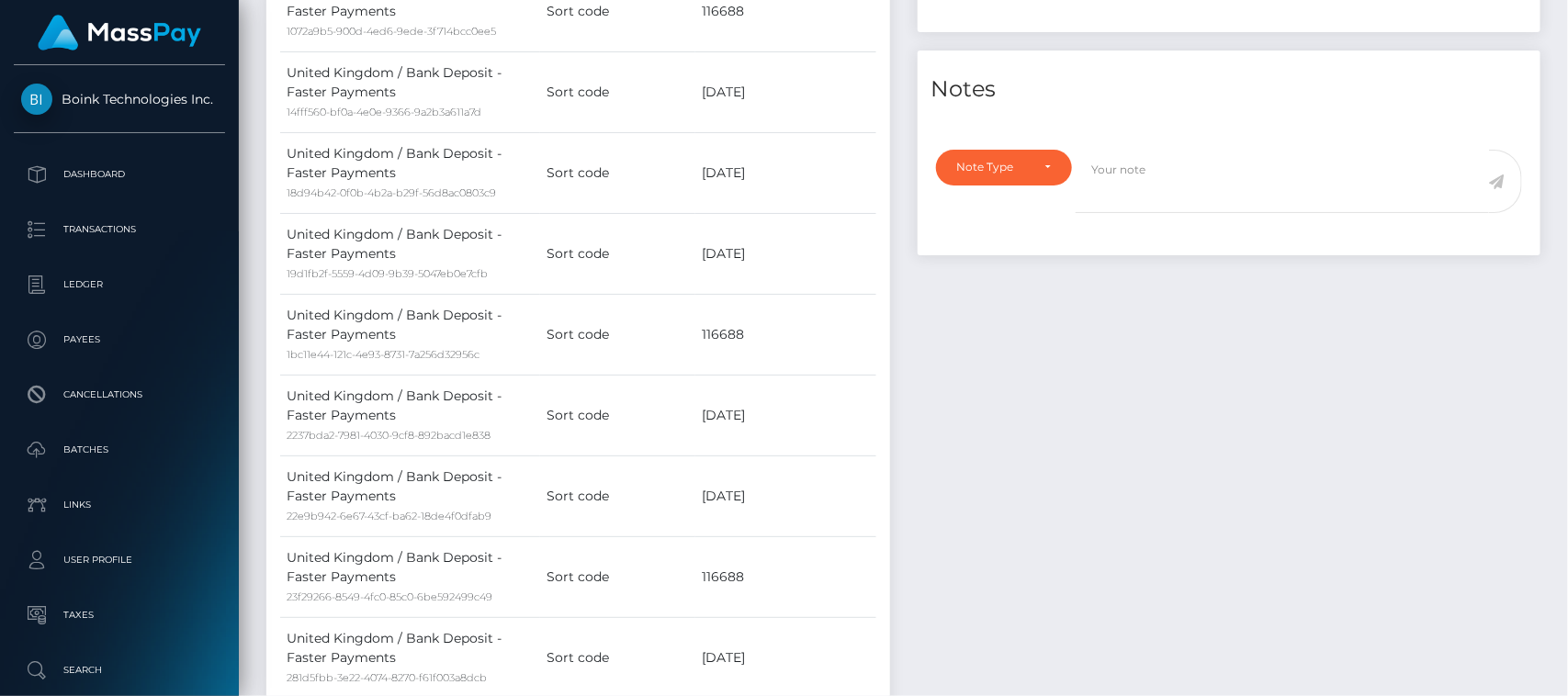 scroll, scrollTop: 0, scrollLeft: 0, axis: both 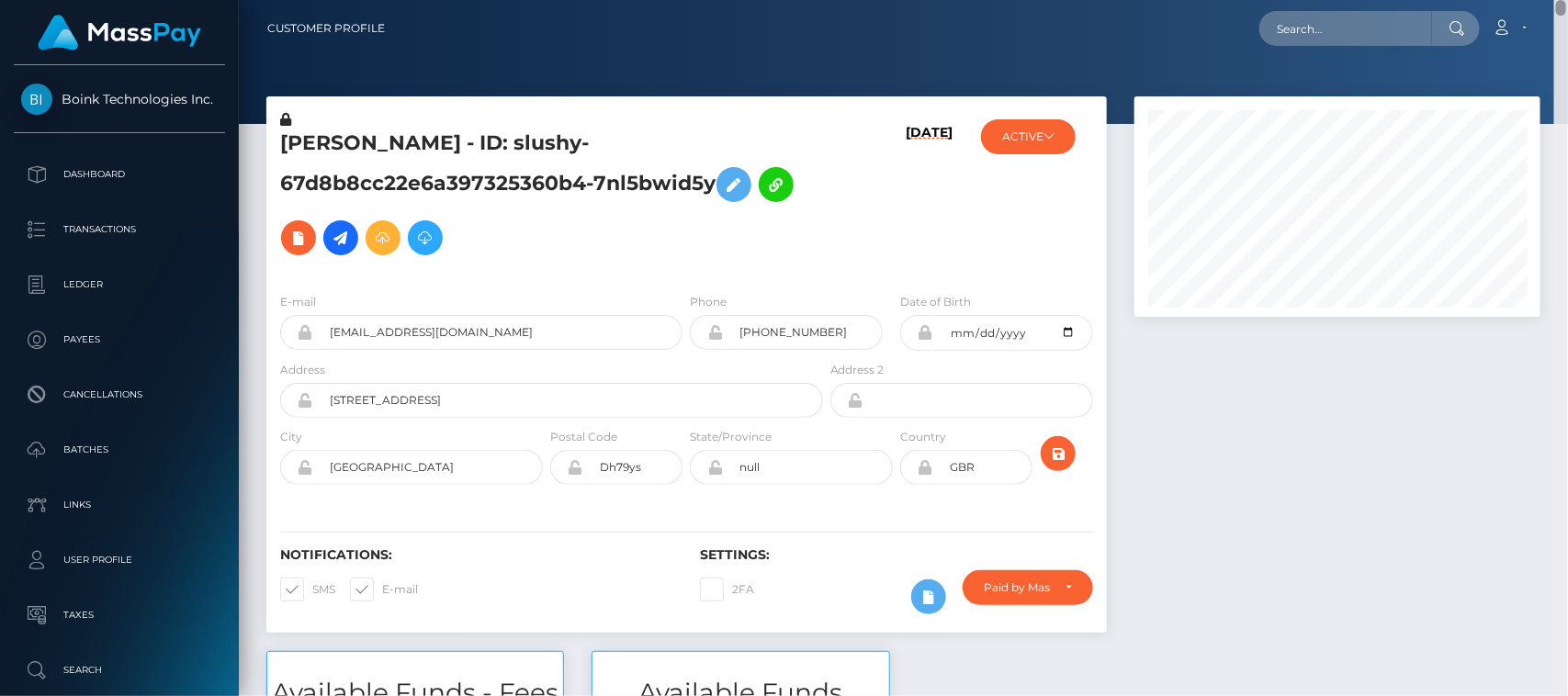 drag, startPoint x: 1563, startPoint y: 41, endPoint x: 1557, endPoint y: -27, distance: 68.264193 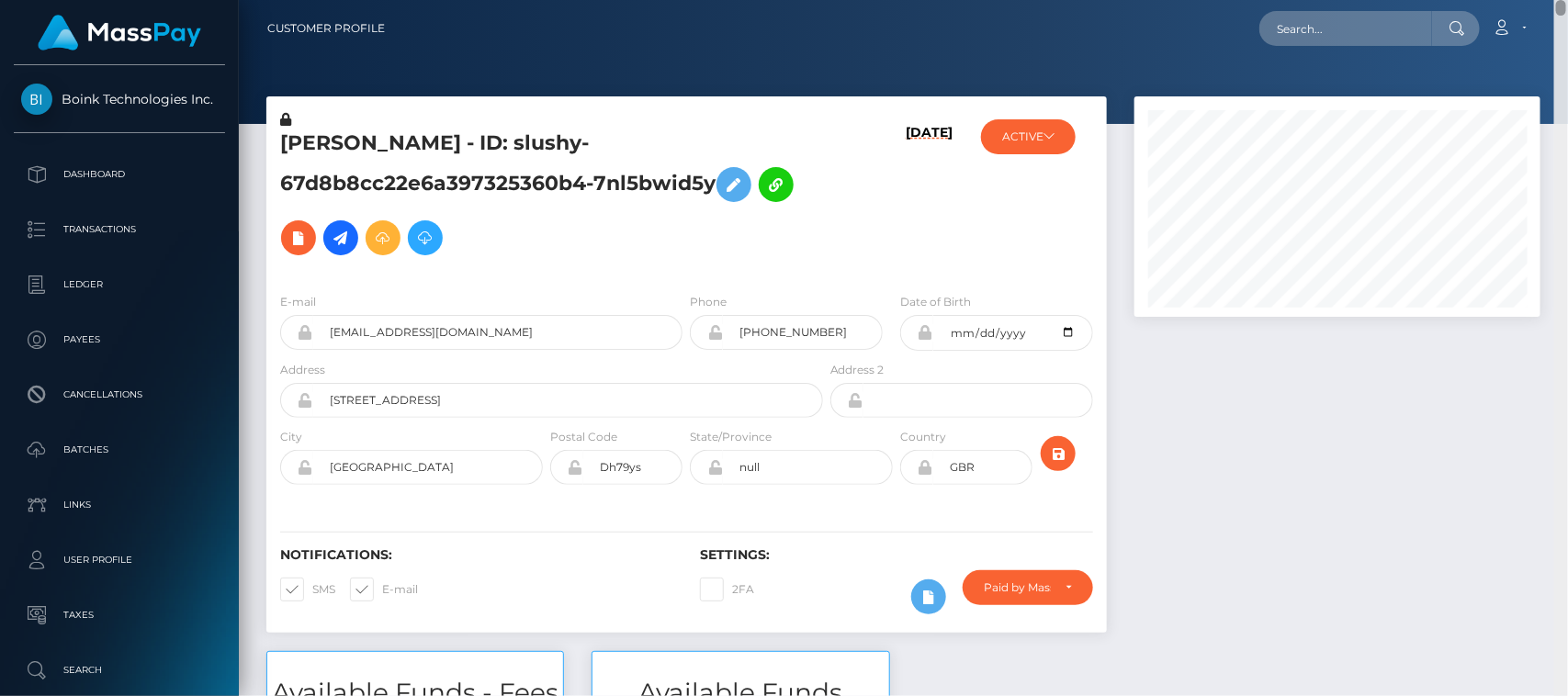 click on "Boink Technologies Inc.
Dashboard
Transactions
Ledger
Payees" at bounding box center [784, 348] 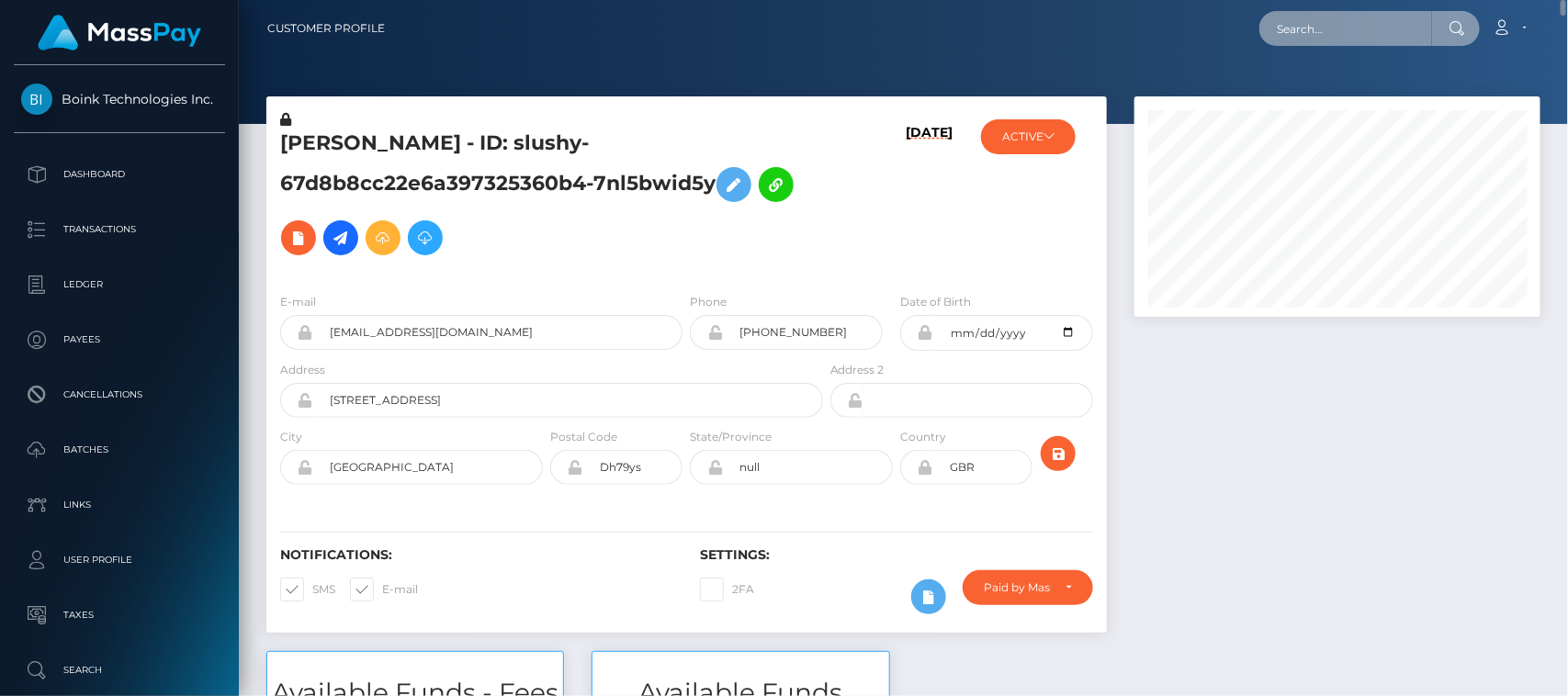 click at bounding box center [1346, 28] 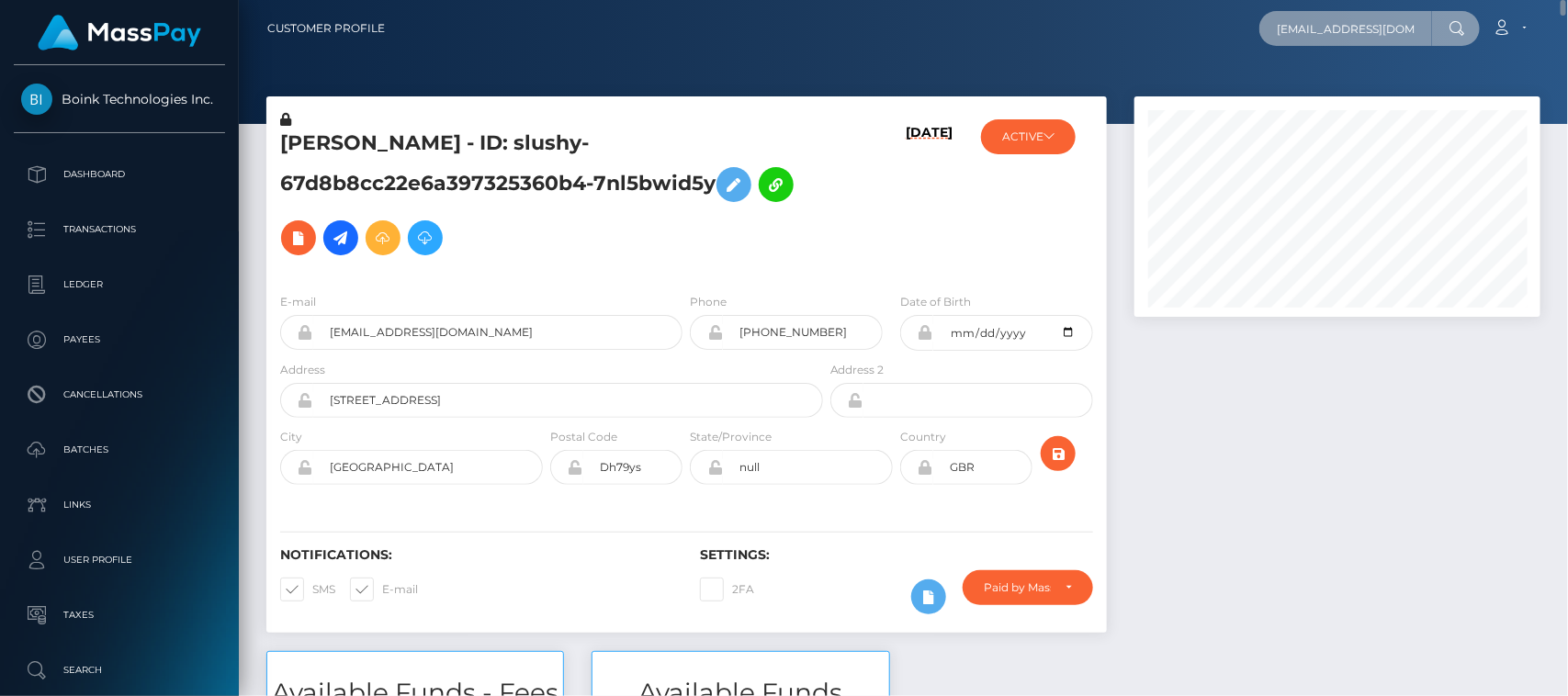 scroll, scrollTop: 0, scrollLeft: 7, axis: horizontal 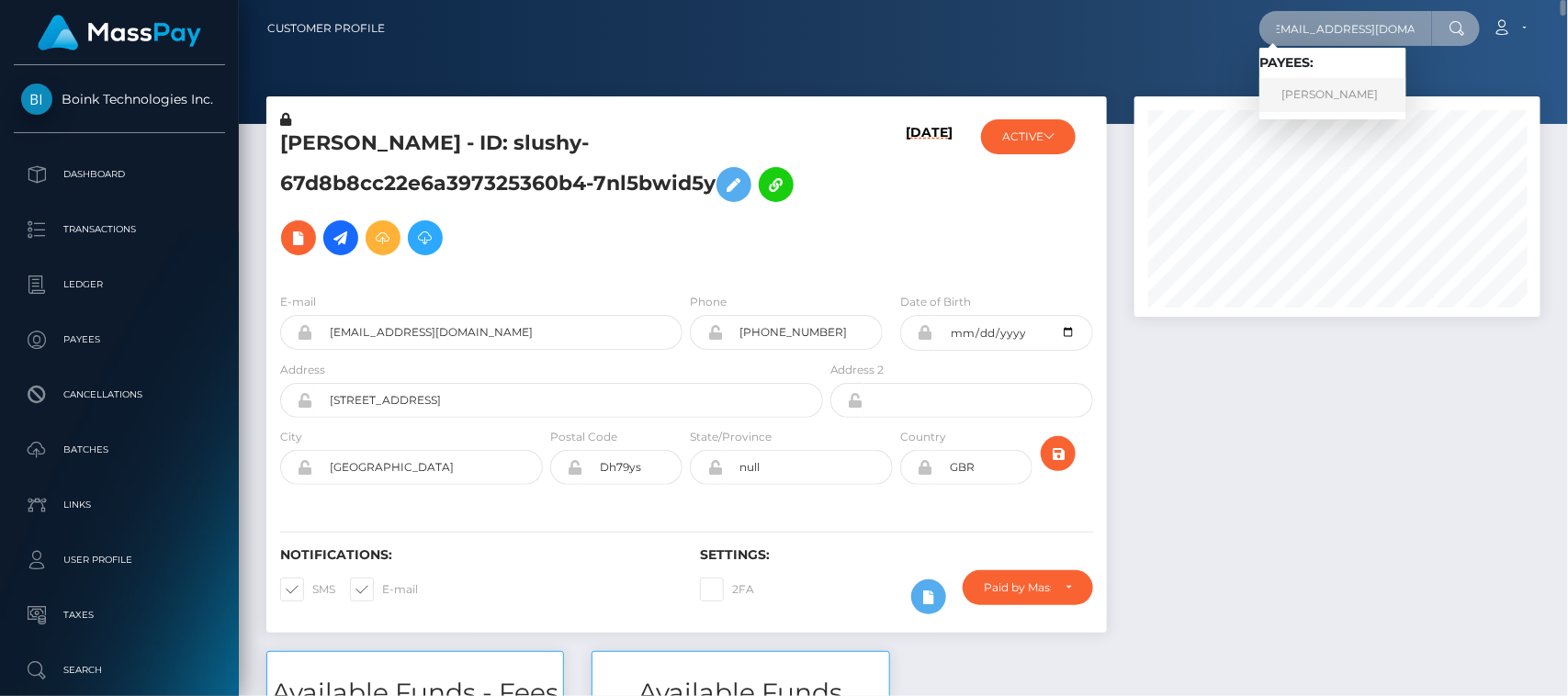 type on "jademerrittxx@gmail.com" 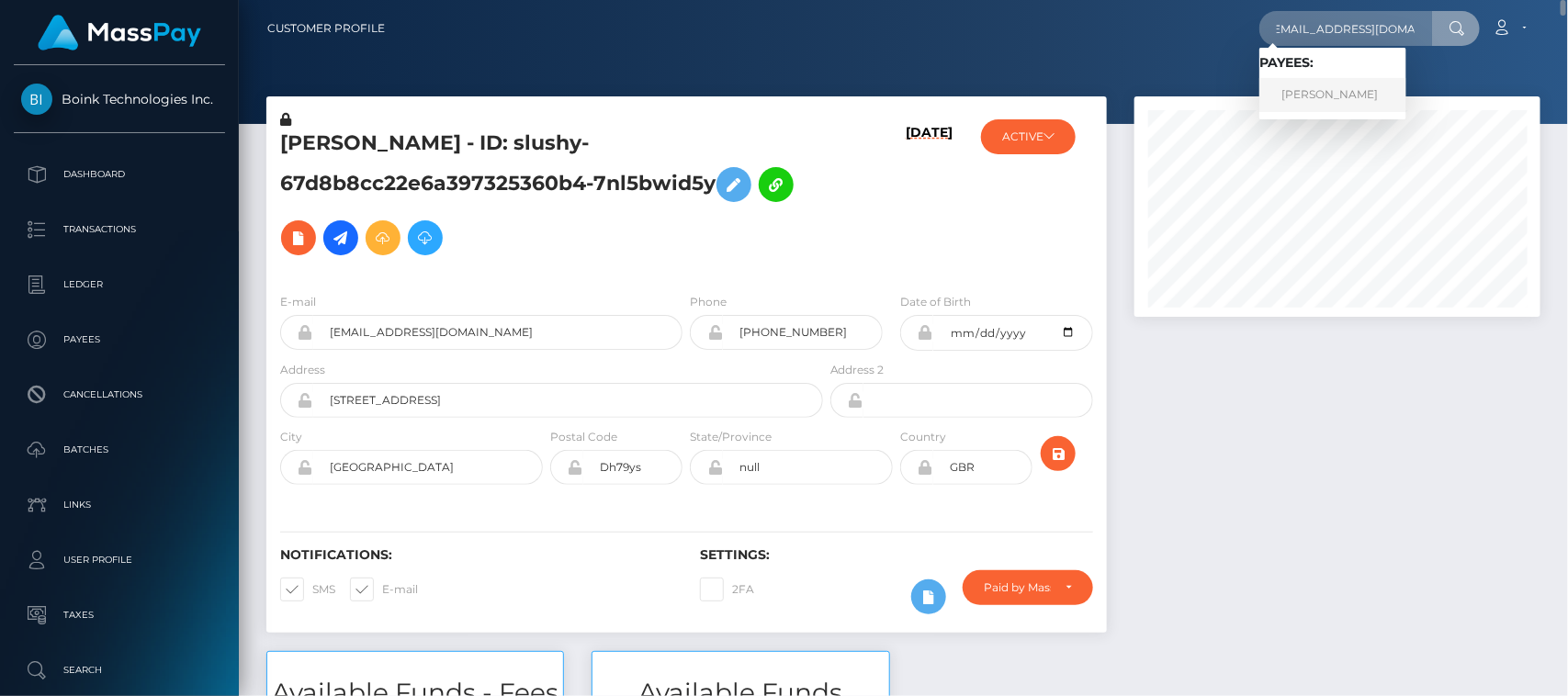 scroll, scrollTop: 0, scrollLeft: 0, axis: both 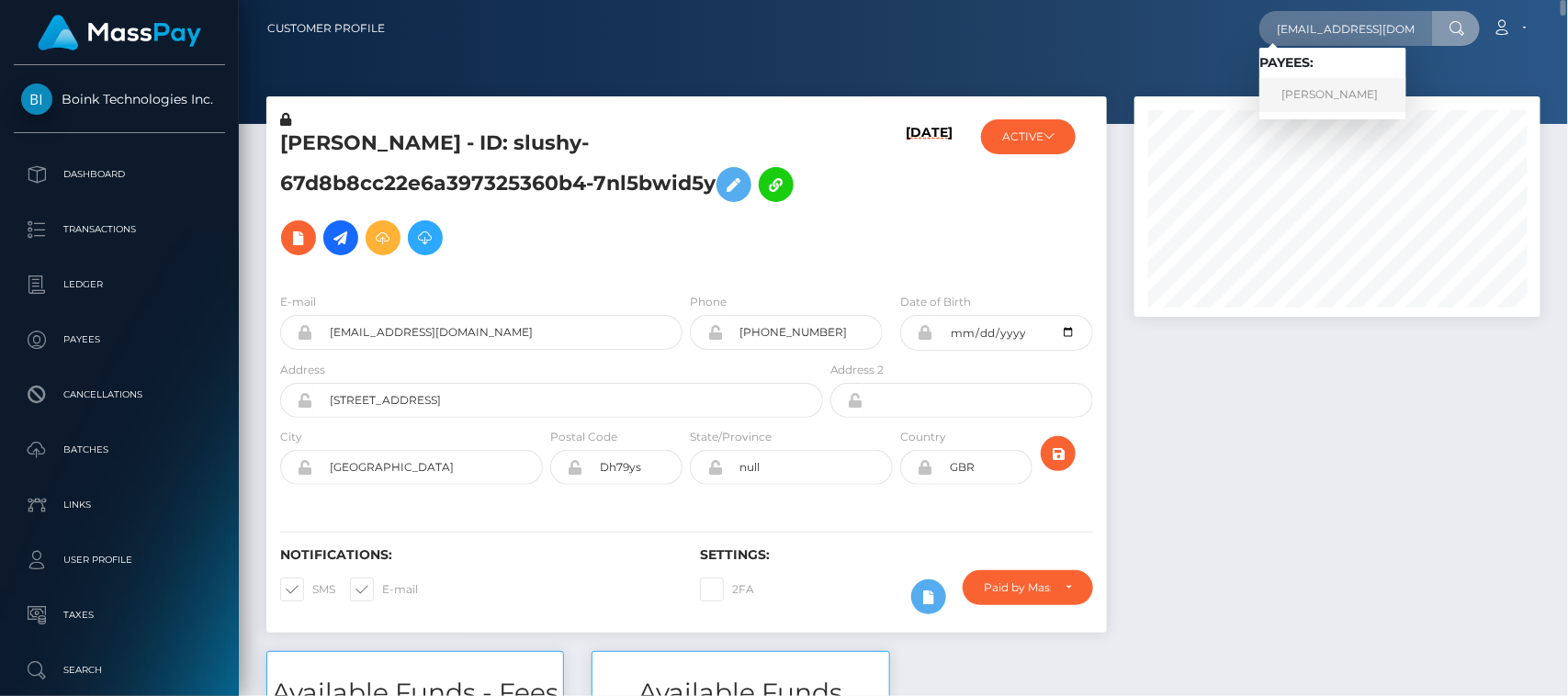 click on "Jade  Merritt" at bounding box center (1333, 95) 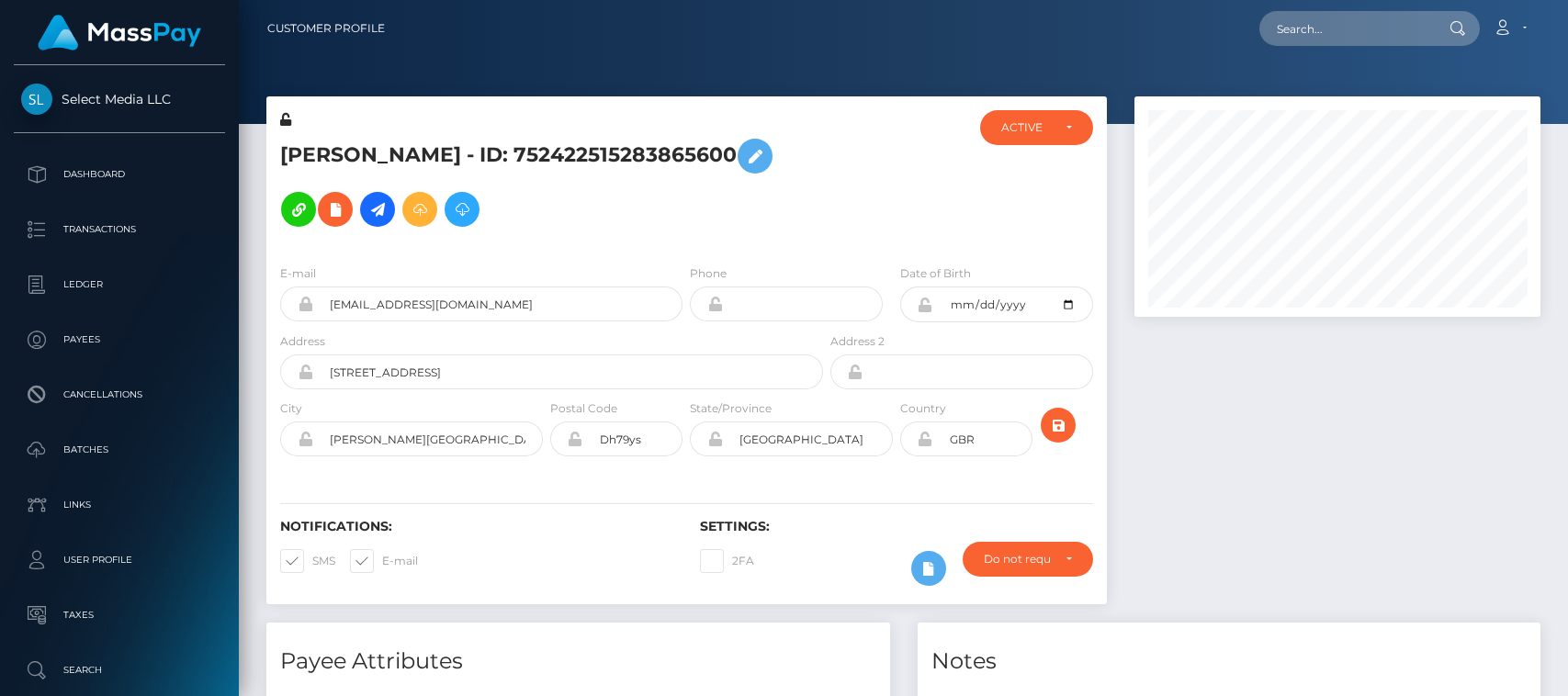 scroll, scrollTop: 0, scrollLeft: 0, axis: both 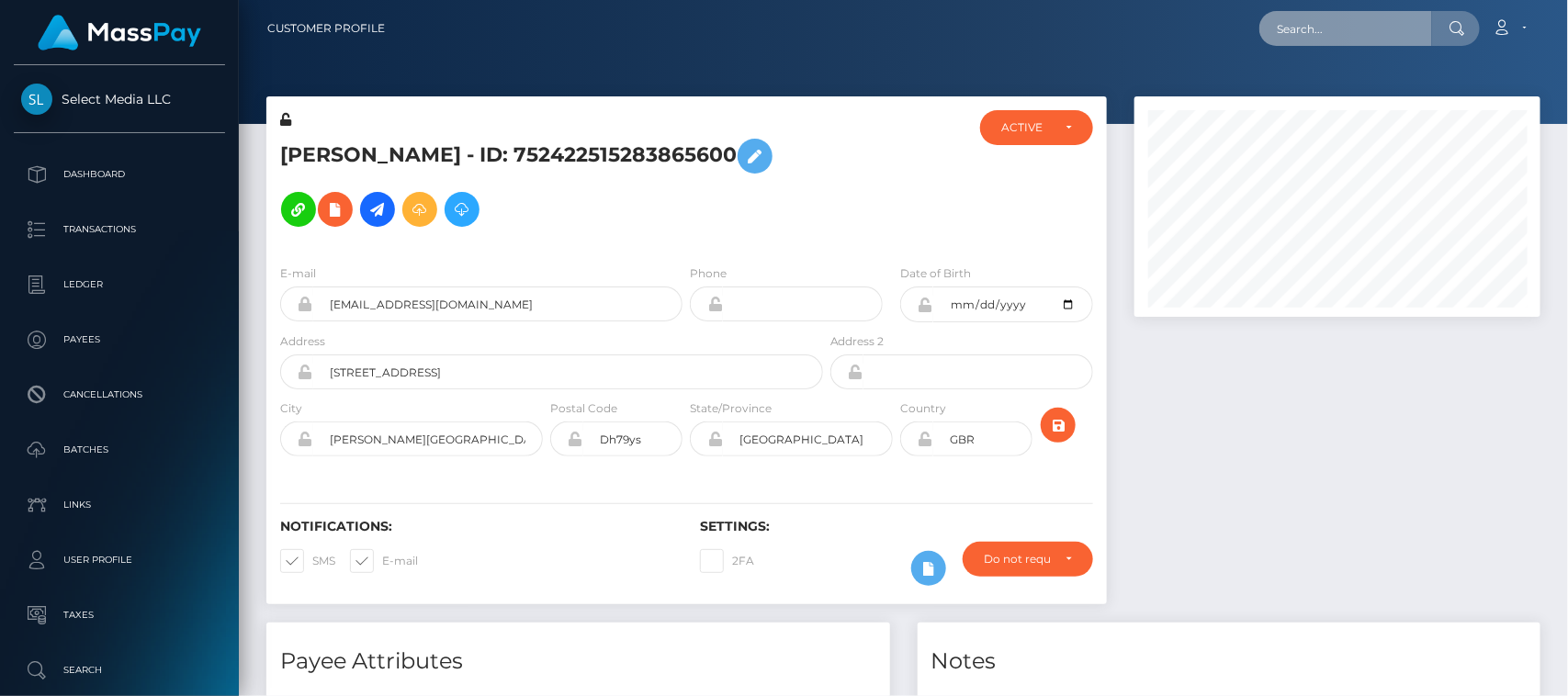 click at bounding box center [1346, 28] 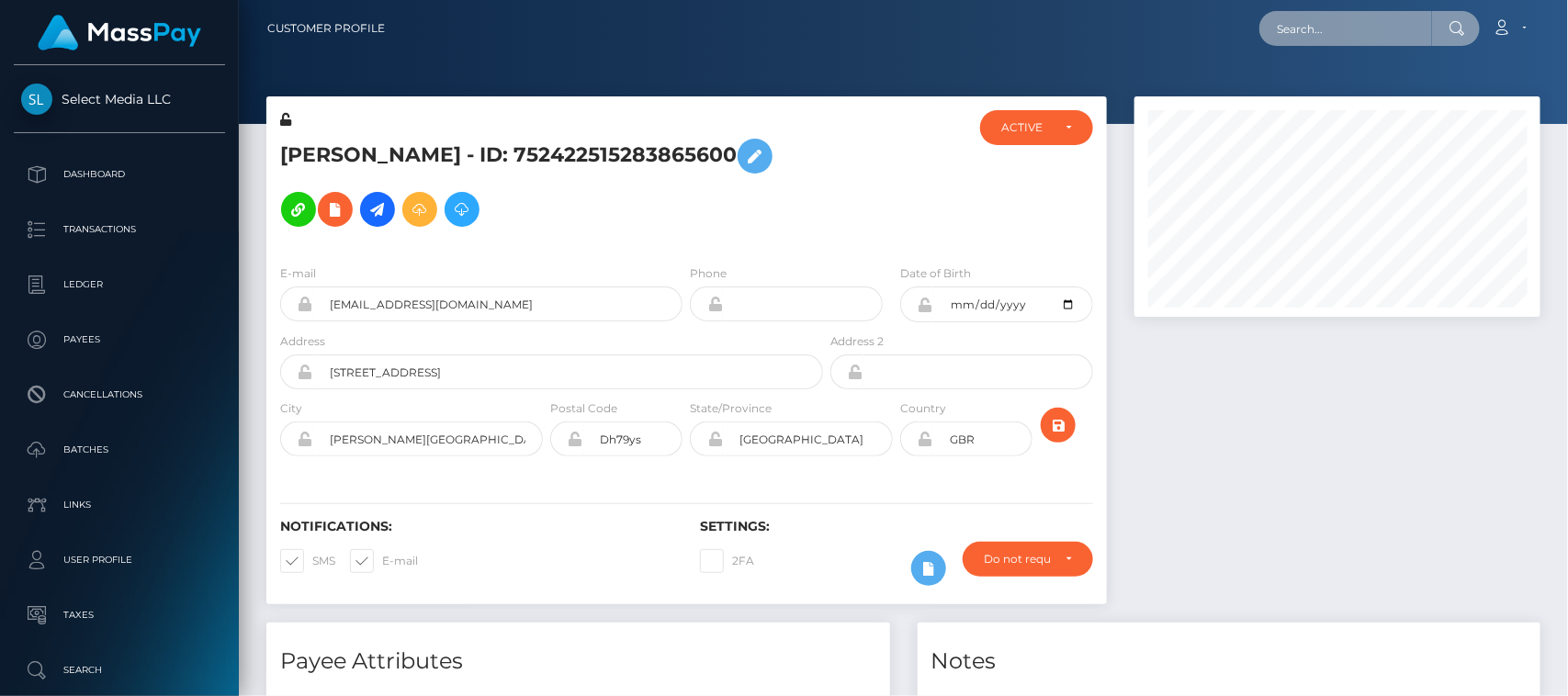 paste on "[EMAIL_ADDRESS][DOMAIN_NAME]" 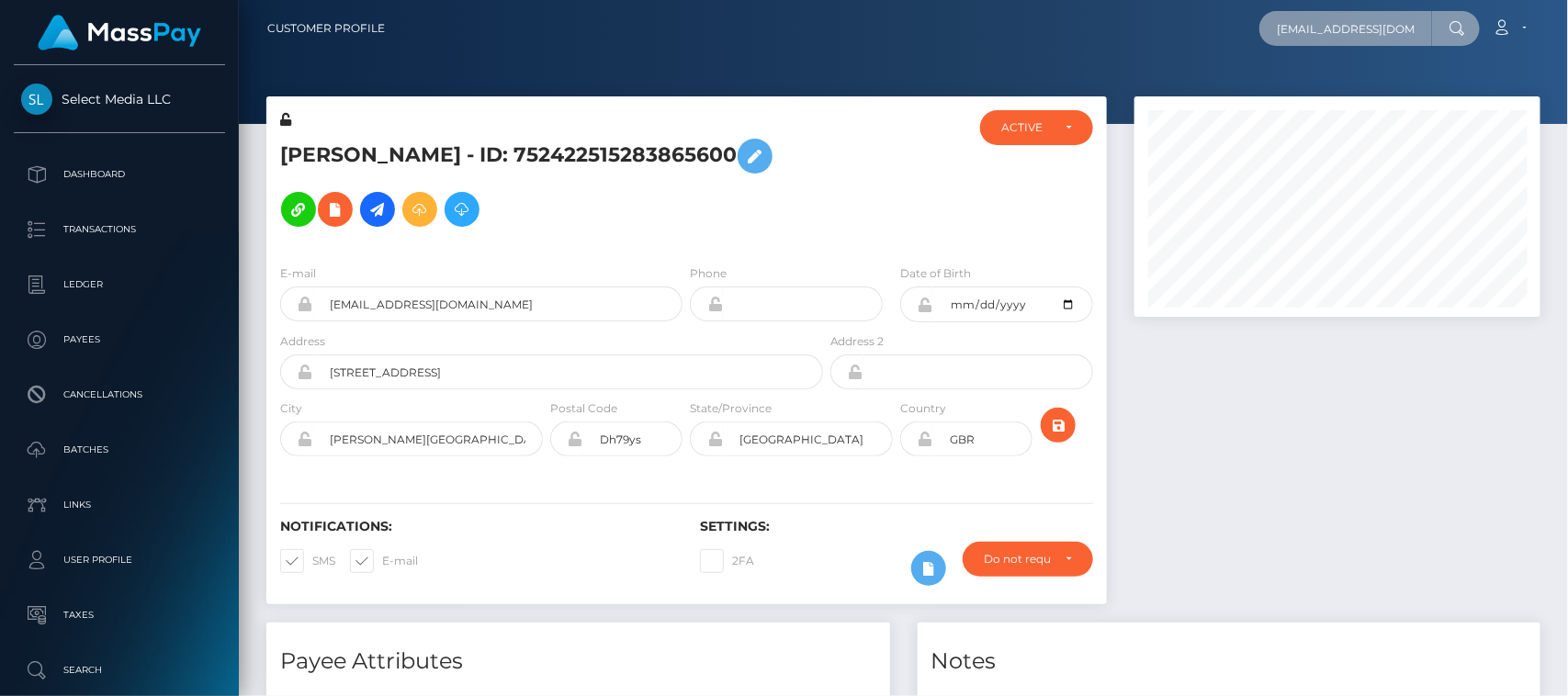 scroll, scrollTop: 0, scrollLeft: 7, axis: horizontal 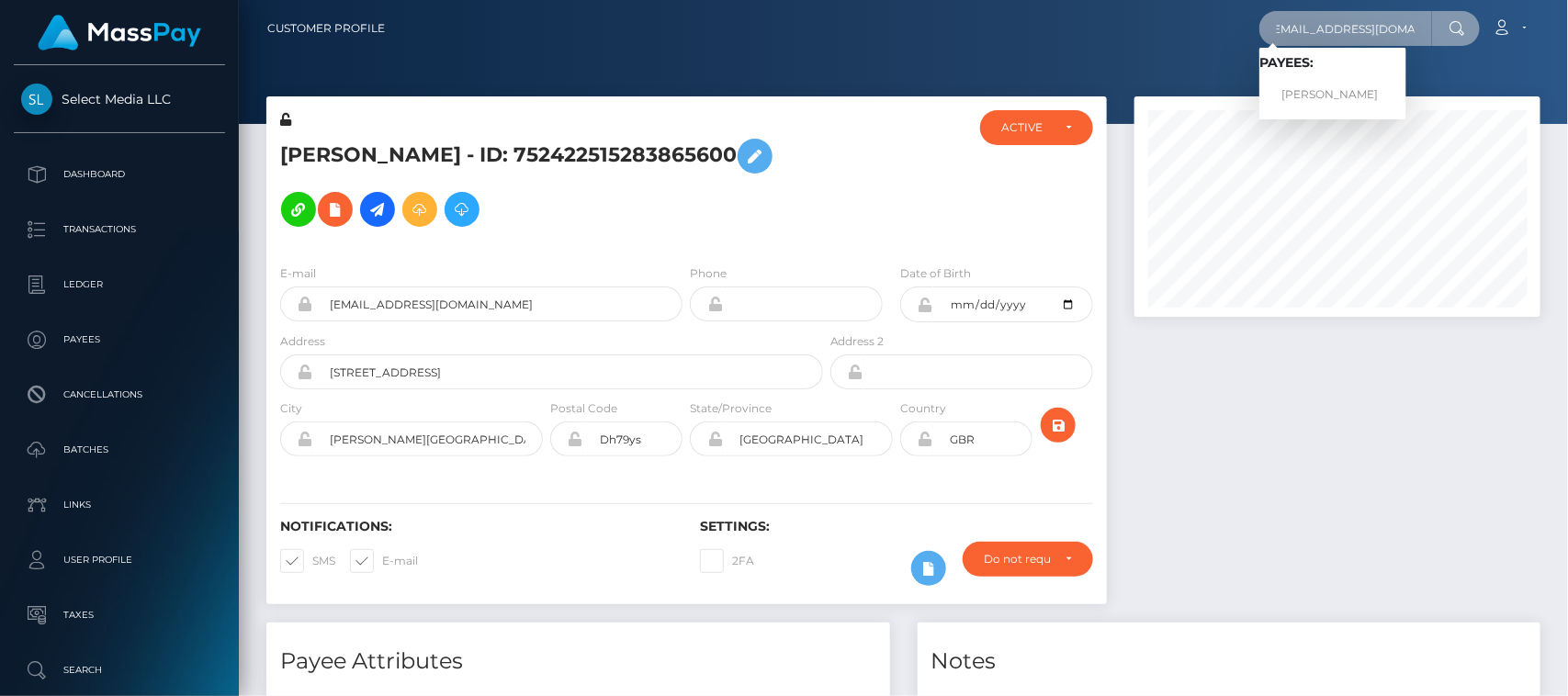 type on "[EMAIL_ADDRESS][DOMAIN_NAME]" 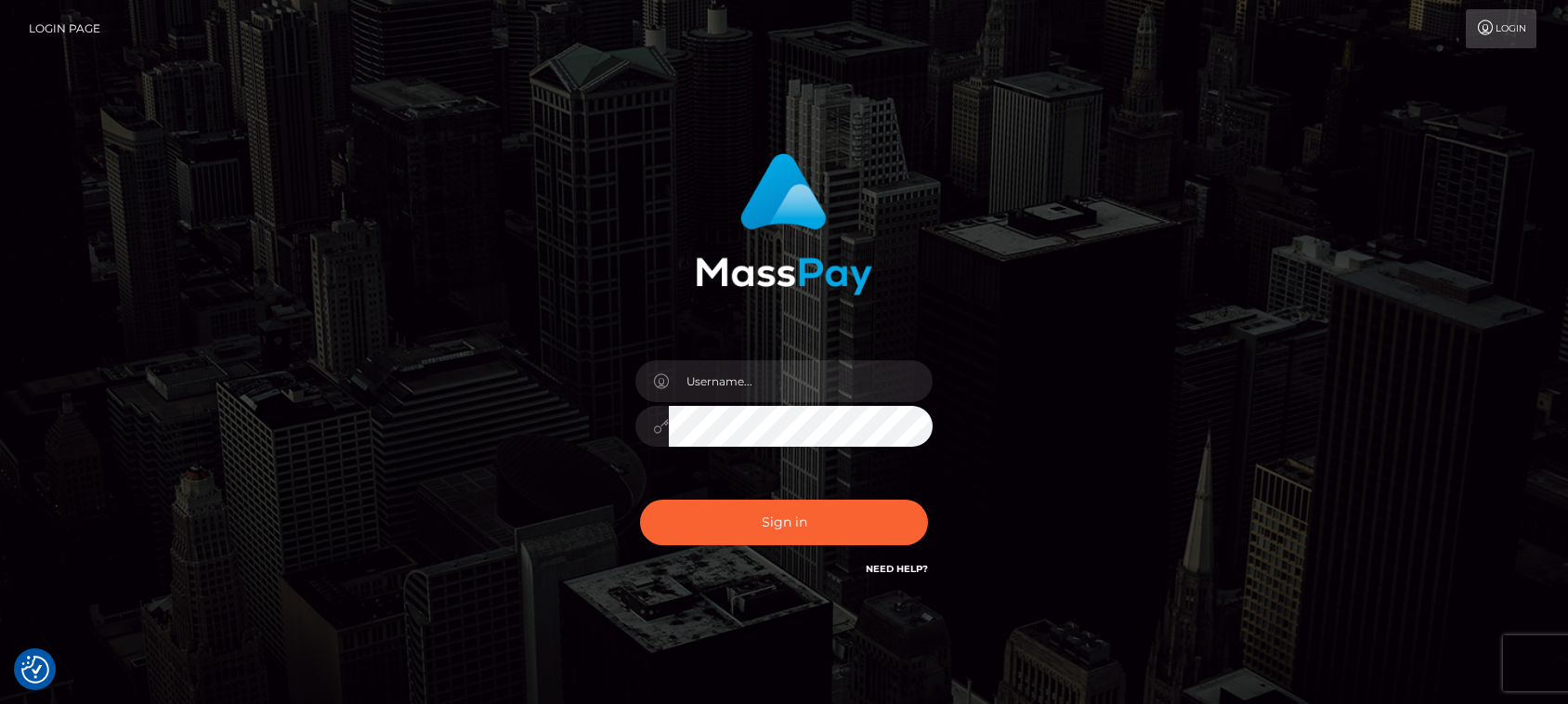 scroll, scrollTop: 0, scrollLeft: 0, axis: both 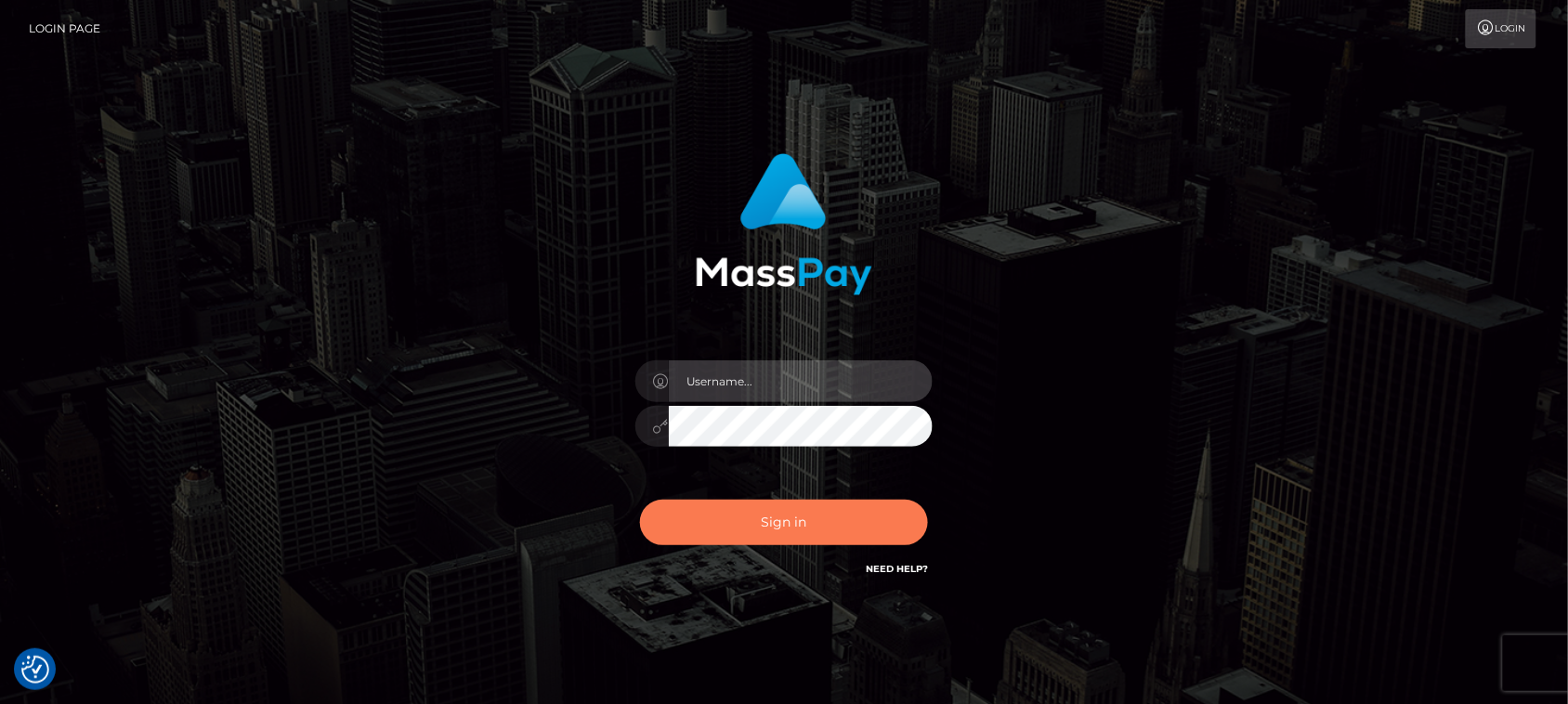 type on "[DOMAIN_NAME]" 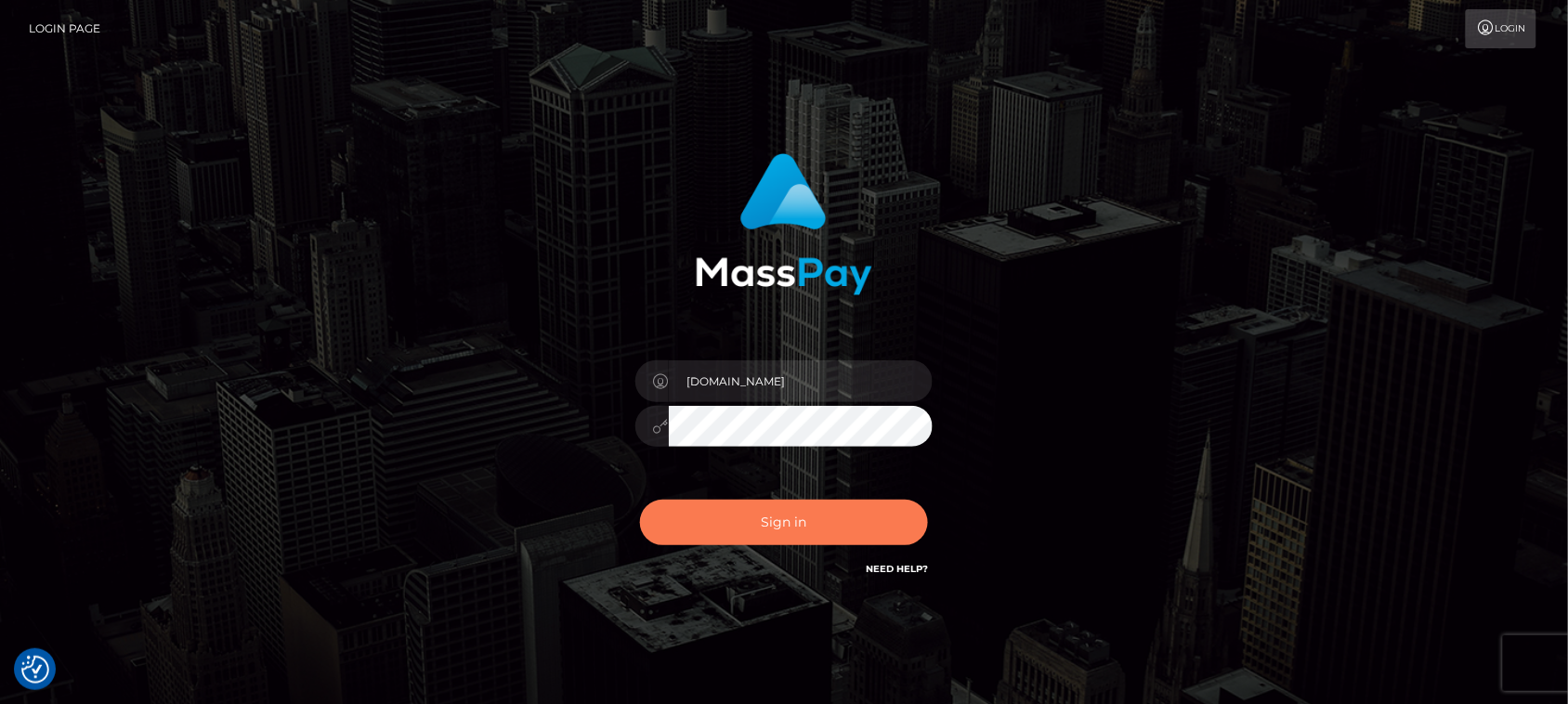 click on "Sign in" at bounding box center [784, 522] 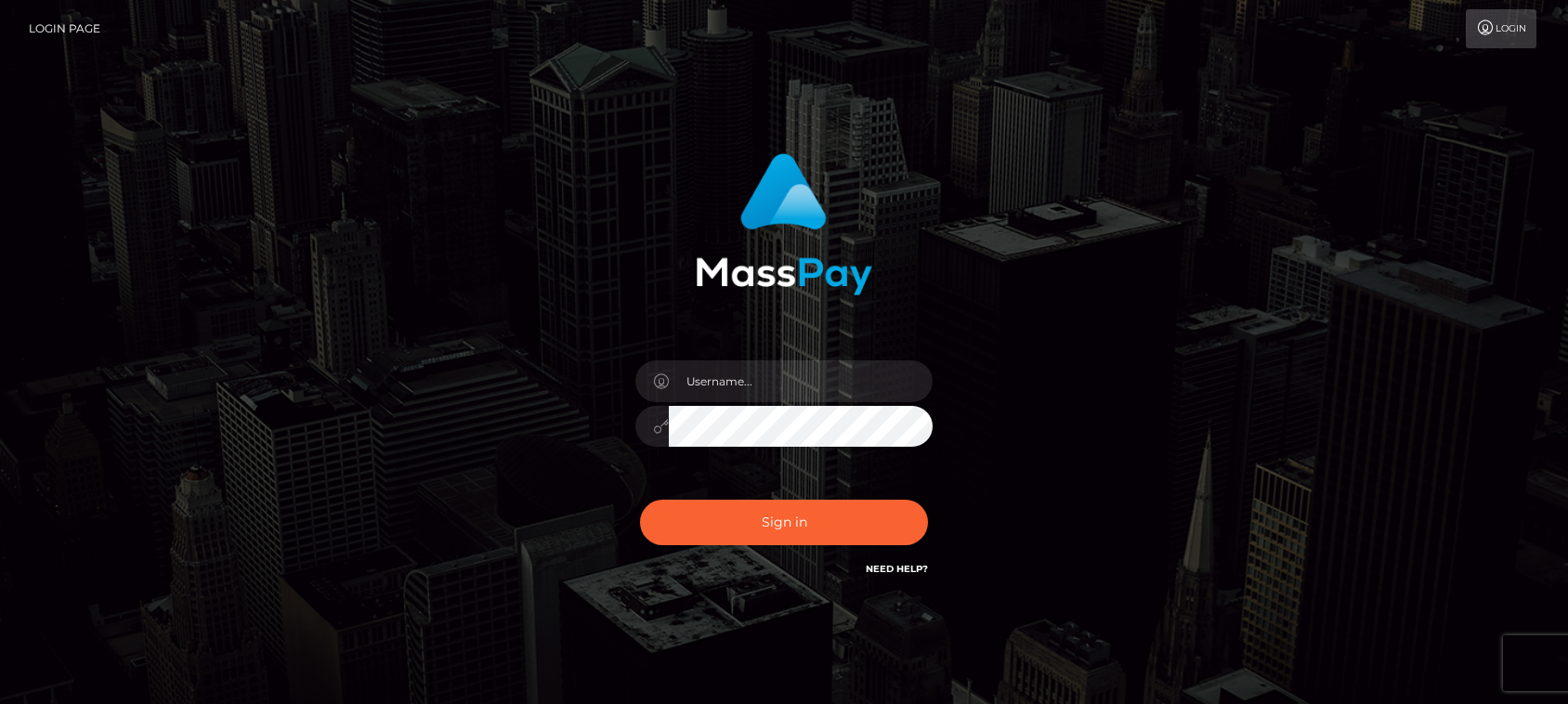 scroll, scrollTop: 0, scrollLeft: 0, axis: both 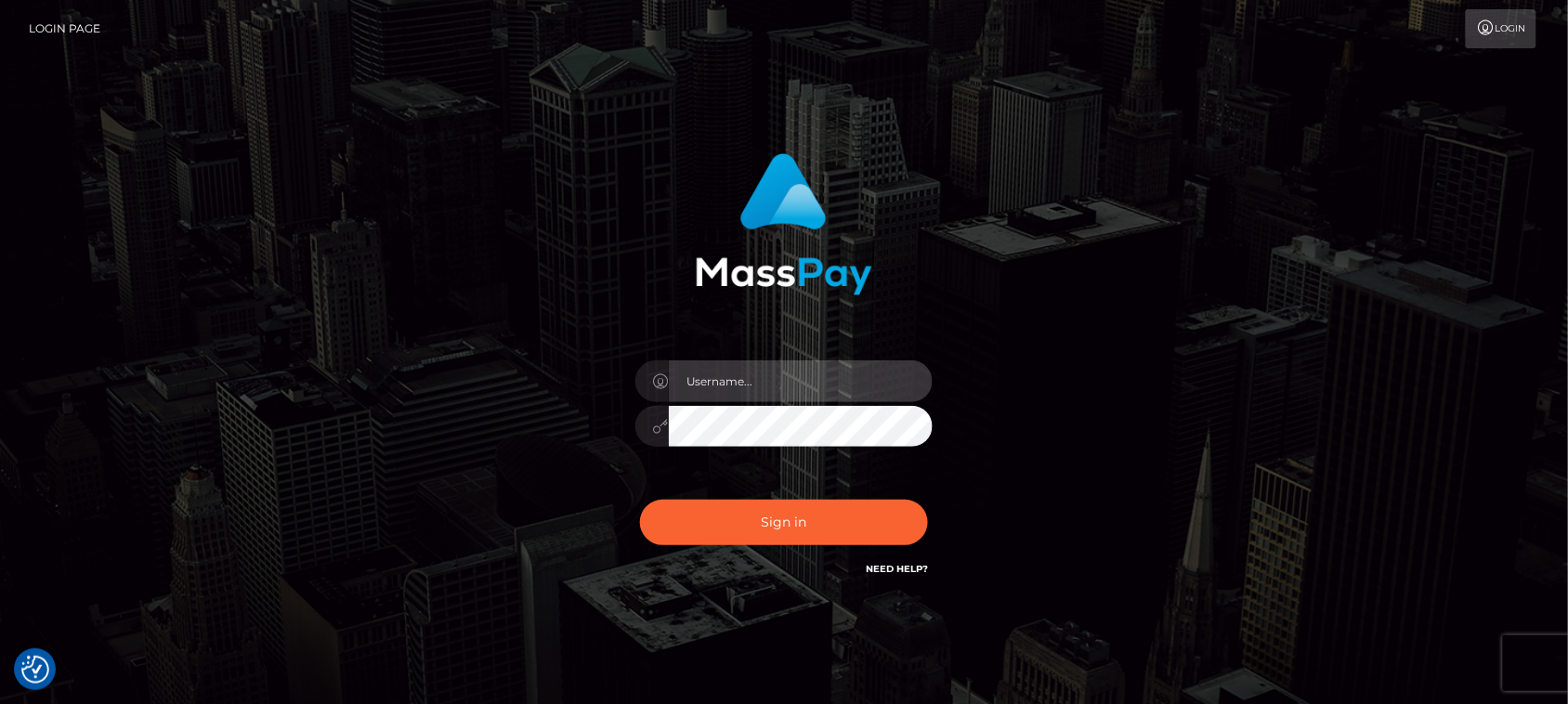 type on "[DOMAIN_NAME]" 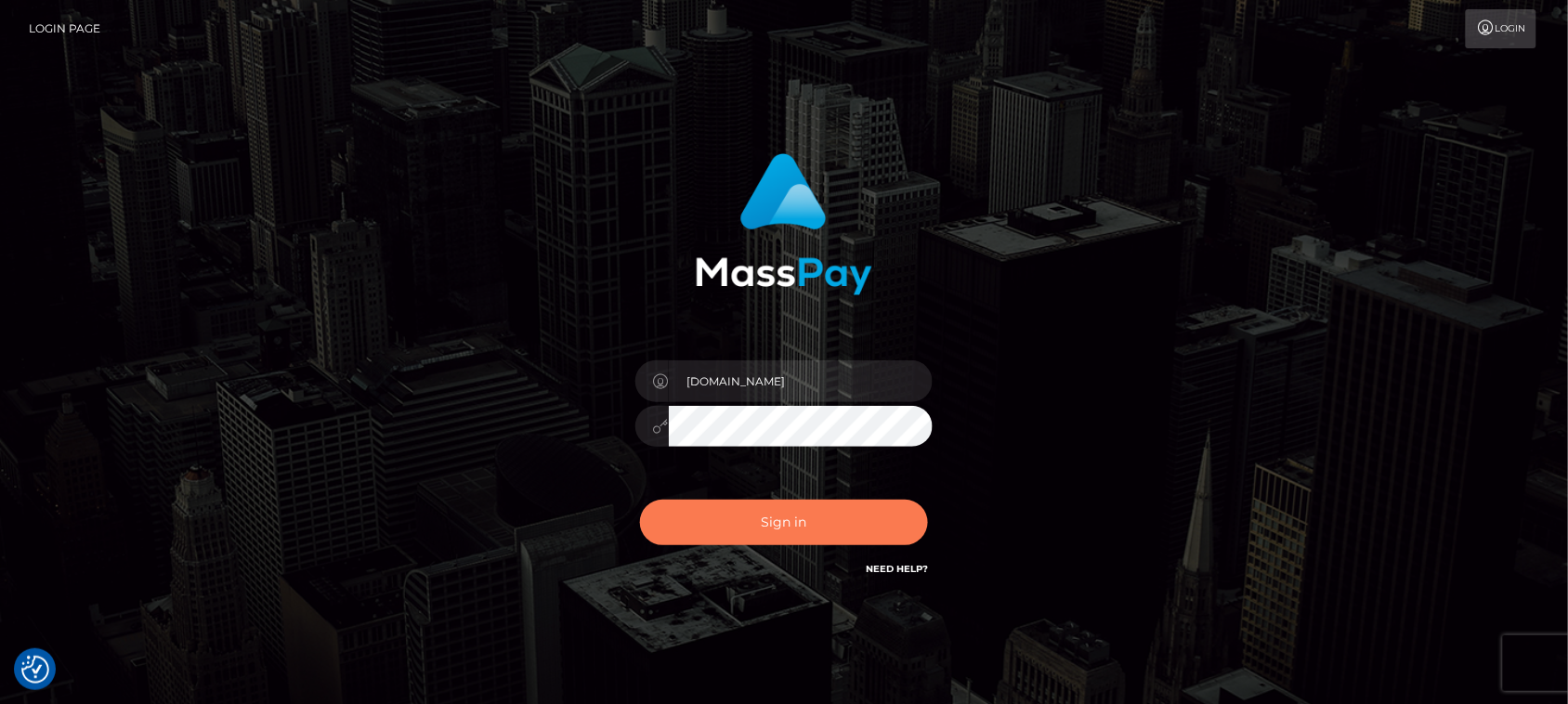 click on "Sign in" at bounding box center (784, 522) 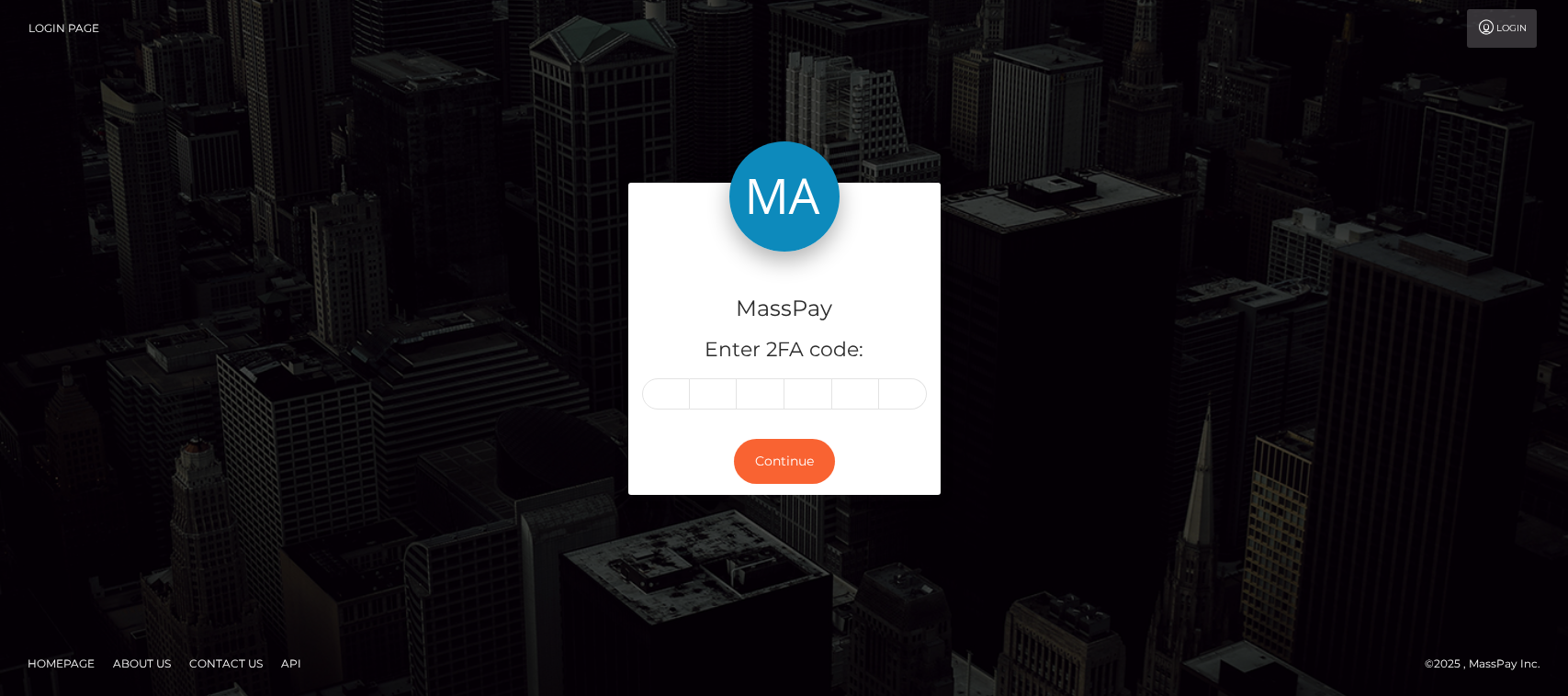 scroll, scrollTop: 0, scrollLeft: 0, axis: both 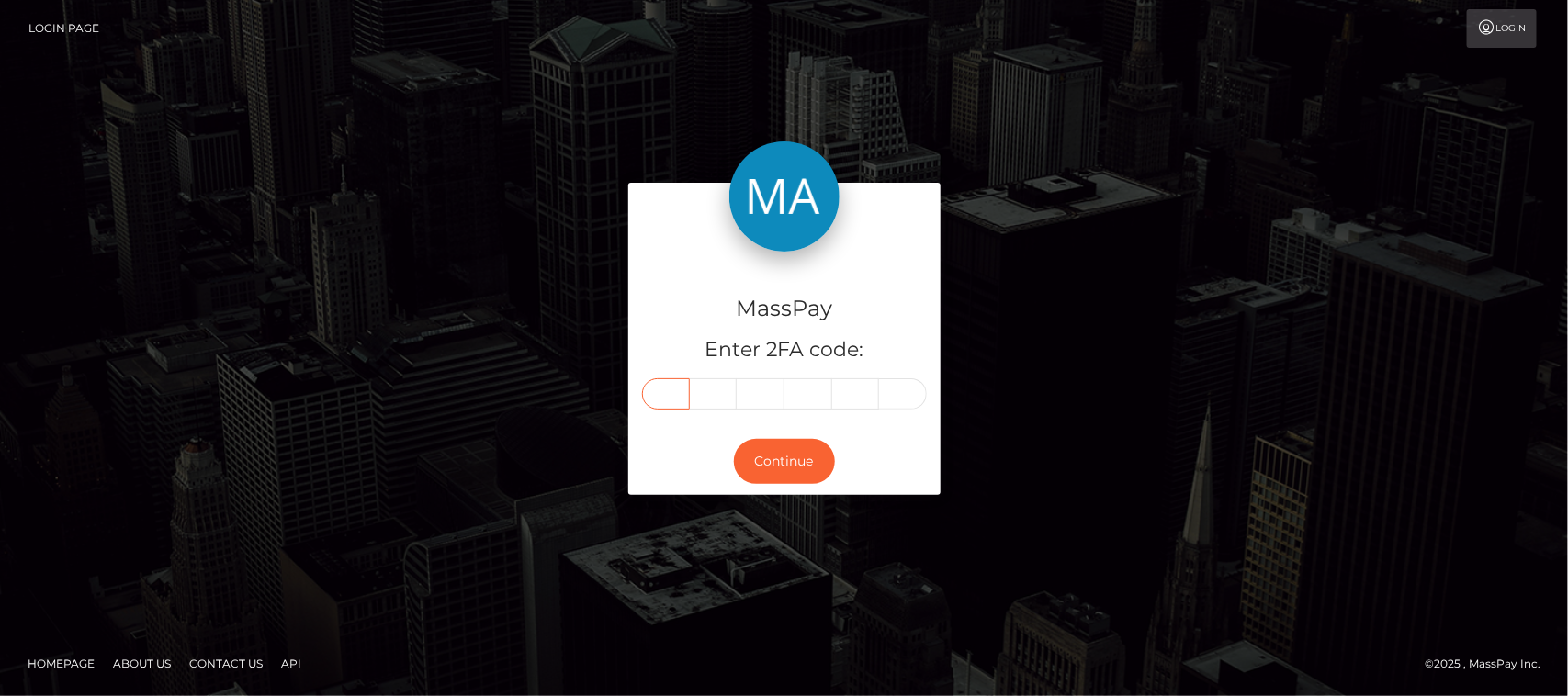 click at bounding box center (666, 394) 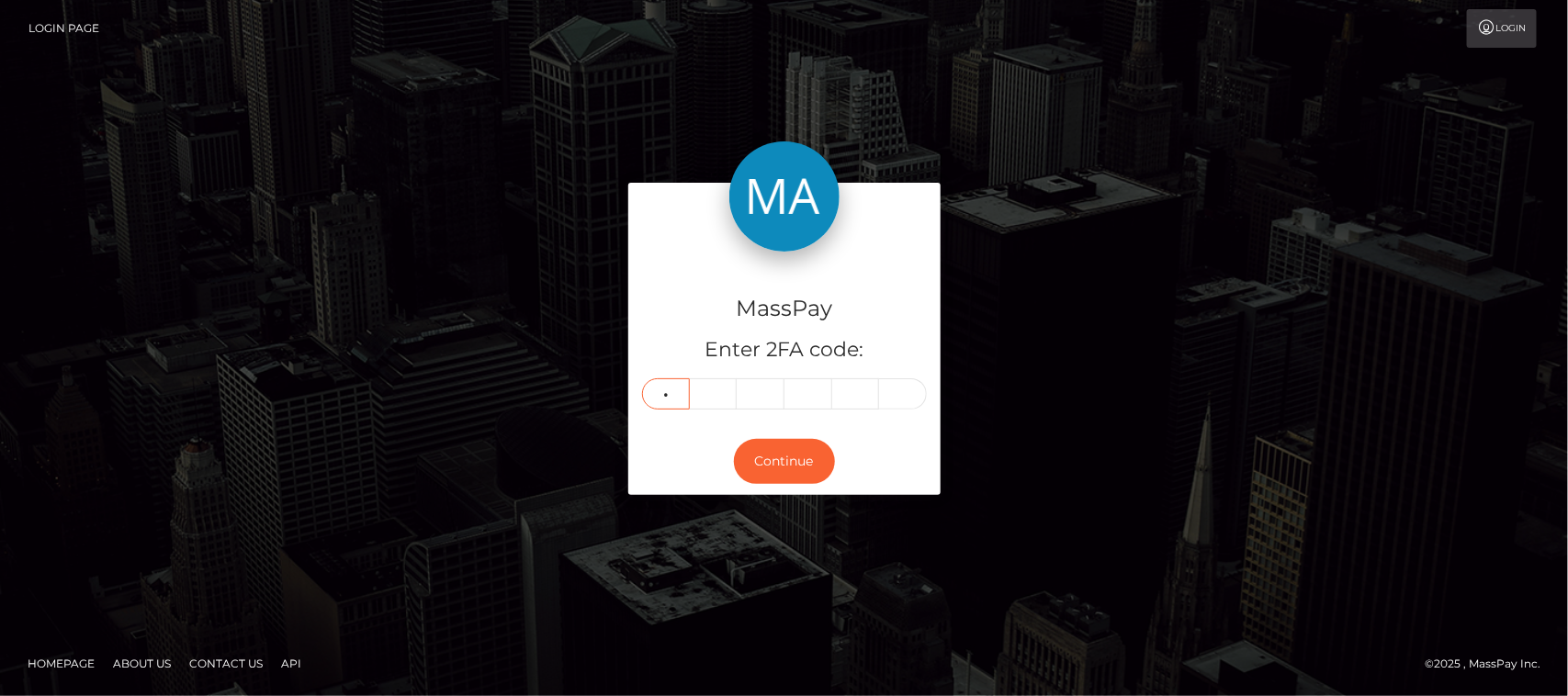 type on "6" 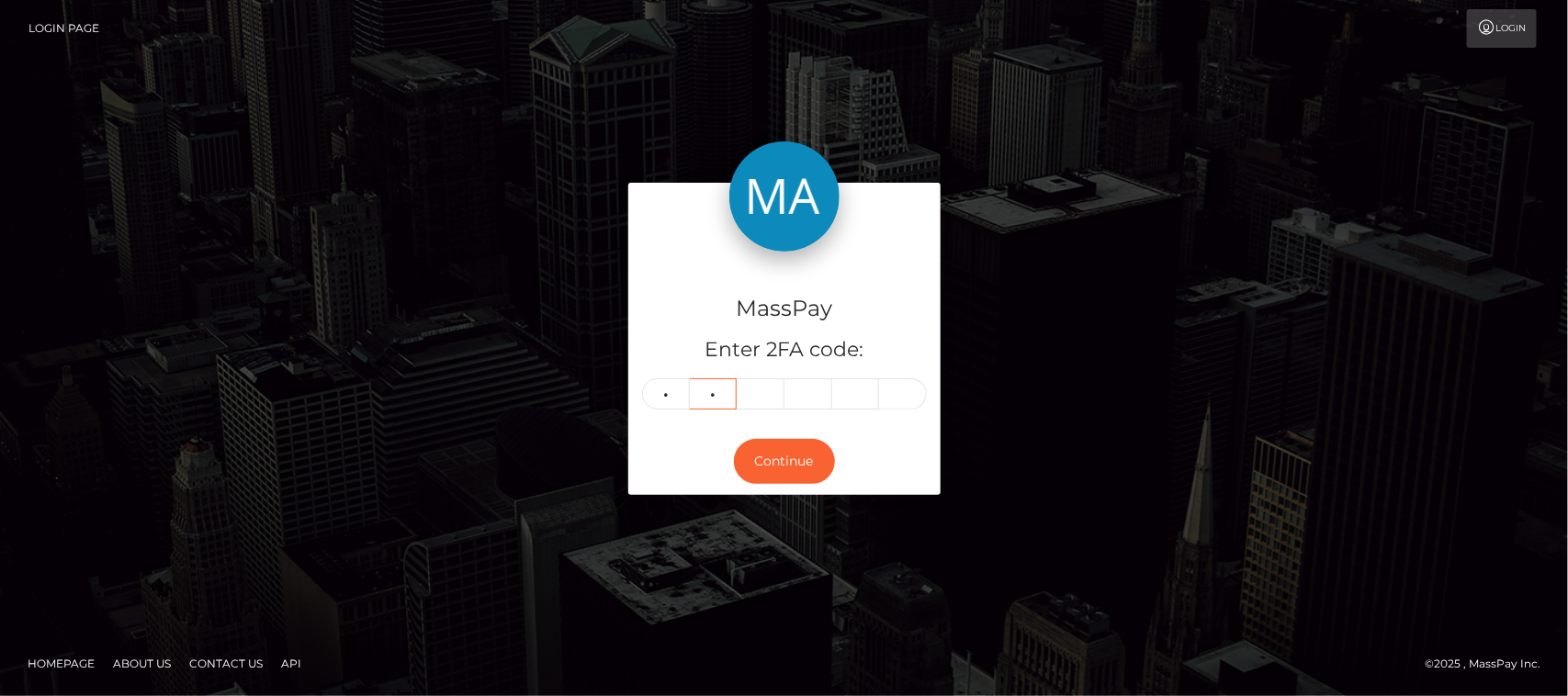 type on "0" 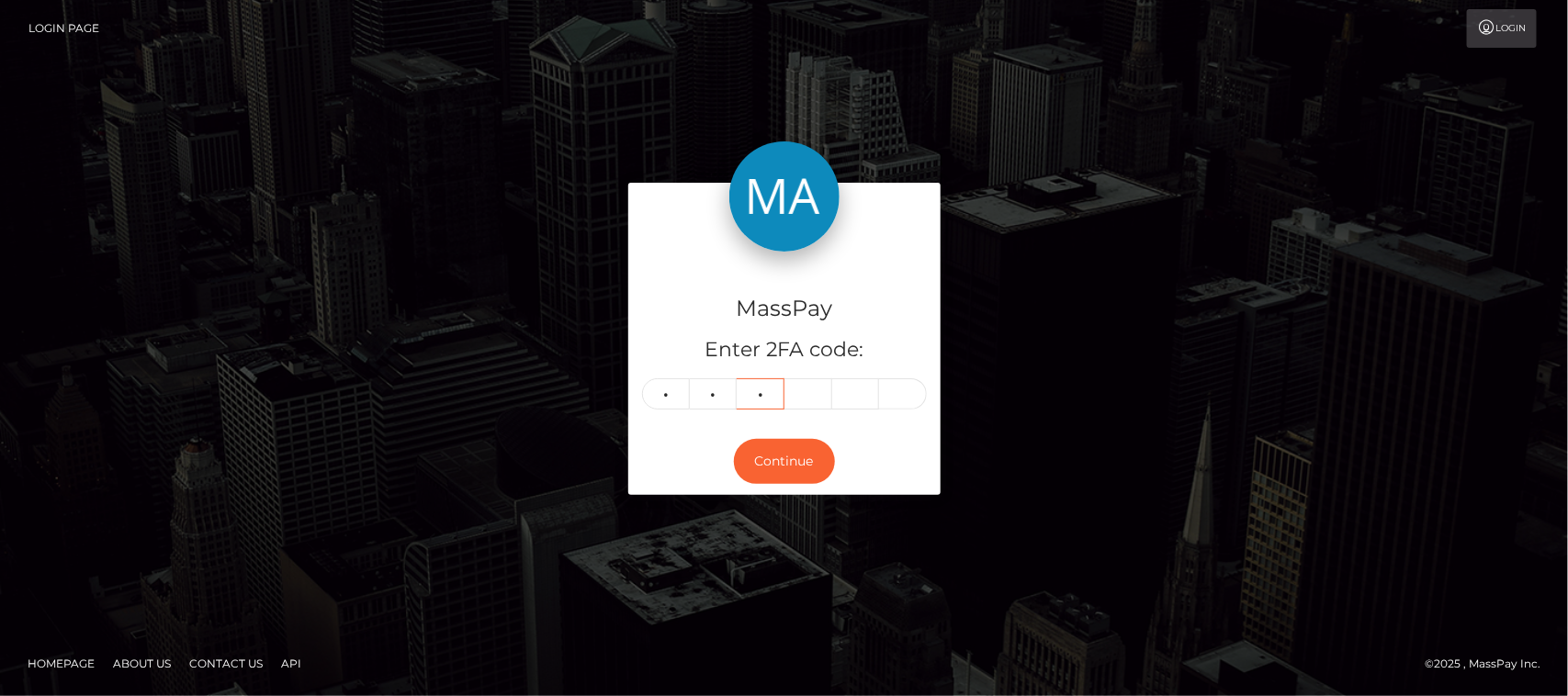 type on "8" 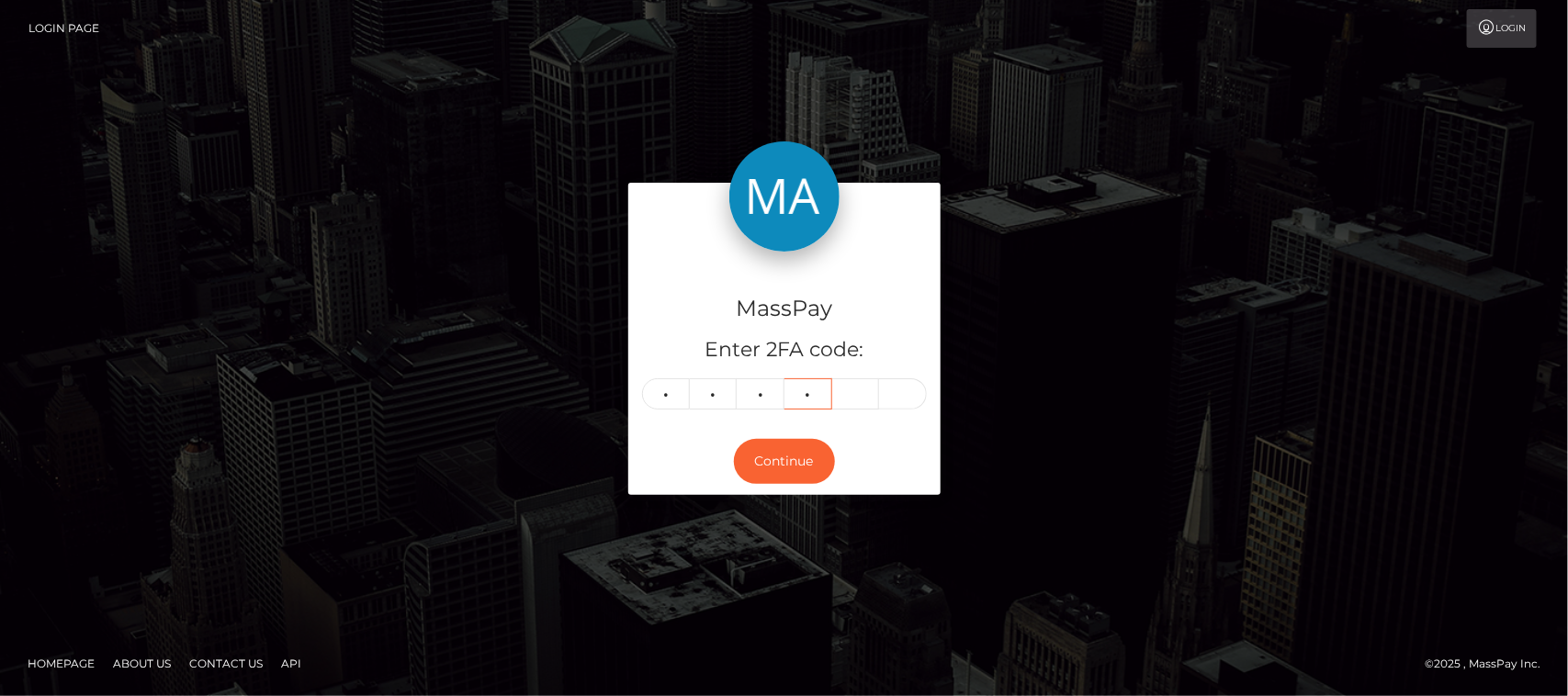type on "4" 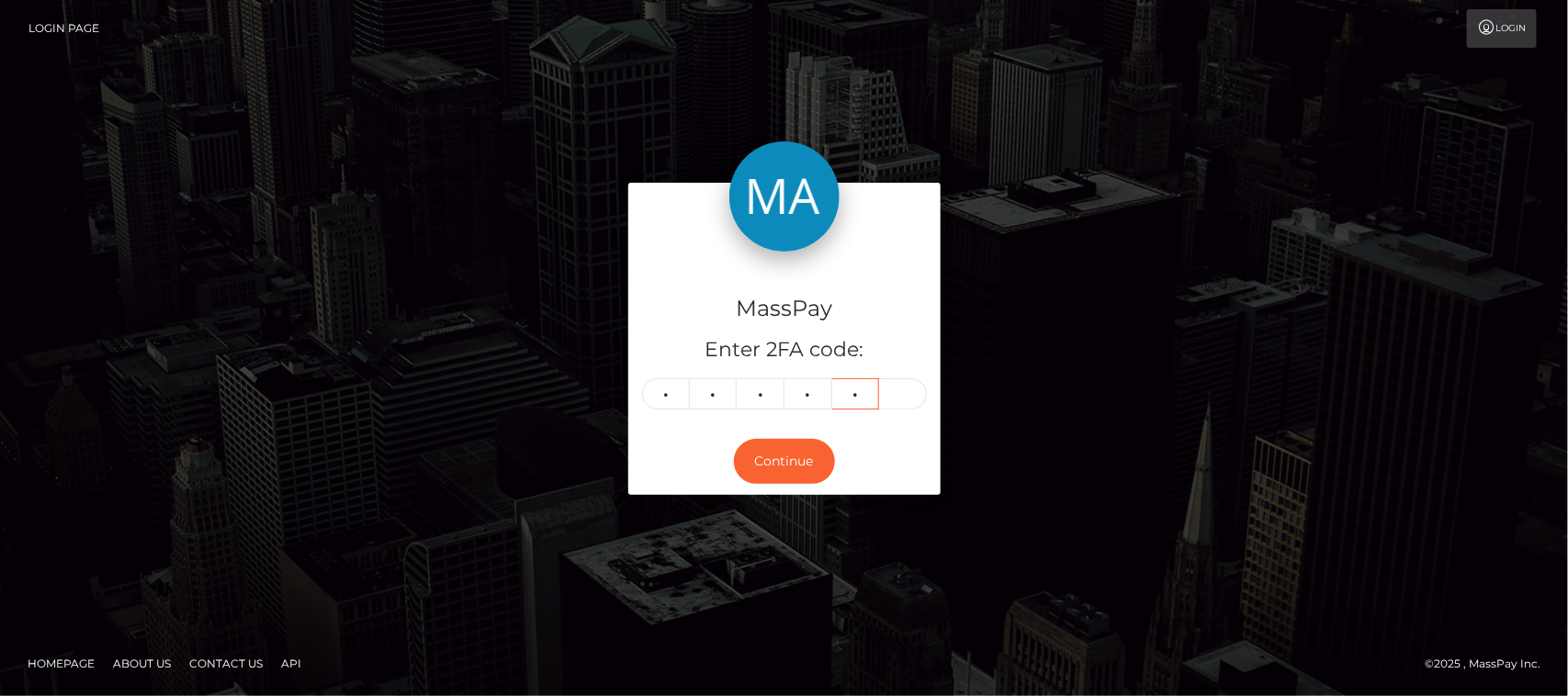 type on "3" 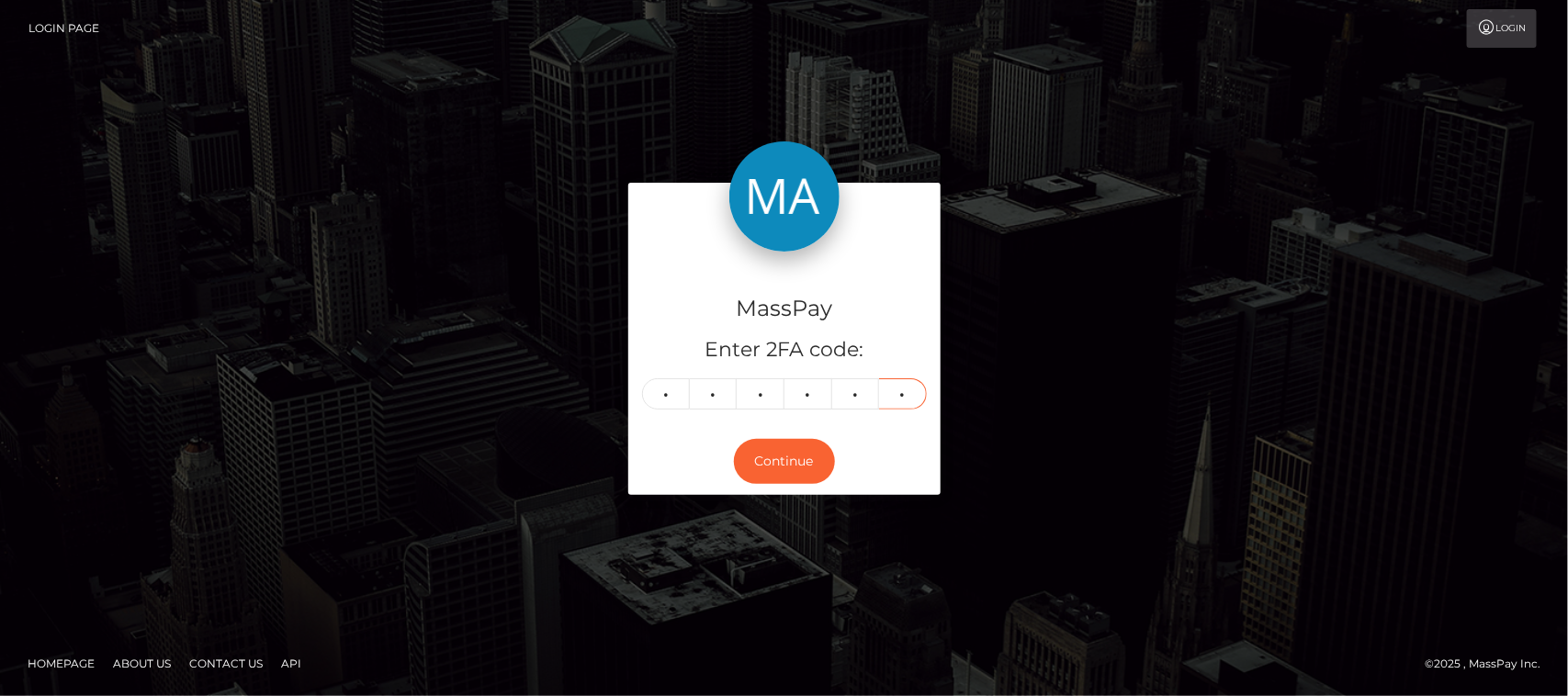 type on "5" 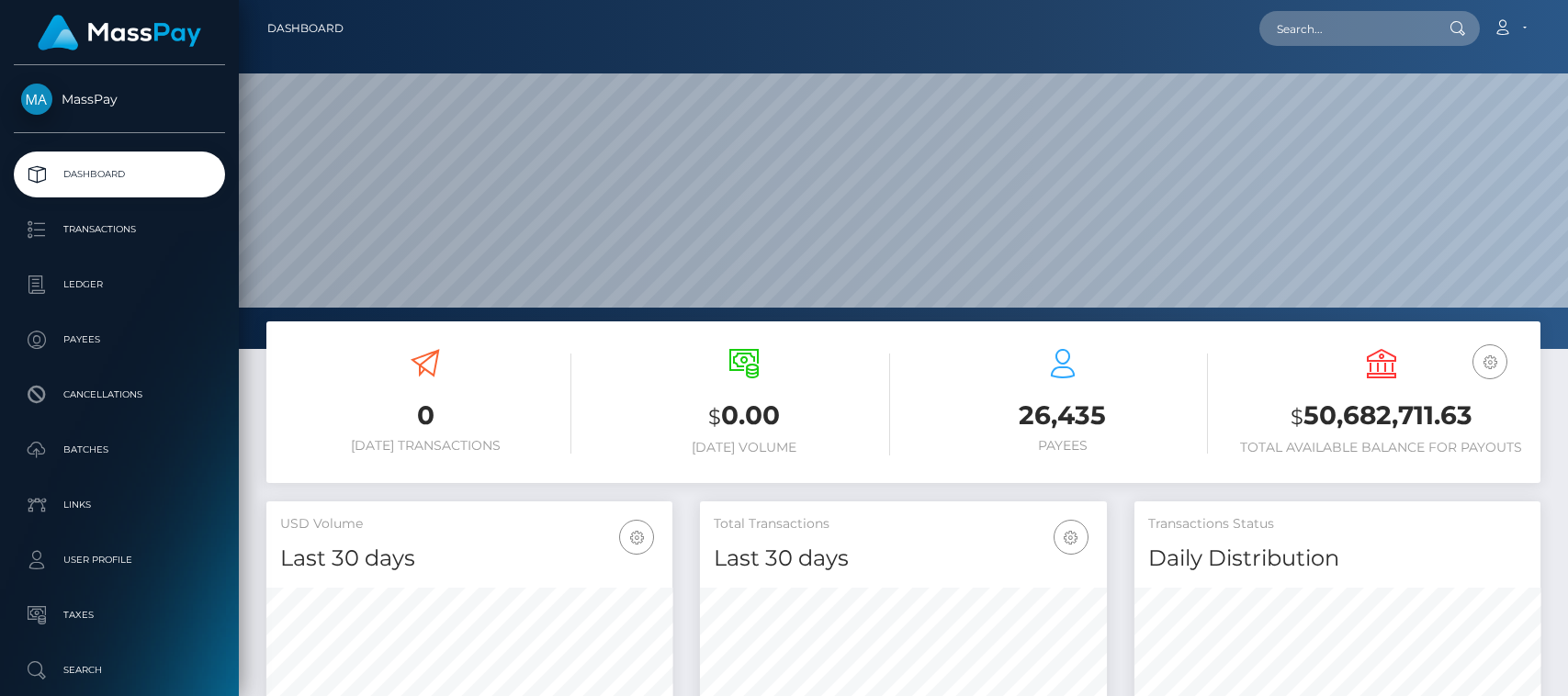scroll, scrollTop: 0, scrollLeft: 0, axis: both 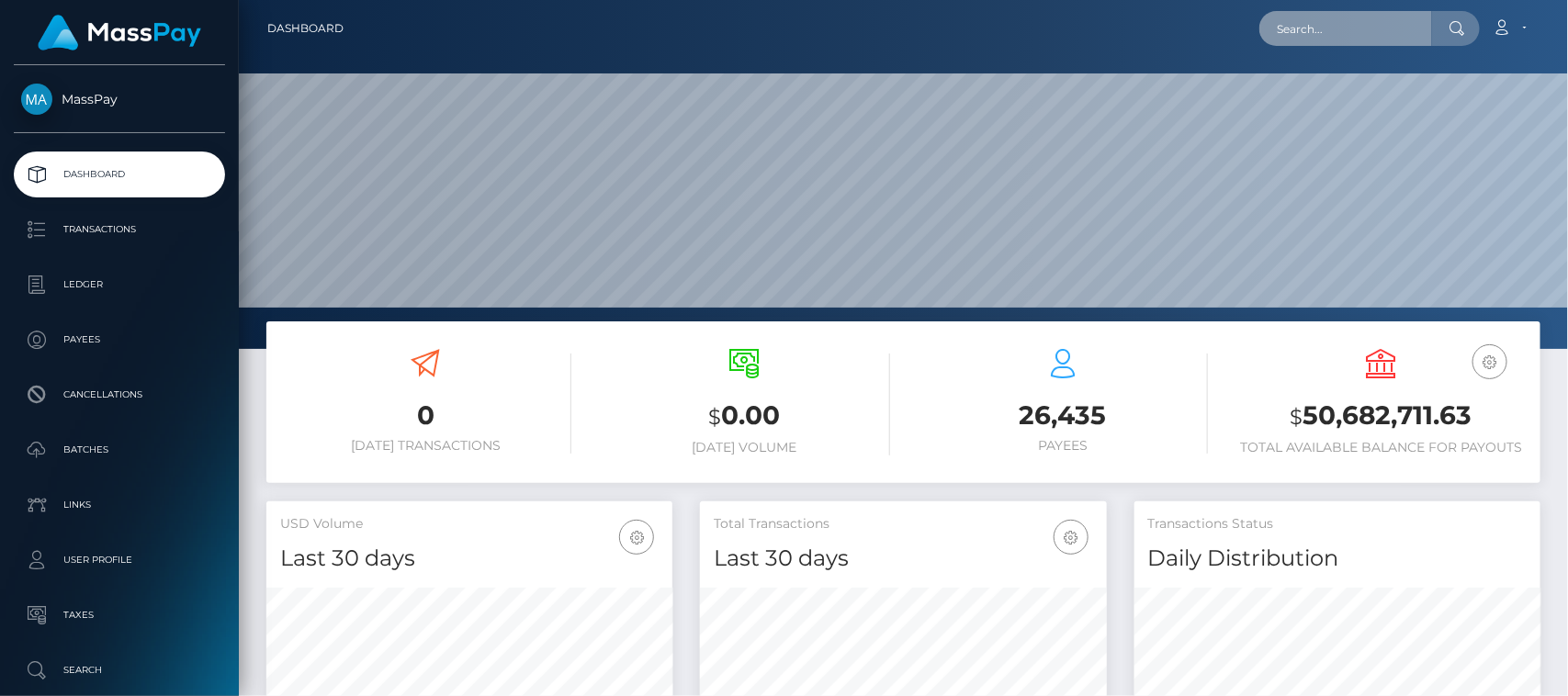 click at bounding box center [1346, 28] 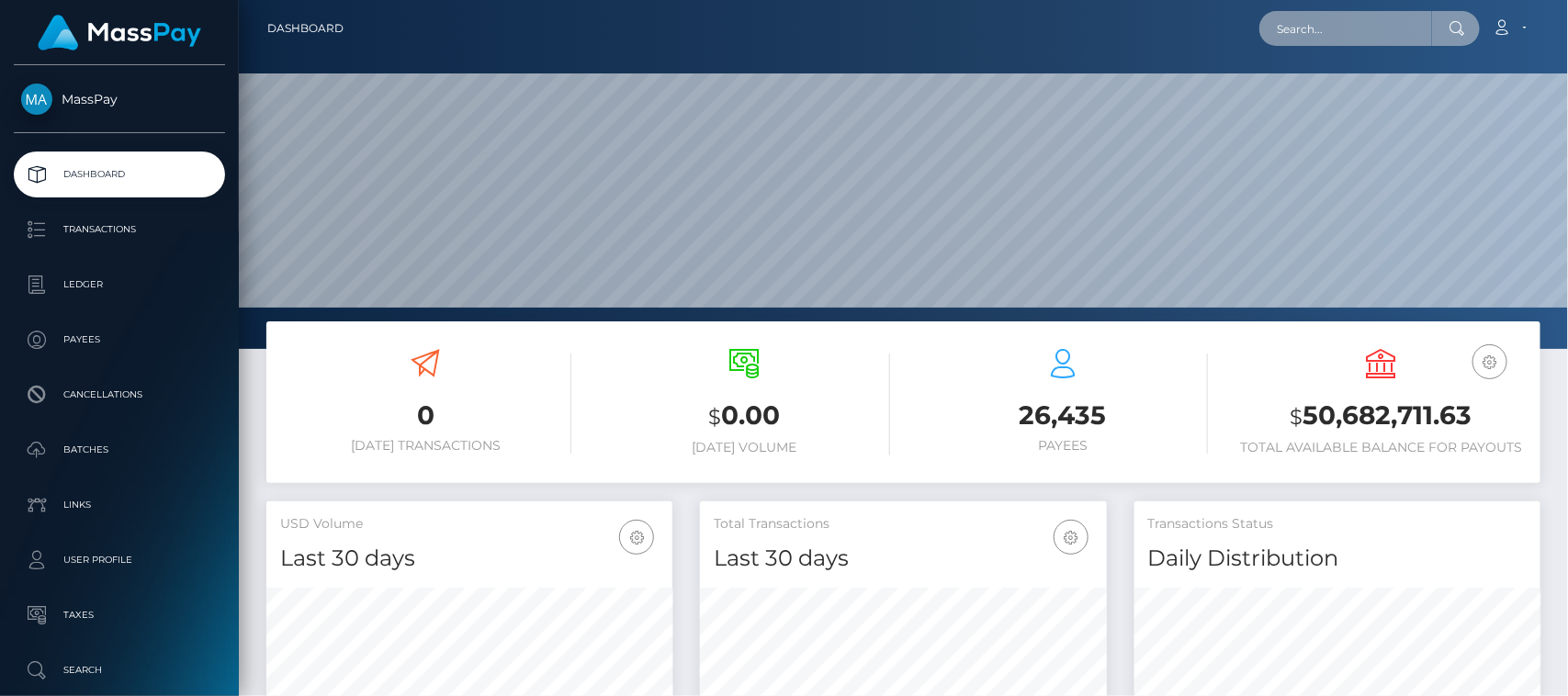 paste on "[EMAIL_ADDRESS][DOMAIN_NAME]" 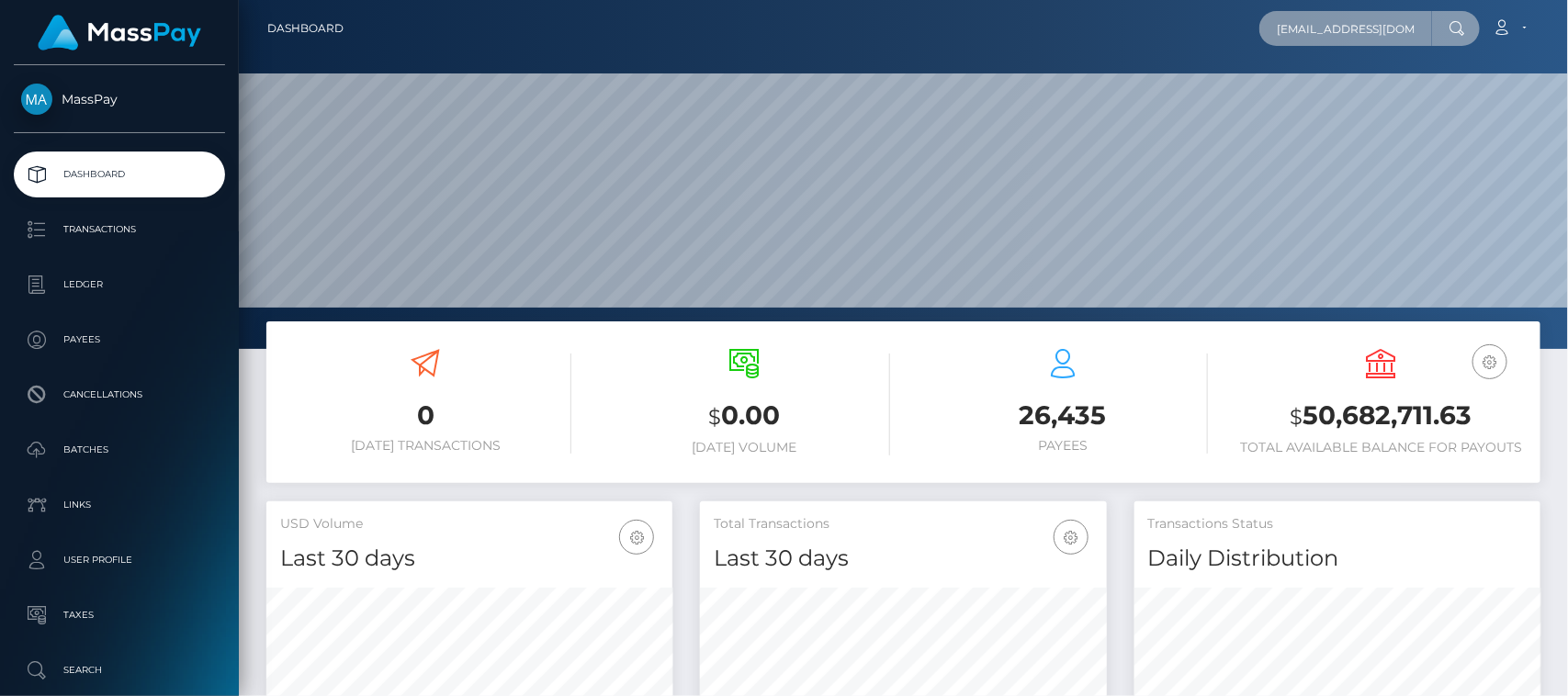 scroll, scrollTop: 0, scrollLeft: 10, axis: horizontal 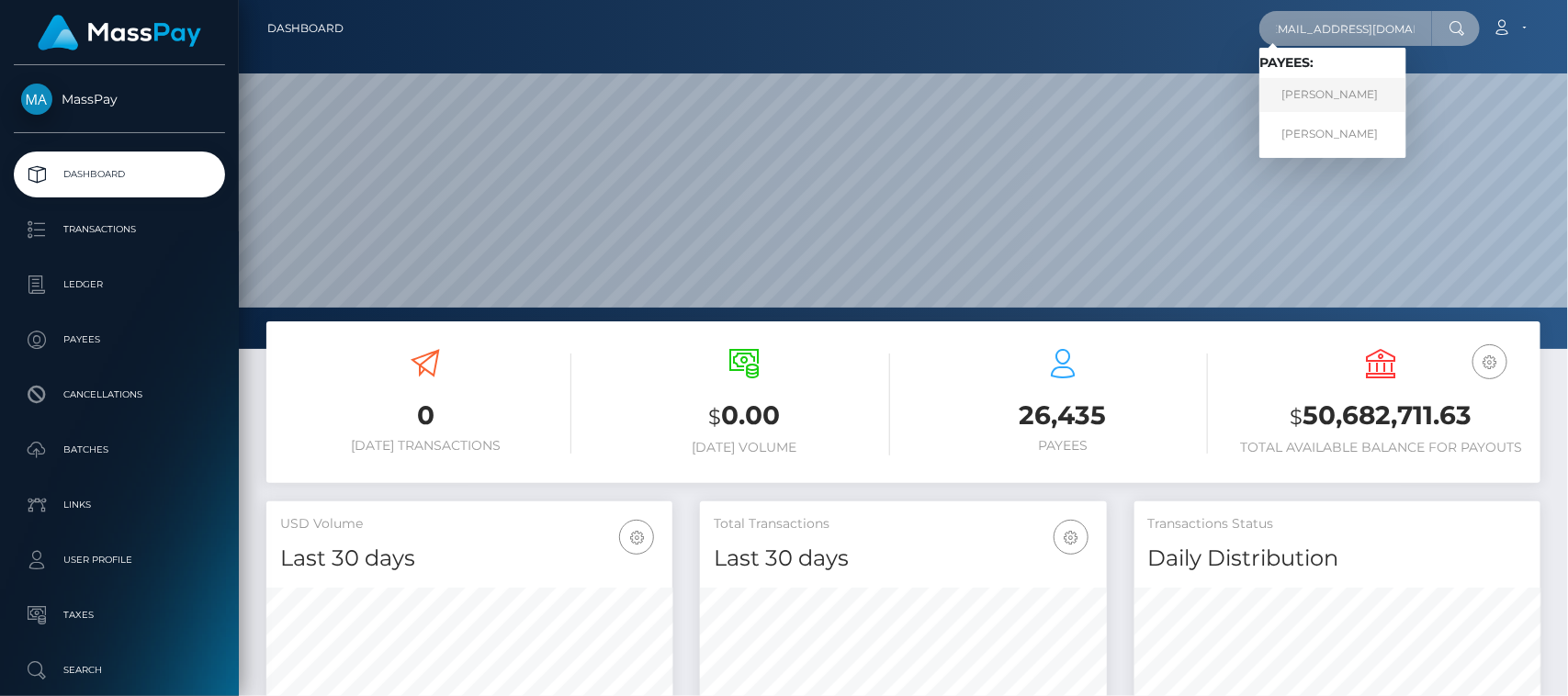type on "[EMAIL_ADDRESS][DOMAIN_NAME]" 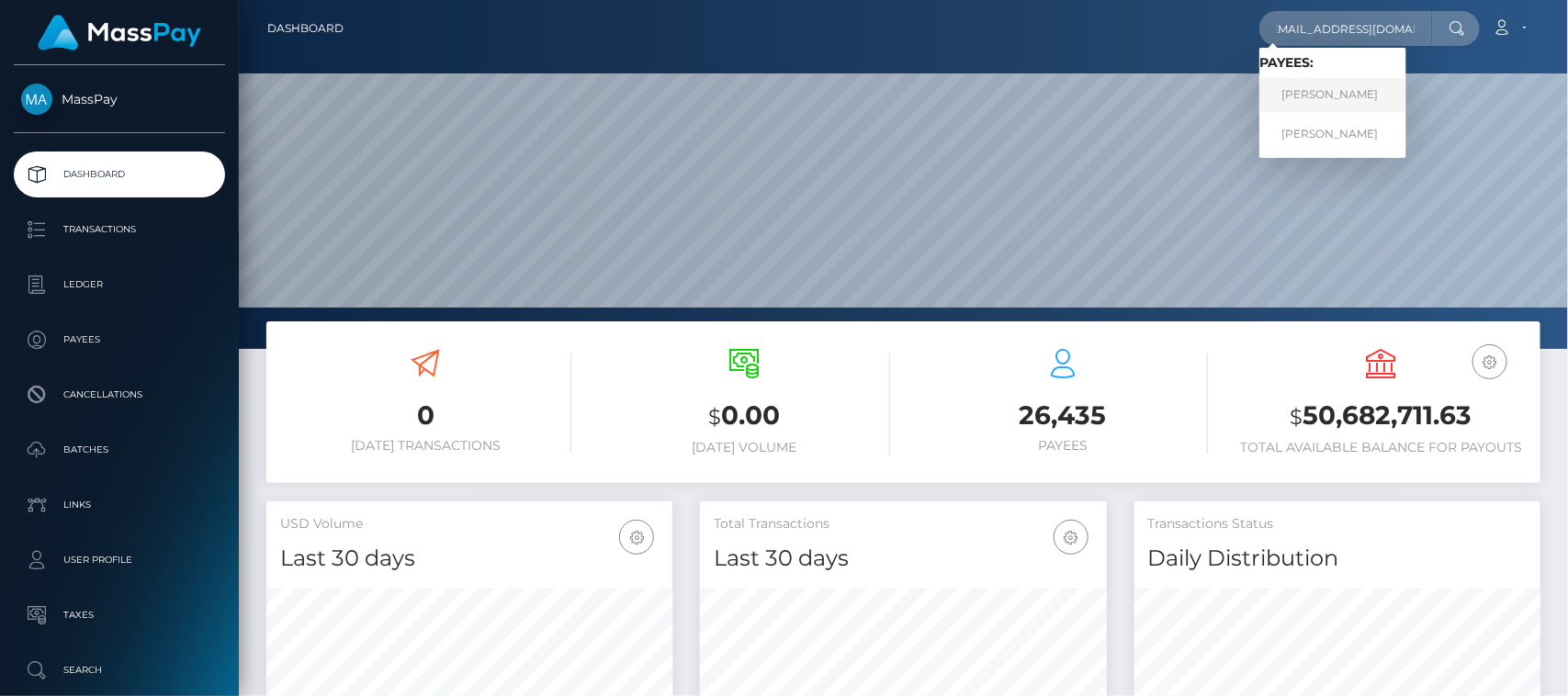 scroll, scrollTop: 0, scrollLeft: 0, axis: both 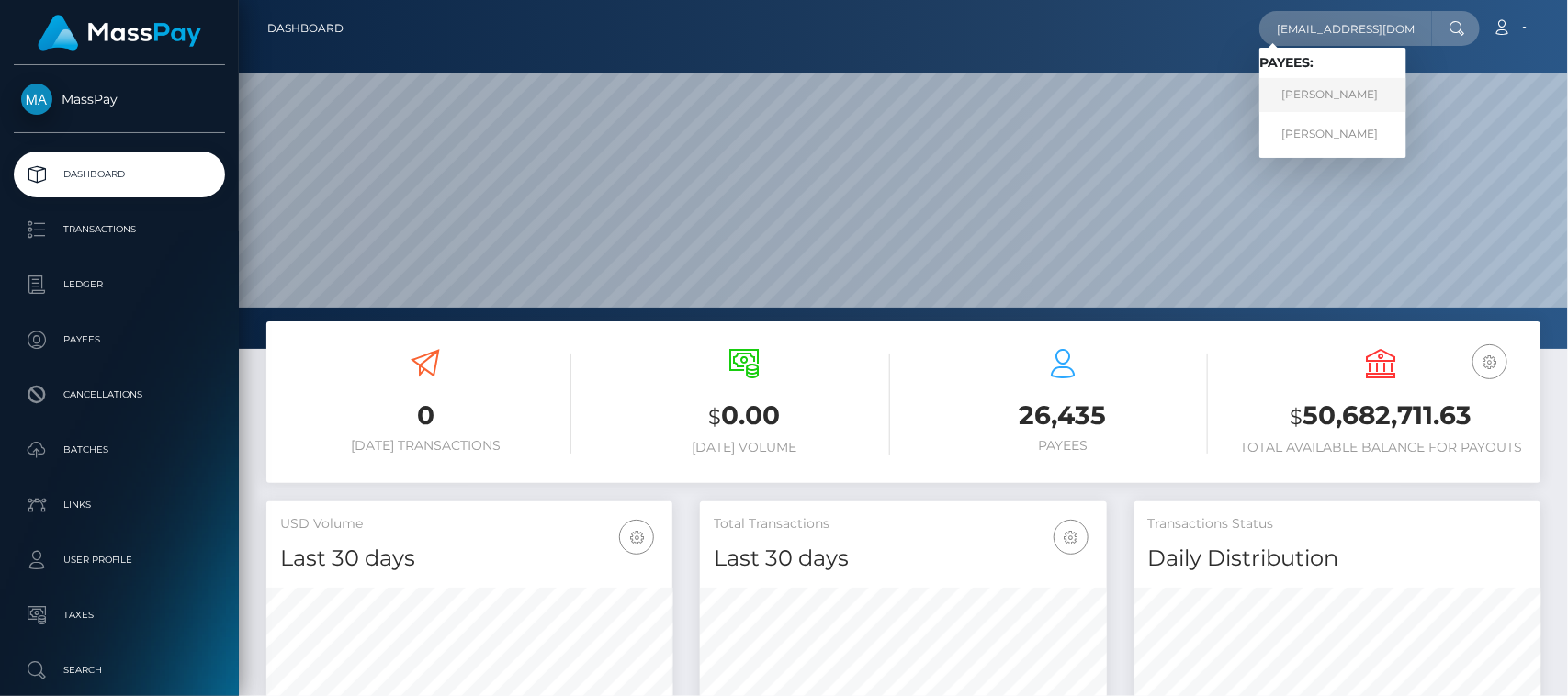 click on "JADE  MERRITT" at bounding box center [1333, 95] 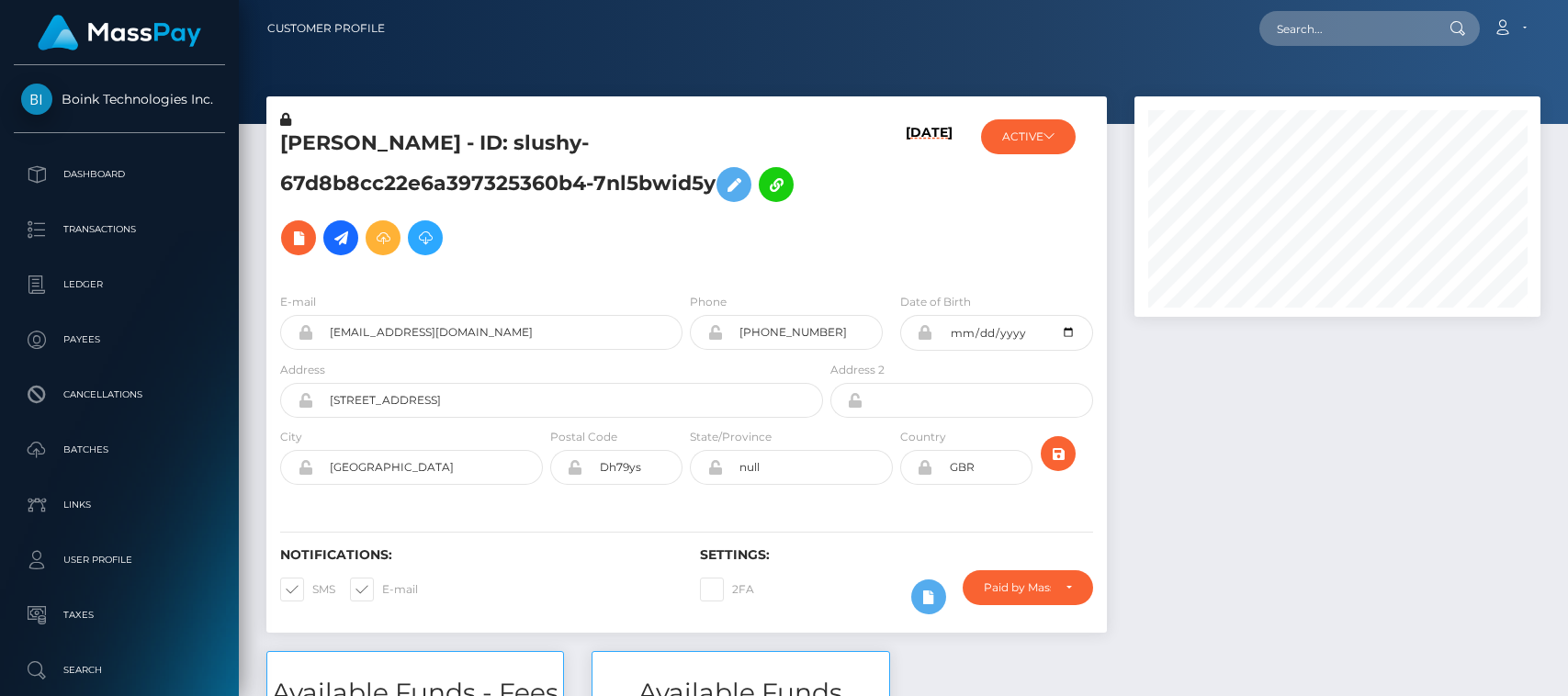 scroll, scrollTop: 0, scrollLeft: 0, axis: both 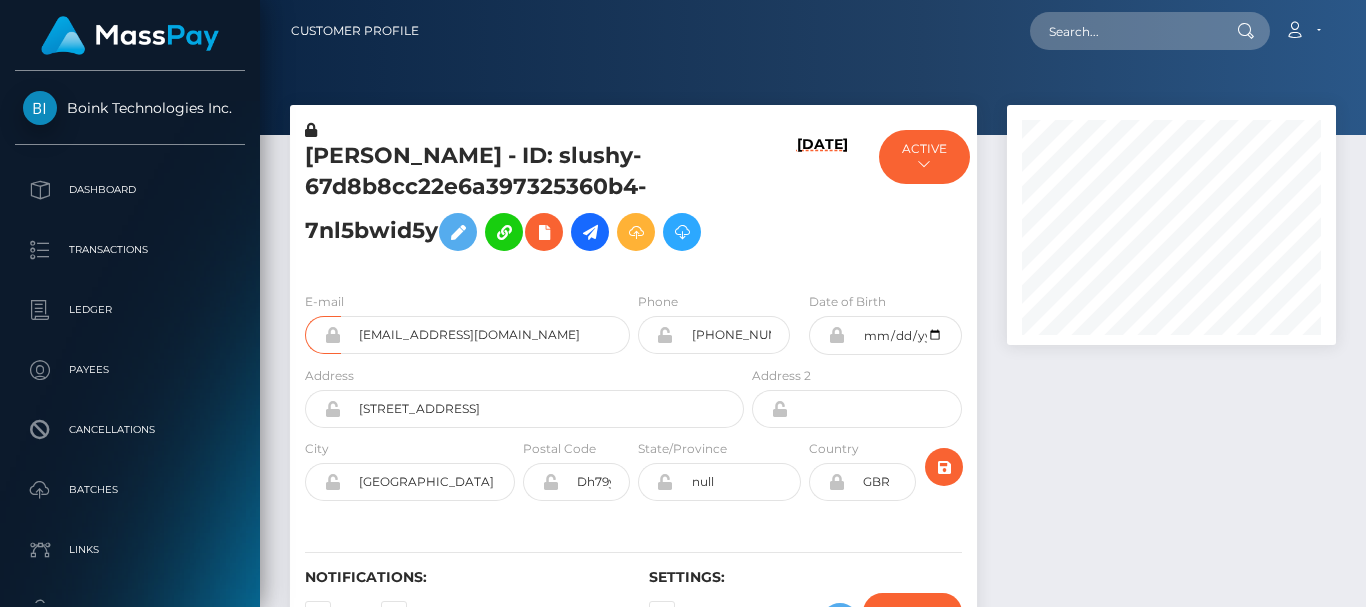 drag, startPoint x: 1131, startPoint y: 67, endPoint x: 1034, endPoint y: 362, distance: 310.53824 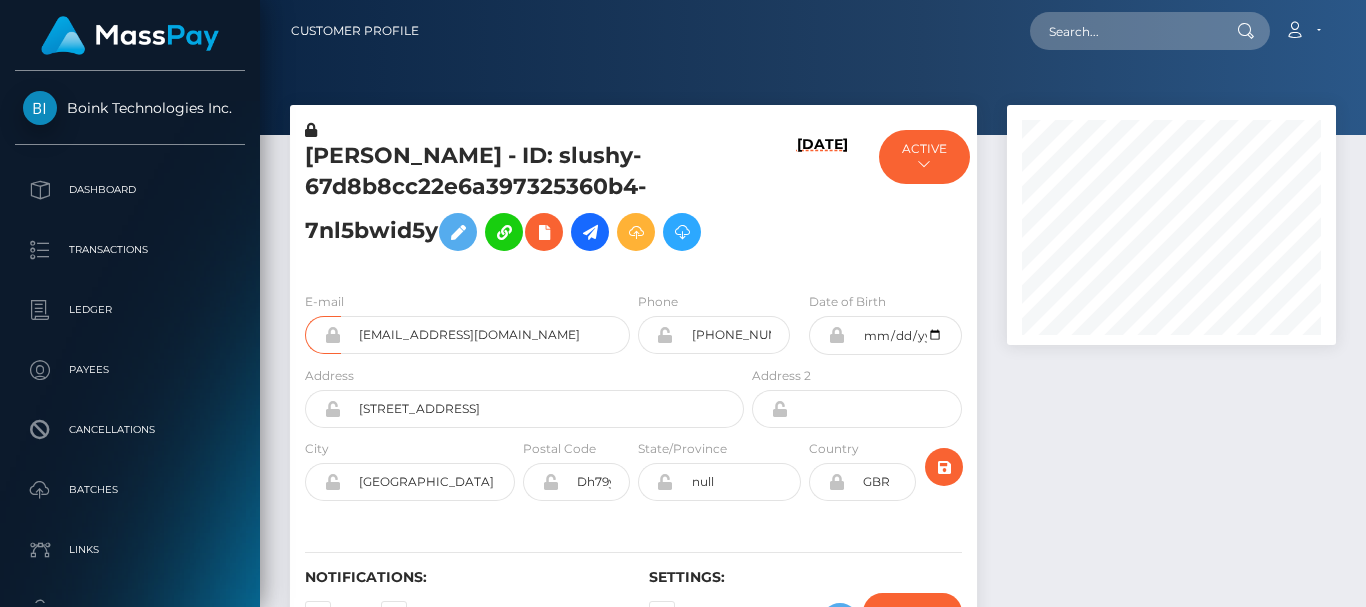 click at bounding box center [1171, 393] 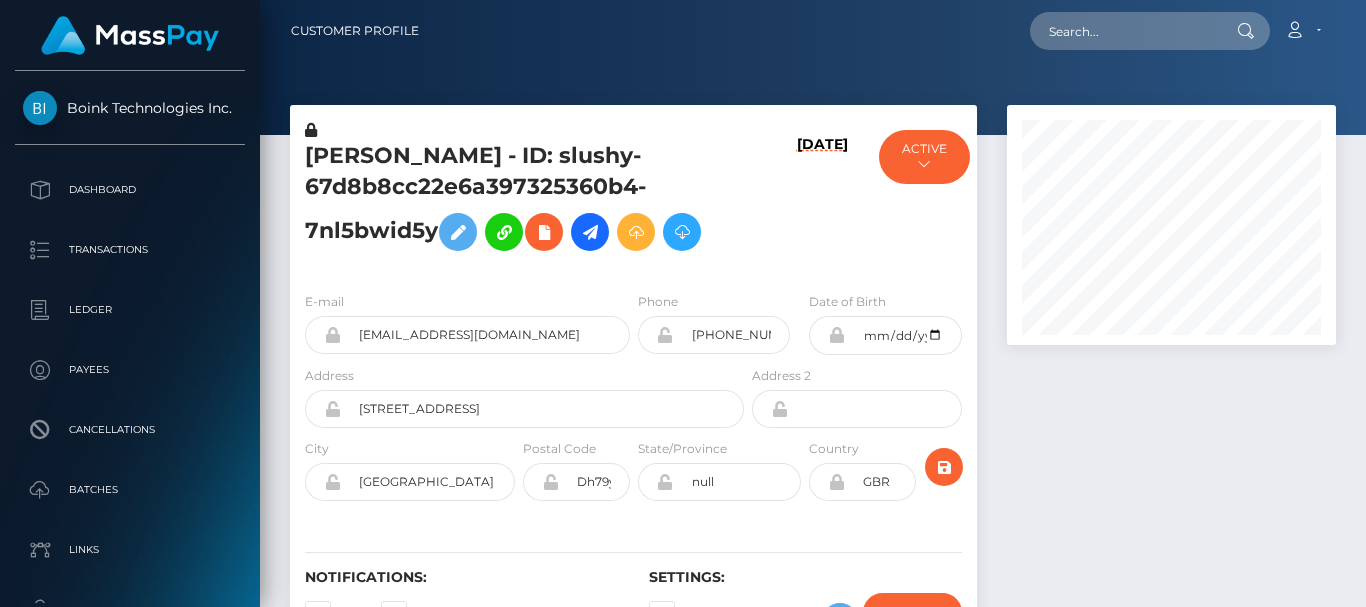 click at bounding box center [1171, 393] 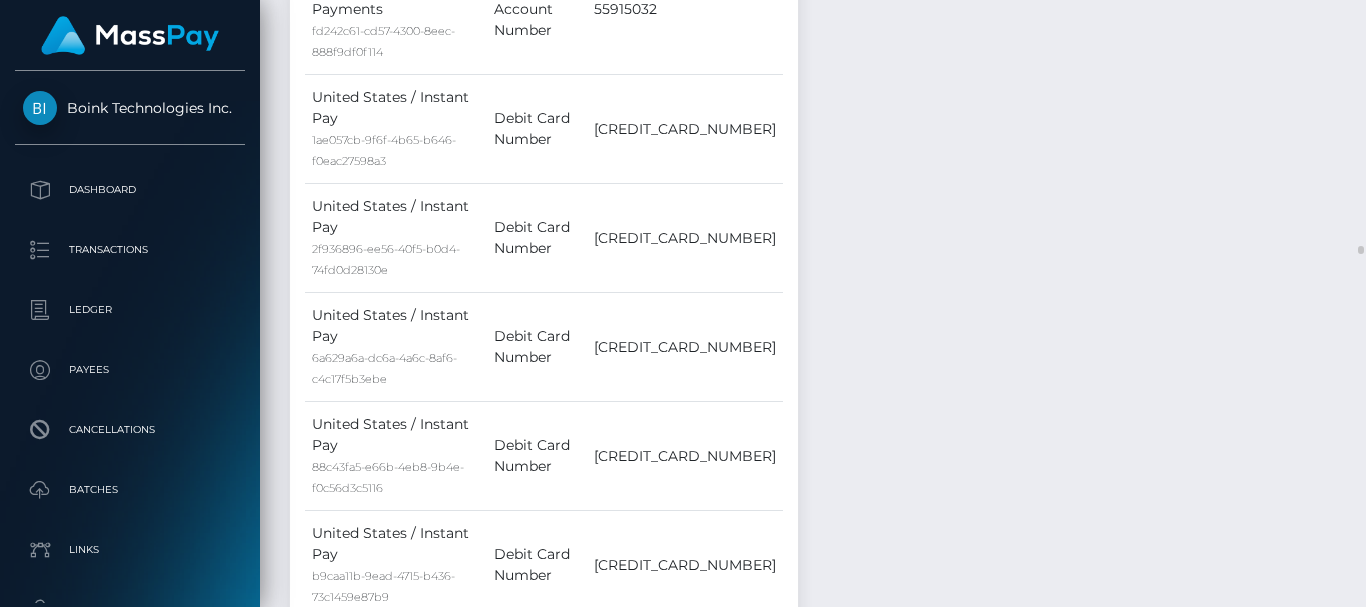 scroll, scrollTop: 15090, scrollLeft: 0, axis: vertical 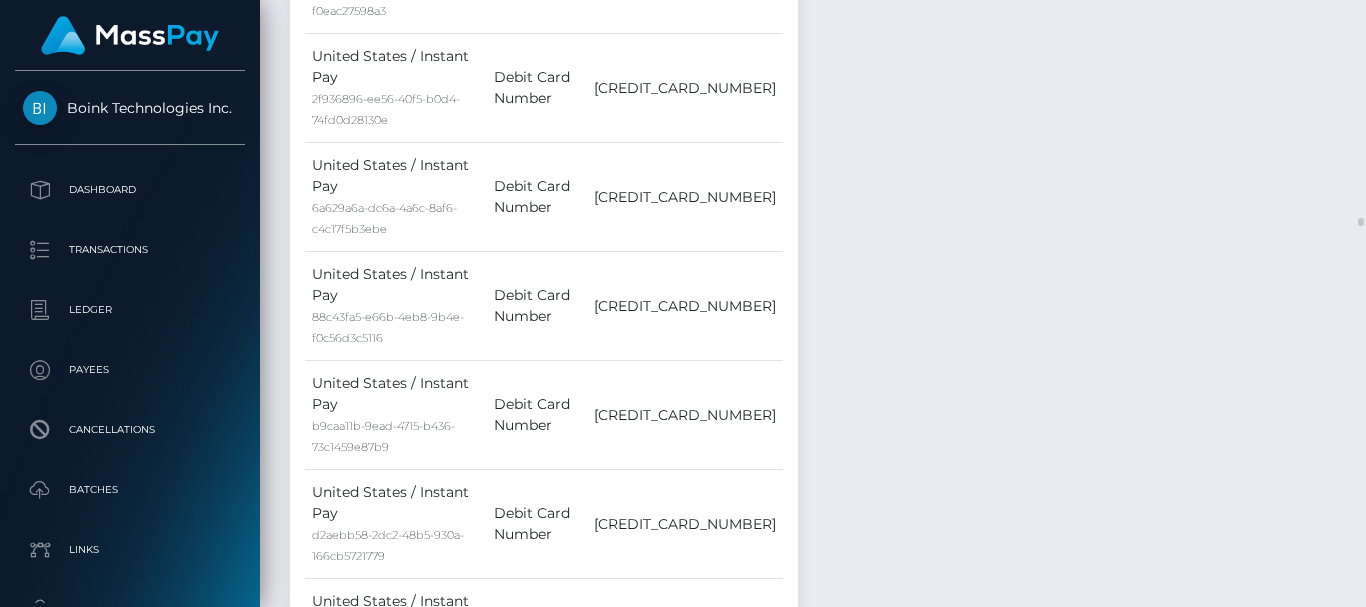 click on "Events
Type
Time
Event
Changed By" at bounding box center [1082, -5298] 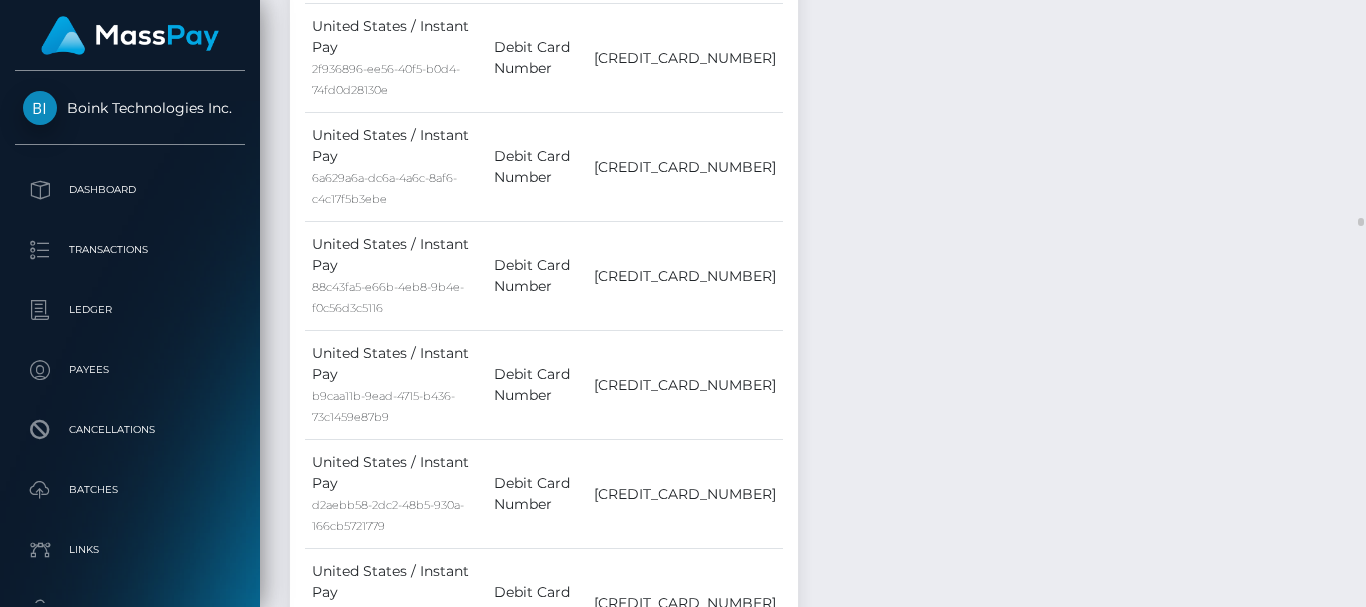 scroll, scrollTop: 15240, scrollLeft: 0, axis: vertical 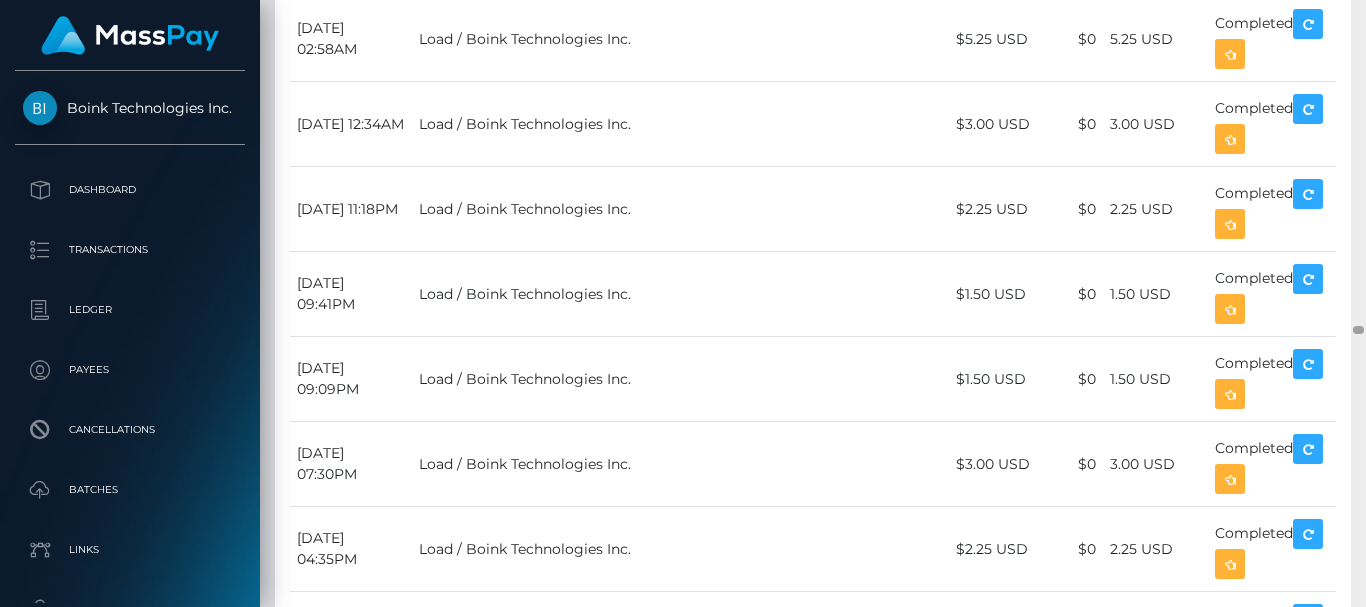 drag, startPoint x: 1356, startPoint y: 224, endPoint x: 1361, endPoint y: 330, distance: 106.11786 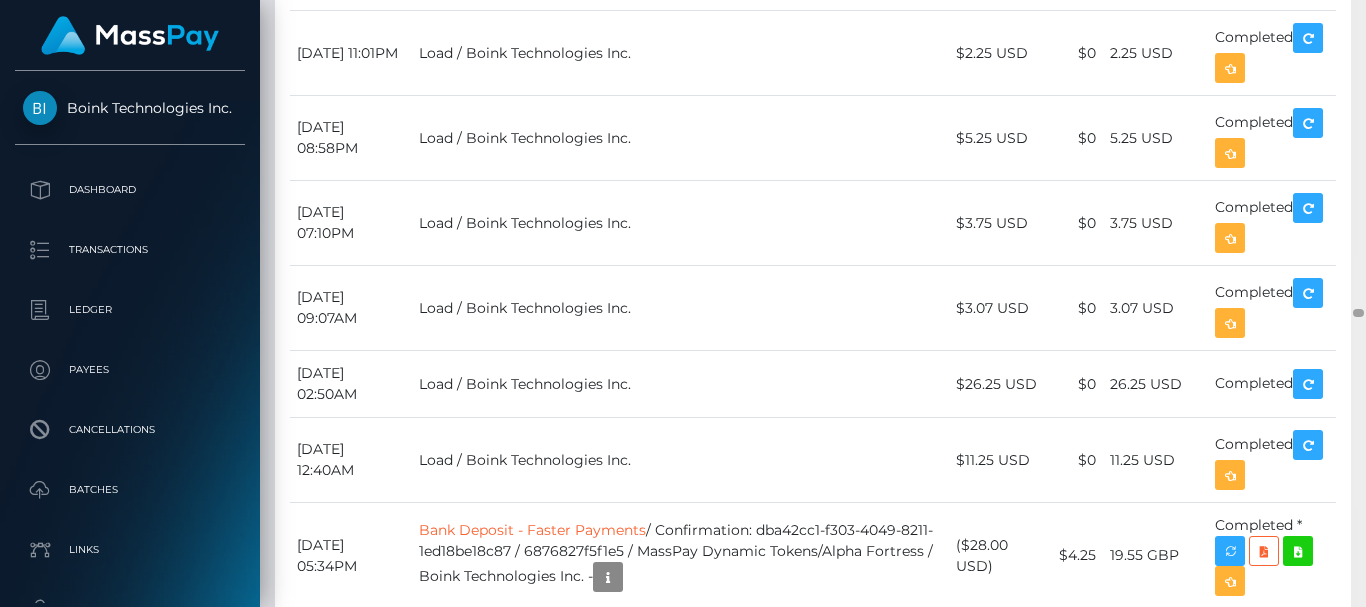 scroll, scrollTop: 21538, scrollLeft: 0, axis: vertical 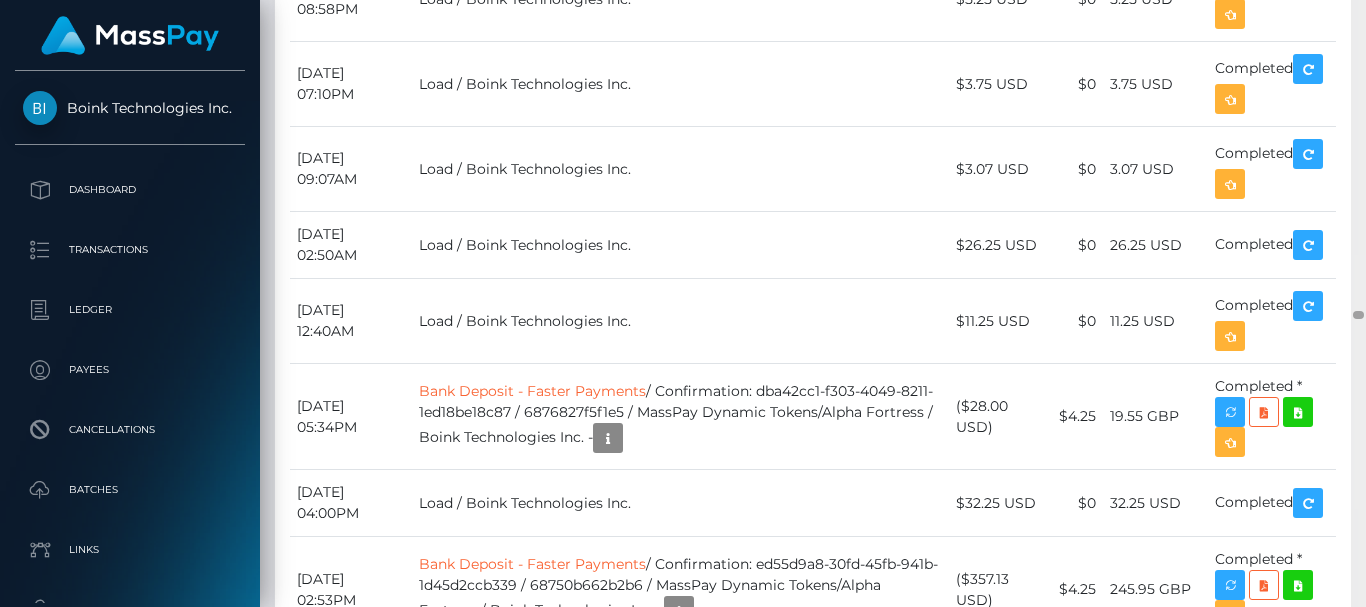drag, startPoint x: 1361, startPoint y: 331, endPoint x: 1361, endPoint y: 316, distance: 15 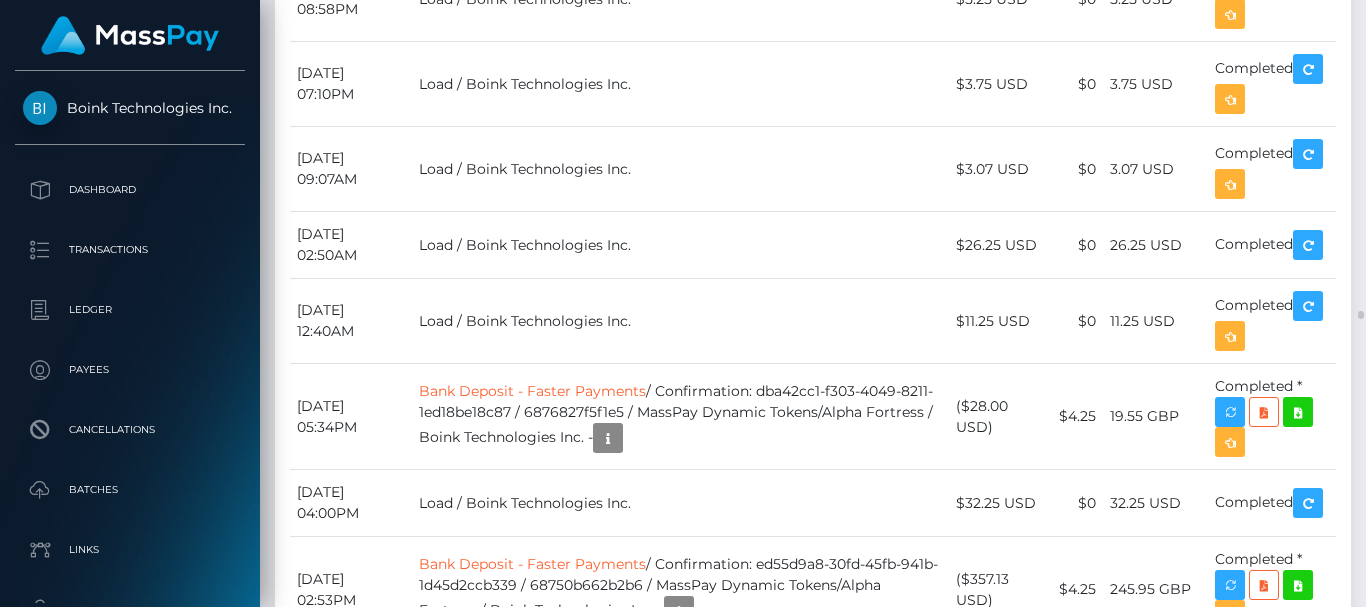 click on "Boink Technologies Inc.
Dashboard
Transactions
Ledger
Payees
Batches" at bounding box center [683, 303] 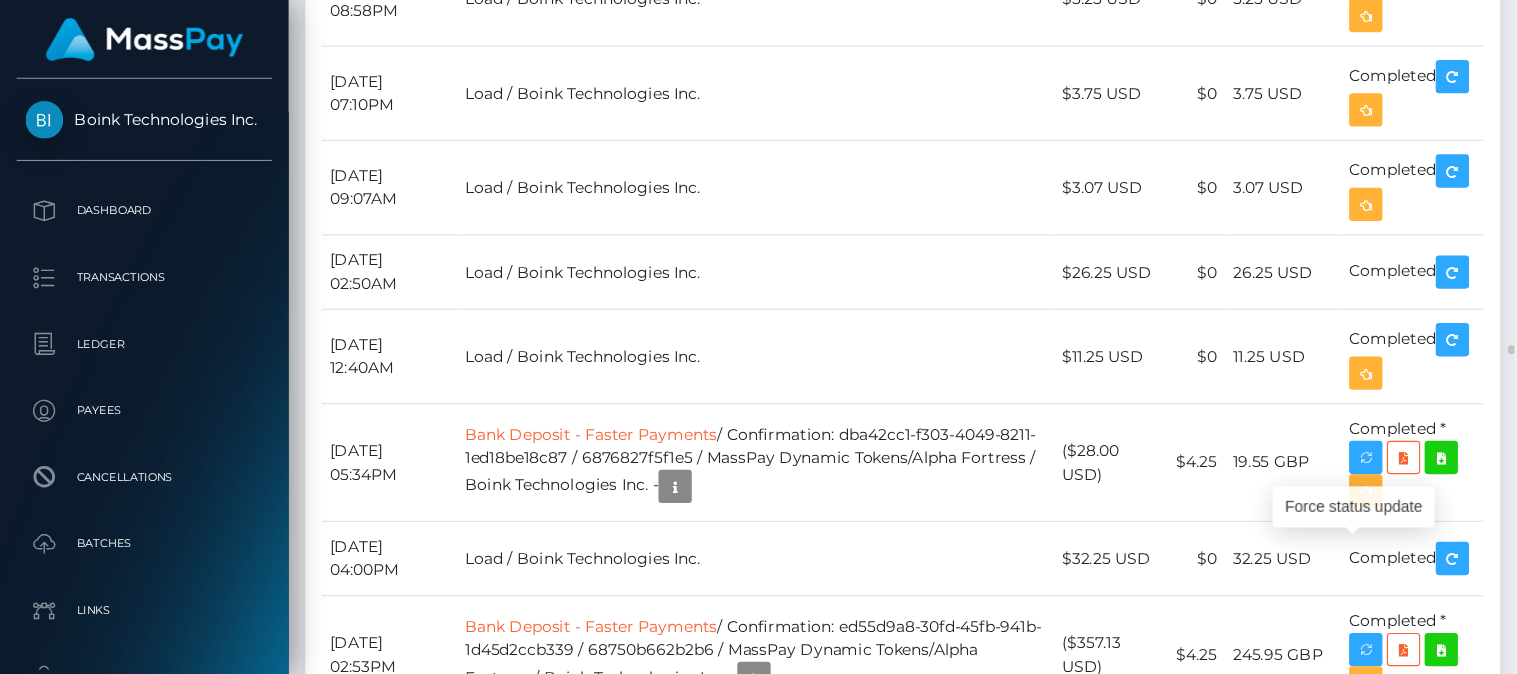scroll, scrollTop: 240, scrollLeft: 328, axis: both 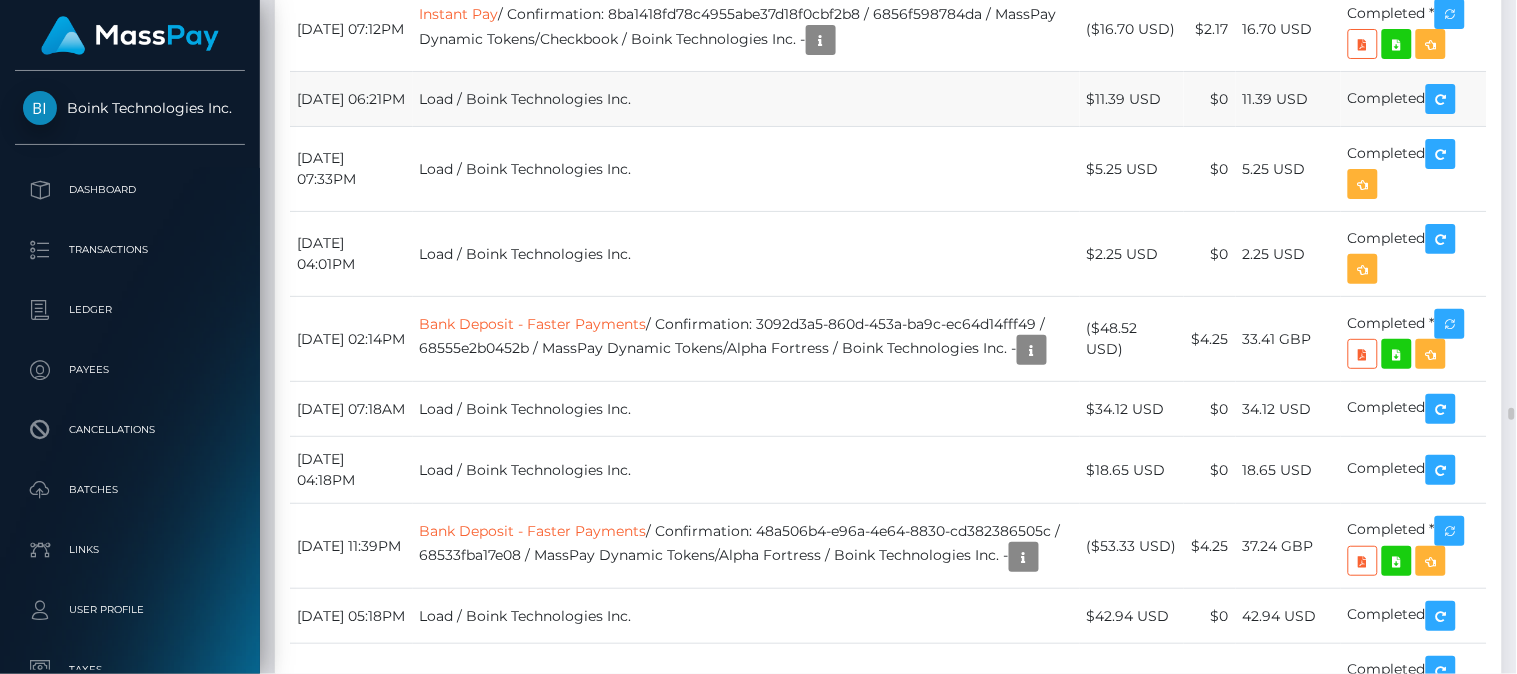 drag, startPoint x: 1303, startPoint y: 22, endPoint x: 1046, endPoint y: 185, distance: 304.33206 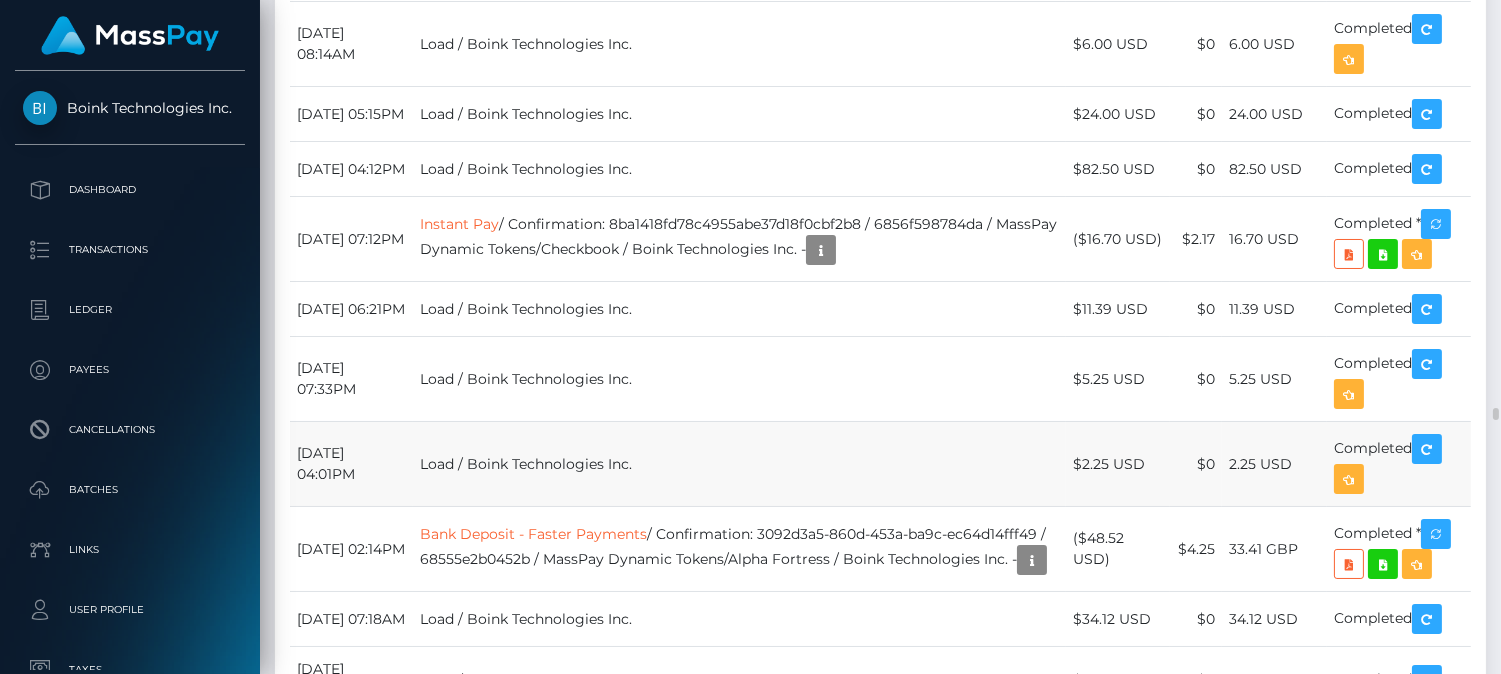 scroll, scrollTop: 240, scrollLeft: 374, axis: both 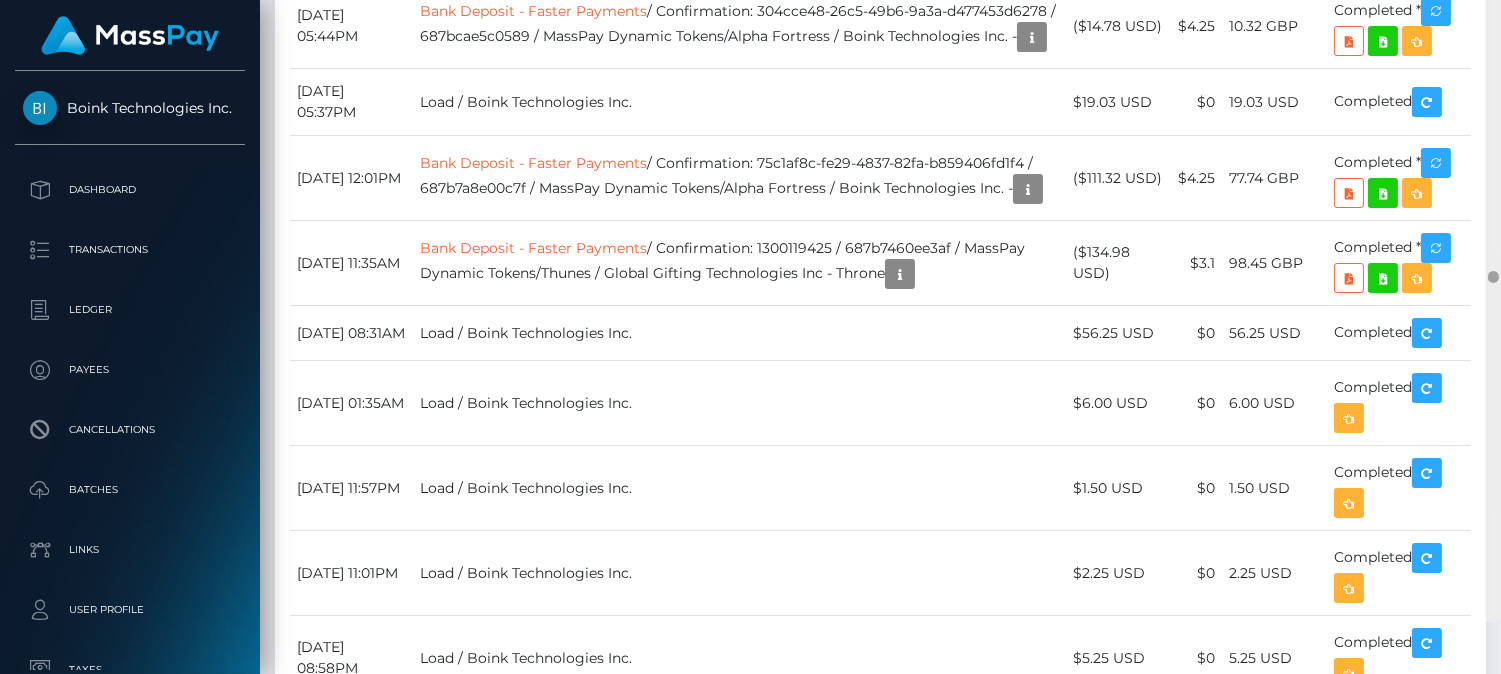 drag, startPoint x: 1494, startPoint y: 407, endPoint x: 1493, endPoint y: 334, distance: 73.00685 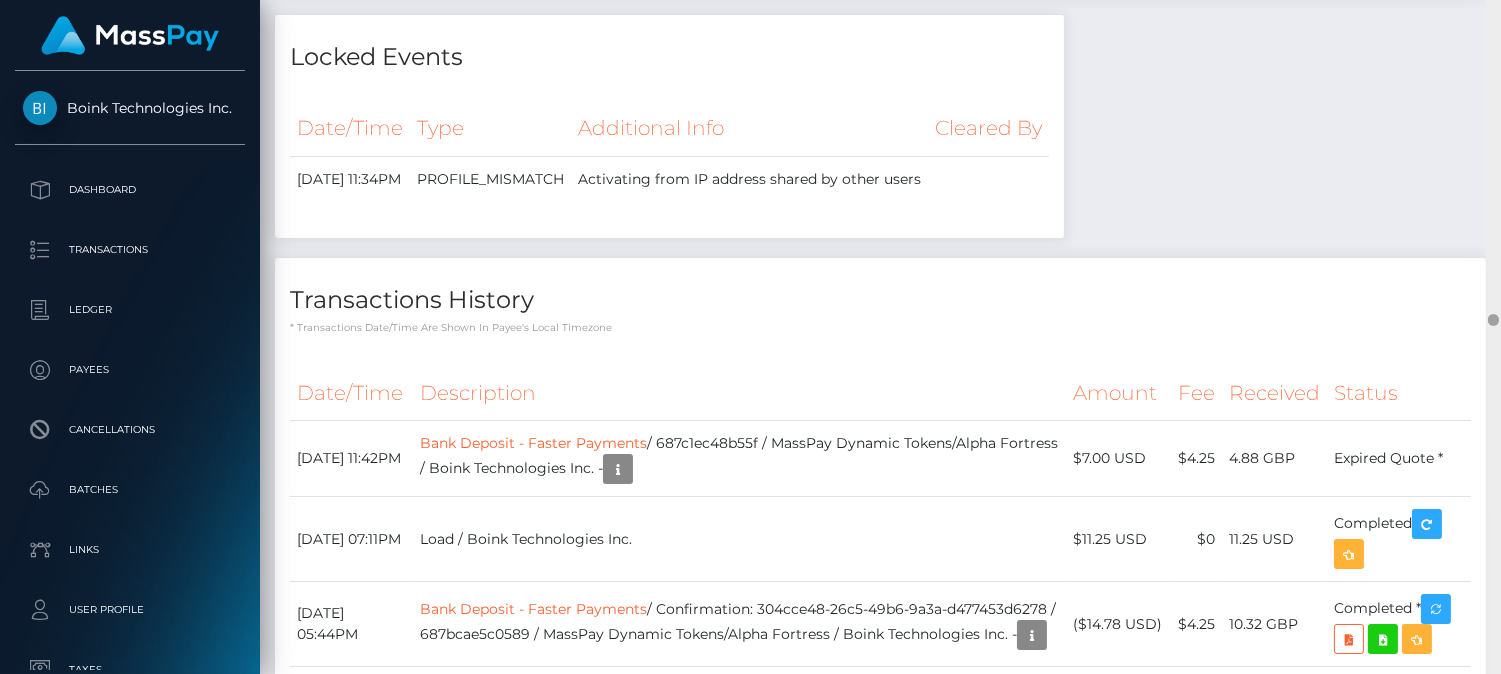 scroll, scrollTop: 17194, scrollLeft: 0, axis: vertical 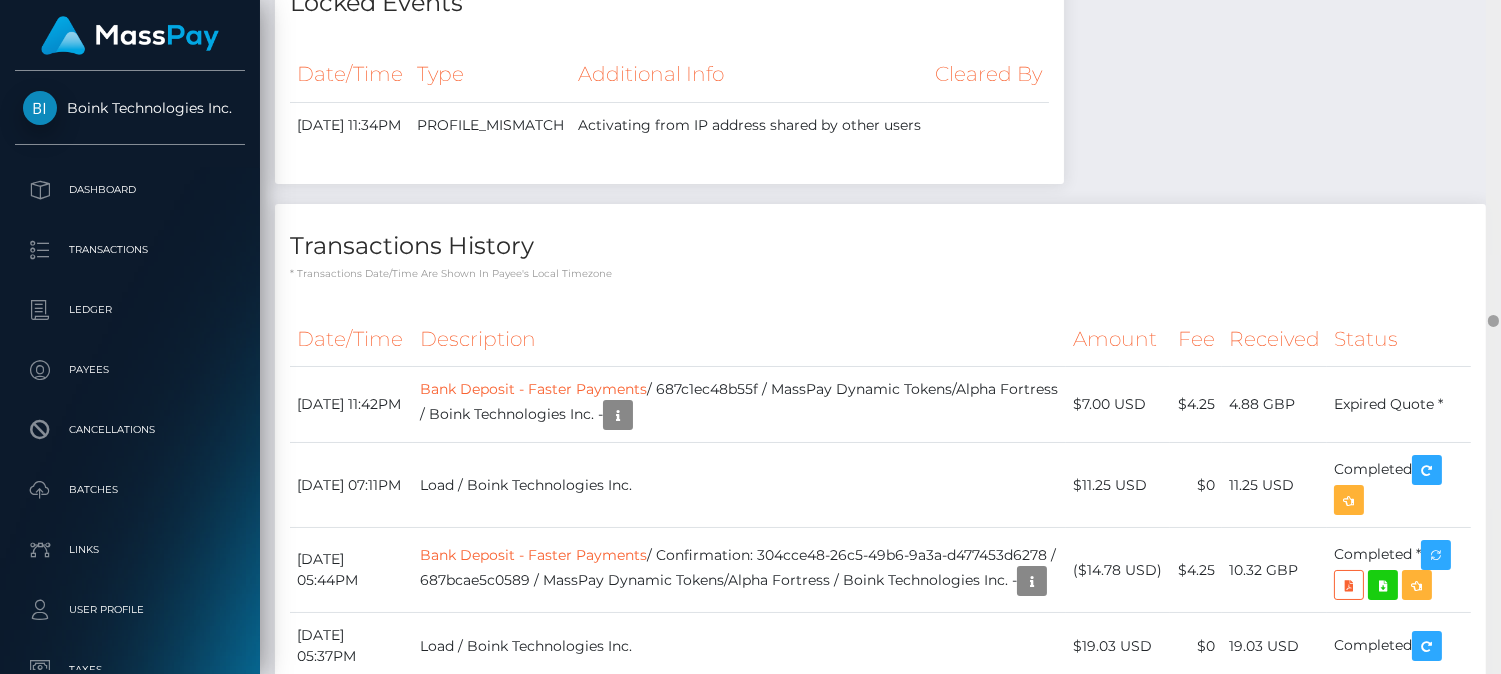 click at bounding box center (1493, 321) 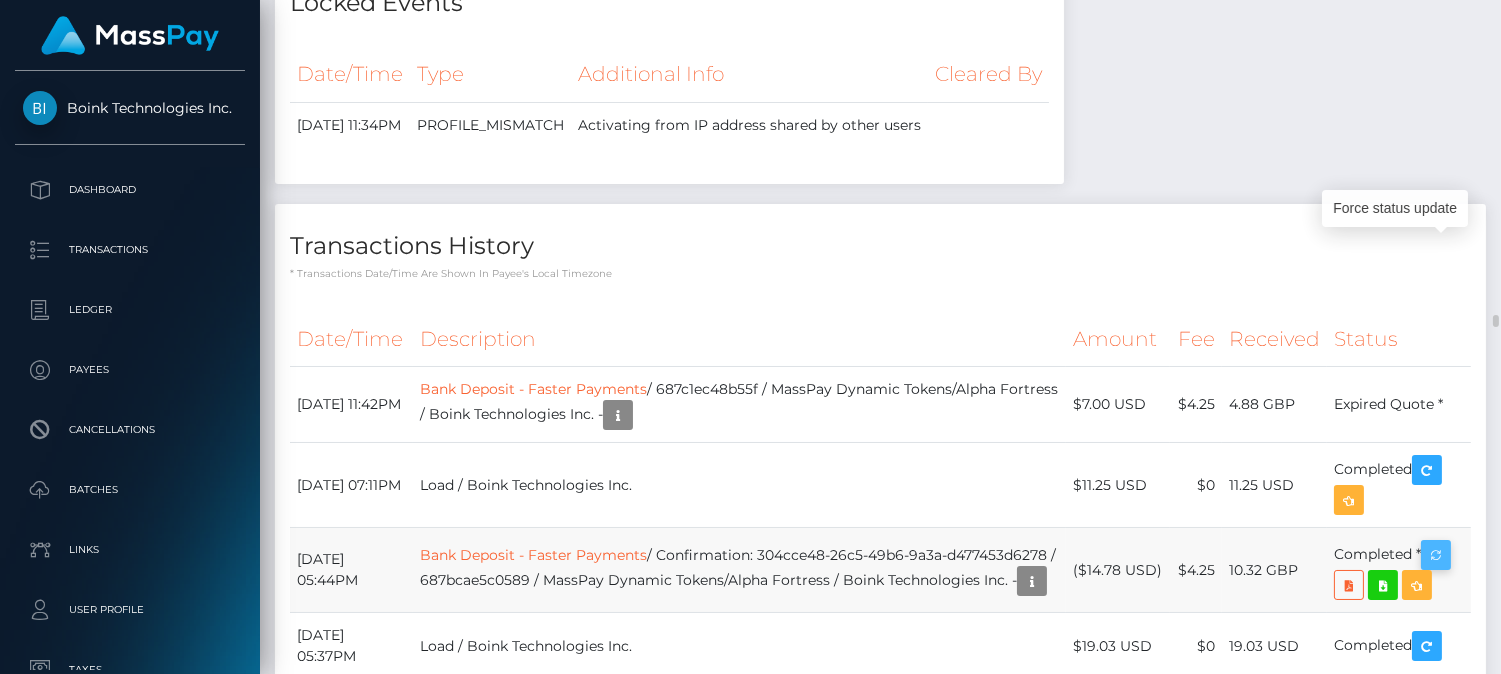 click at bounding box center [1436, 555] 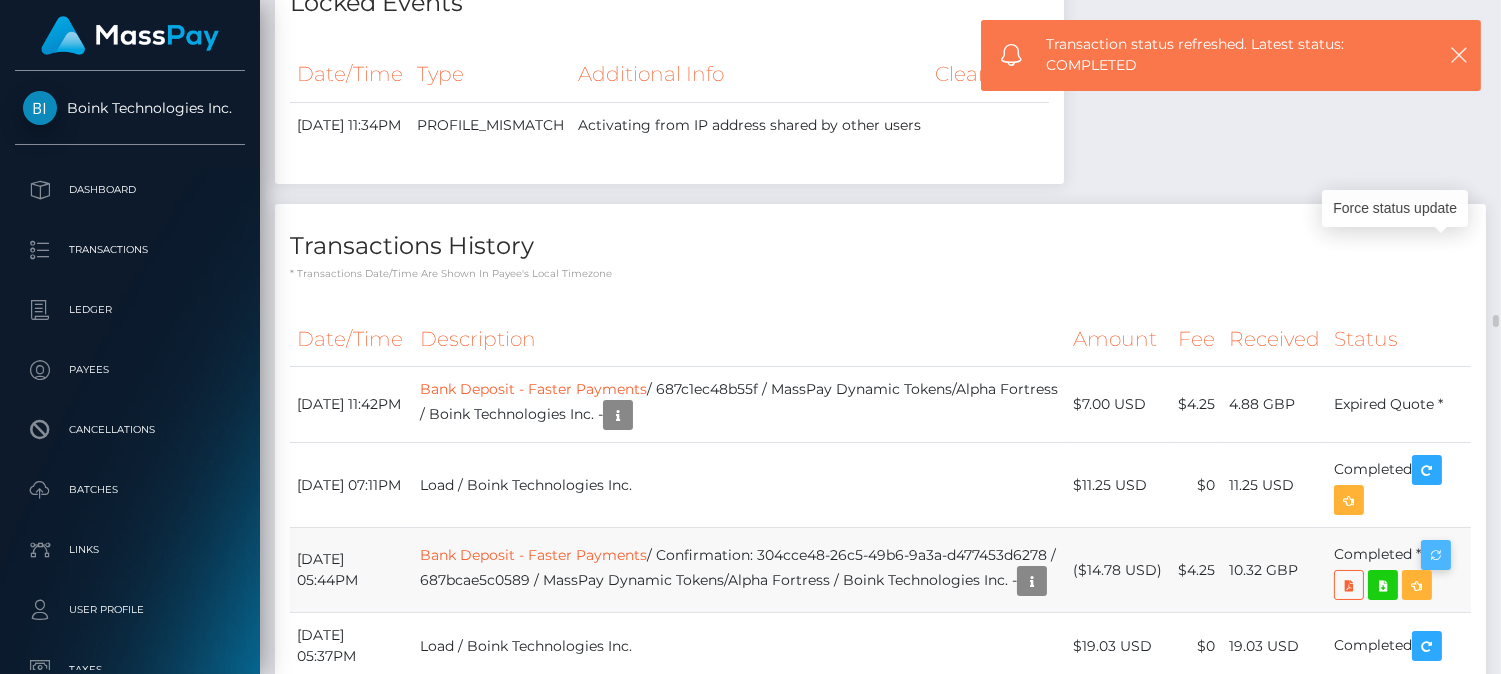 click on "July 19, 2025 11:42PM
Bank Deposit - Faster Payments  / 687c1ec48b55f  / MassPay Dynamic Tokens/Alpha Fortress / Boink Technologies Inc. -
$7.00 USD
$4.25
Instant Pay" at bounding box center (880, 9537) 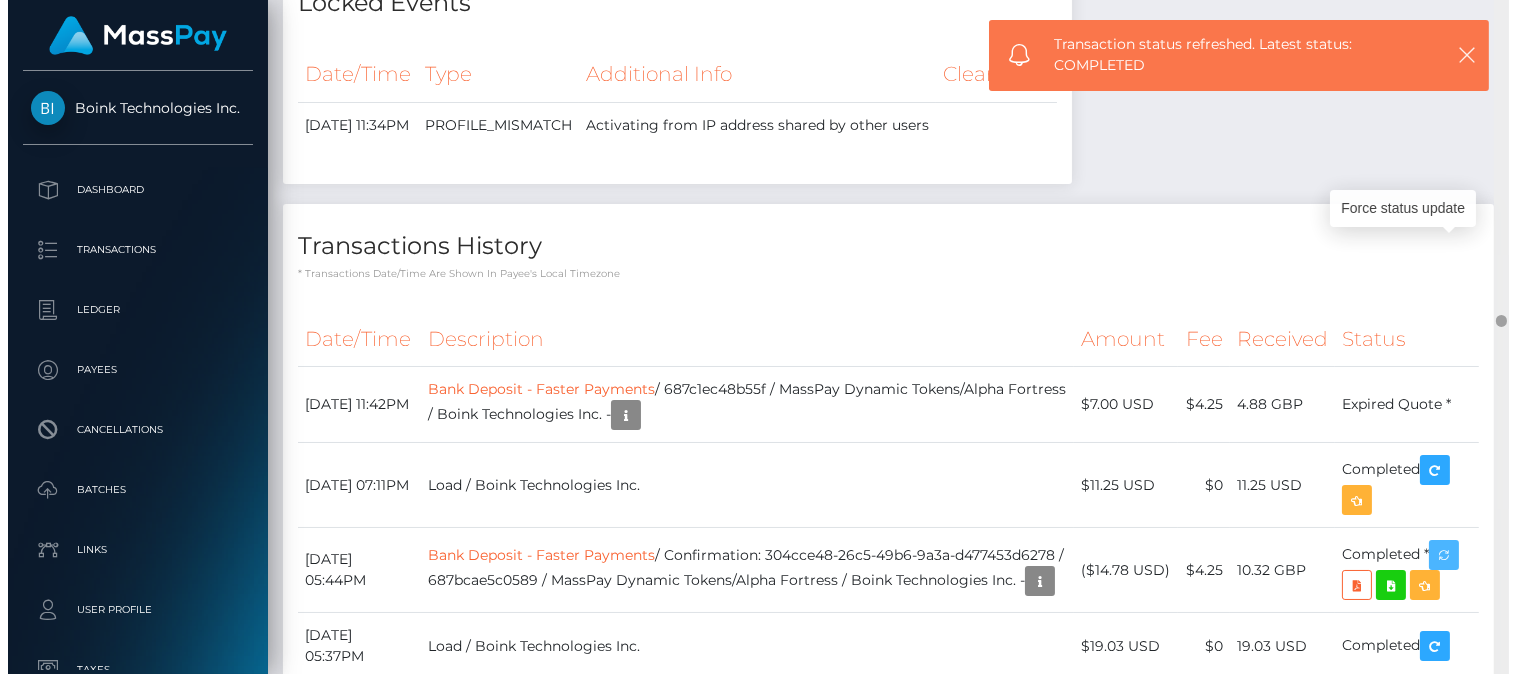 scroll, scrollTop: 999760, scrollLeft: 999621, axis: both 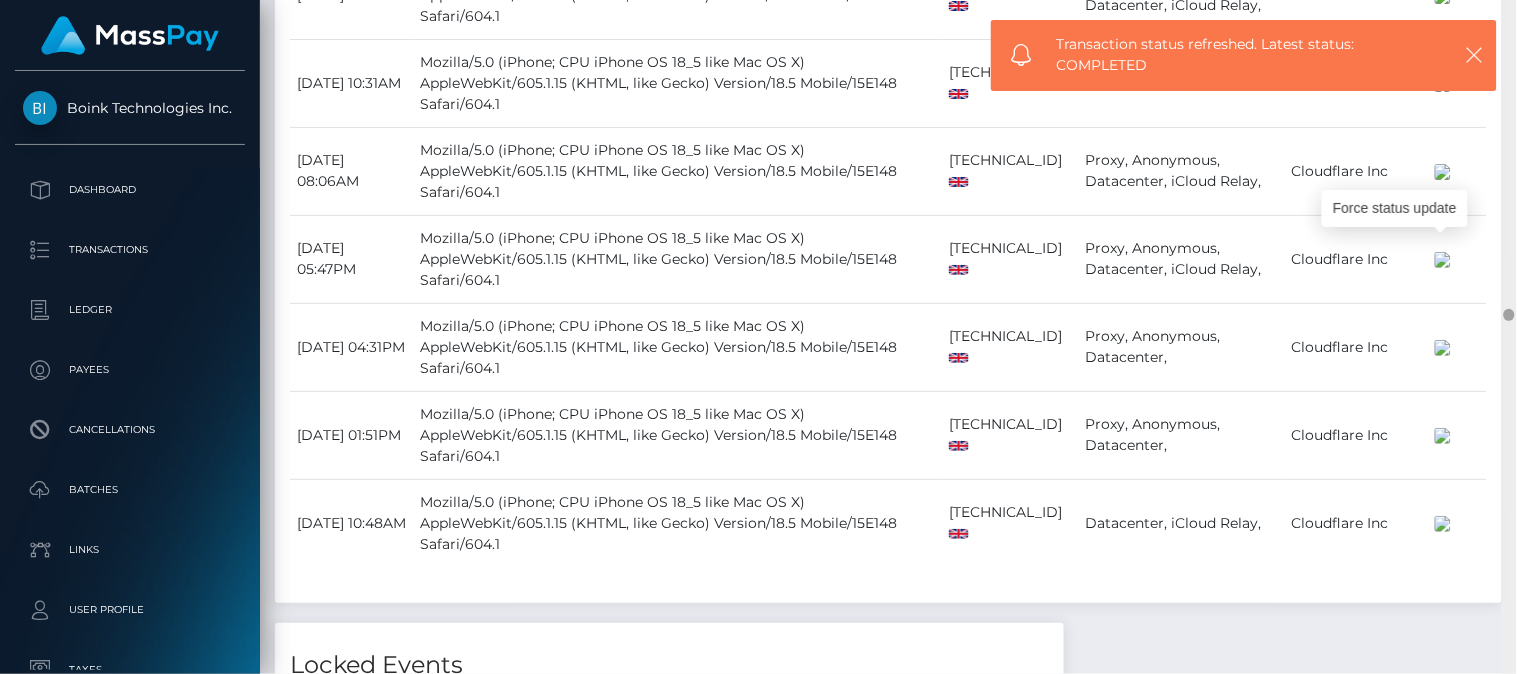 drag, startPoint x: 1507, startPoint y: 321, endPoint x: 1510, endPoint y: 305, distance: 16.27882 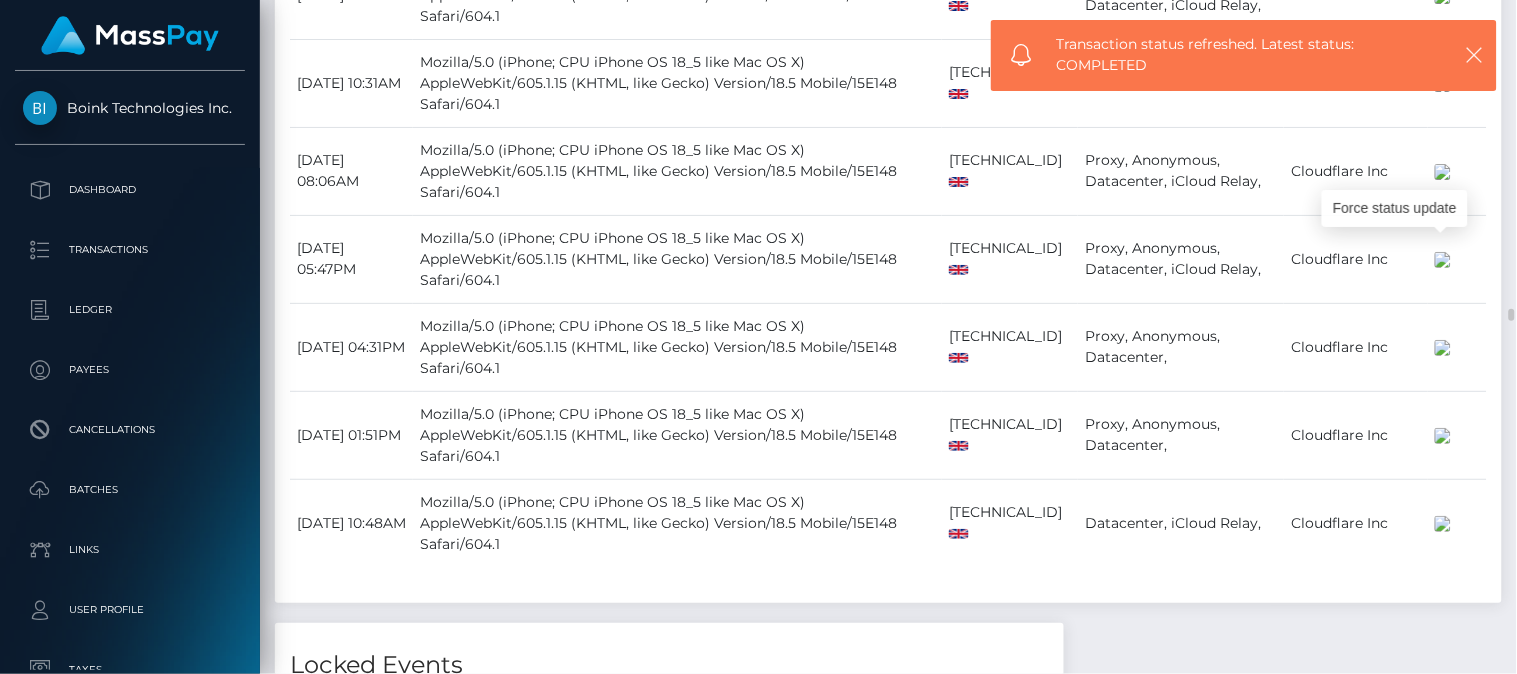 click at bounding box center (1450, 1217) 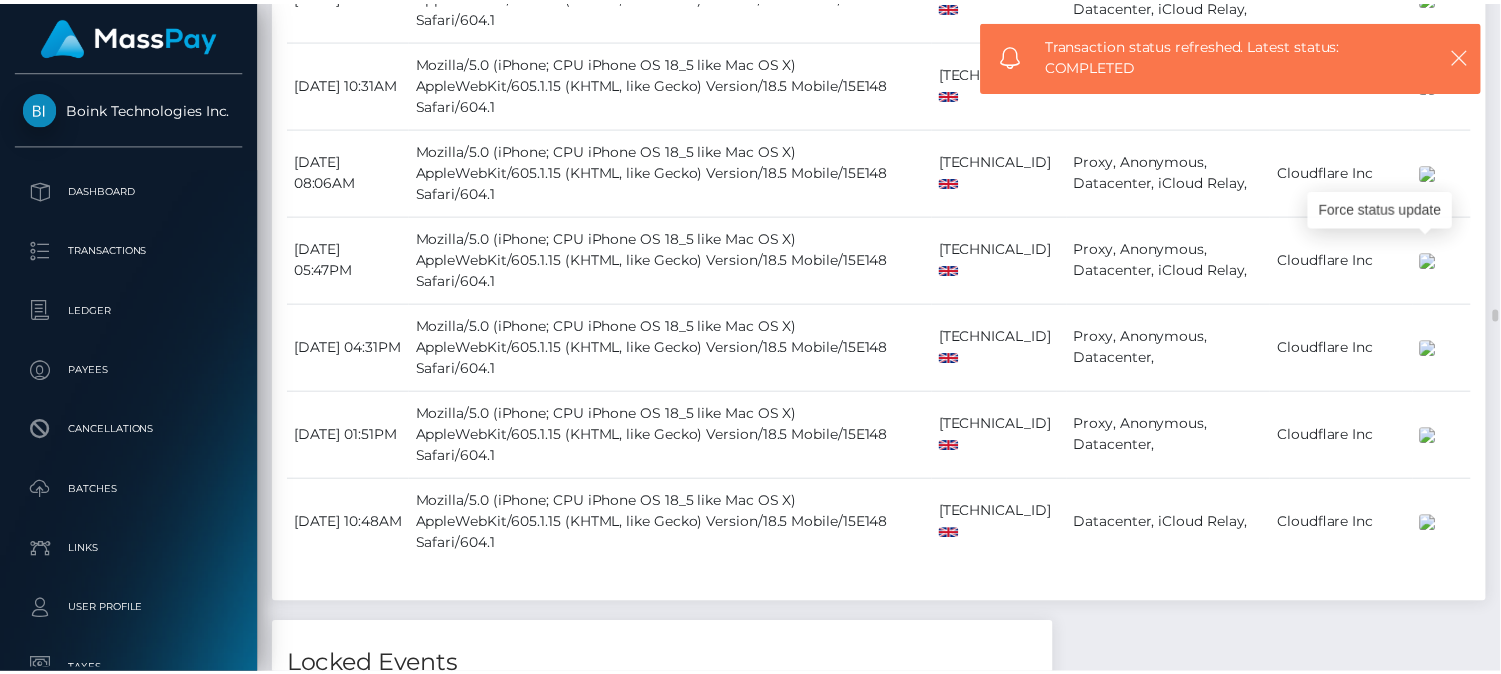 scroll, scrollTop: 240, scrollLeft: 374, axis: both 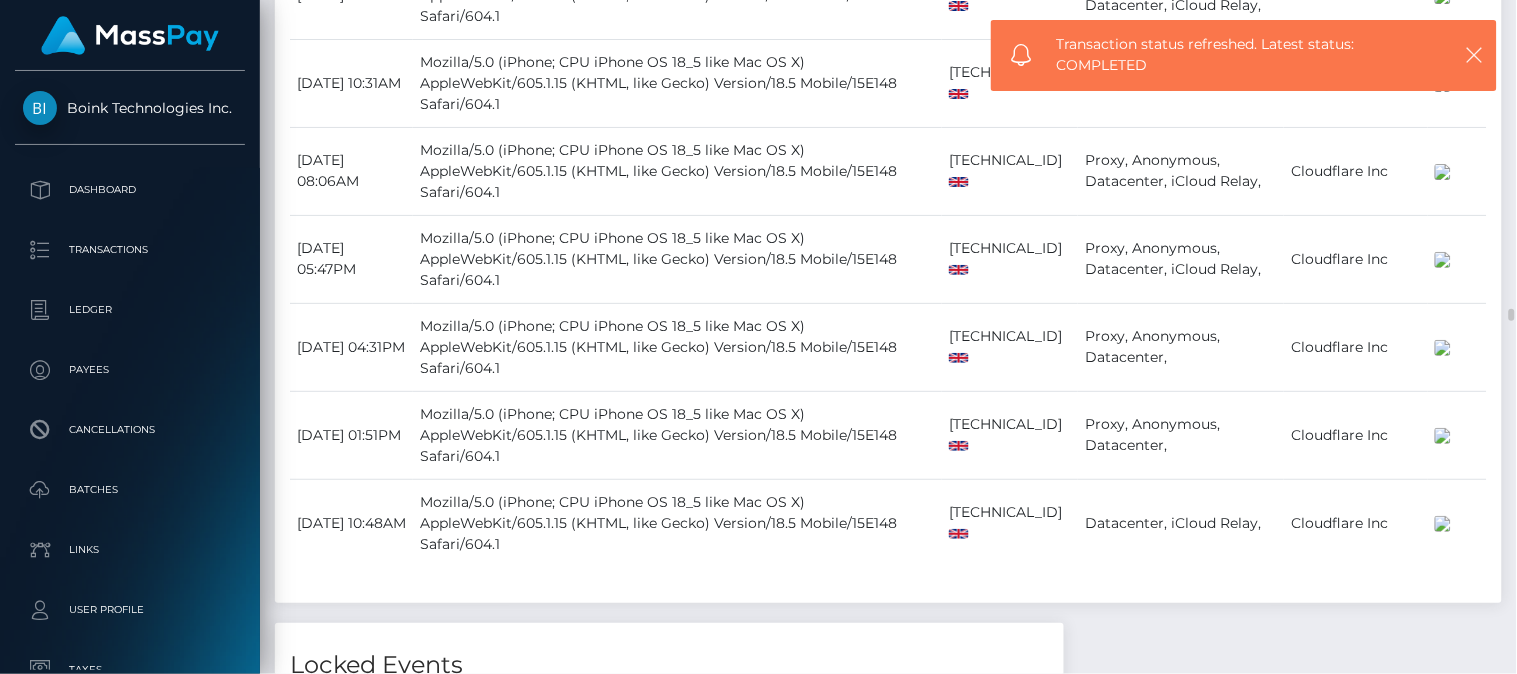 click on "Completed" at bounding box center [1414, 1308] 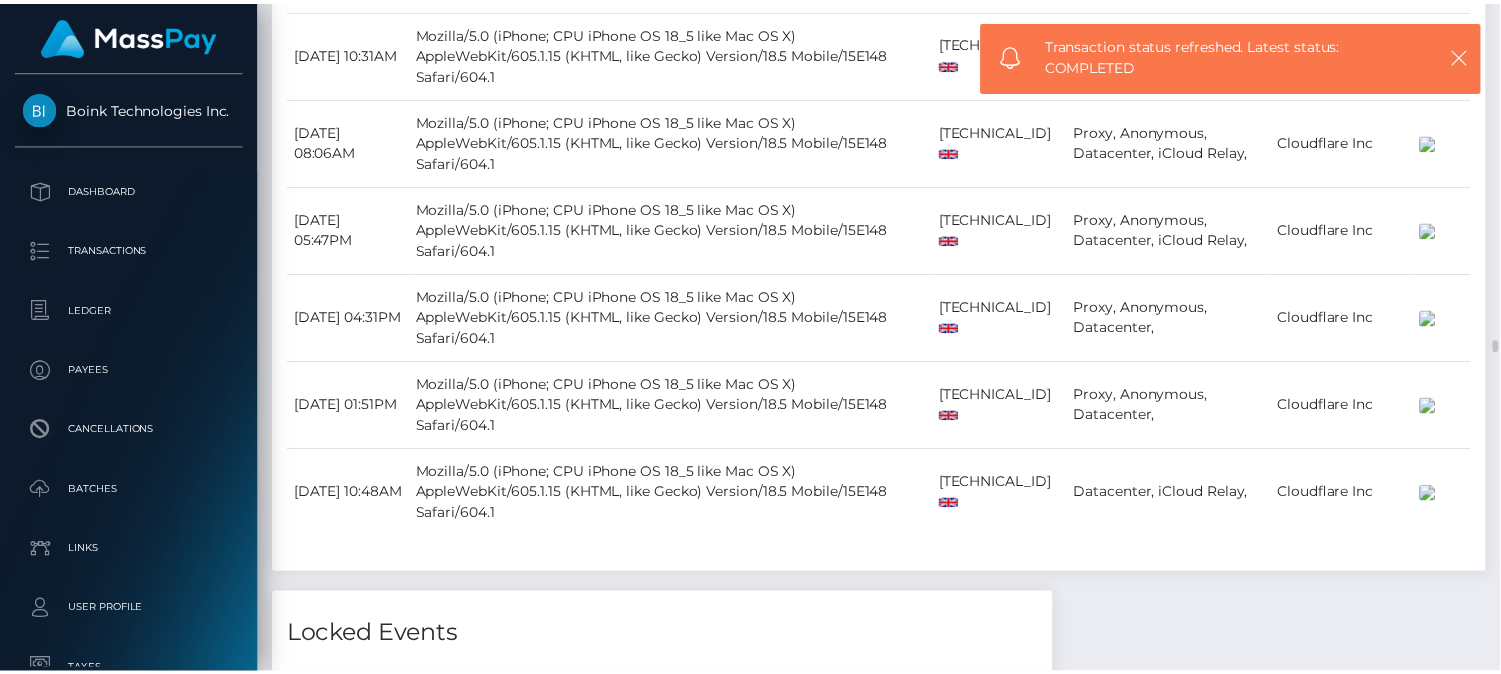 scroll, scrollTop: 16382, scrollLeft: 0, axis: vertical 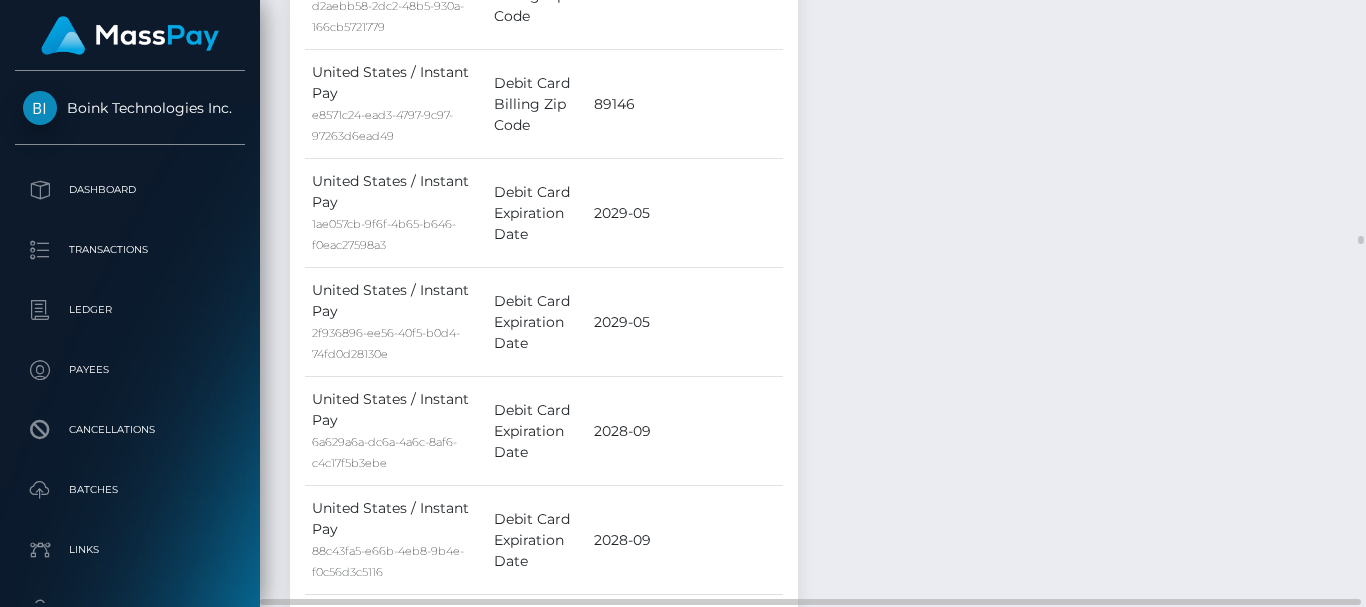 drag, startPoint x: 1458, startPoint y: 16, endPoint x: 844, endPoint y: 56, distance: 615.3016 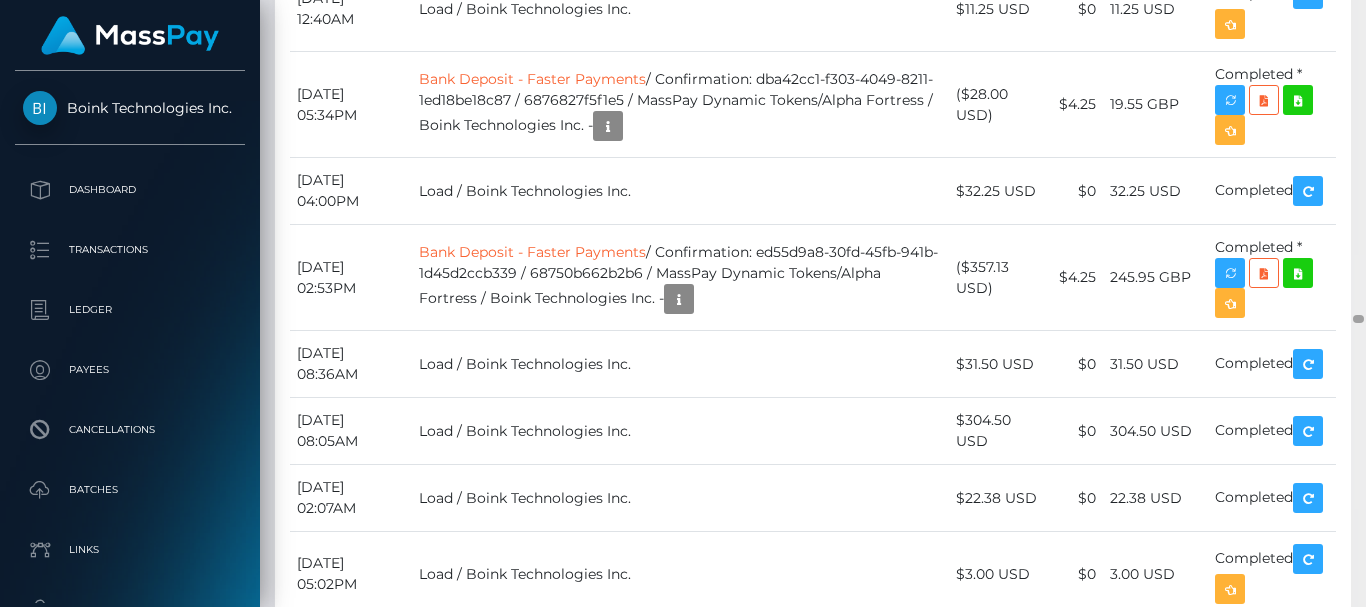 drag, startPoint x: 1359, startPoint y: 238, endPoint x: 1365, endPoint y: 316, distance: 78.23043 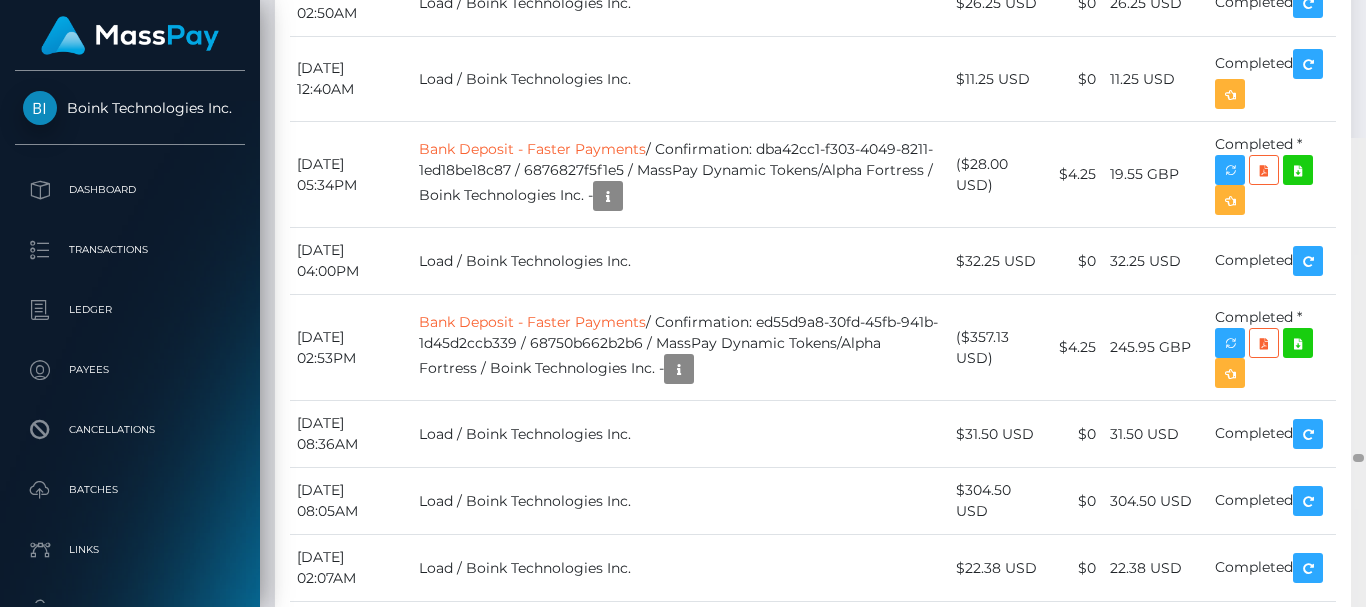 scroll, scrollTop: 21918, scrollLeft: 0, axis: vertical 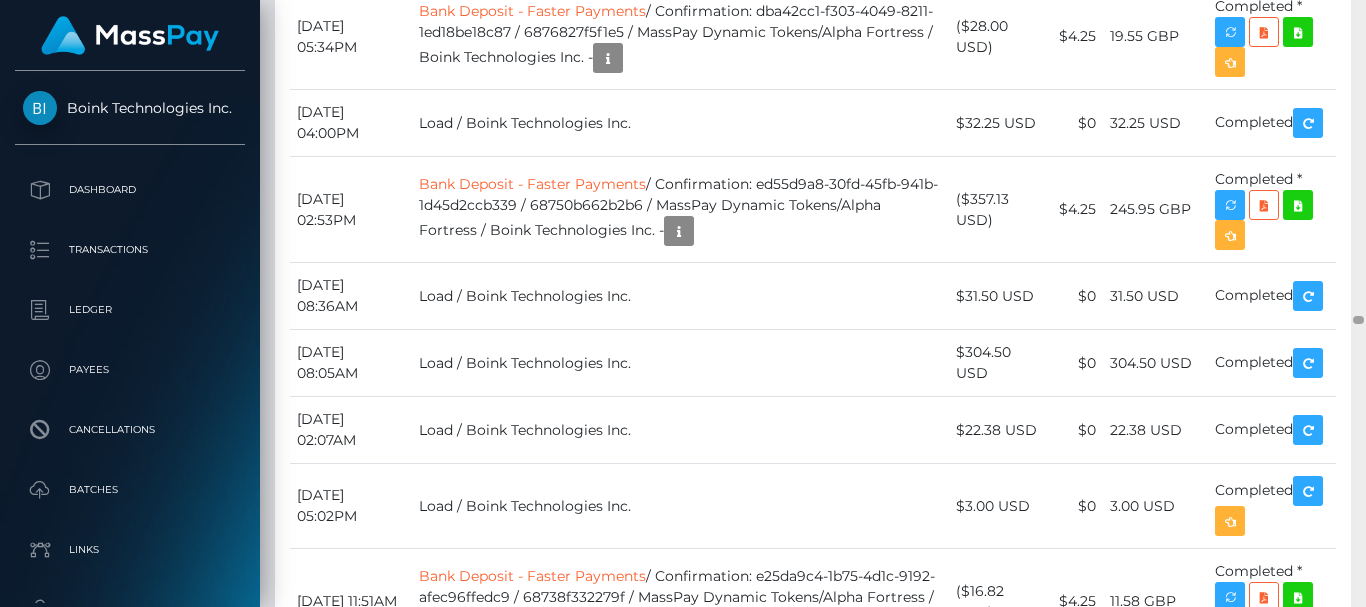 click at bounding box center [1358, 320] 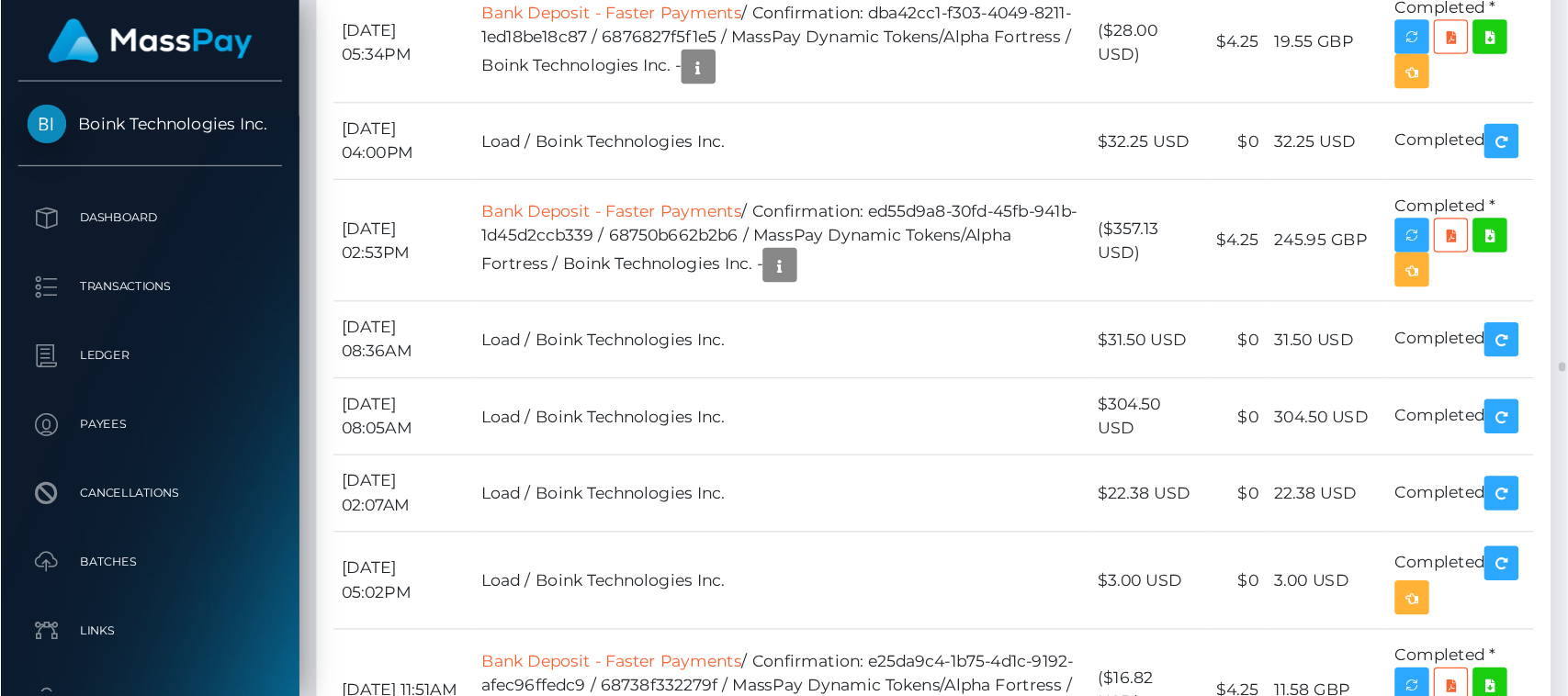 scroll, scrollTop: 220, scrollLeft: 301, axis: both 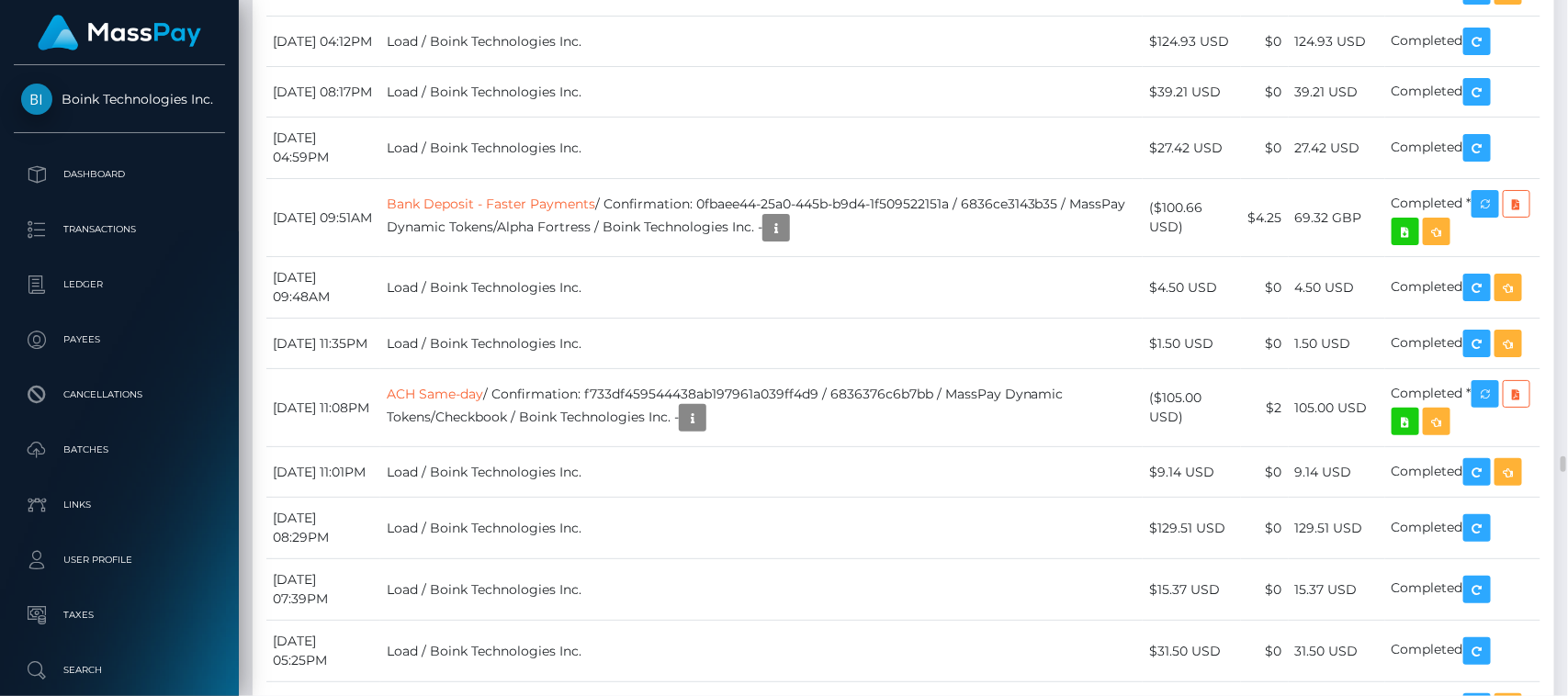 drag, startPoint x: 1187, startPoint y: 0, endPoint x: 1121, endPoint y: 391, distance: 396.53121 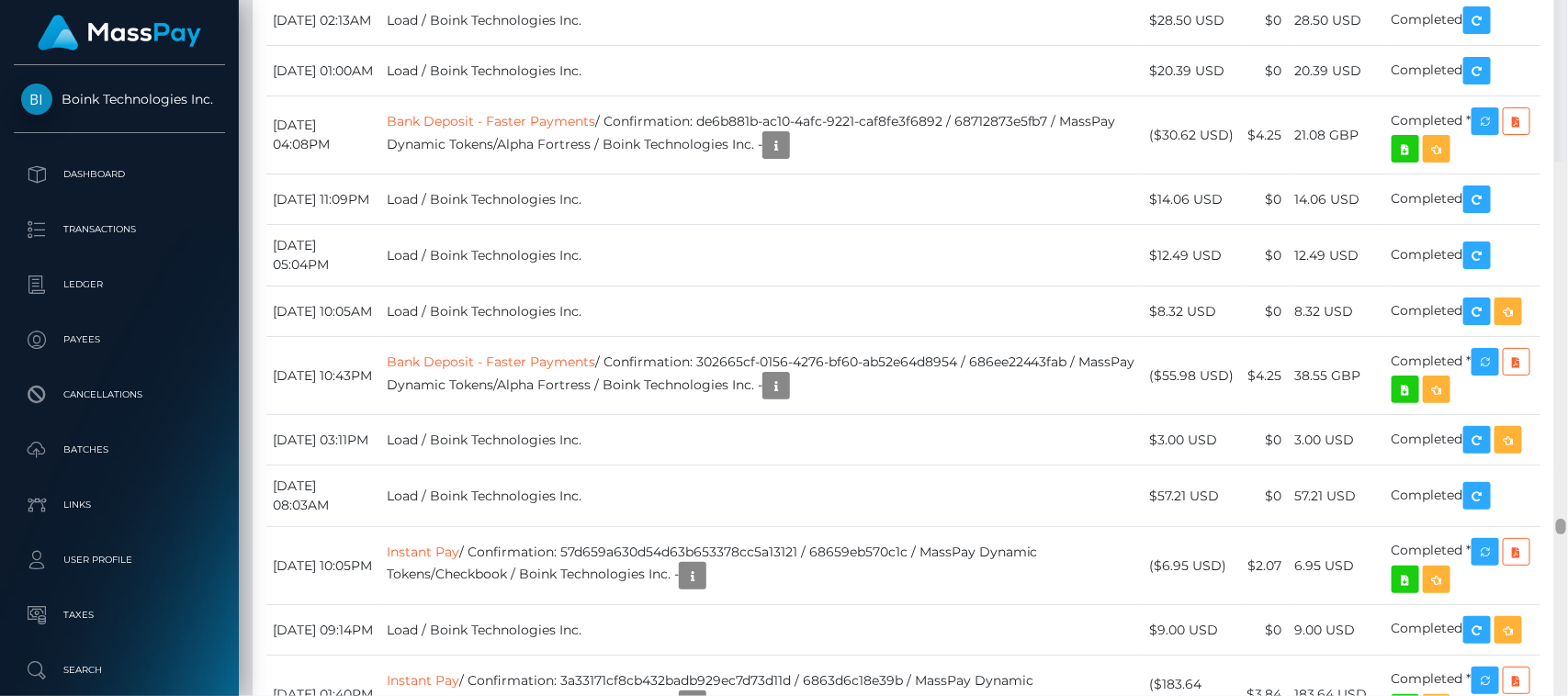 drag, startPoint x: 1560, startPoint y: 457, endPoint x: 1559, endPoint y: 354, distance: 103.00485 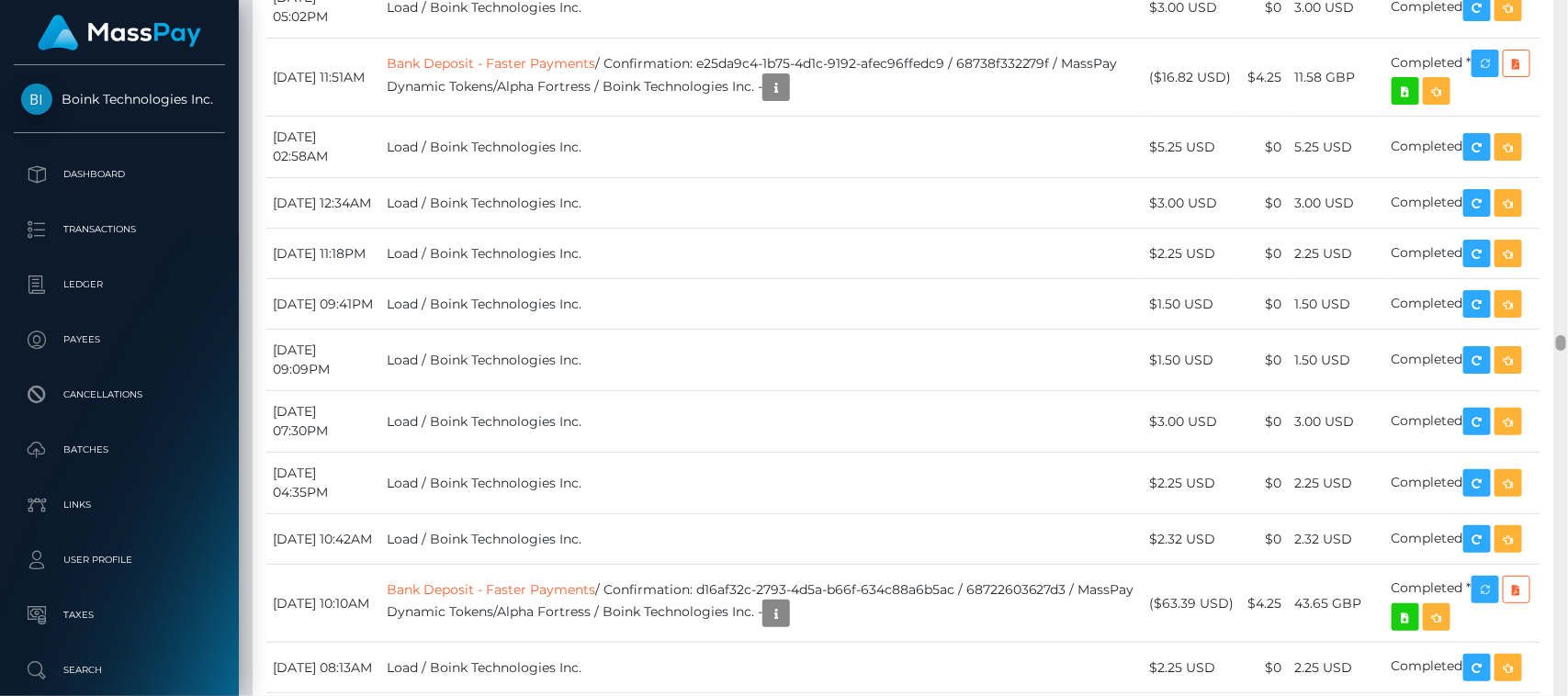 scroll, scrollTop: 14822, scrollLeft: 0, axis: vertical 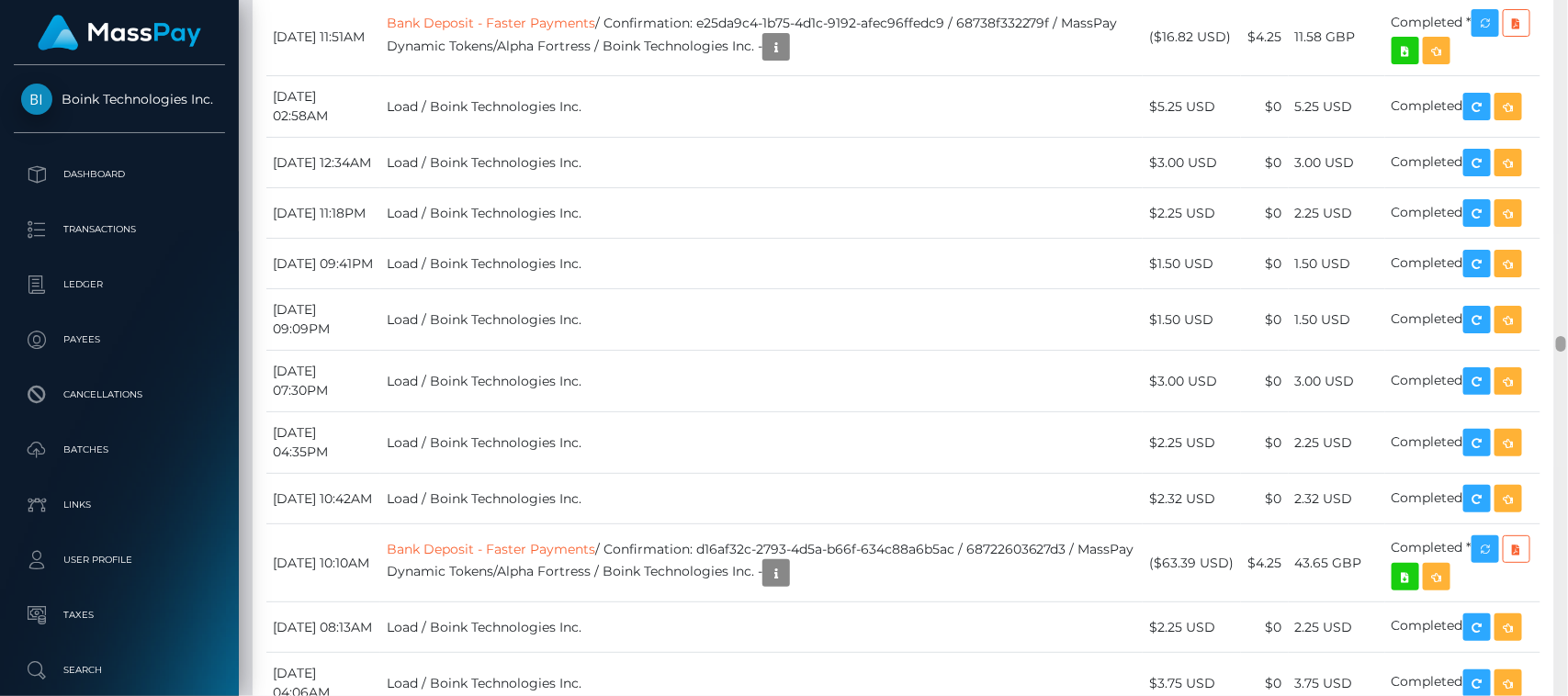 drag, startPoint x: 1559, startPoint y: 354, endPoint x: 1560, endPoint y: 337, distance: 17.029386 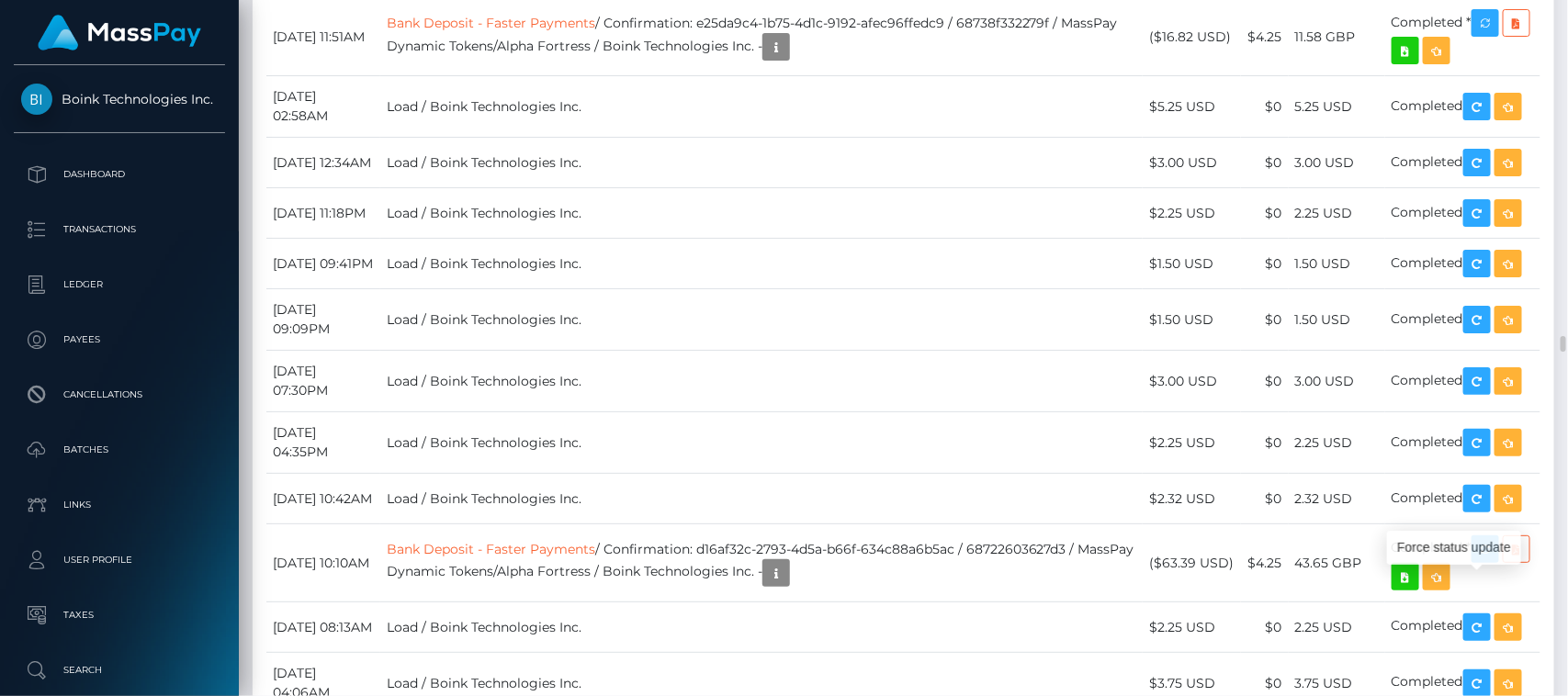 scroll, scrollTop: 220, scrollLeft: 406, axis: both 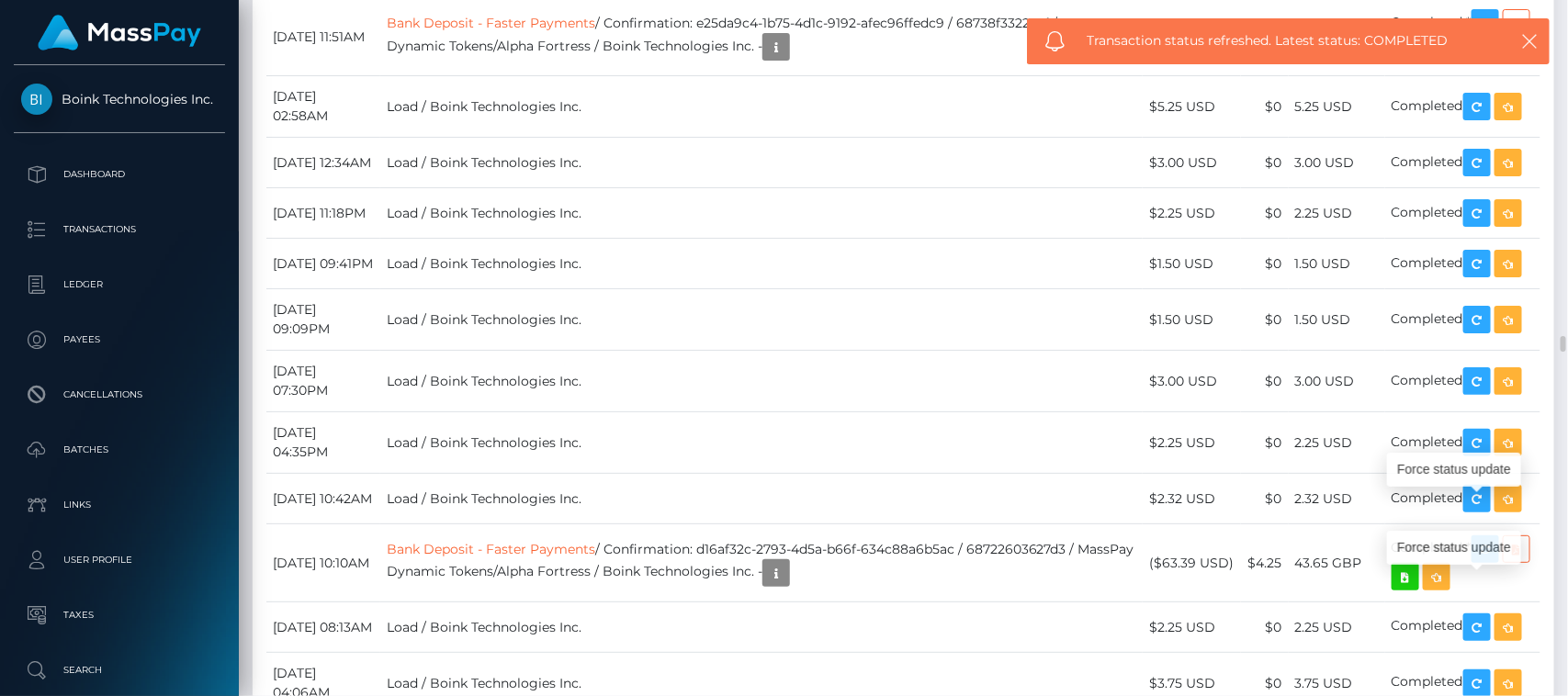 click at bounding box center (1485, -1084) 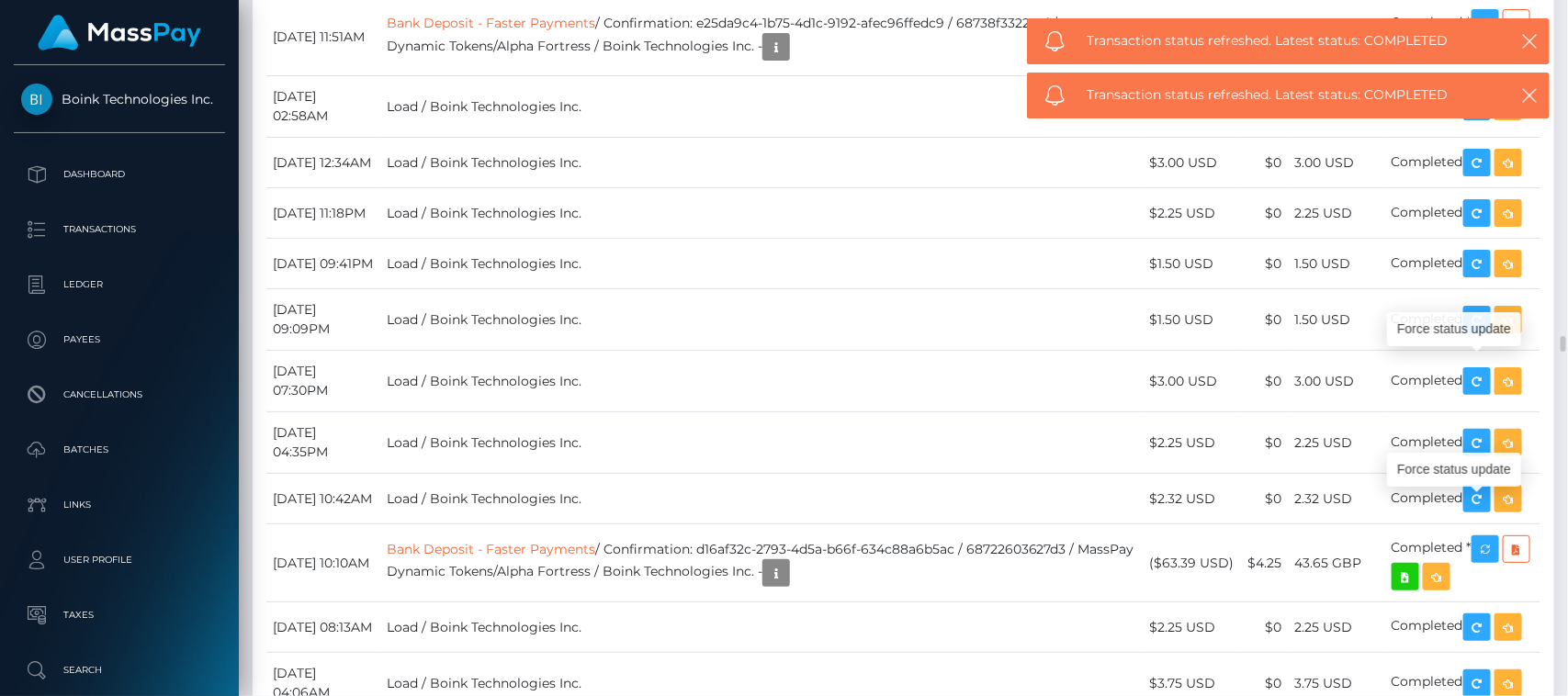scroll, scrollTop: 220, scrollLeft: 406, axis: both 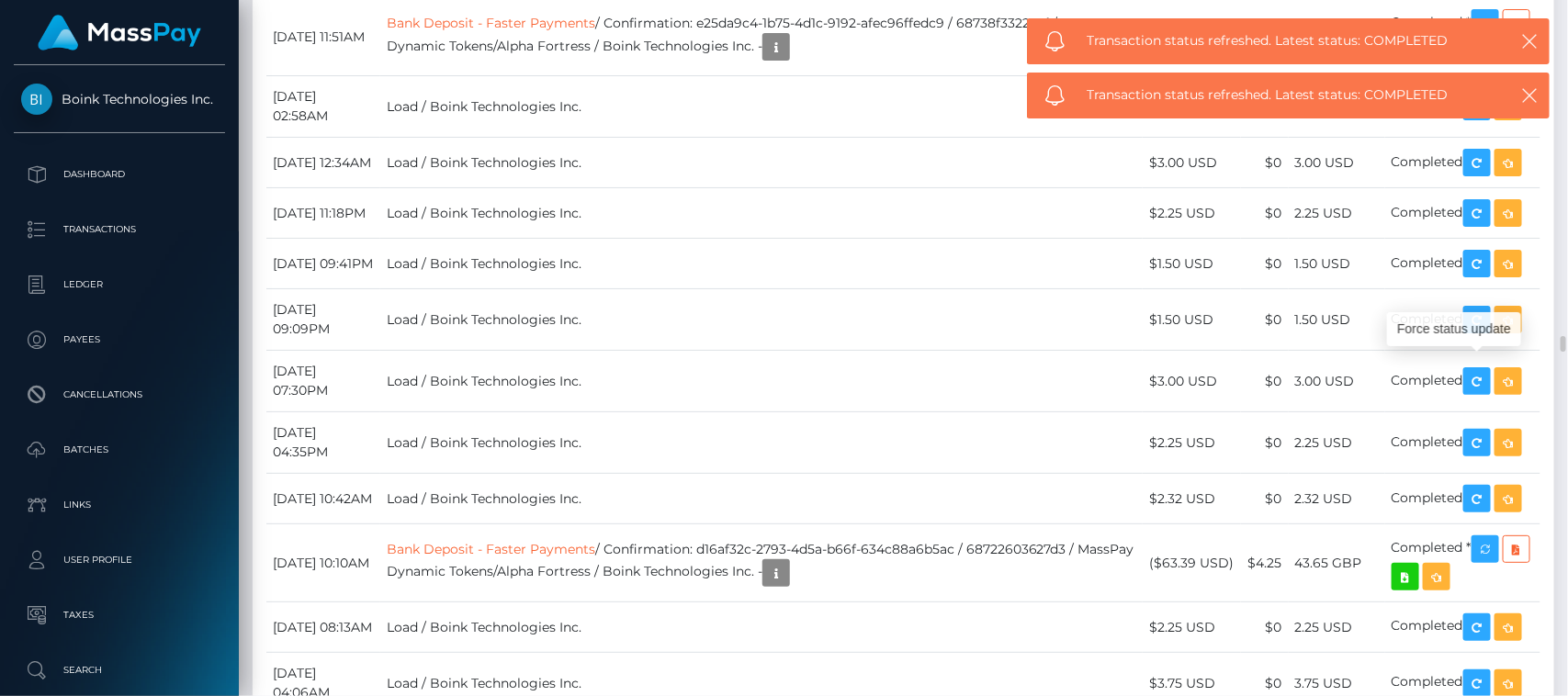 click at bounding box center [1485, -1224] 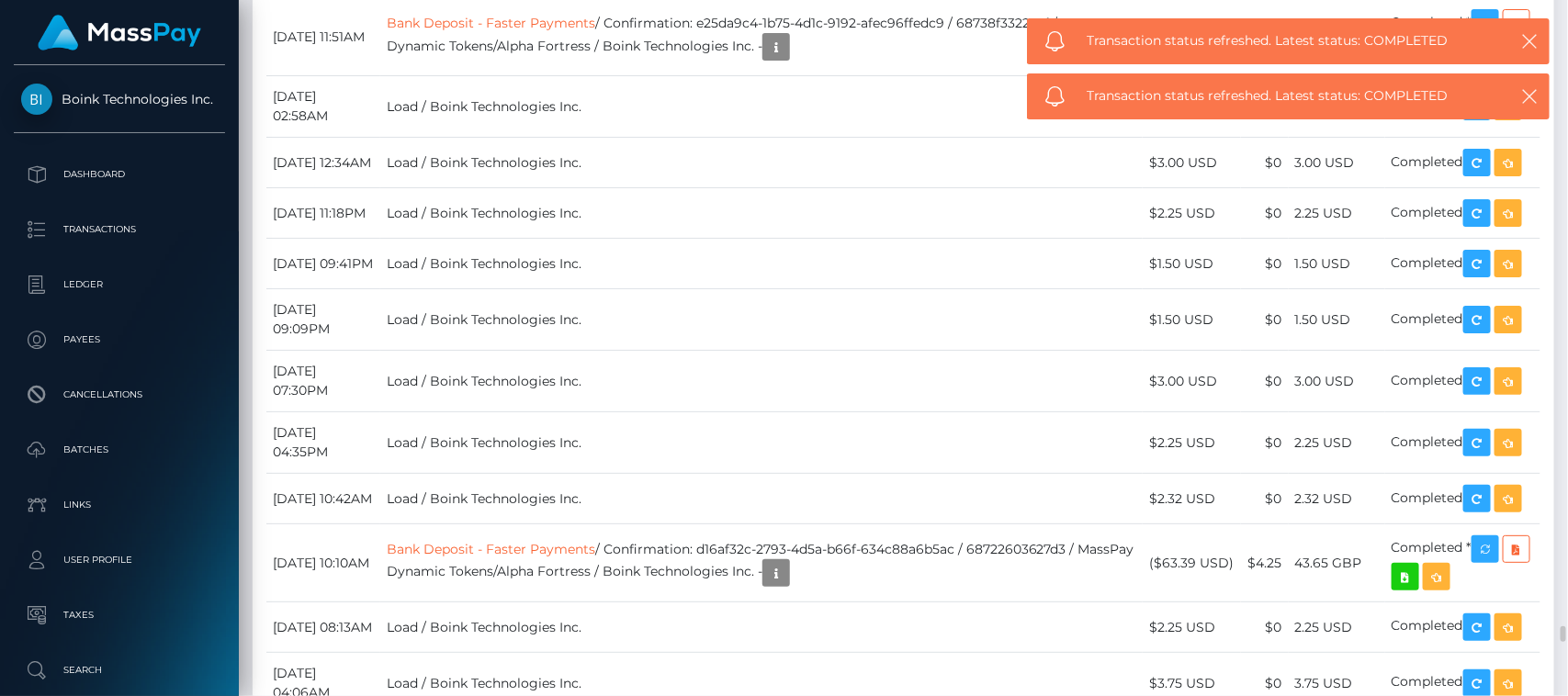 scroll, scrollTop: 15105, scrollLeft: 0, axis: vertical 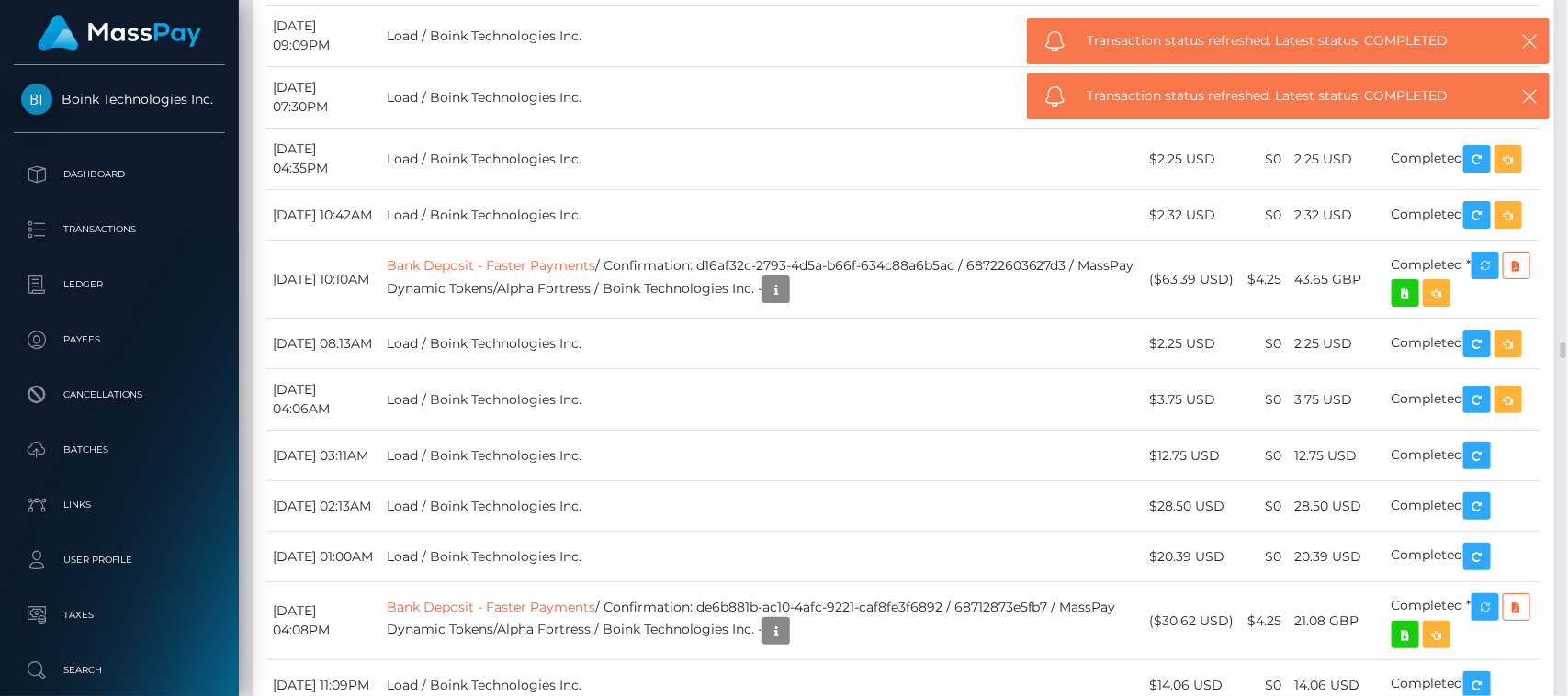 click on "Date/Time
Description
Amount
Fee
Received
Status
Bank Deposit - Faster Payments" at bounding box center (903, 5809) 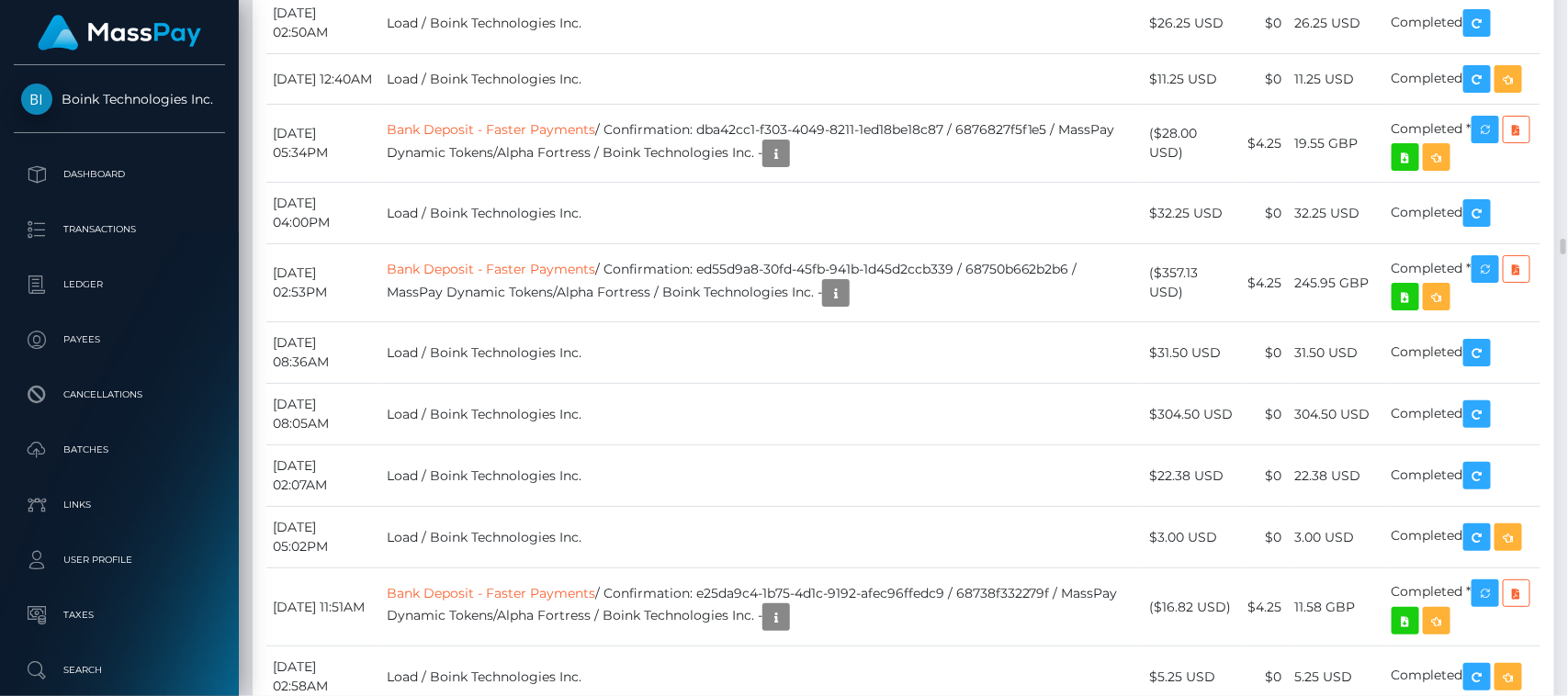 scroll, scrollTop: 14141, scrollLeft: 0, axis: vertical 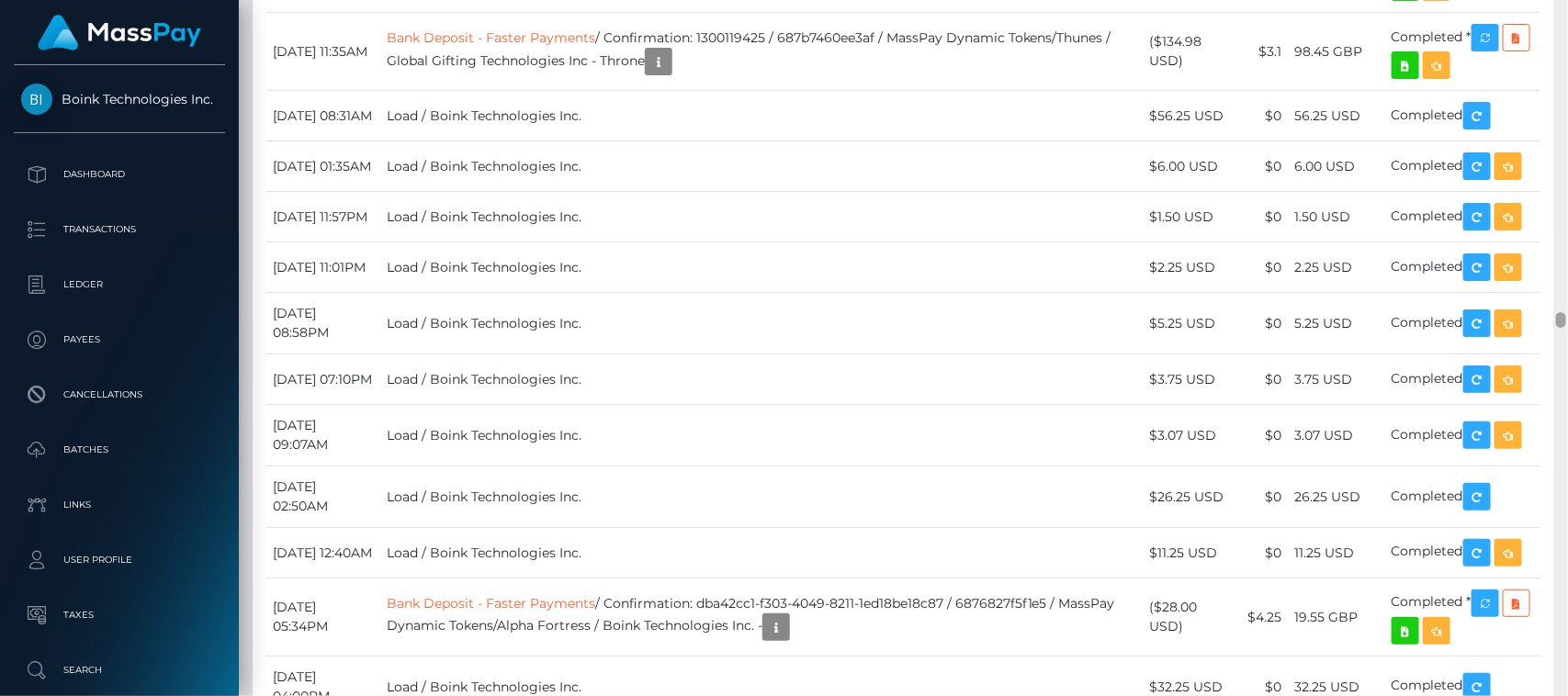 click at bounding box center (1561, 320) 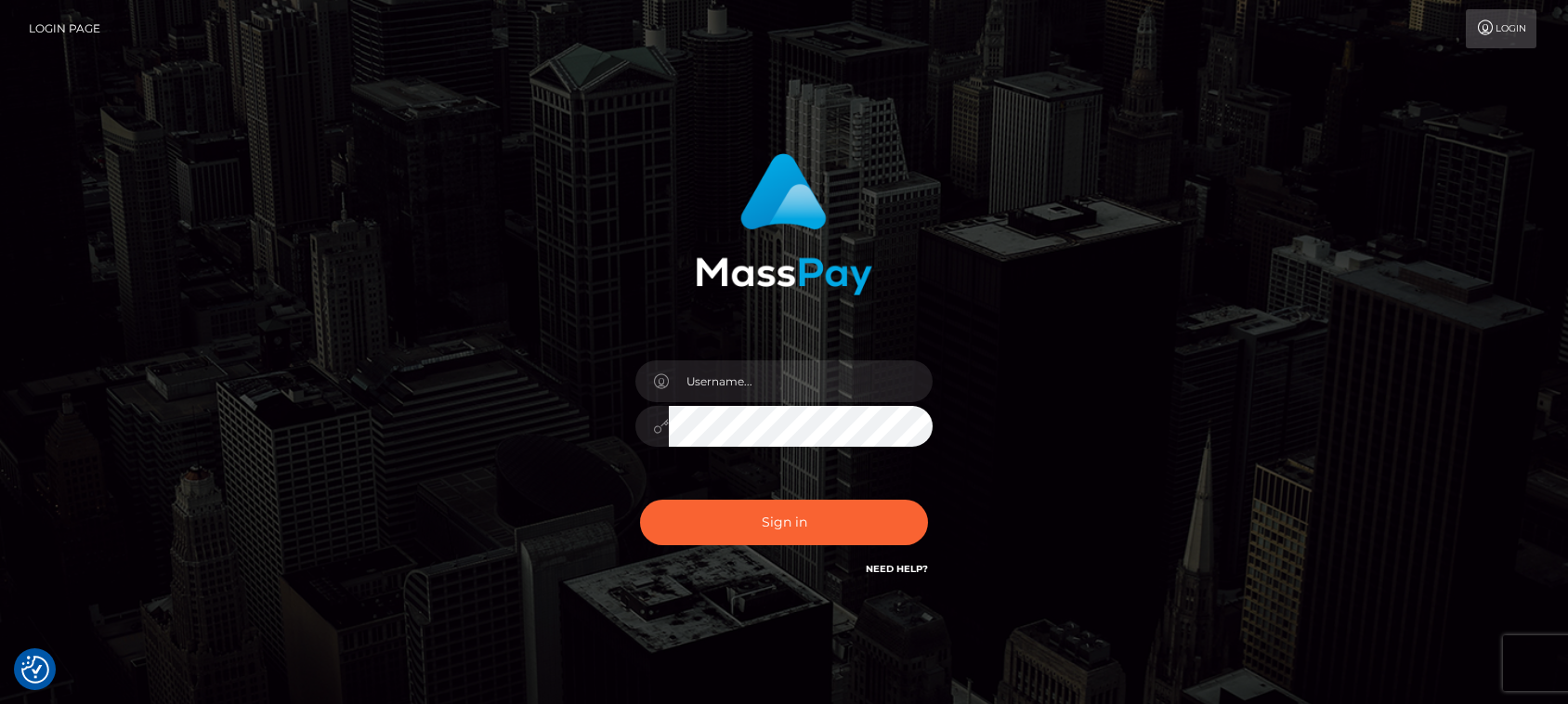 scroll, scrollTop: 0, scrollLeft: 0, axis: both 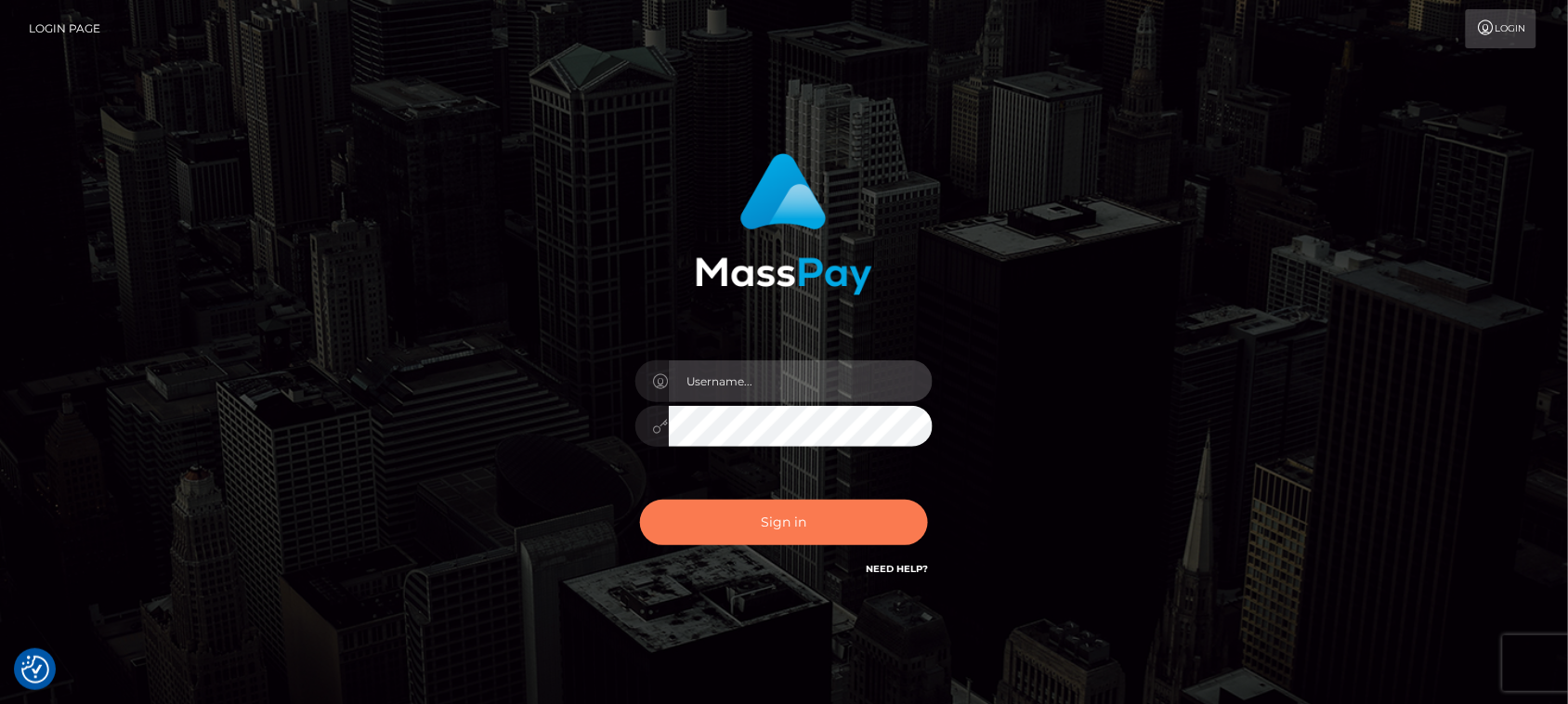 type on "fr.es" 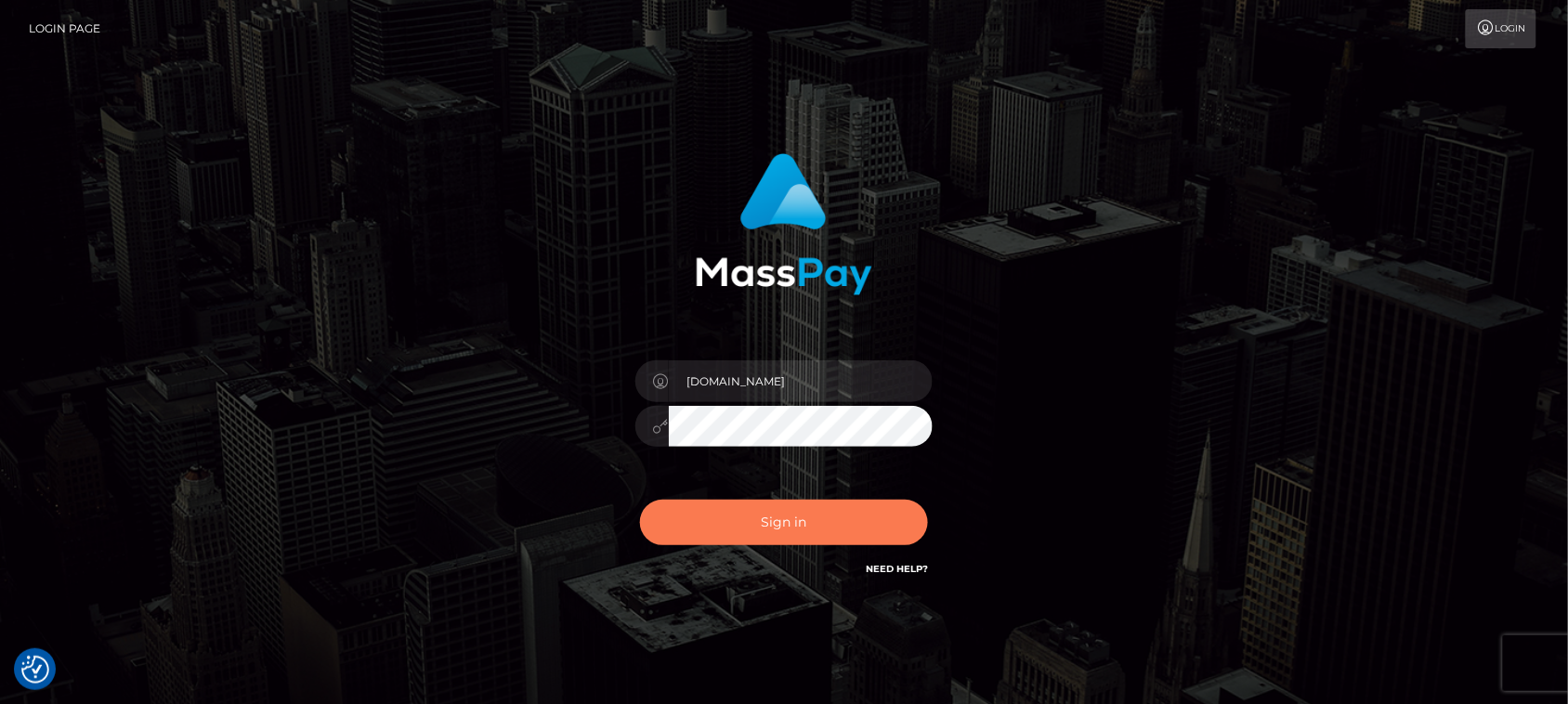 click on "Sign in" at bounding box center [784, 522] 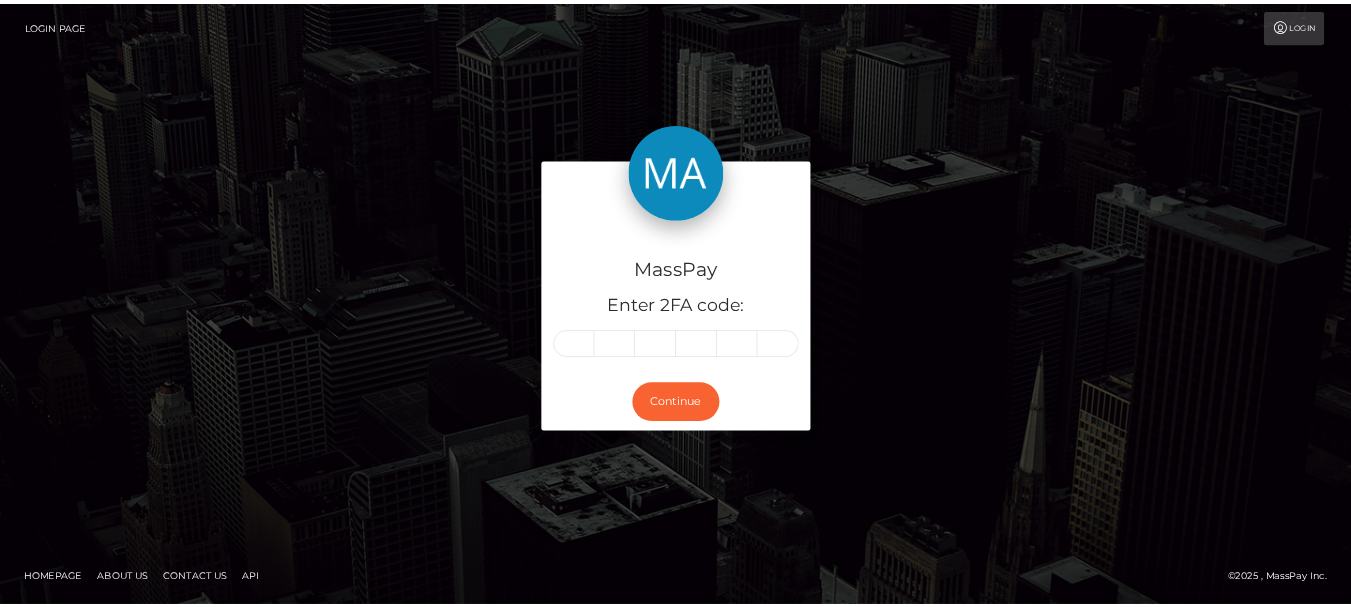 scroll, scrollTop: 0, scrollLeft: 0, axis: both 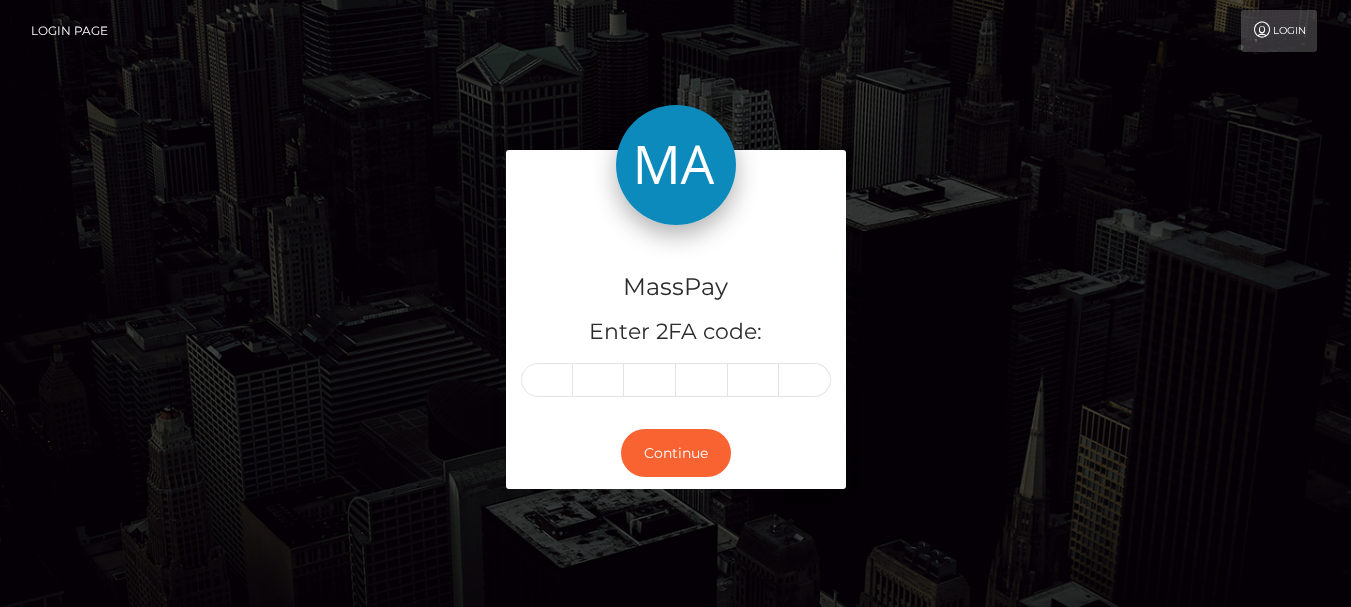 drag, startPoint x: 1472, startPoint y: 15, endPoint x: 1011, endPoint y: 252, distance: 518.35315 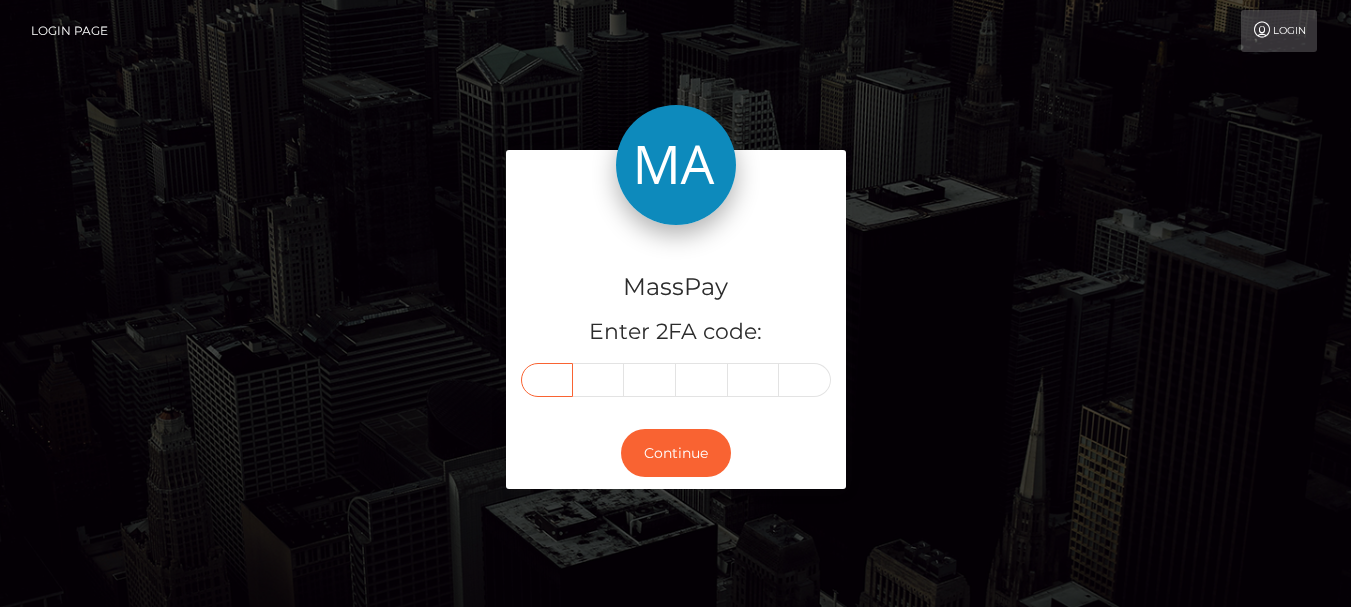 click at bounding box center [547, 380] 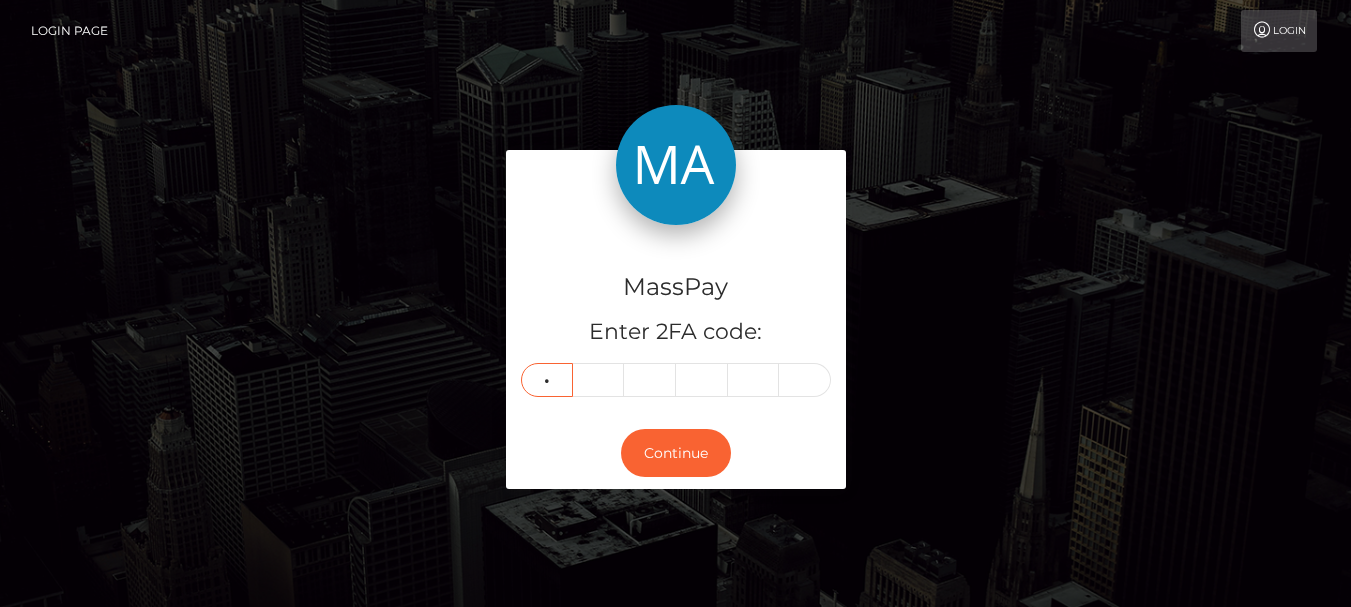 type on "5" 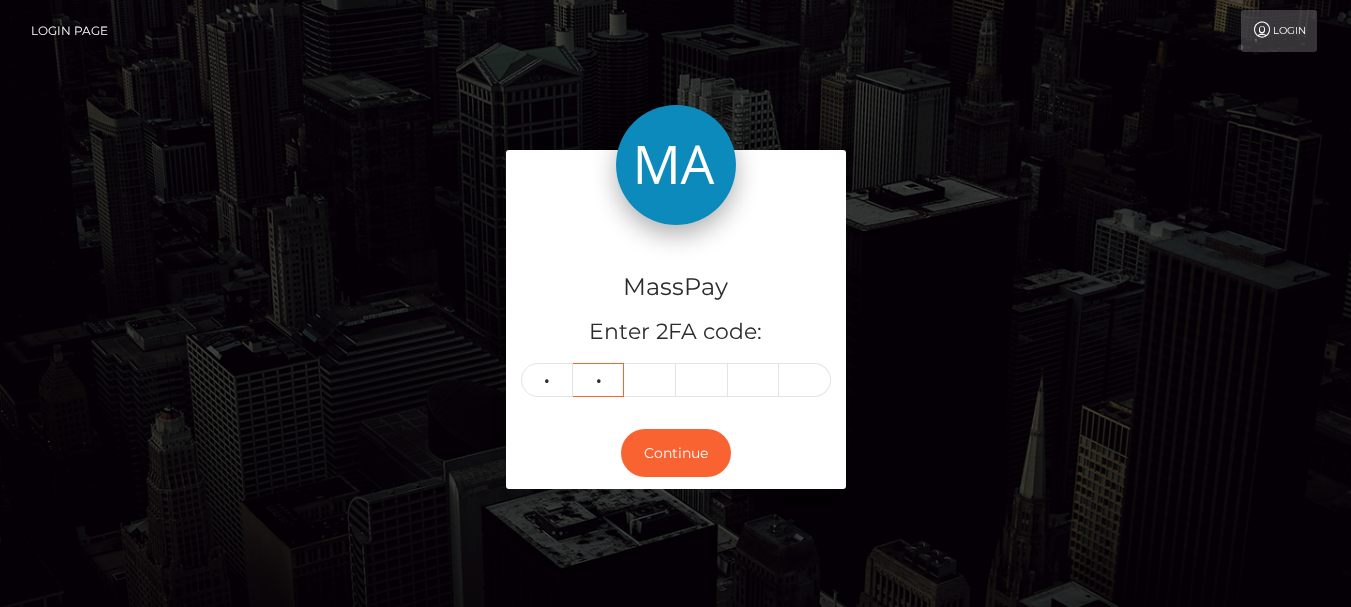 type on "4" 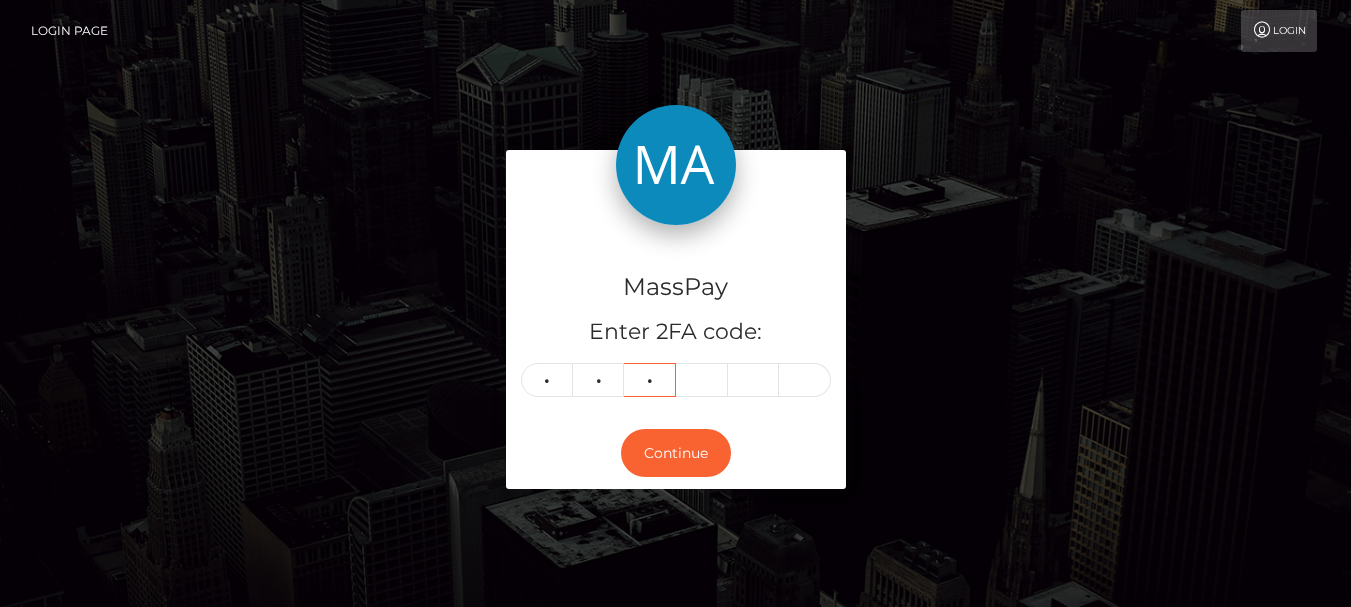 type on "8" 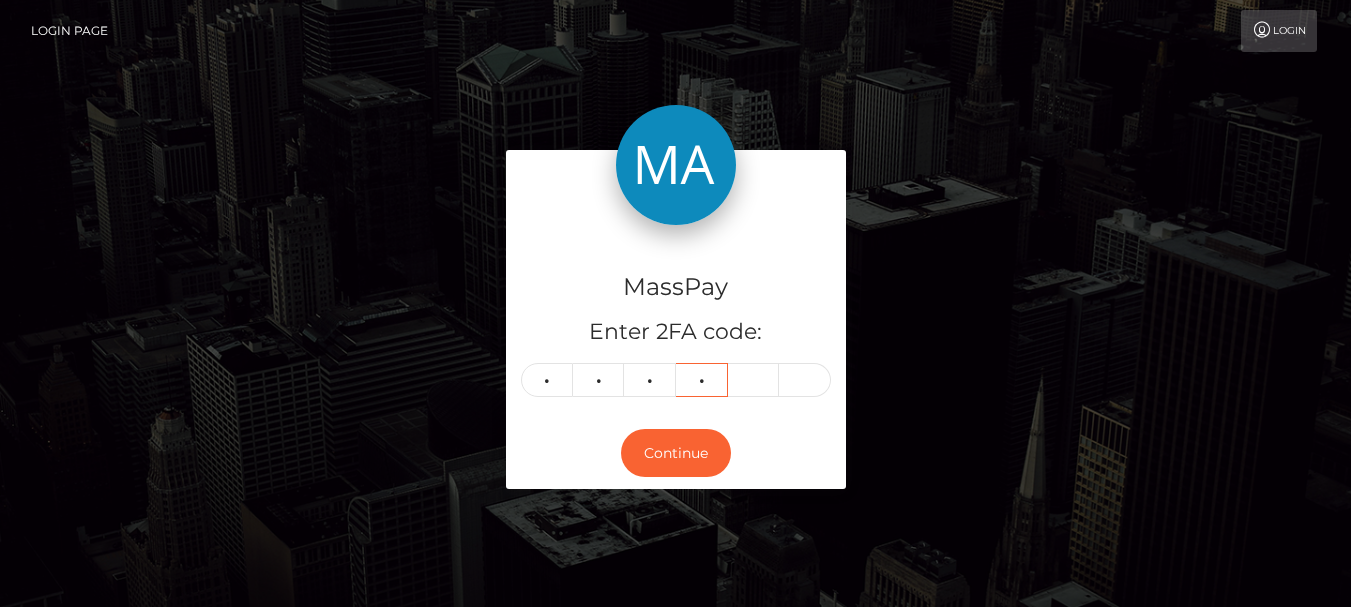 type on "0" 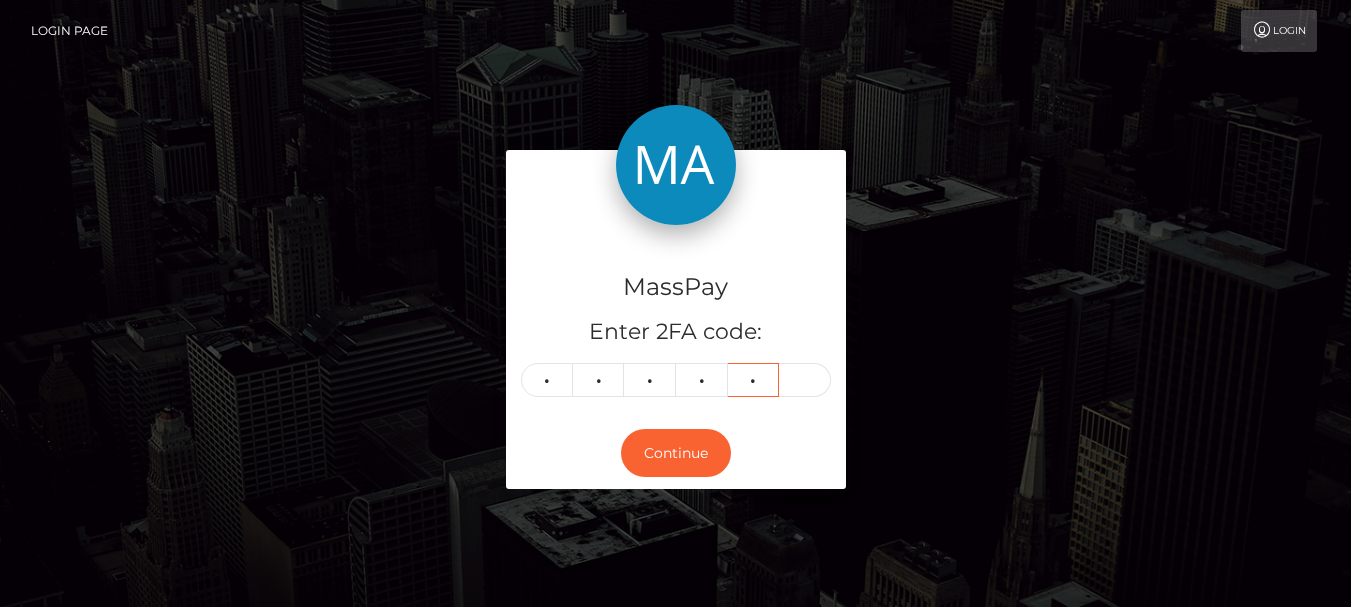 type on "4" 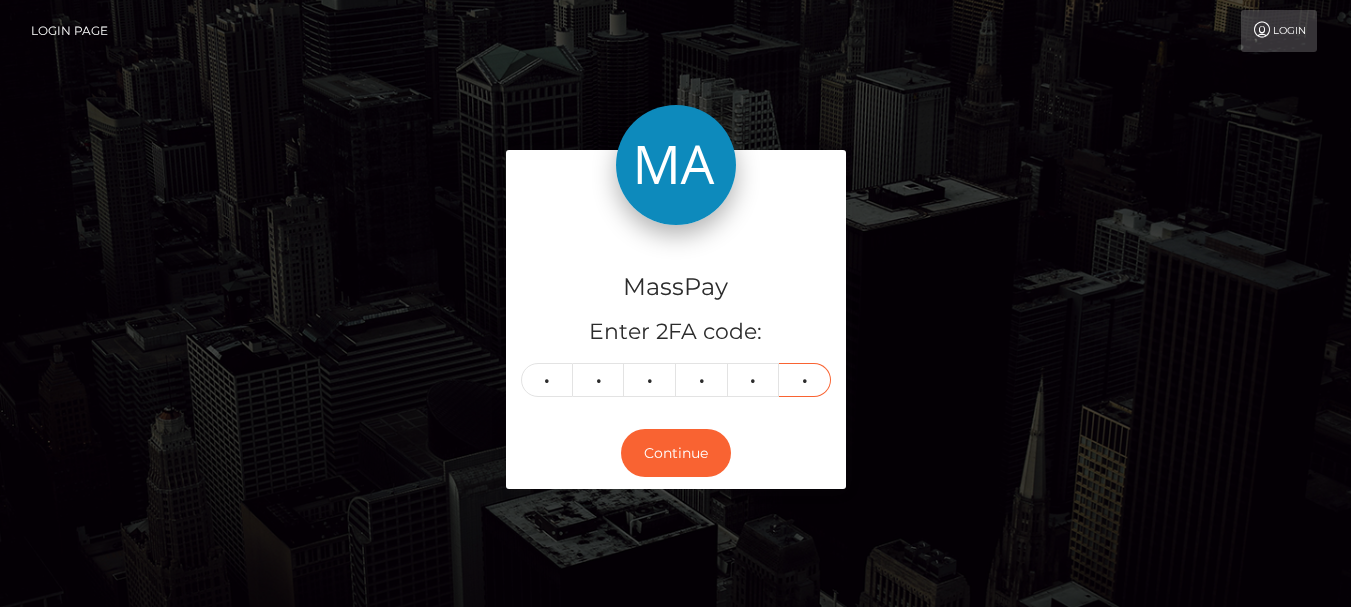 type on "7" 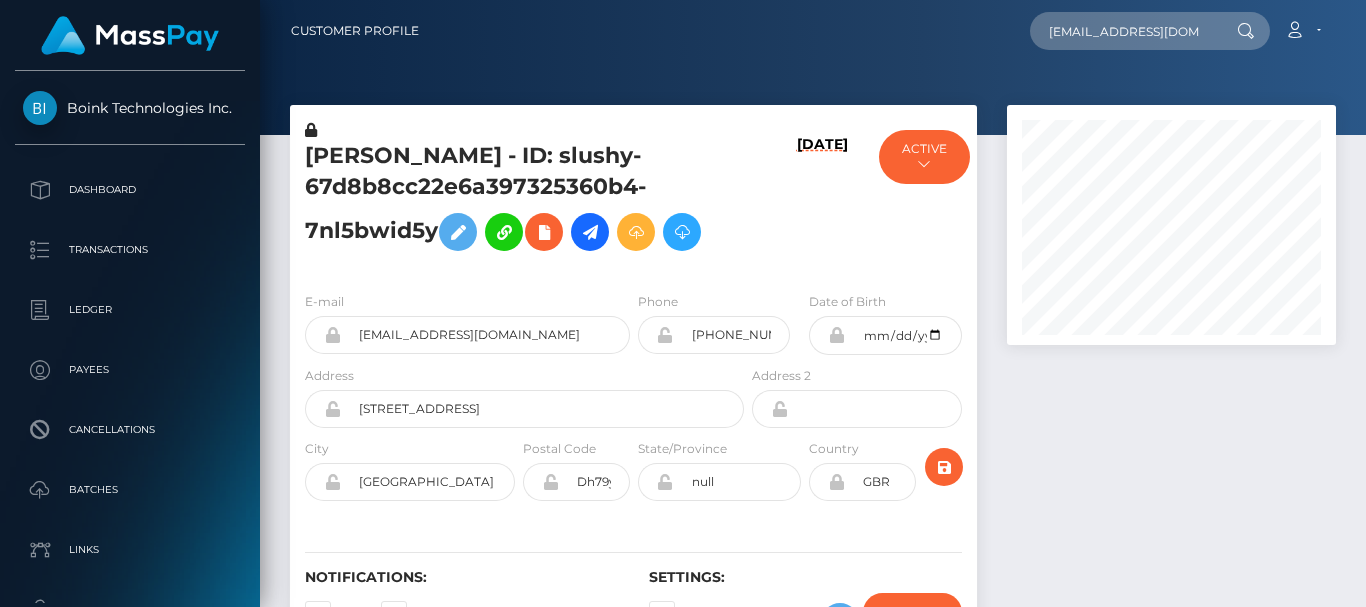 scroll, scrollTop: 0, scrollLeft: 0, axis: both 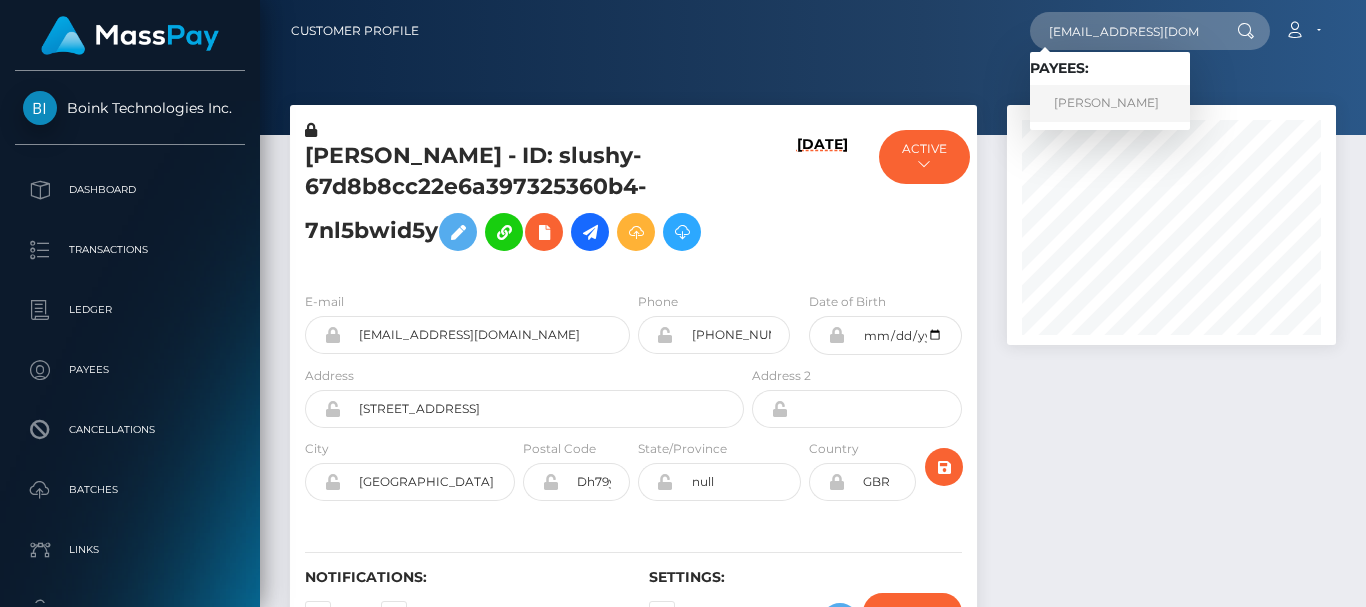 click on "[PERSON_NAME]" at bounding box center (1110, 103) 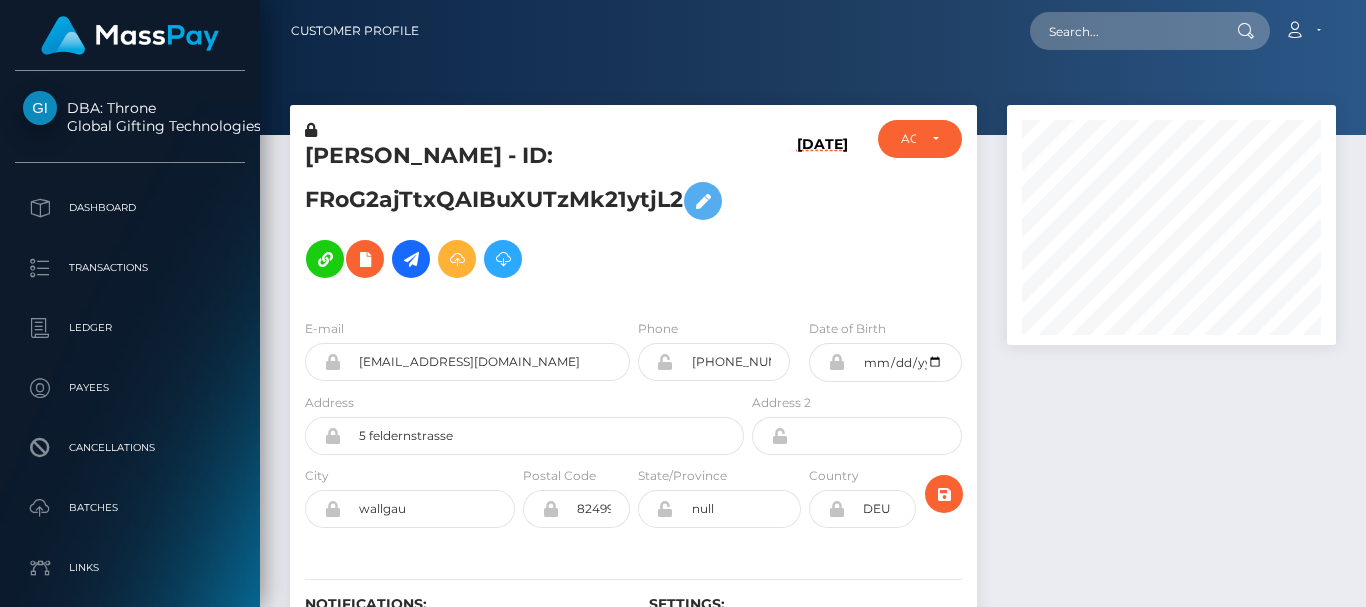 scroll, scrollTop: 0, scrollLeft: 0, axis: both 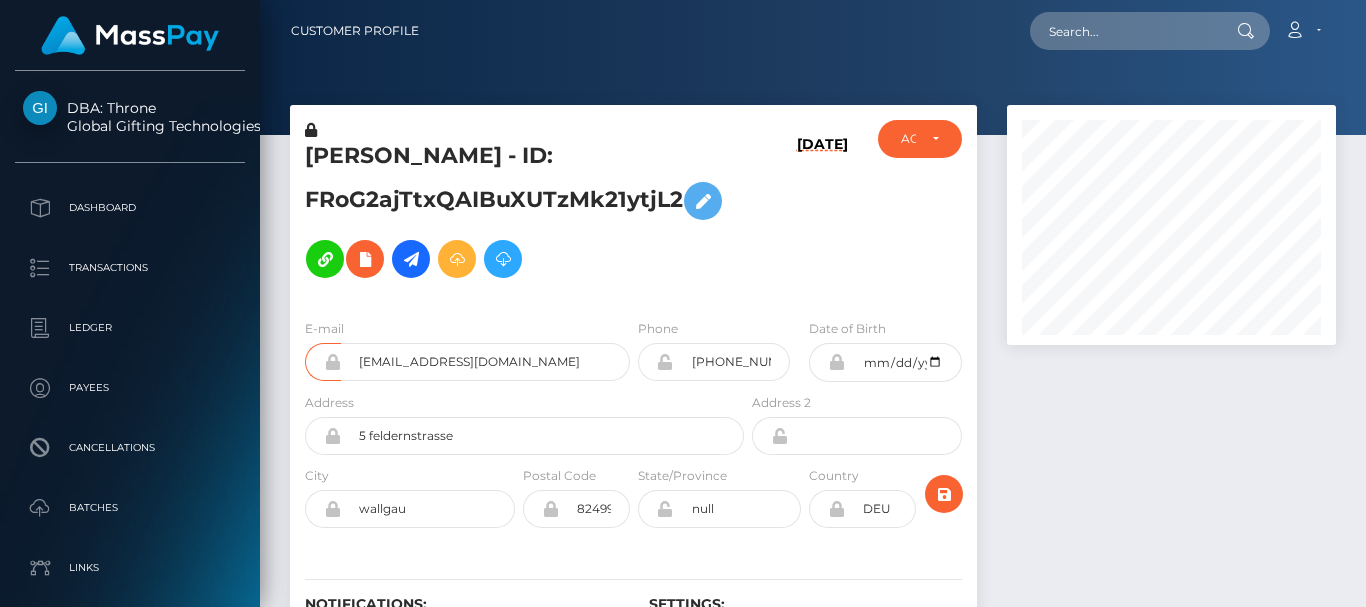 click at bounding box center (1171, 407) 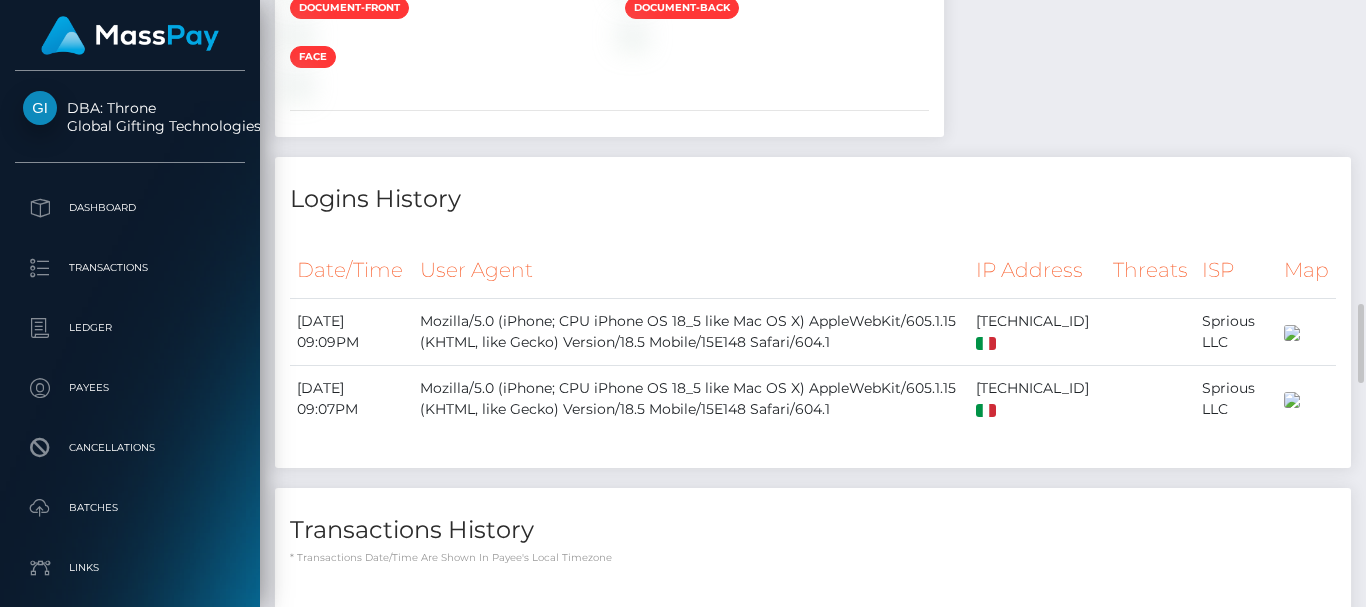 scroll, scrollTop: 2130, scrollLeft: 0, axis: vertical 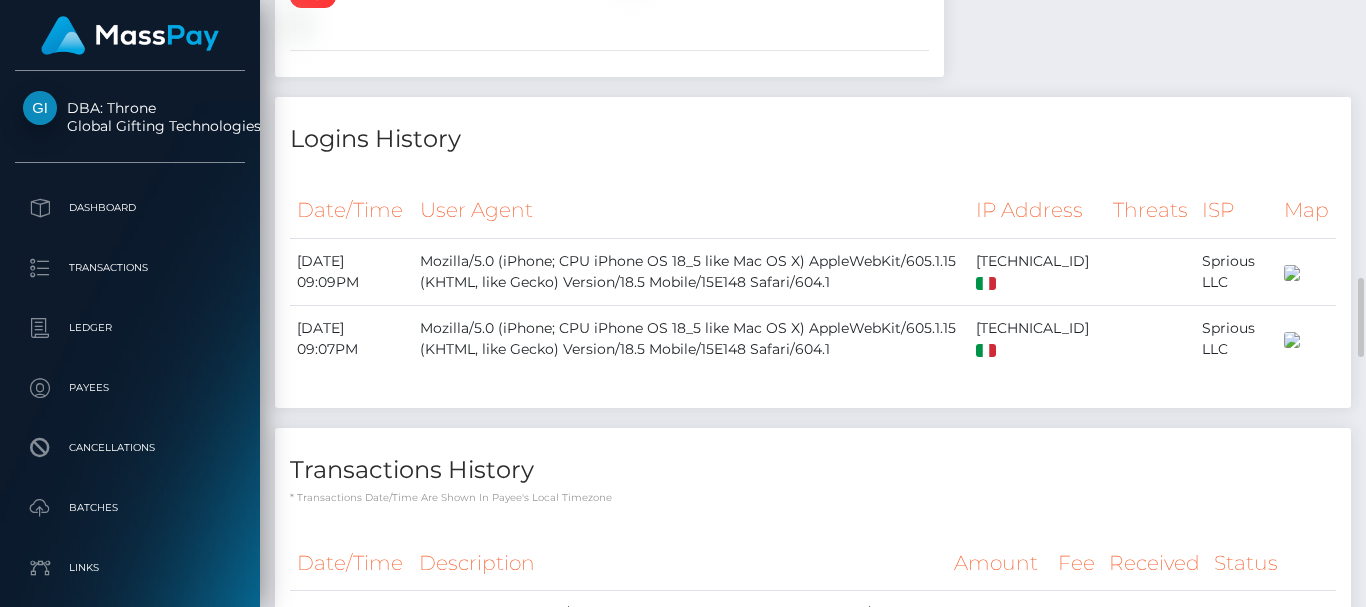 click at bounding box center (777, -75) 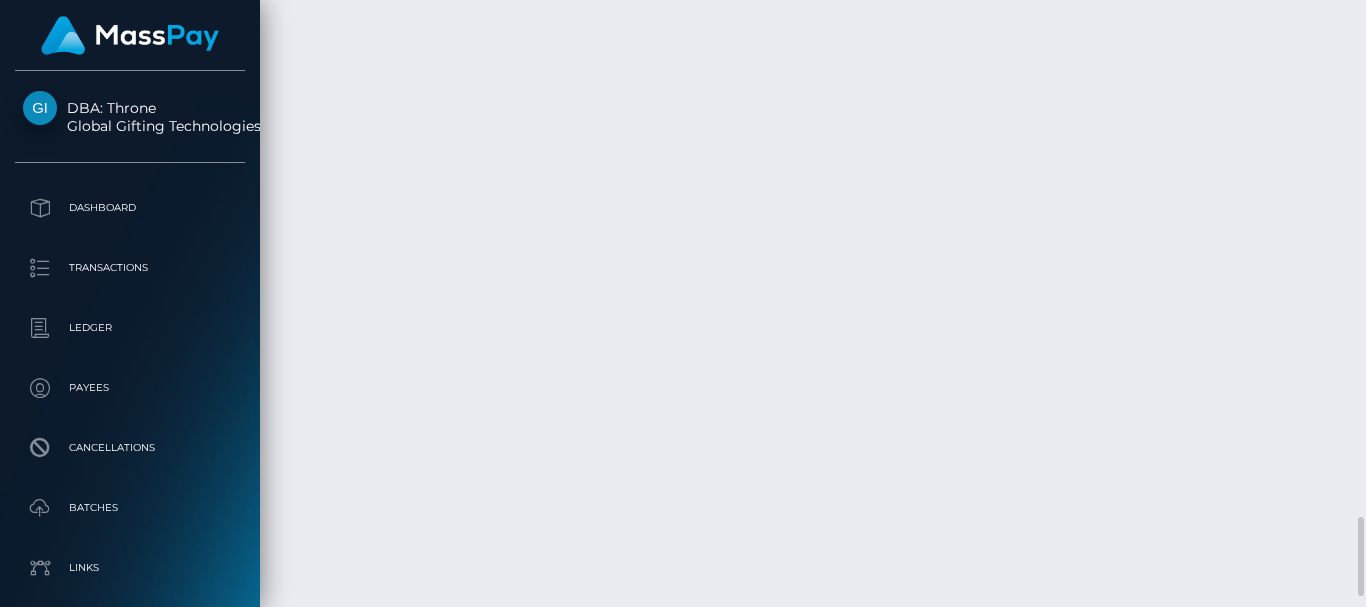 scroll, scrollTop: 3990, scrollLeft: 0, axis: vertical 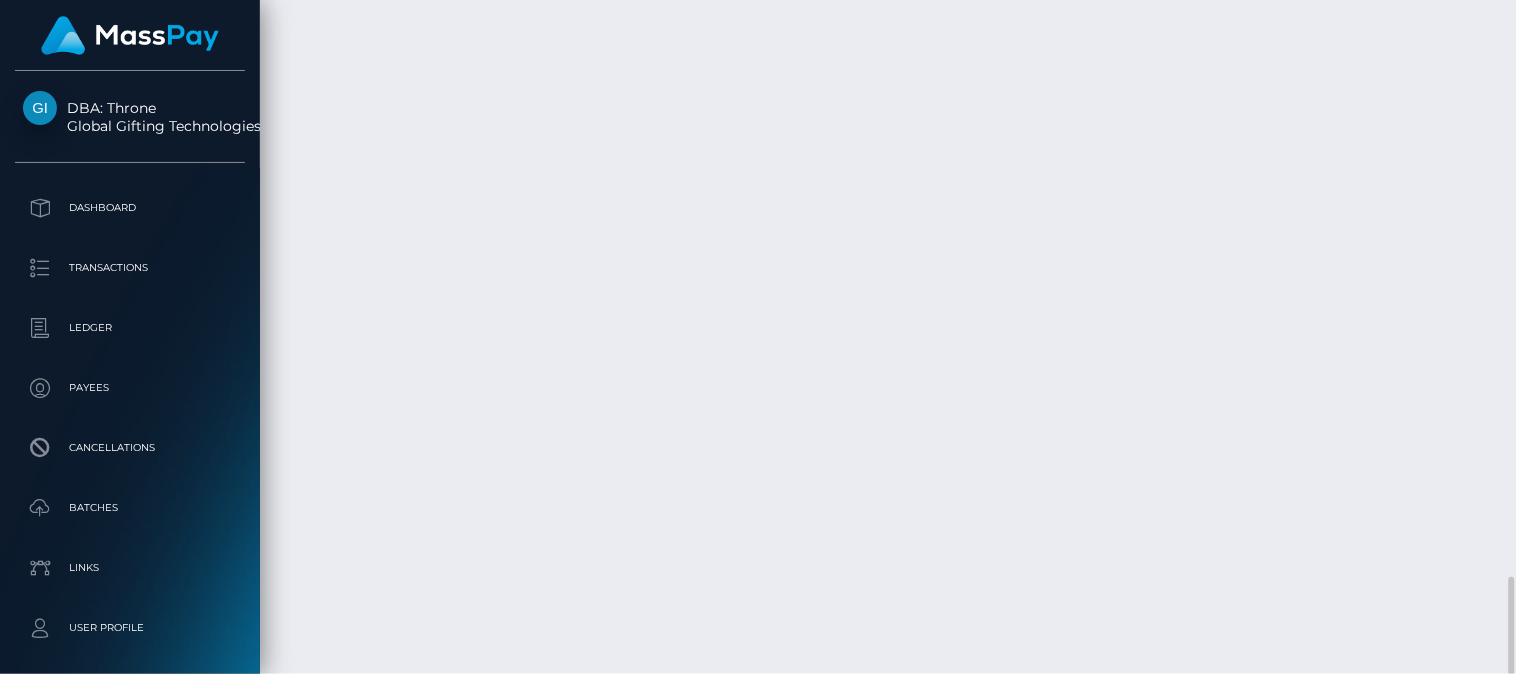 drag, startPoint x: 1334, startPoint y: 20, endPoint x: 1096, endPoint y: 297, distance: 365.2027 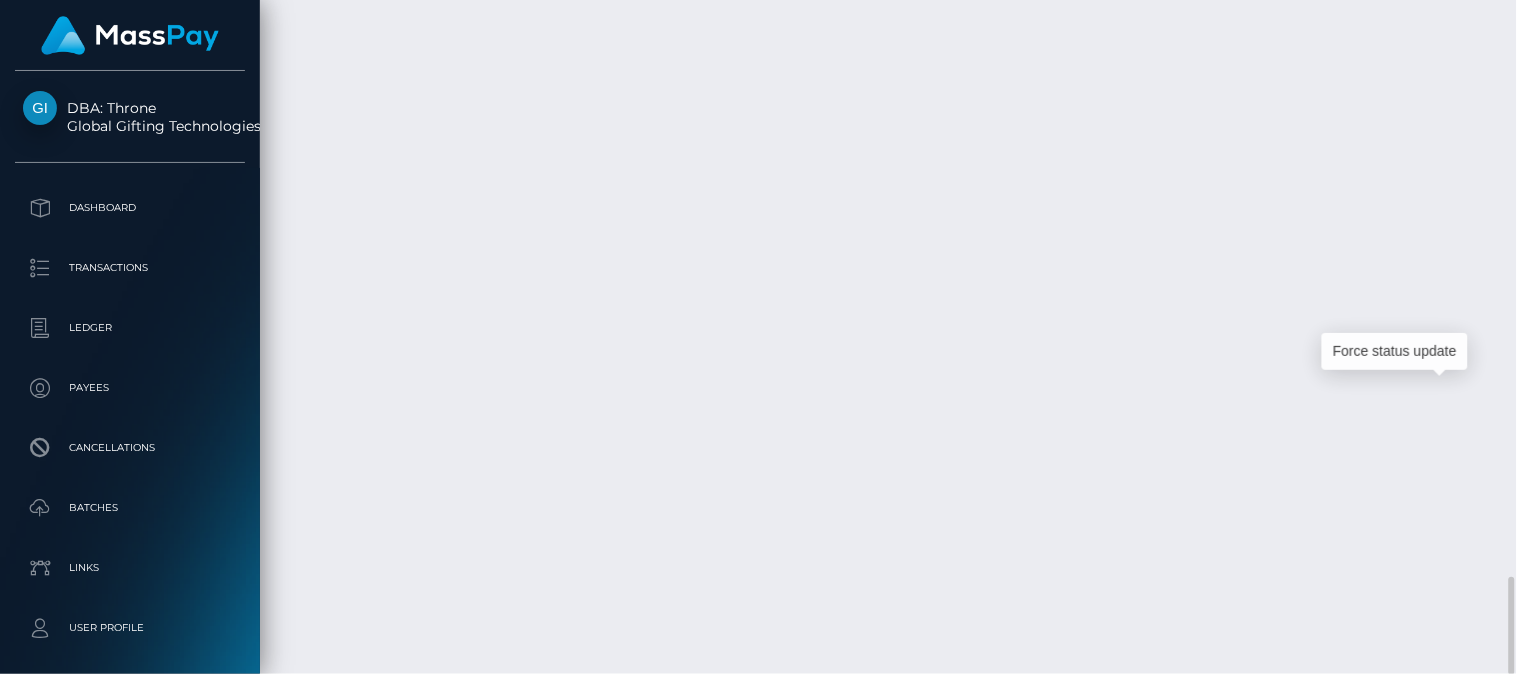 scroll, scrollTop: 240, scrollLeft: 380, axis: both 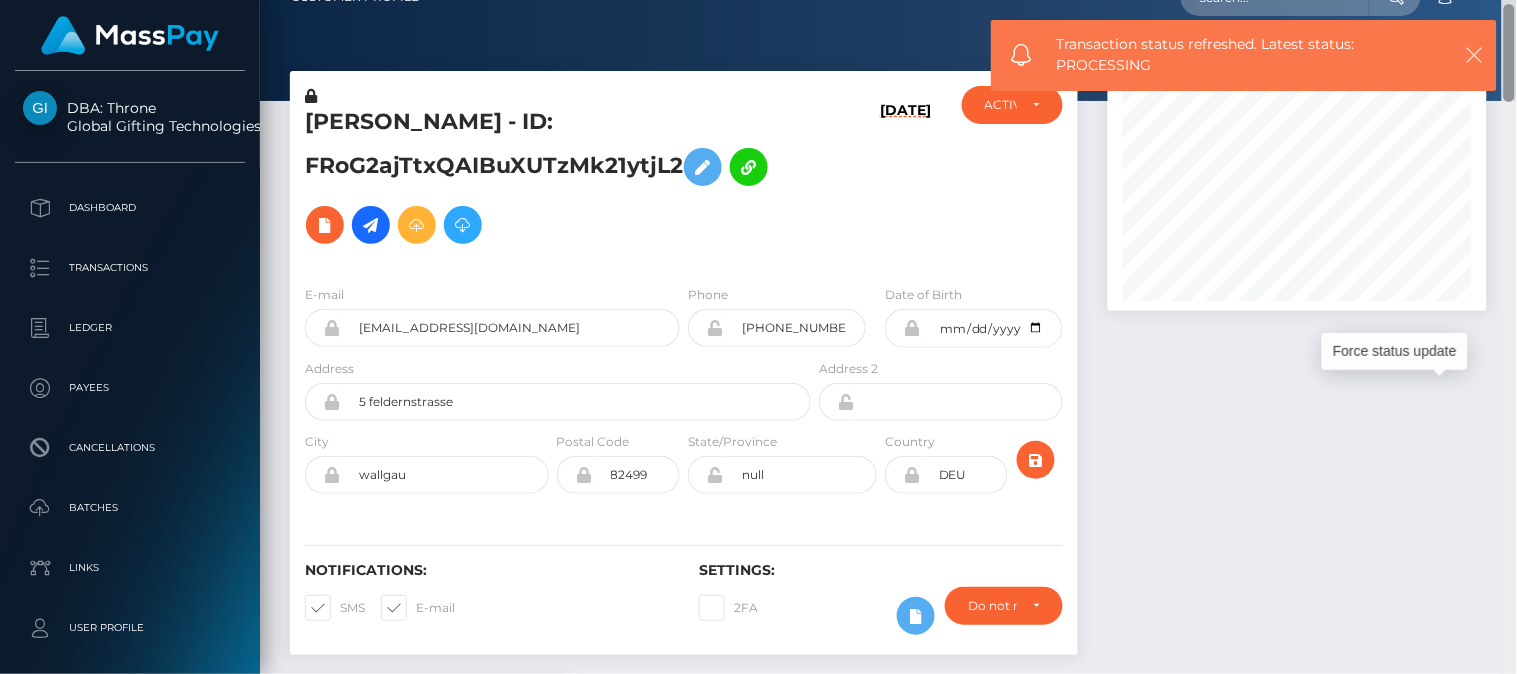 drag, startPoint x: 1508, startPoint y: 628, endPoint x: 1486, endPoint y: 56, distance: 572.4229 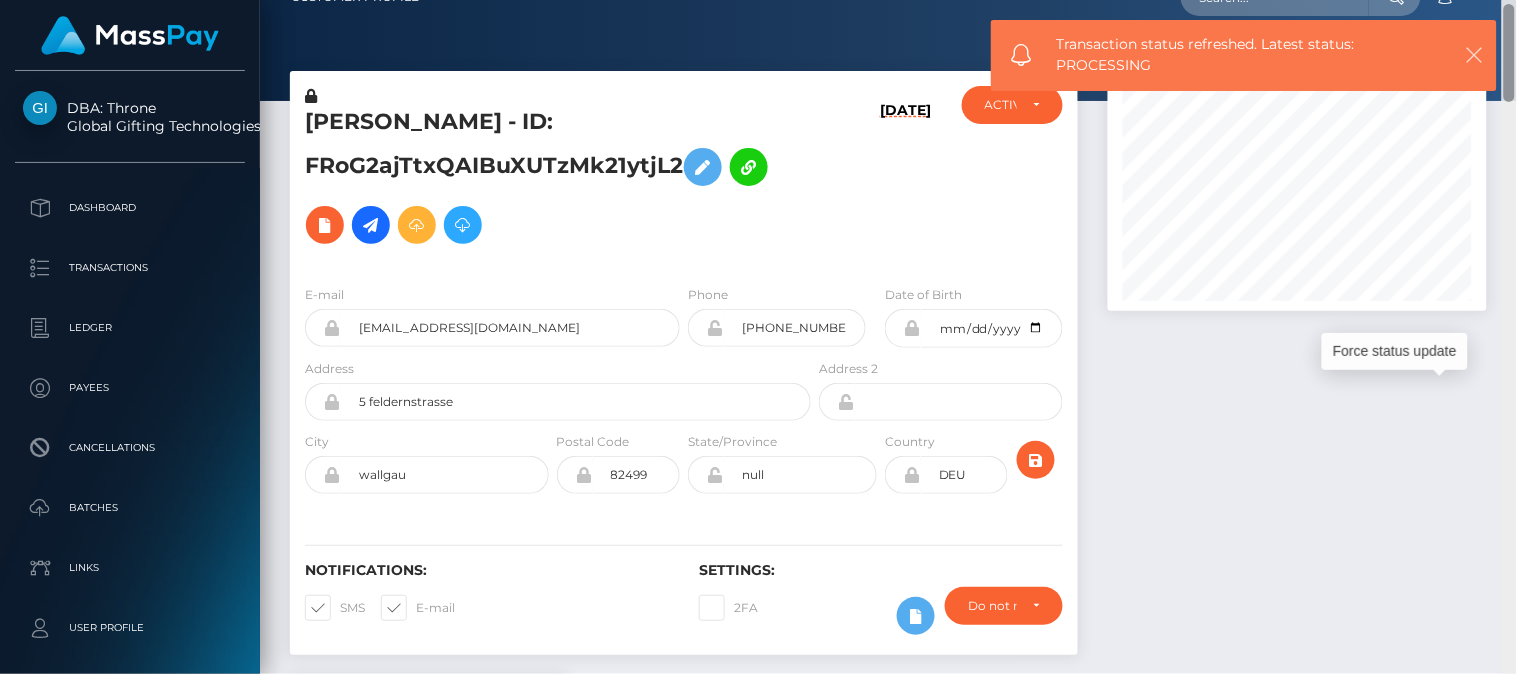 click on "DBA: Throne
Global Gifting Technologies Inc
Dashboard
Transactions
Ledger
Payees" at bounding box center [758, 337] 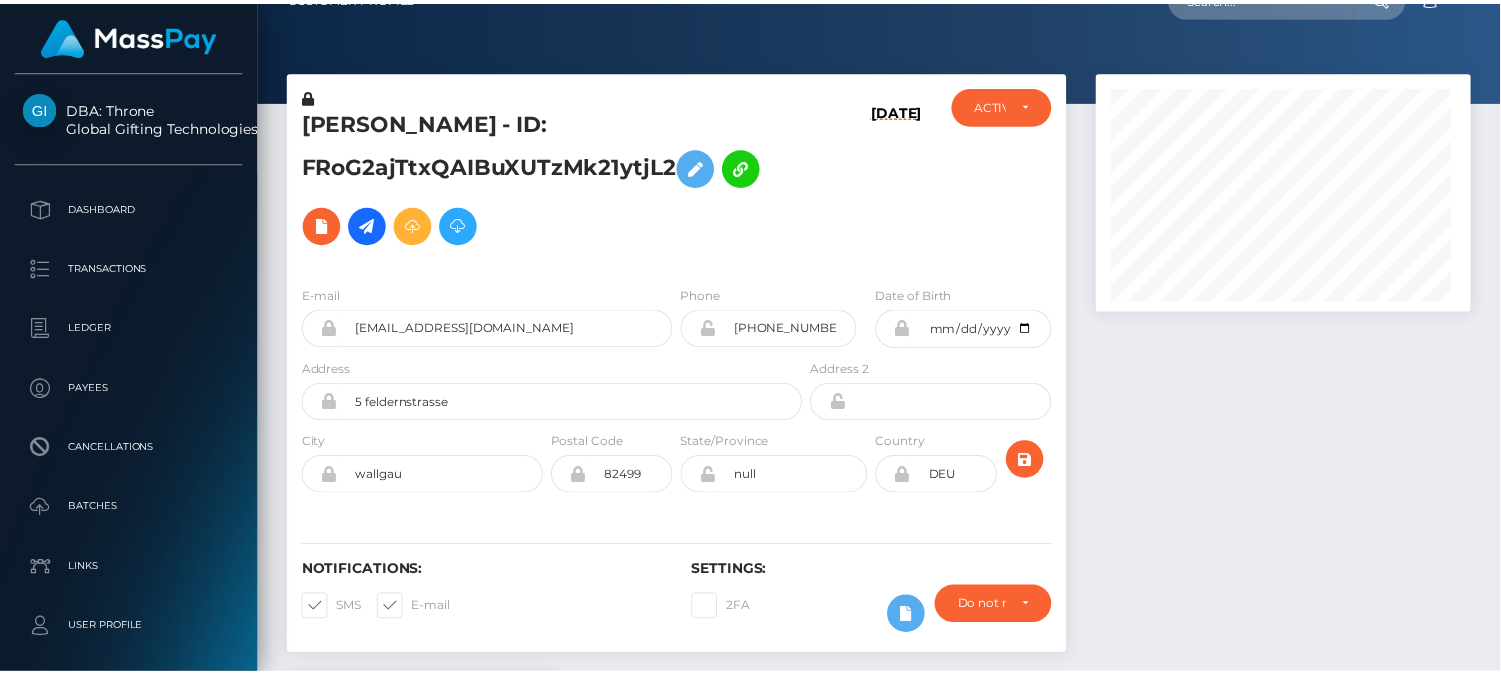 scroll, scrollTop: 240, scrollLeft: 374, axis: both 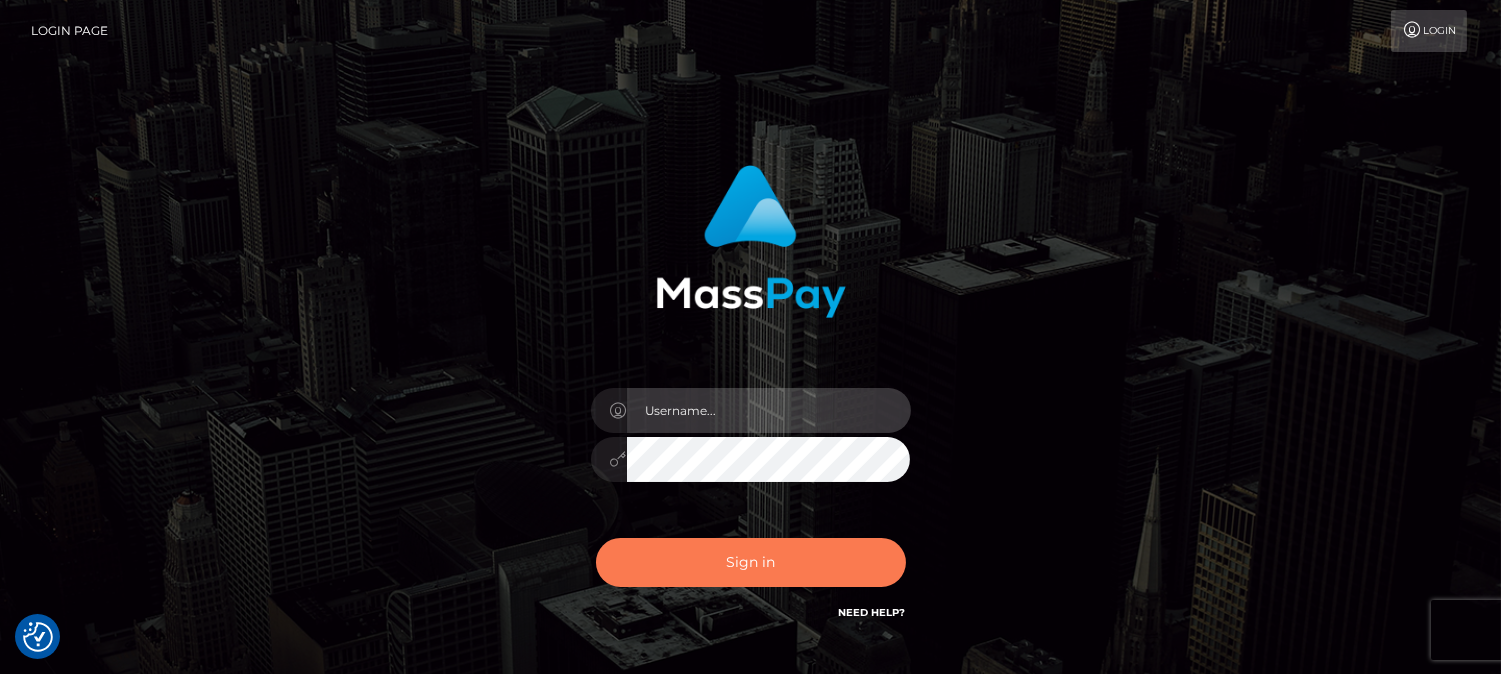 type on "fr.es" 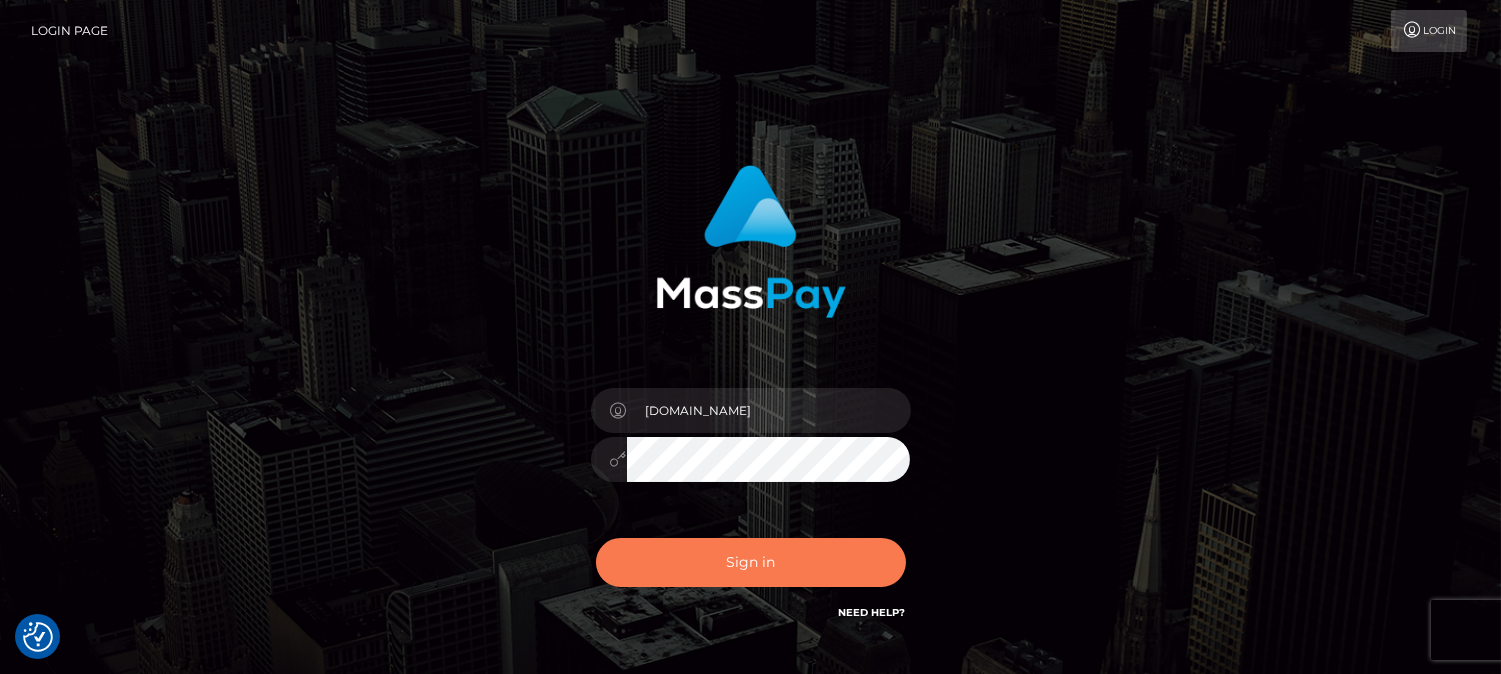 click on "Sign in" at bounding box center (751, 562) 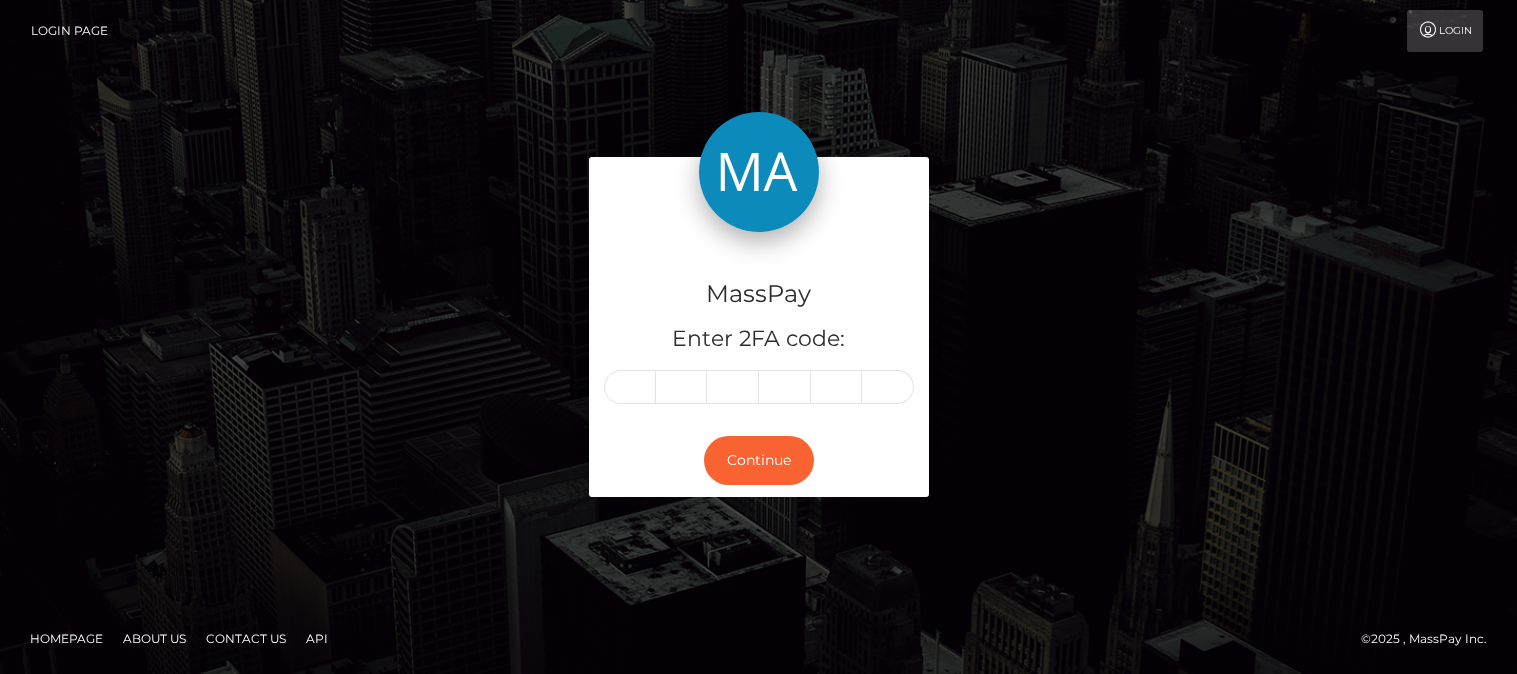scroll, scrollTop: 0, scrollLeft: 0, axis: both 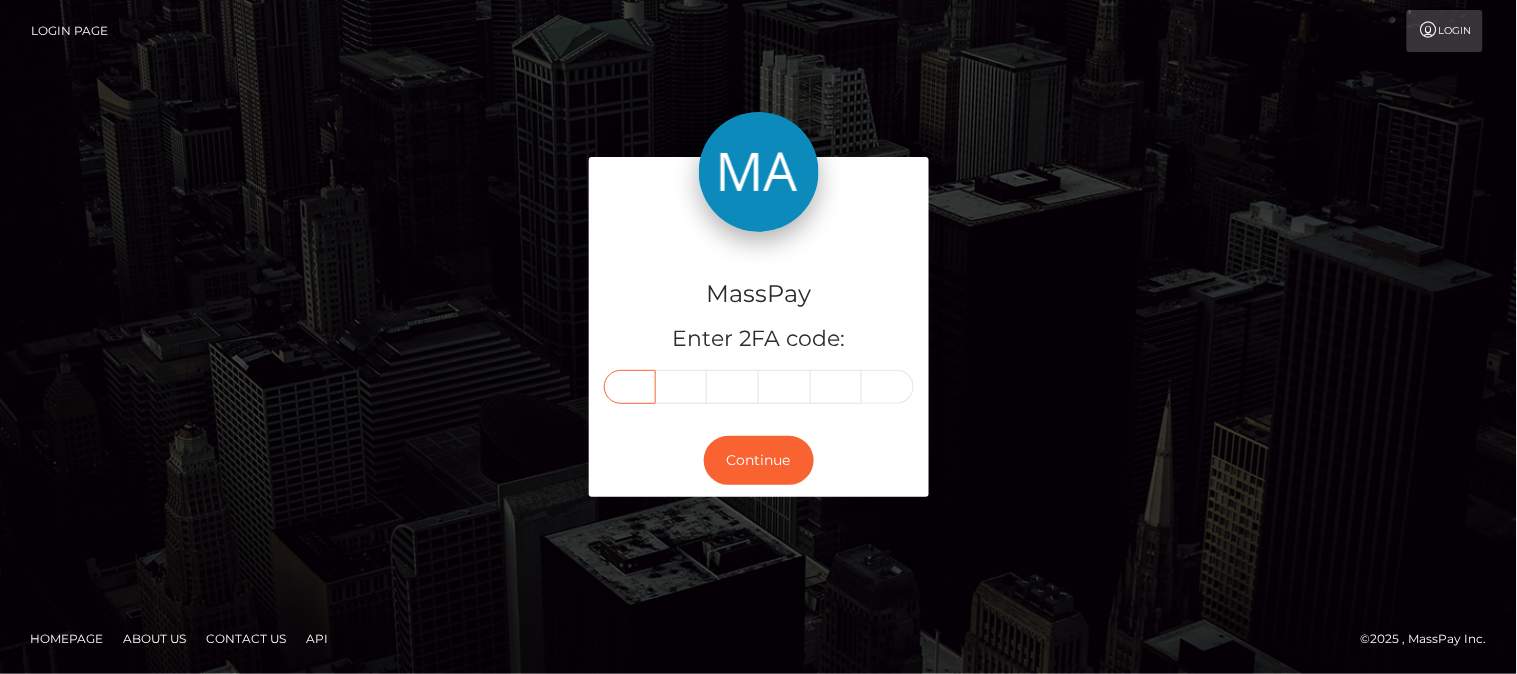 click at bounding box center [630, 387] 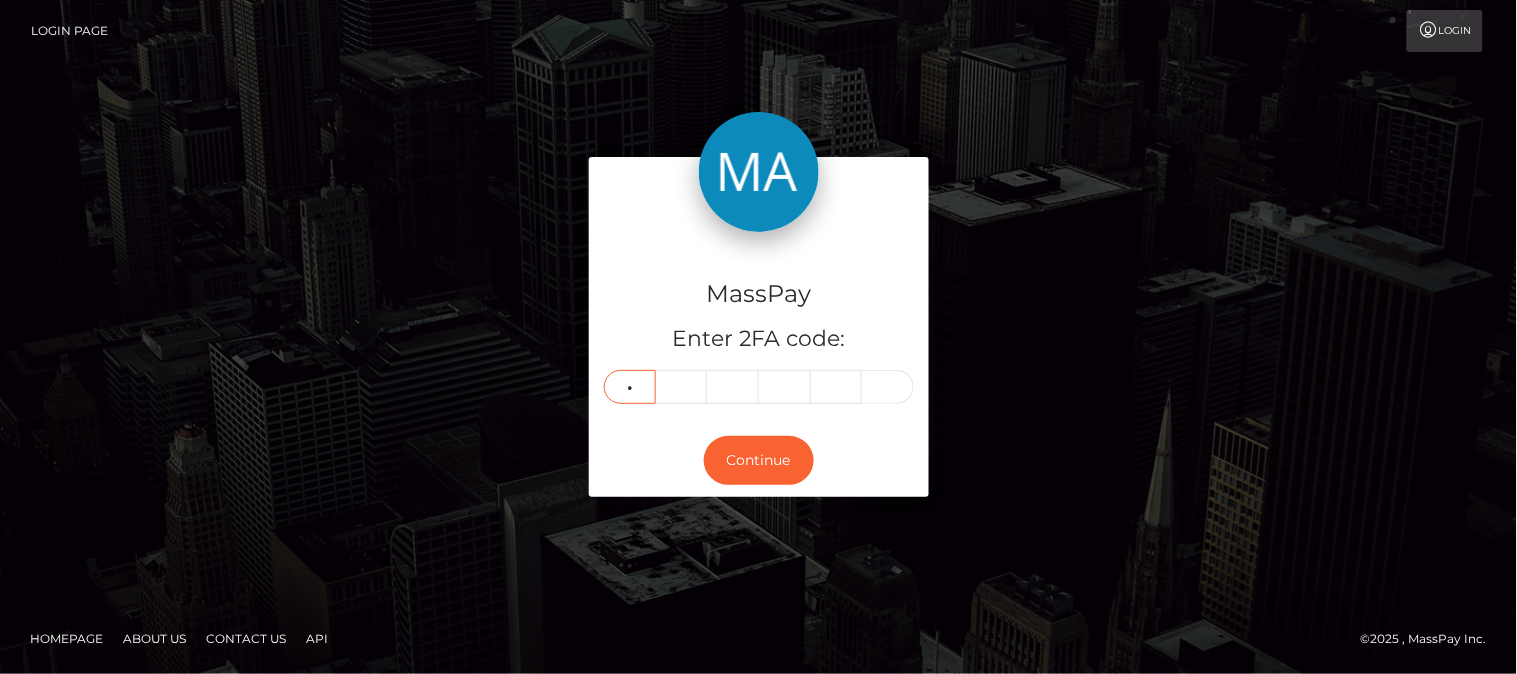 type on "0" 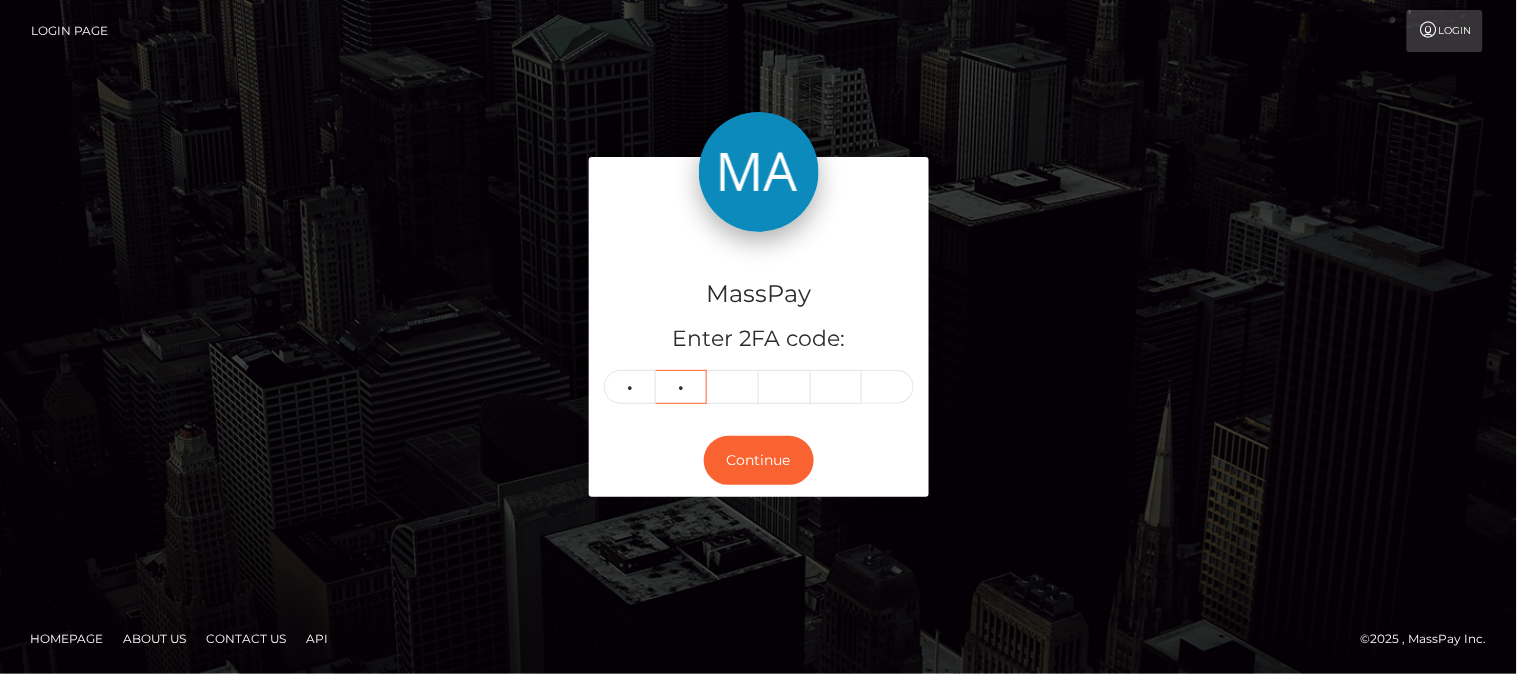 type on "0" 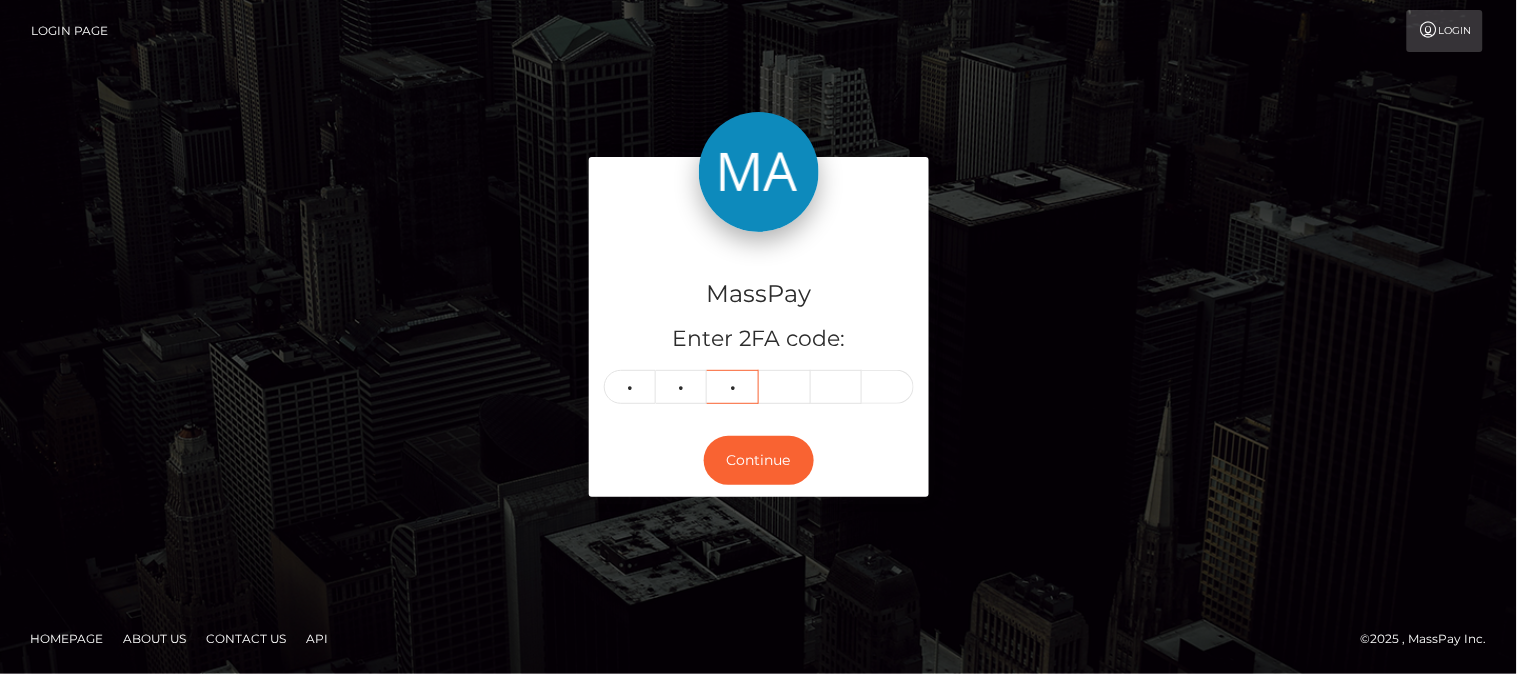 type on "1" 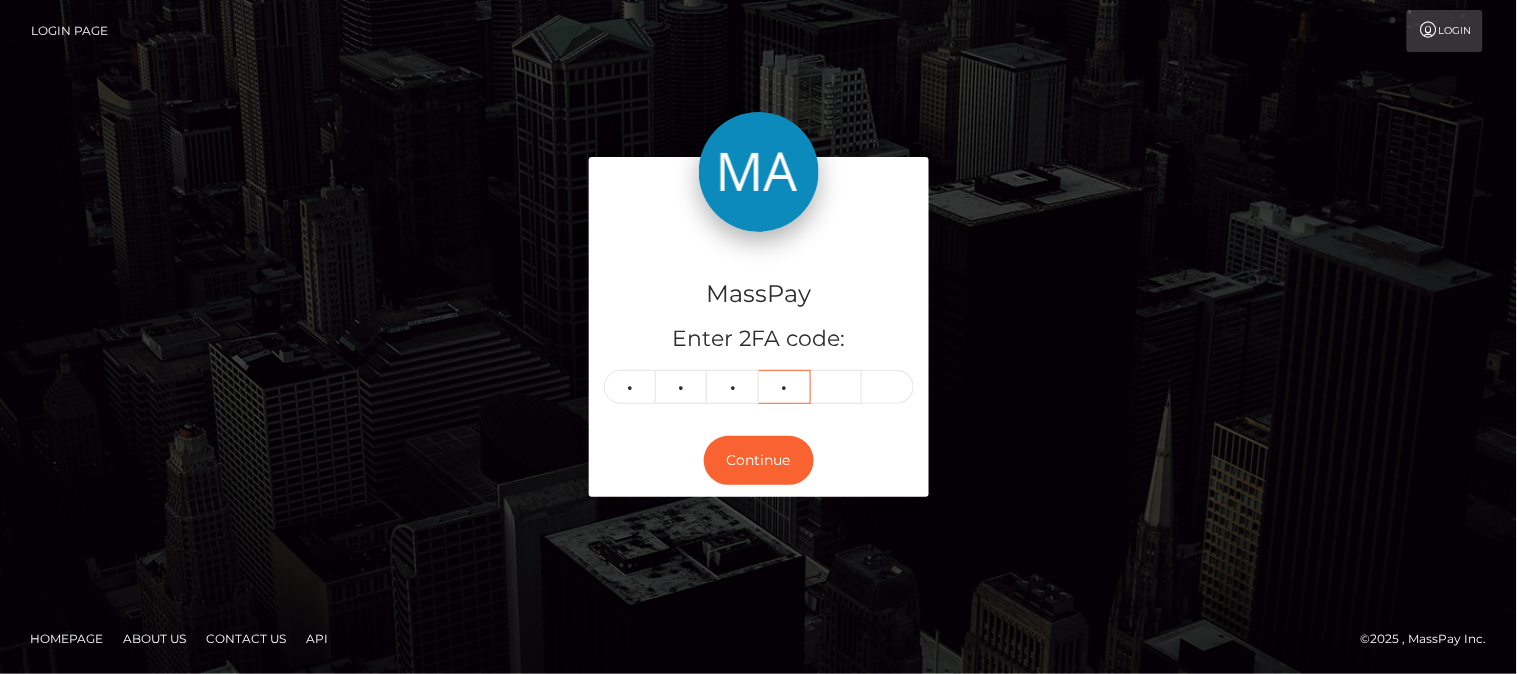 type on "4" 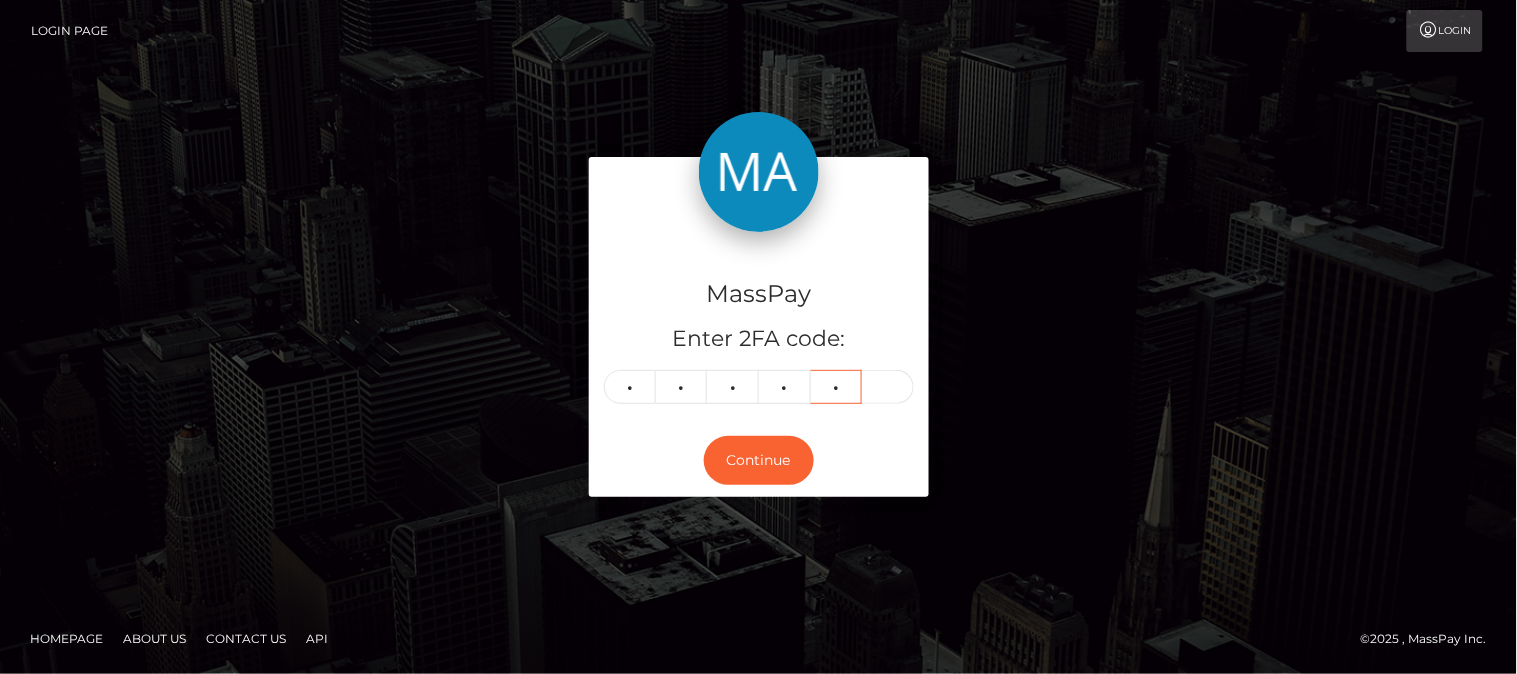 type on "9" 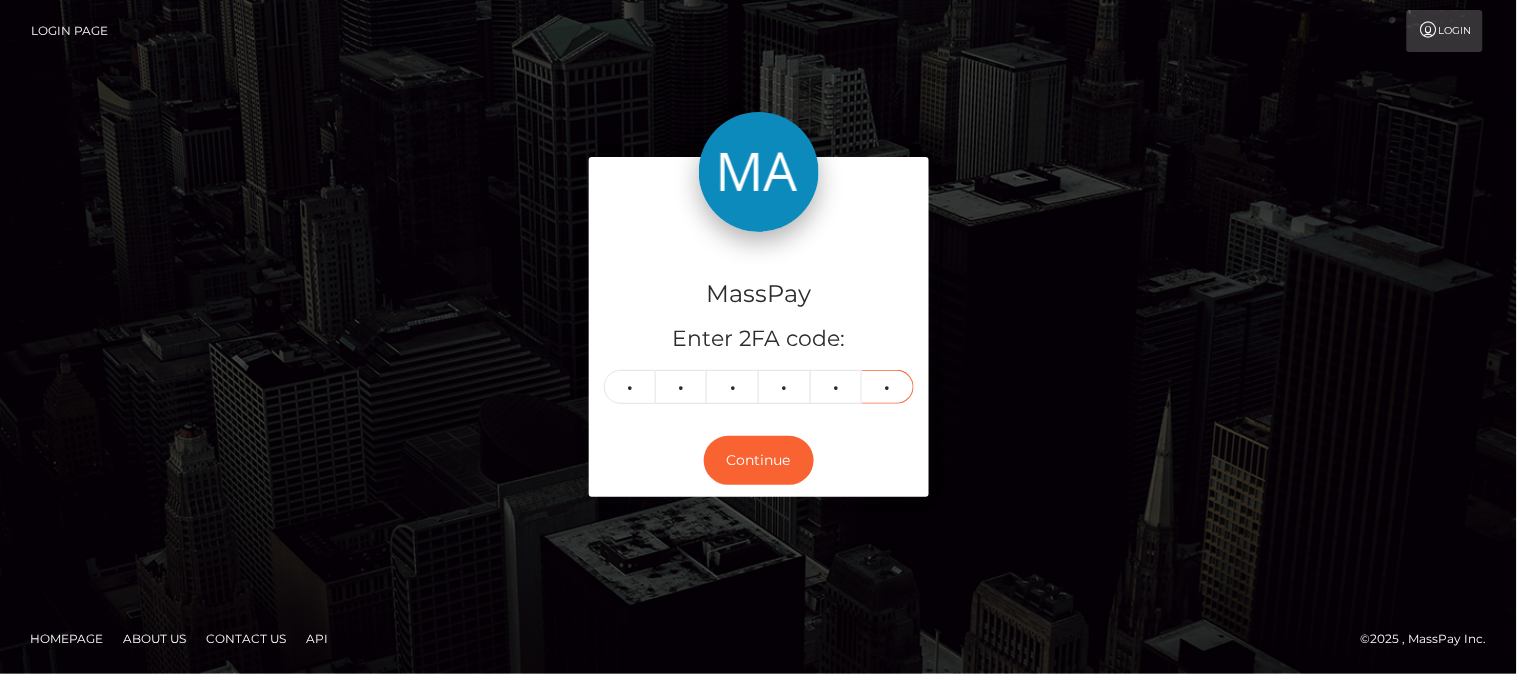 type on "2" 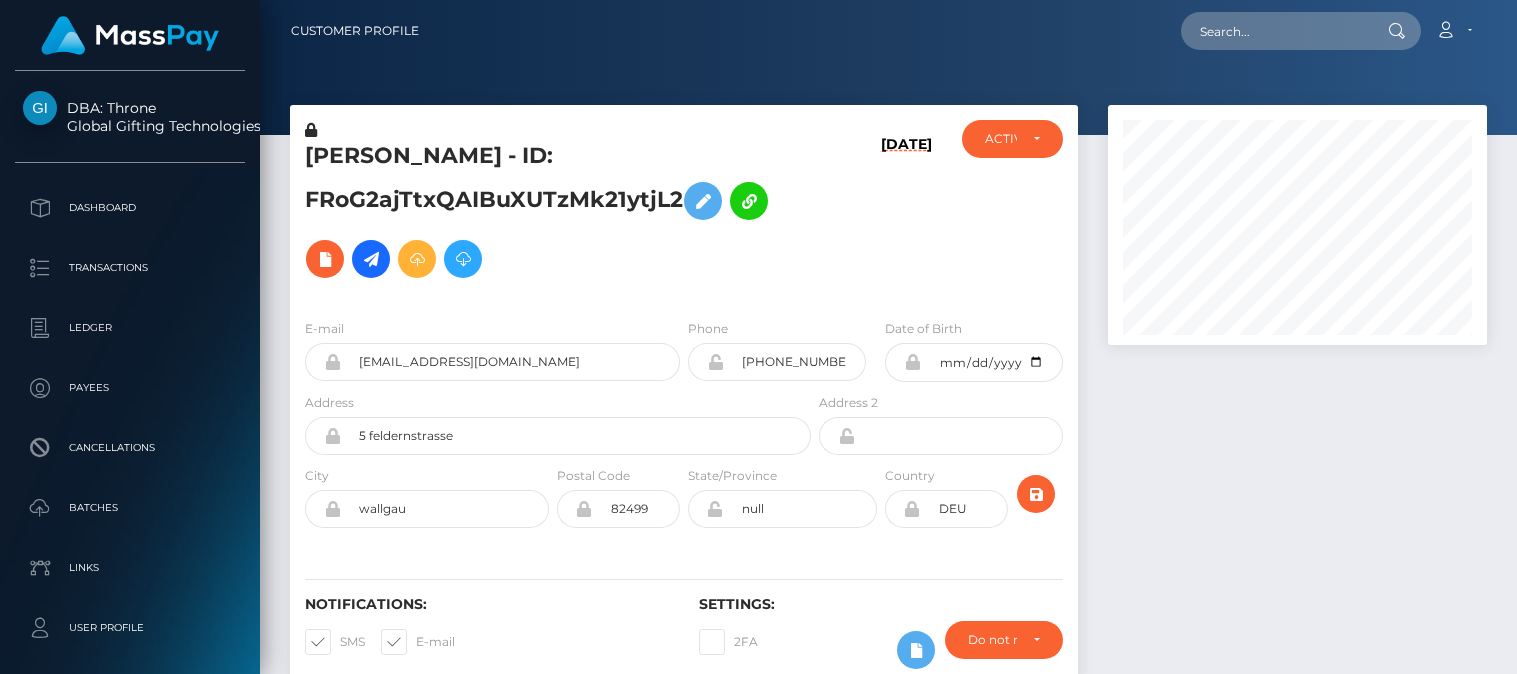 scroll, scrollTop: 0, scrollLeft: 0, axis: both 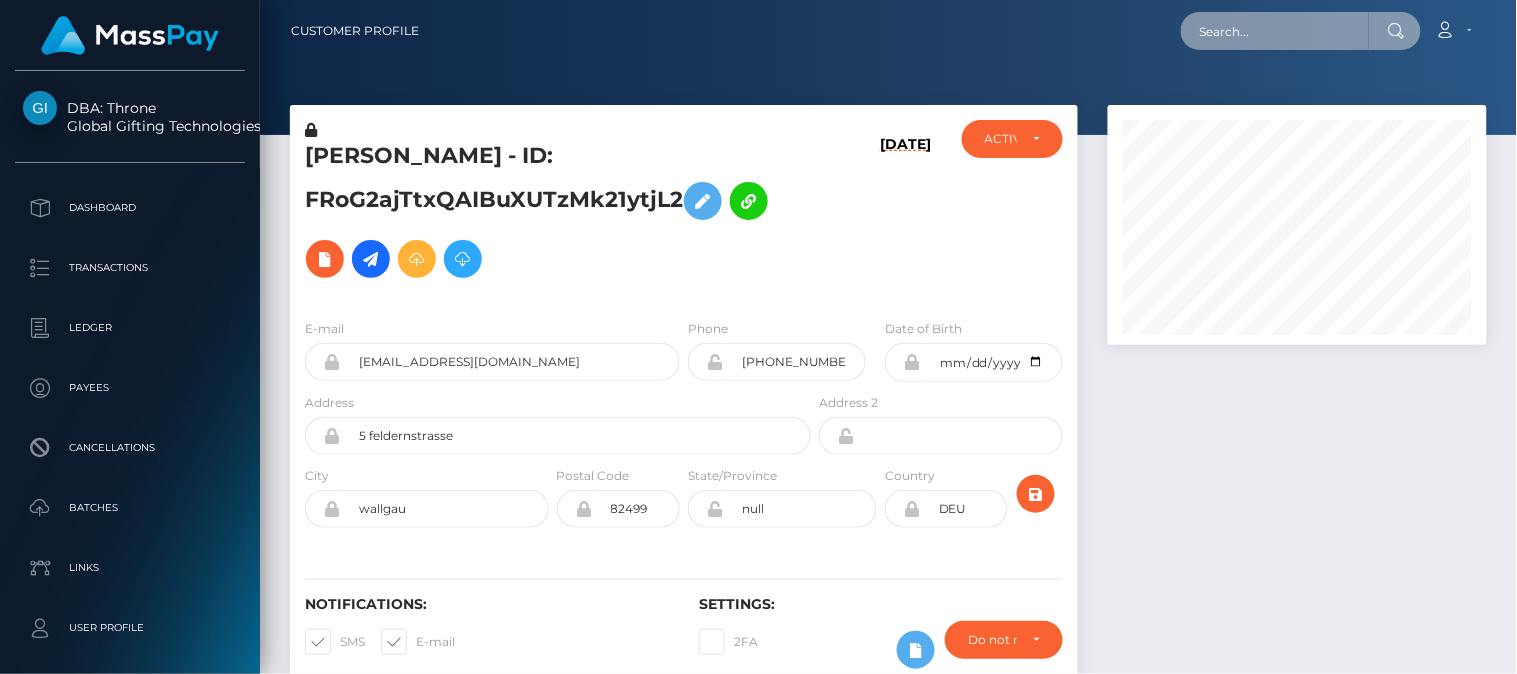click at bounding box center [1275, 31] 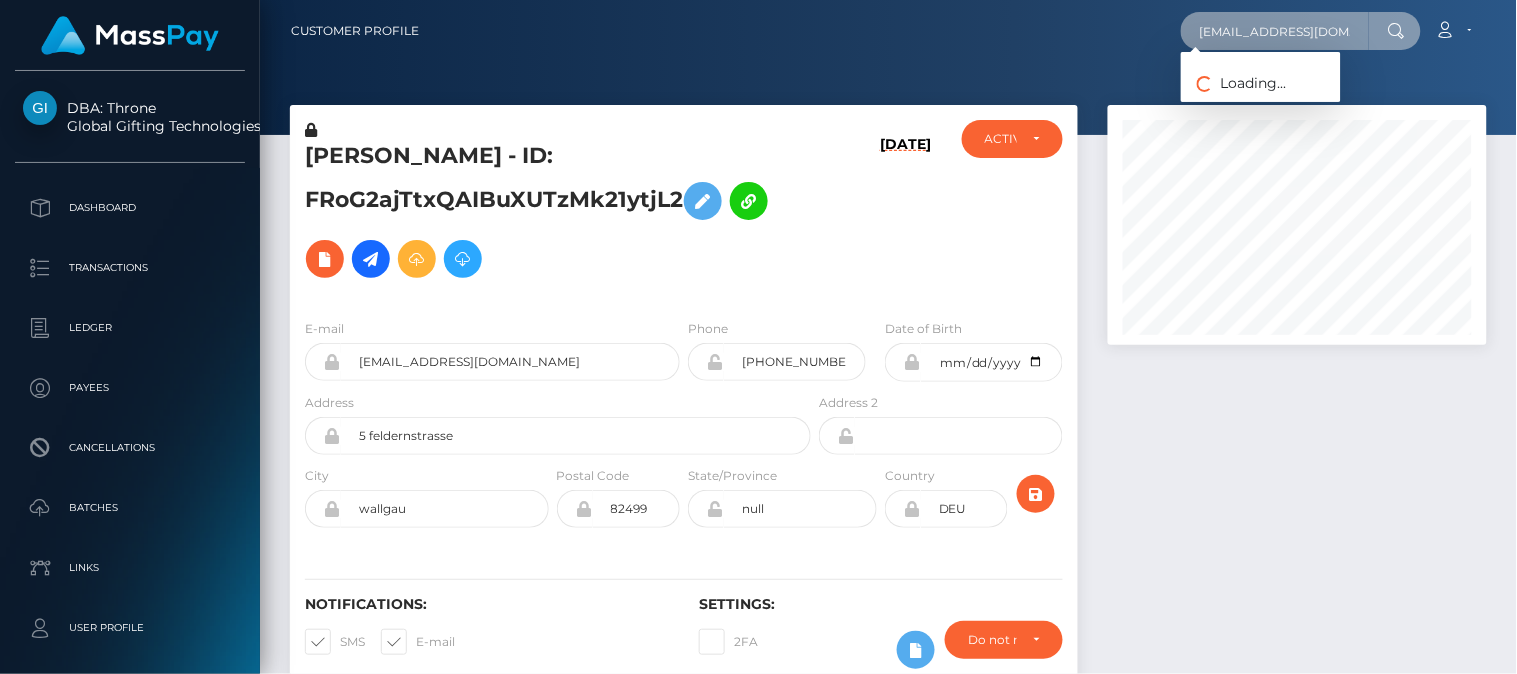 type on "[EMAIL_ADDRESS][DOMAIN_NAME]" 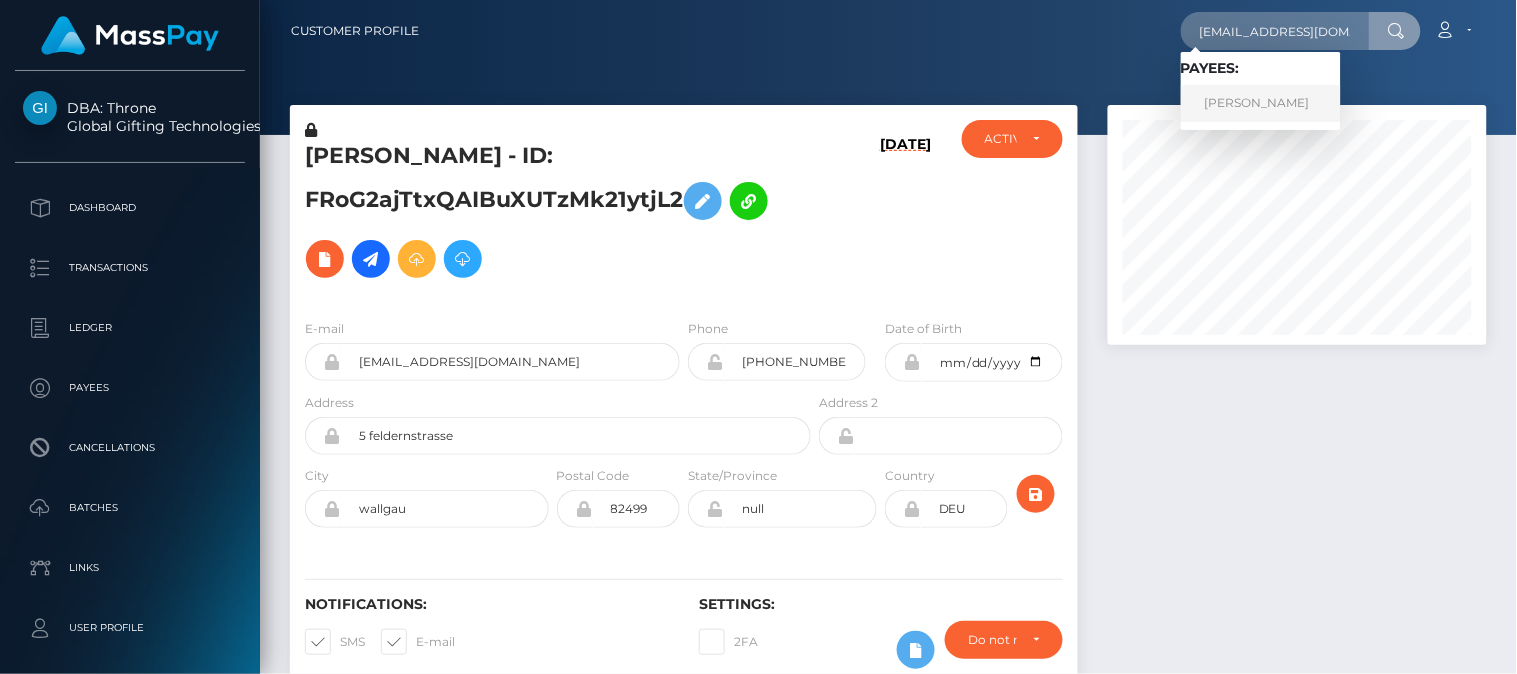click on "[PERSON_NAME]" at bounding box center [1261, 103] 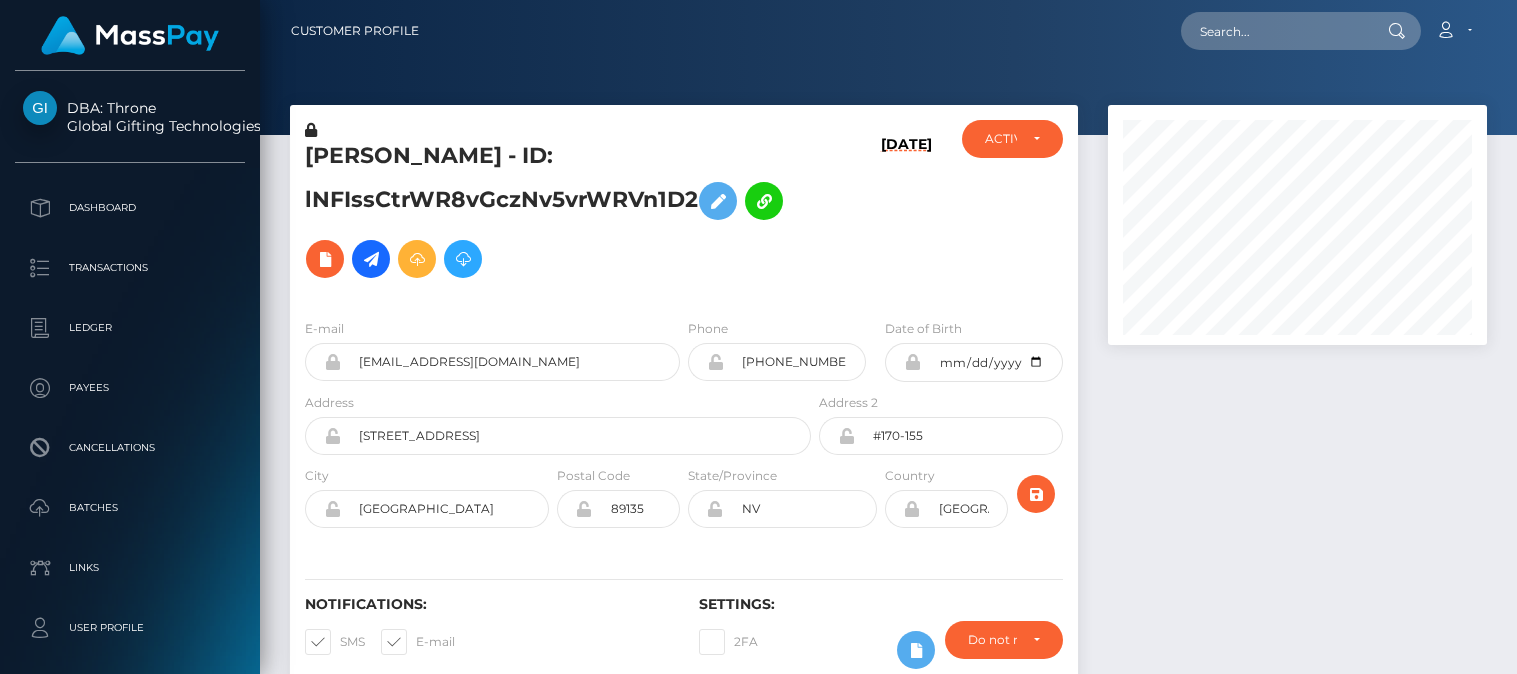 scroll, scrollTop: 0, scrollLeft: 0, axis: both 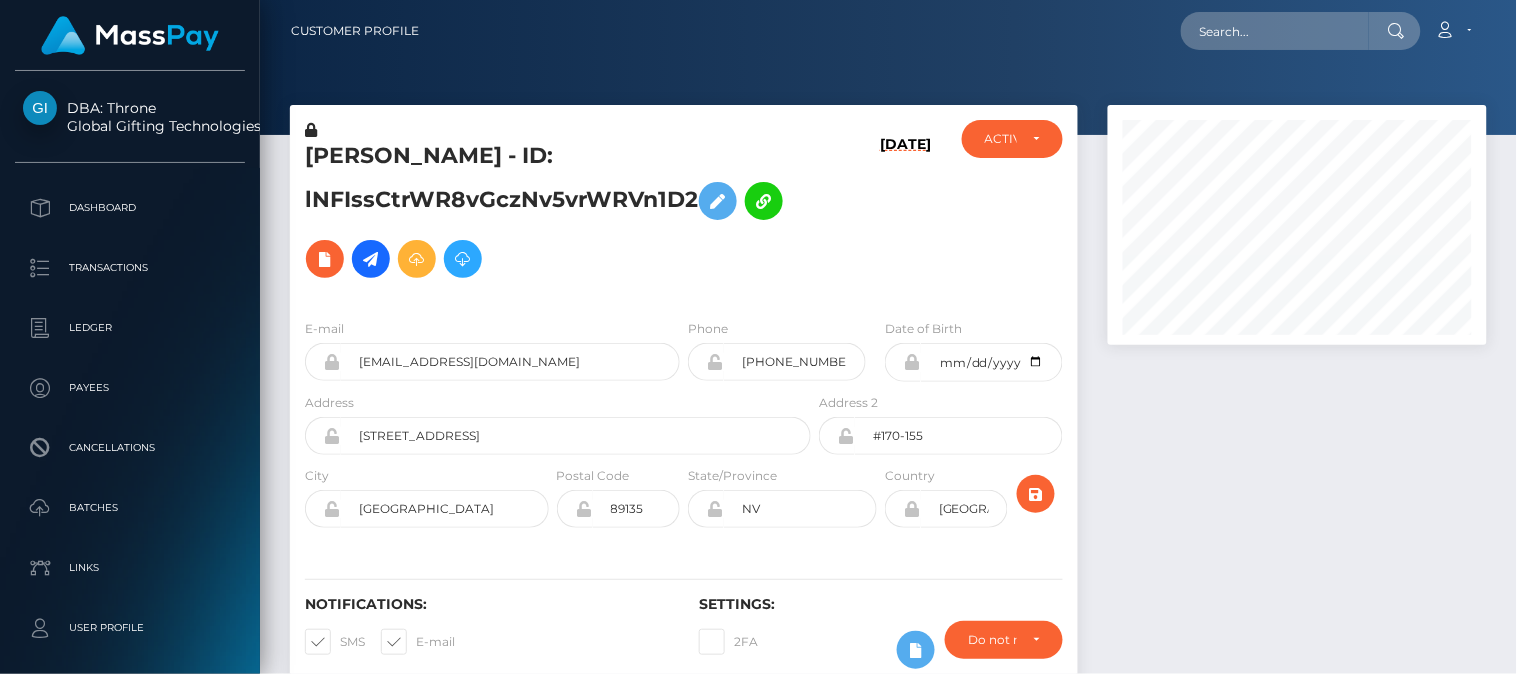 click at bounding box center [1297, 407] 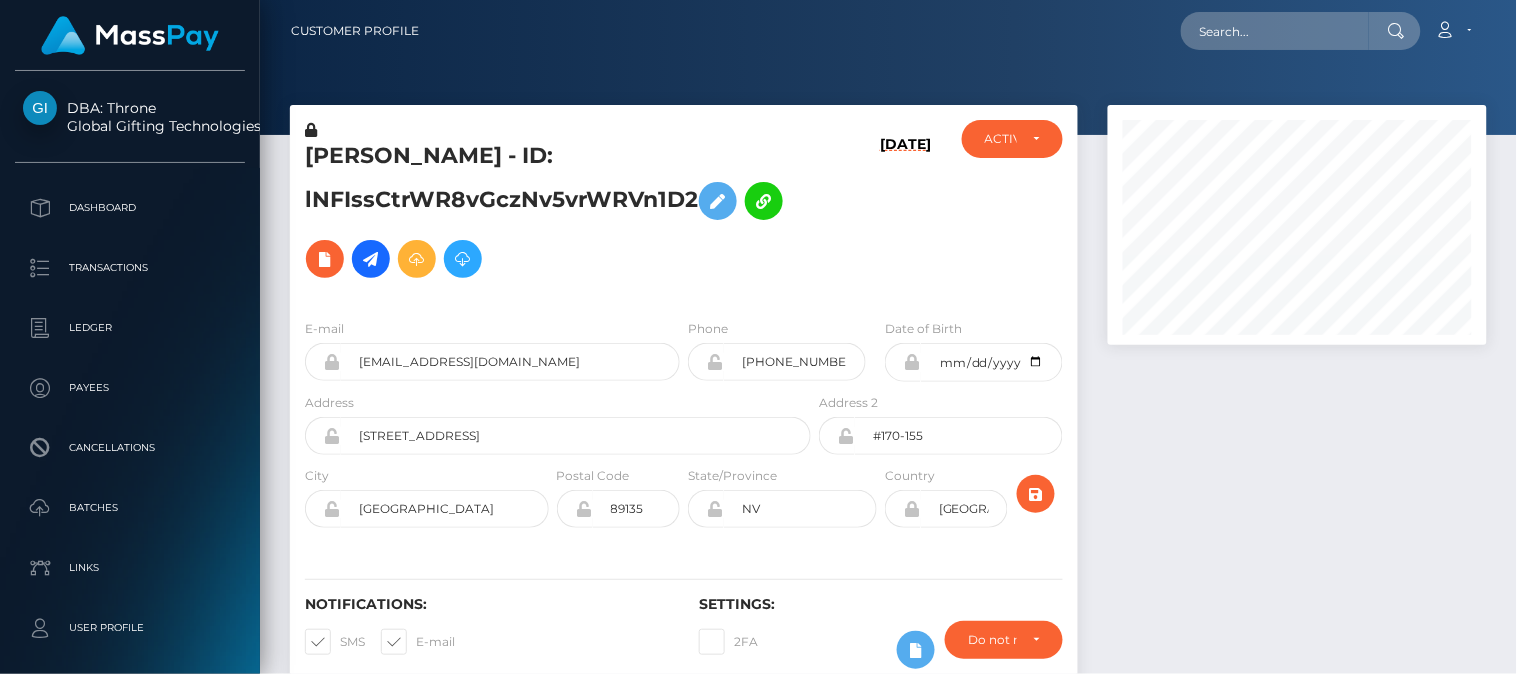 click at bounding box center [1297, 407] 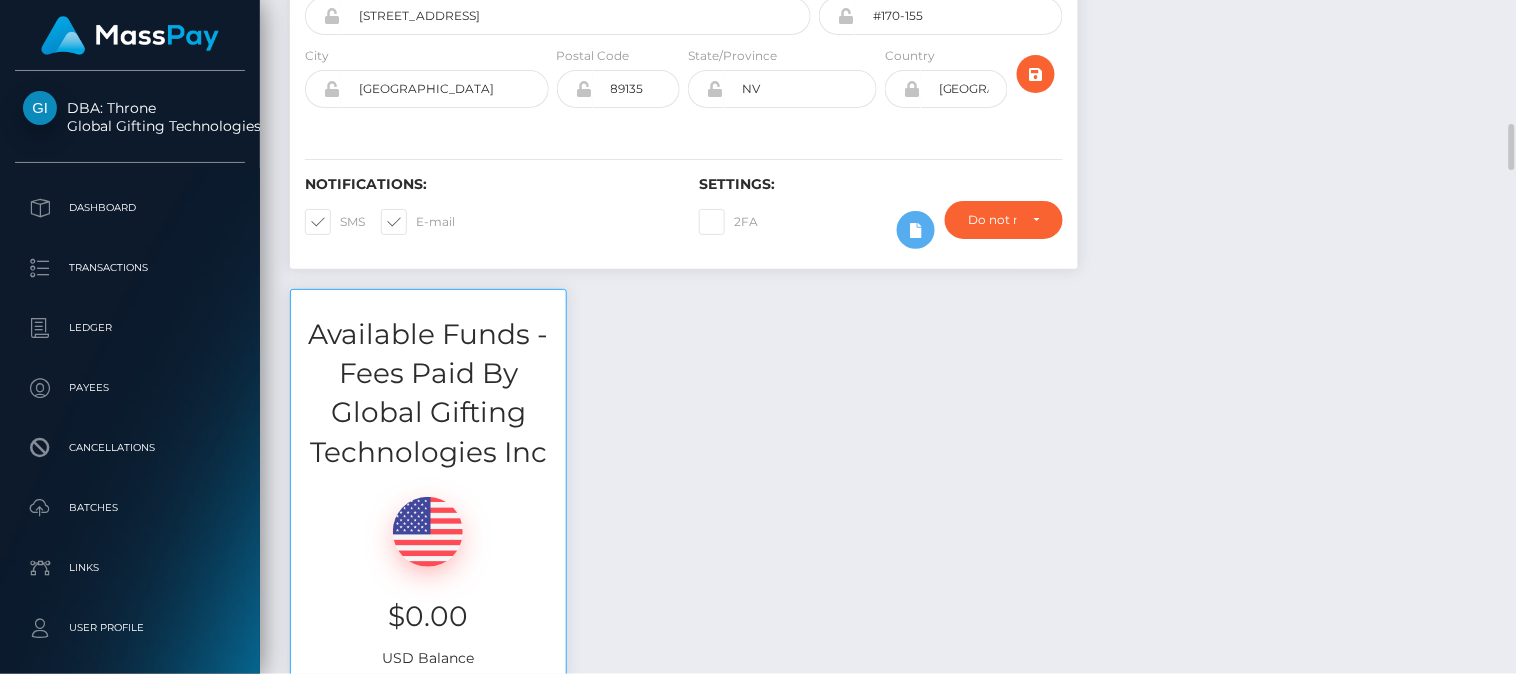 scroll, scrollTop: 600, scrollLeft: 0, axis: vertical 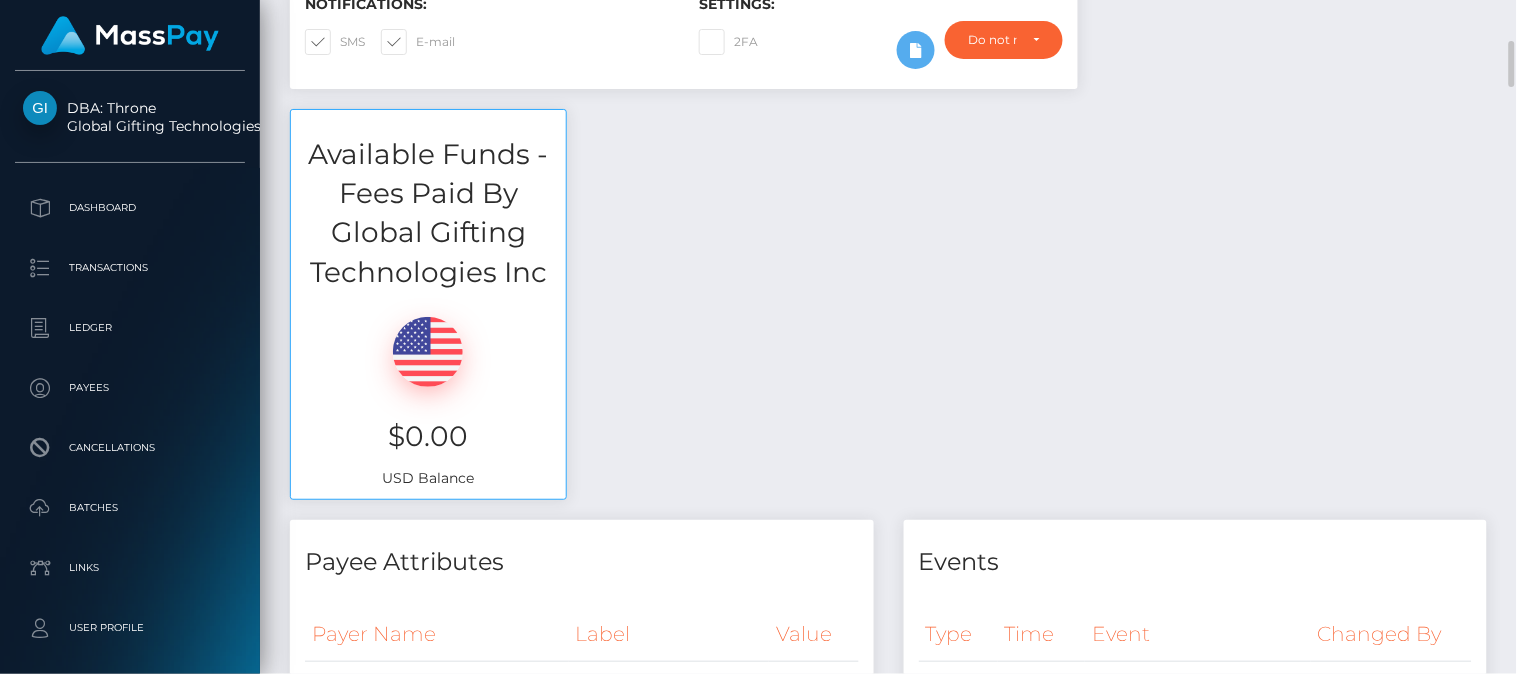 click on "Available
Funds  - Fees Paid By Global Gifting Technologies Inc
$0.00
USD Balance" at bounding box center (888, 315) 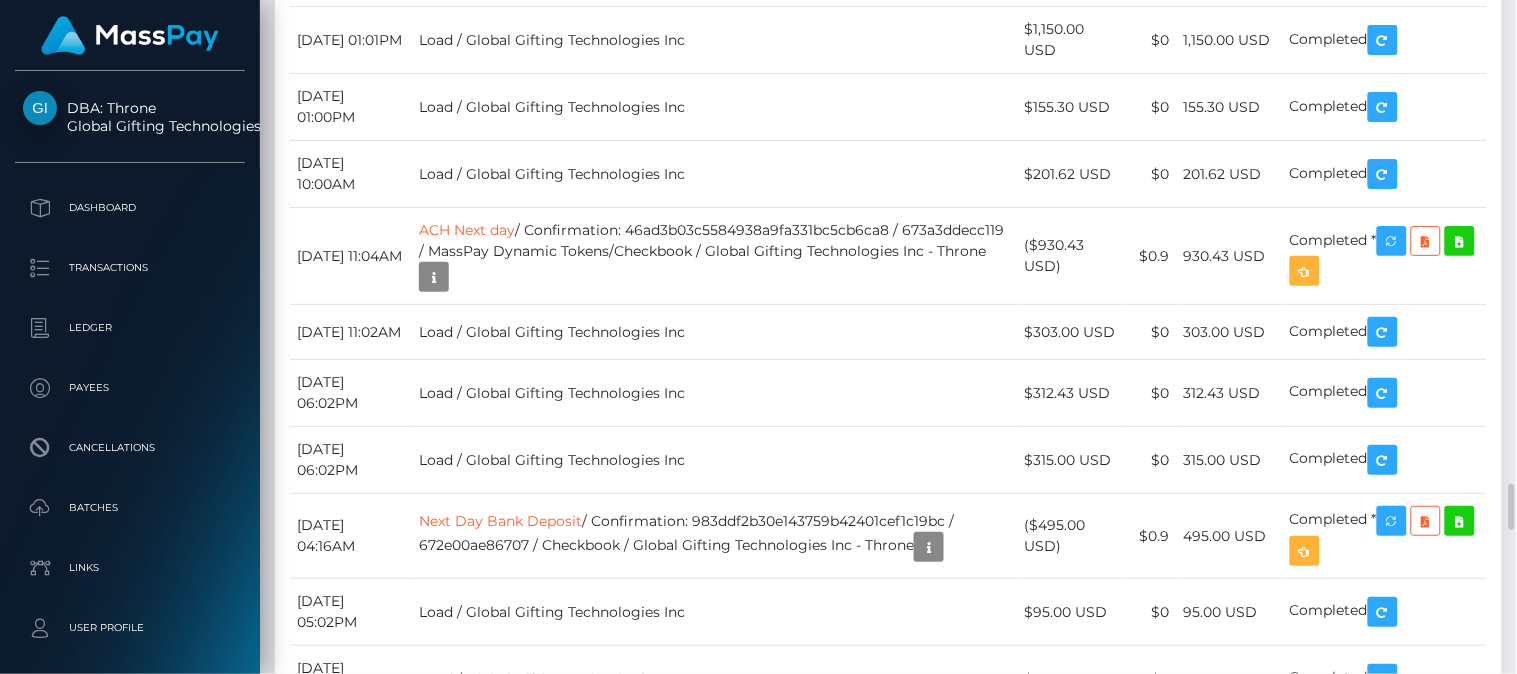 scroll, scrollTop: 7050, scrollLeft: 0, axis: vertical 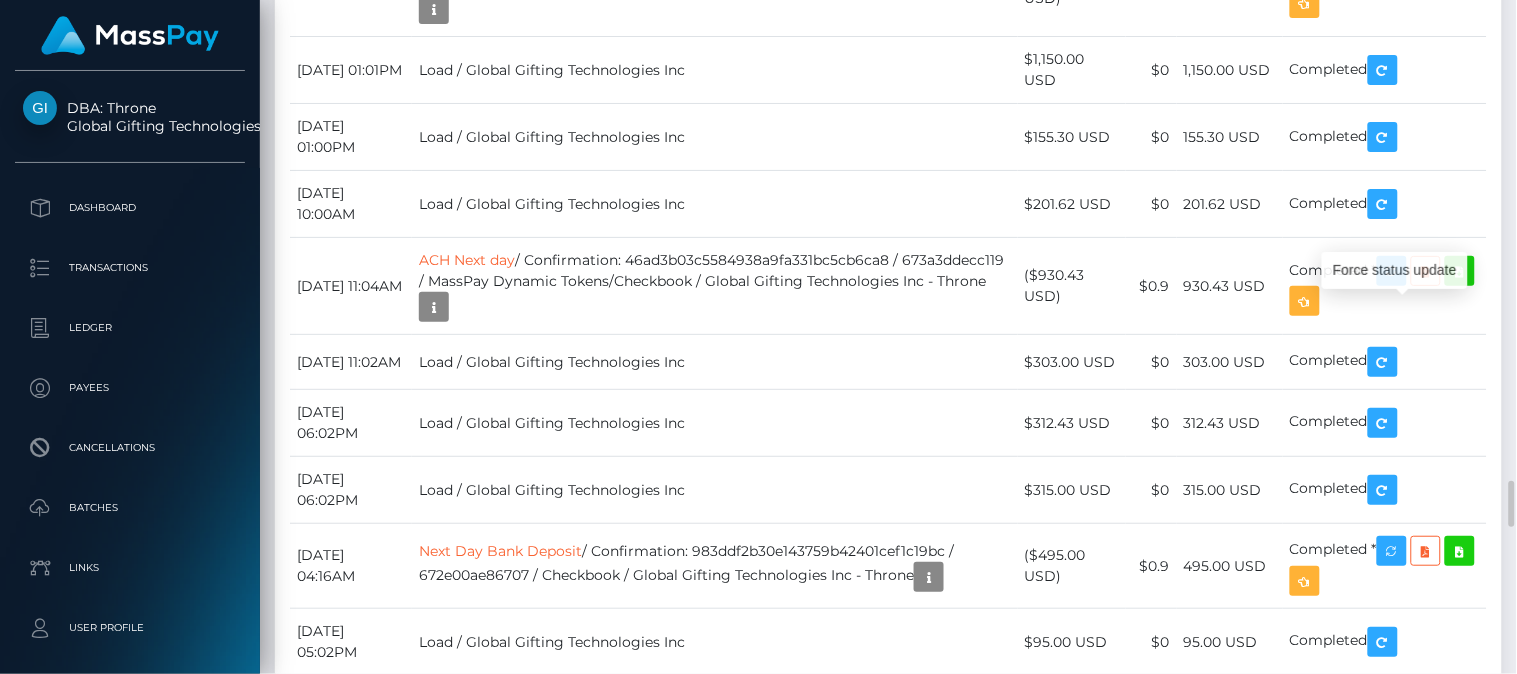 click at bounding box center [1408, -1531] 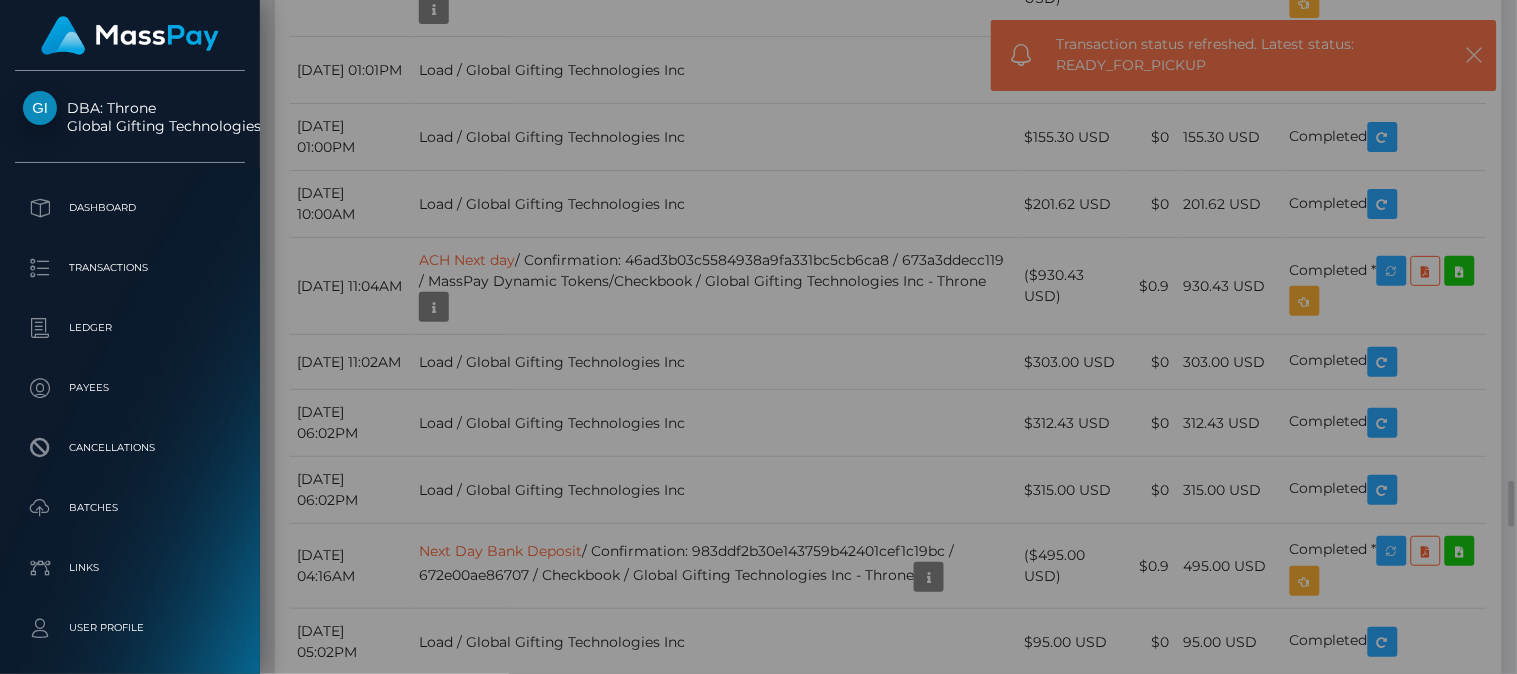 scroll, scrollTop: 240, scrollLeft: 380, axis: both 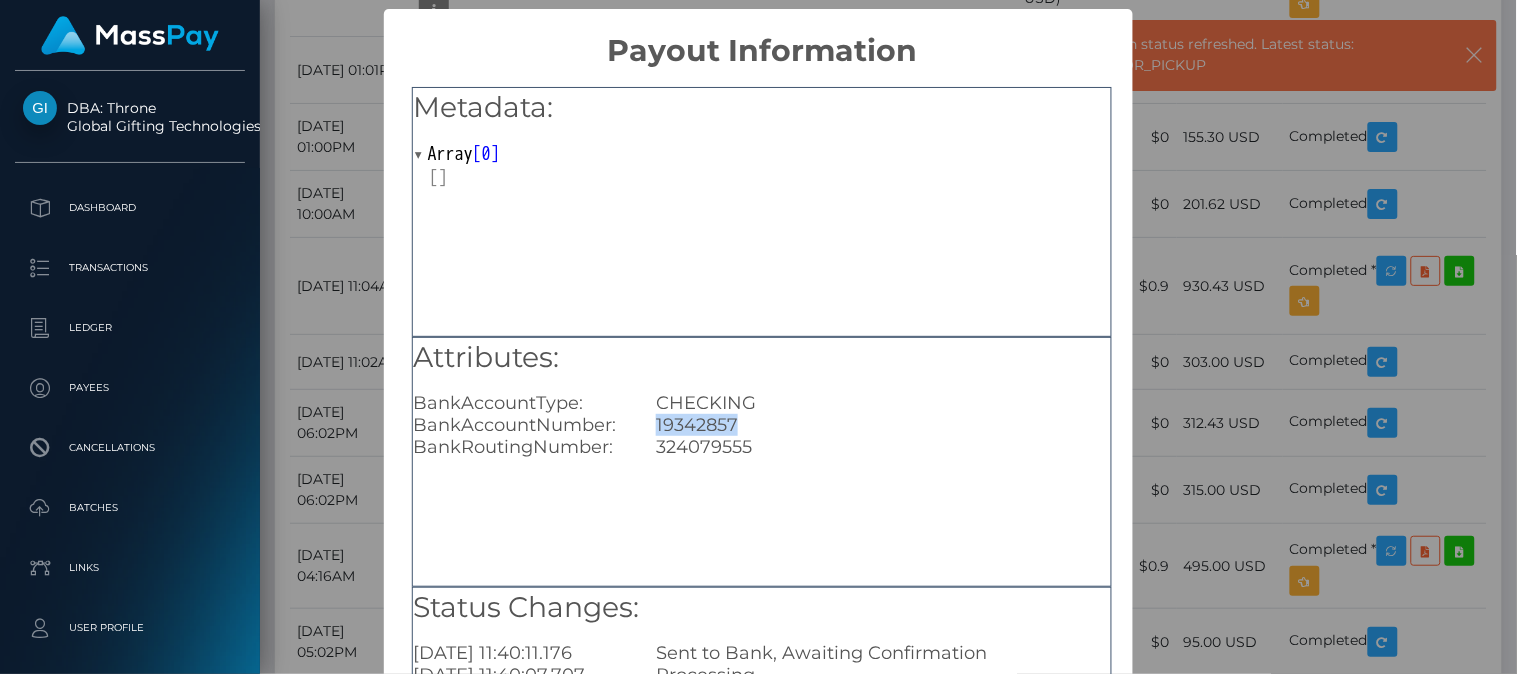 drag, startPoint x: 654, startPoint y: 423, endPoint x: 740, endPoint y: 423, distance: 86 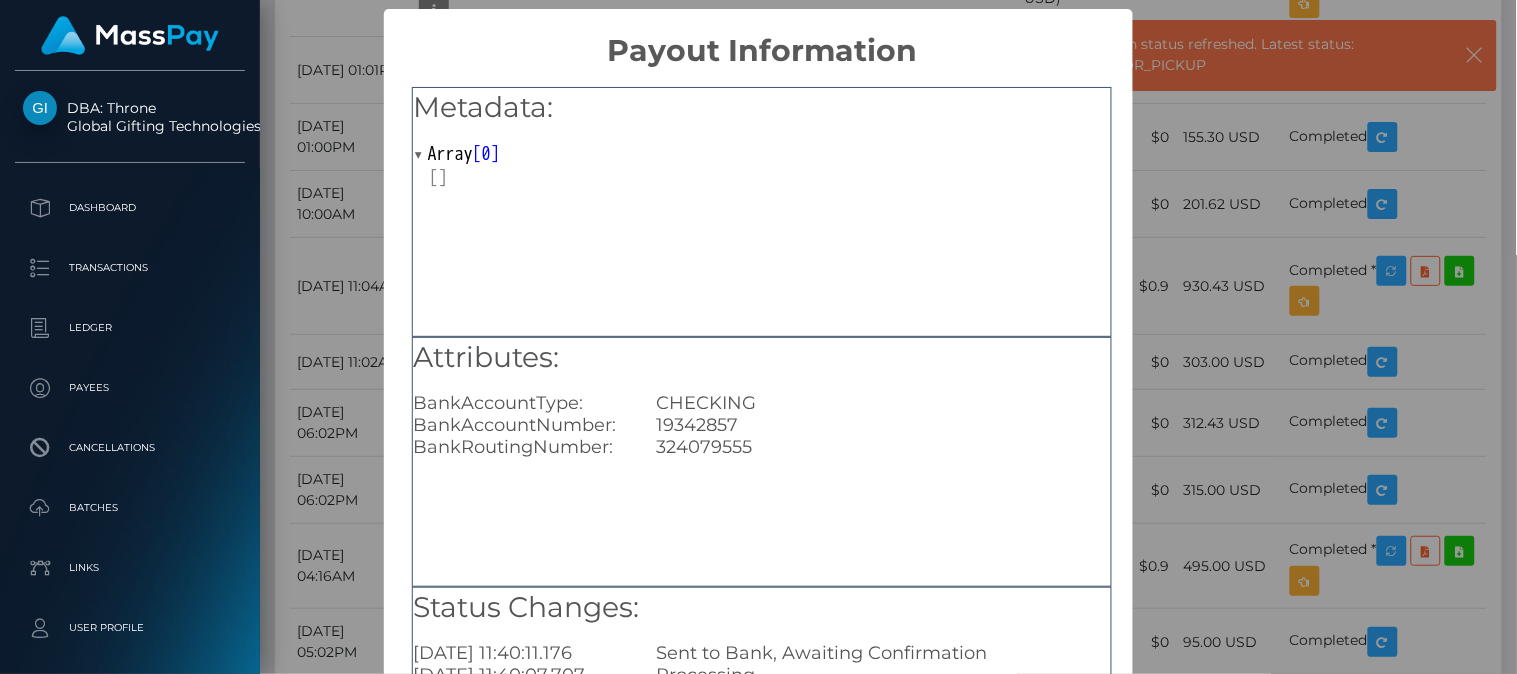 click on "× Payout Information Metadata: Array [ 0 ] Attributes: BankAccountType: CHECKING BankAccountNumber: [FINANCIAL_ID] BankRoutingNumber: [US_BANK_ROUTING_MICR] Status Changes: [DATE] 11:40:11.176 Sent to Bank, Awaiting Confirmation [DATE] 11:40:07.707 Processing OK No Cancel" at bounding box center (758, 337) 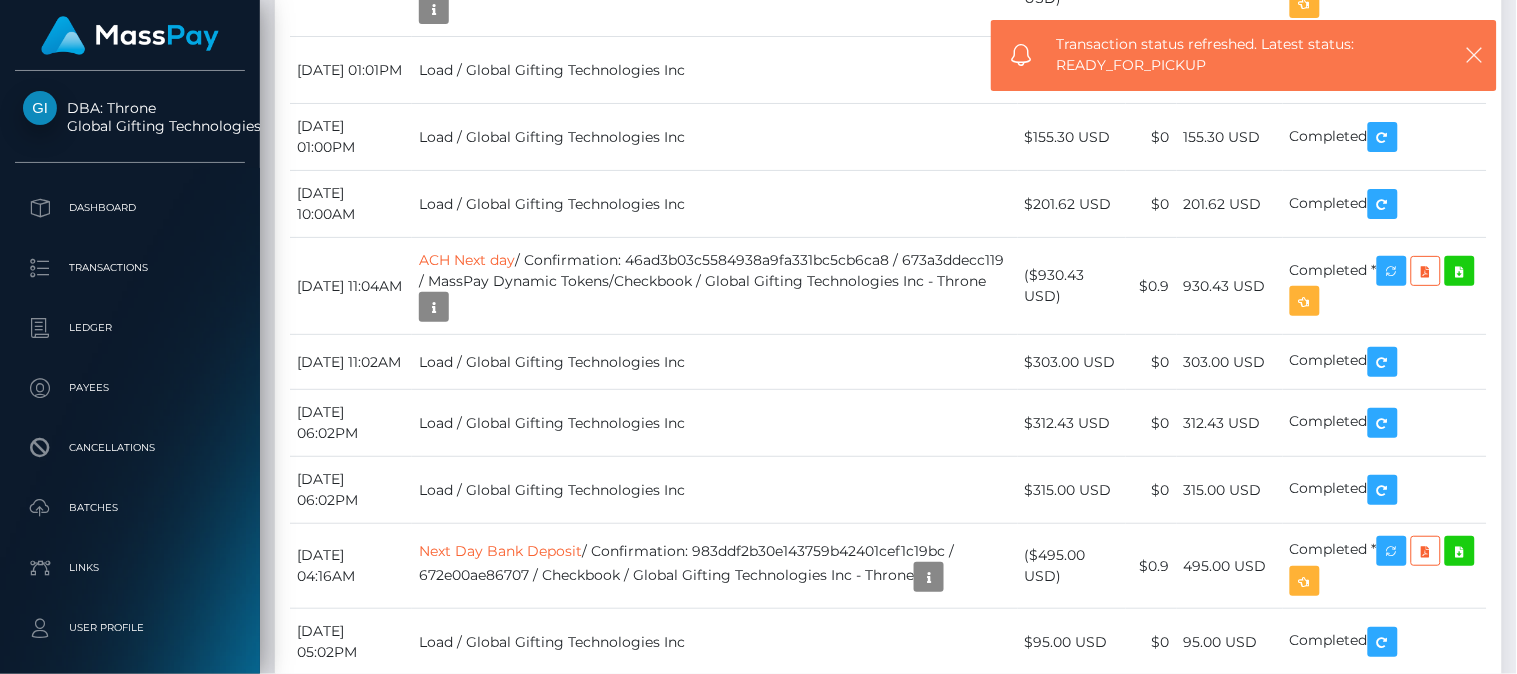 scroll, scrollTop: 240, scrollLeft: 380, axis: both 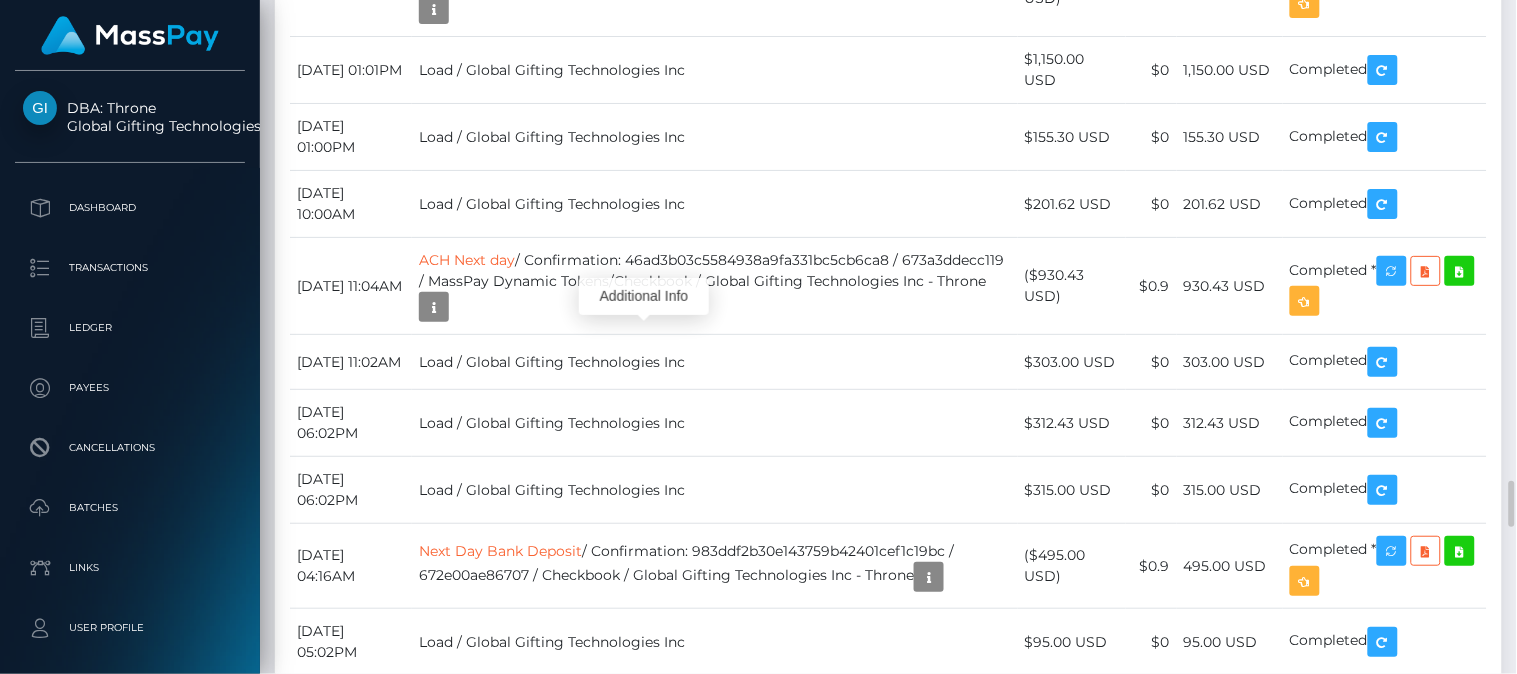 click at bounding box center (992, -1516) 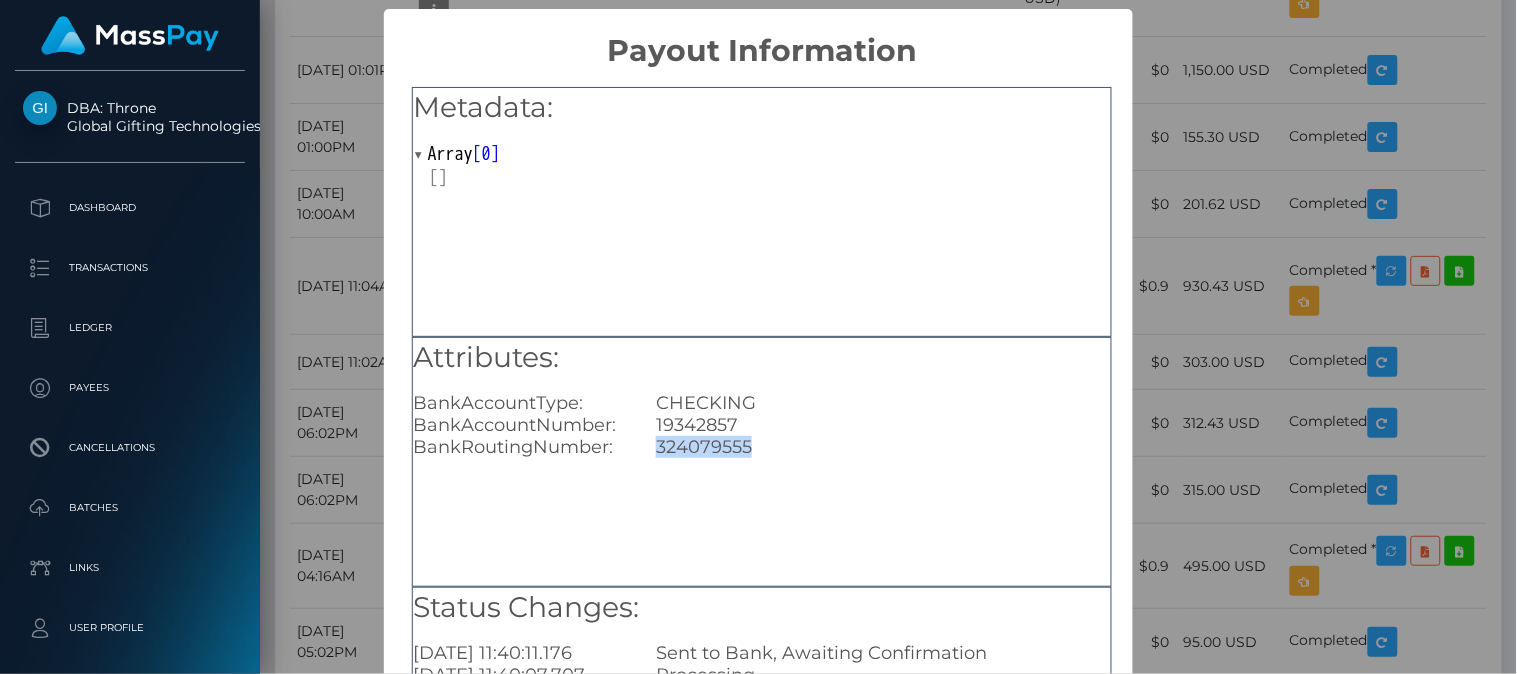 drag, startPoint x: 652, startPoint y: 446, endPoint x: 818, endPoint y: 475, distance: 168.5141 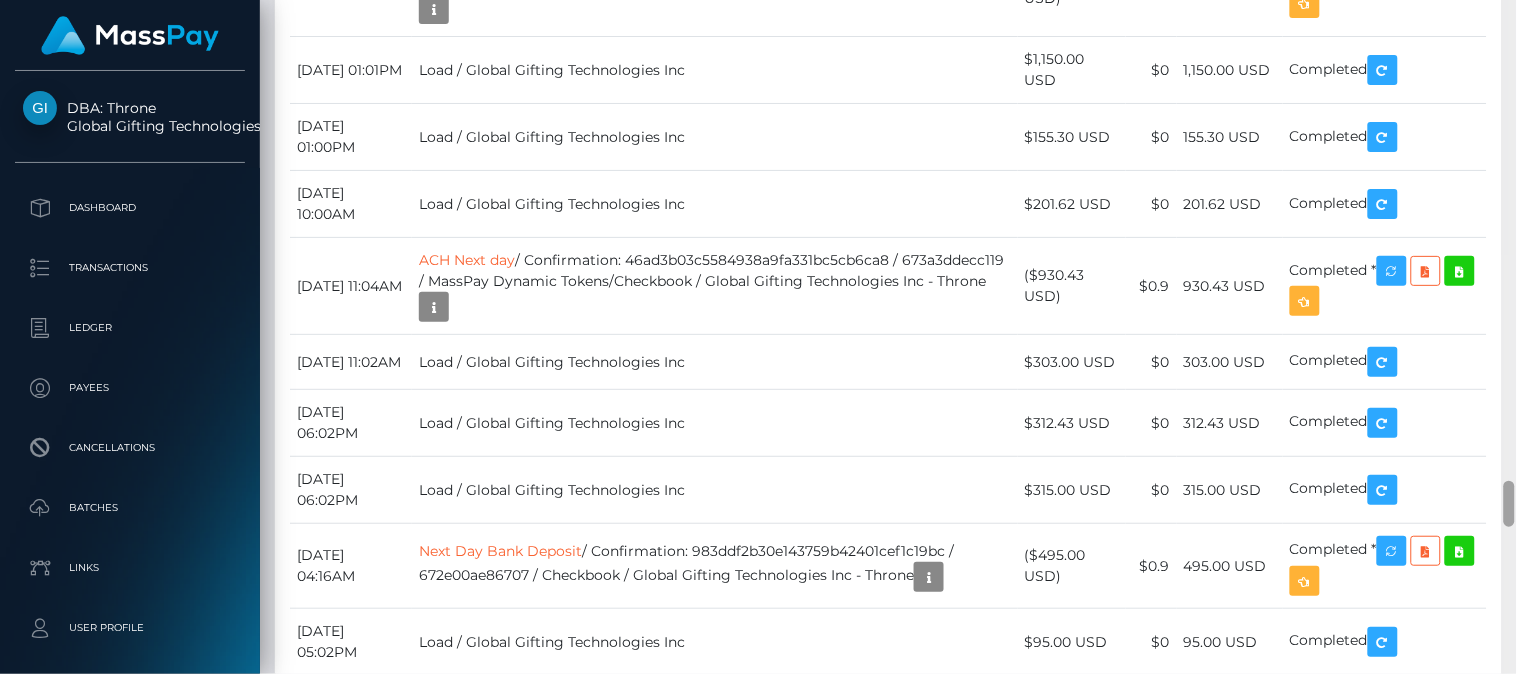 scroll, scrollTop: 240, scrollLeft: 380, axis: both 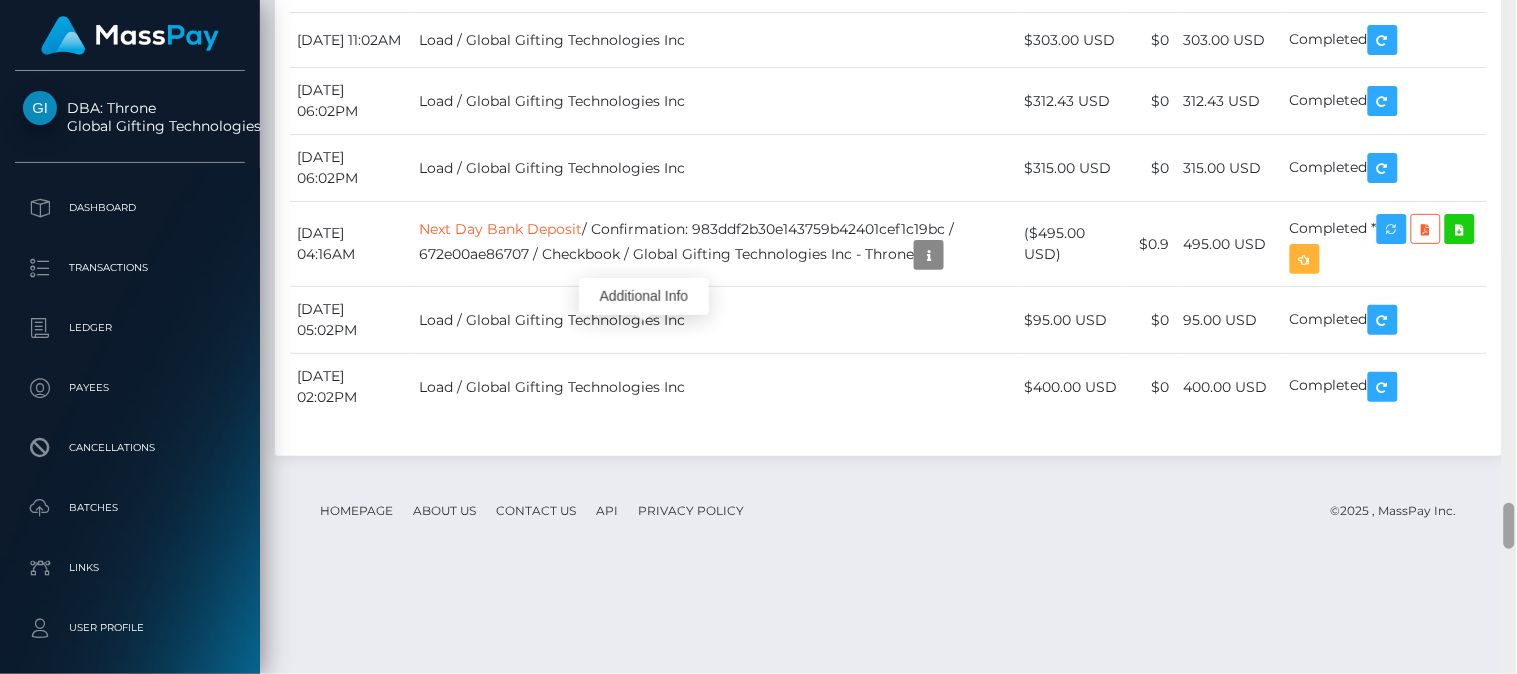 drag, startPoint x: 1507, startPoint y: 505, endPoint x: 1516, endPoint y: 524, distance: 21.023796 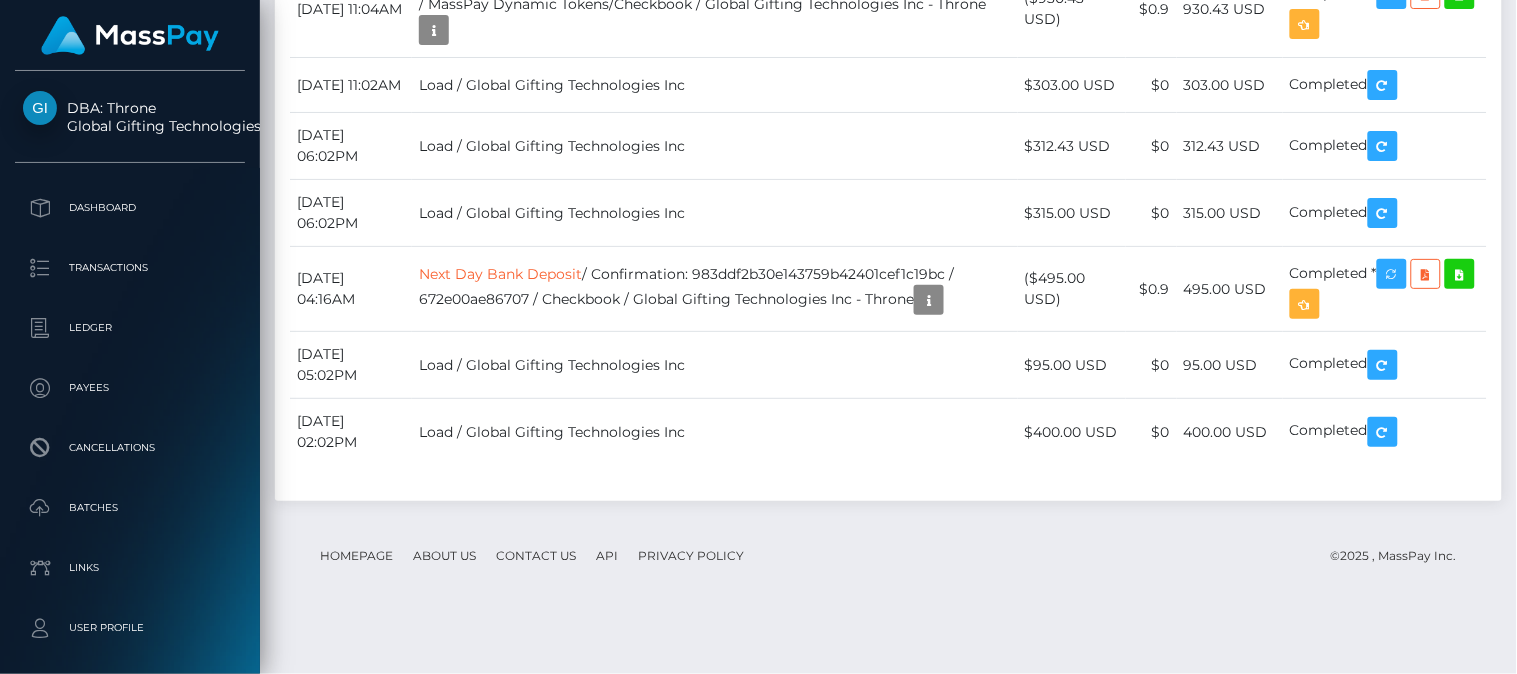 scroll, scrollTop: 8003, scrollLeft: 0, axis: vertical 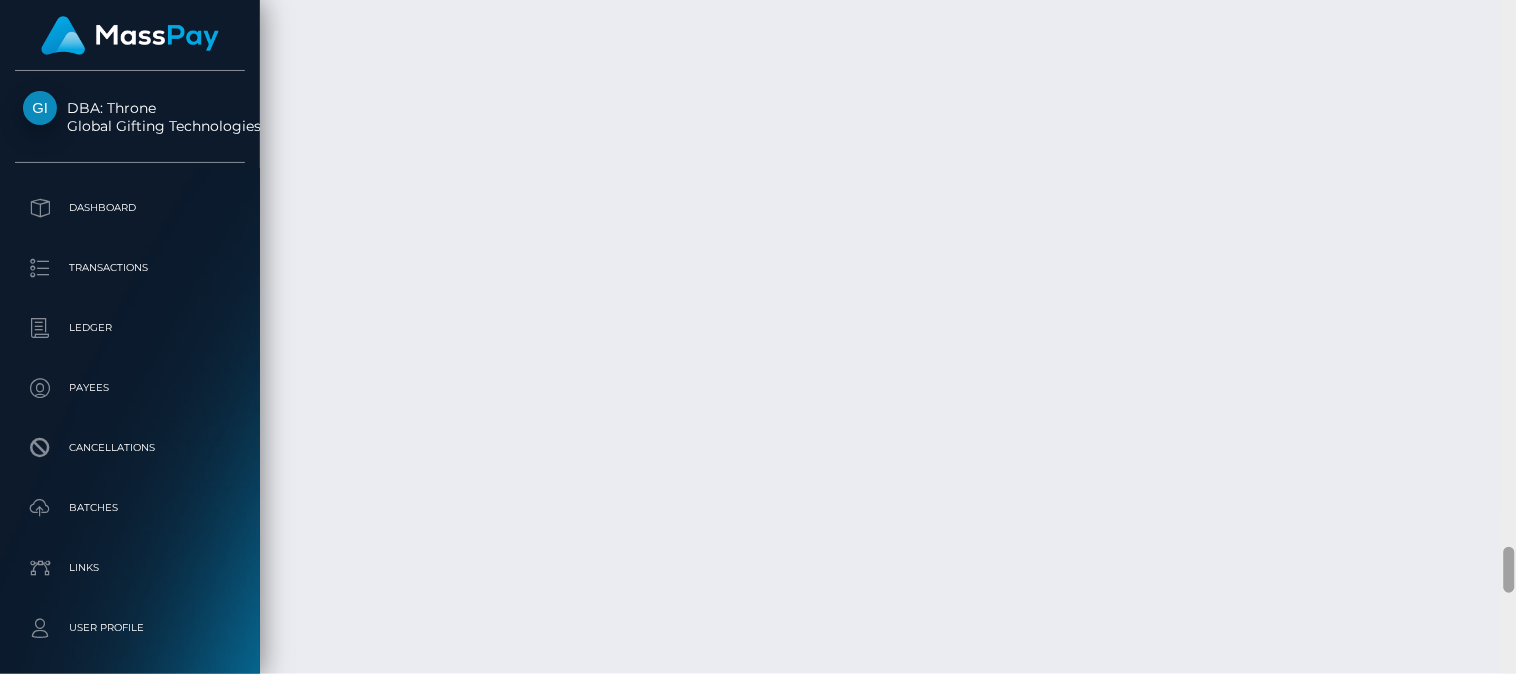 drag, startPoint x: 1516, startPoint y: 524, endPoint x: 1515, endPoint y: 511, distance: 13.038404 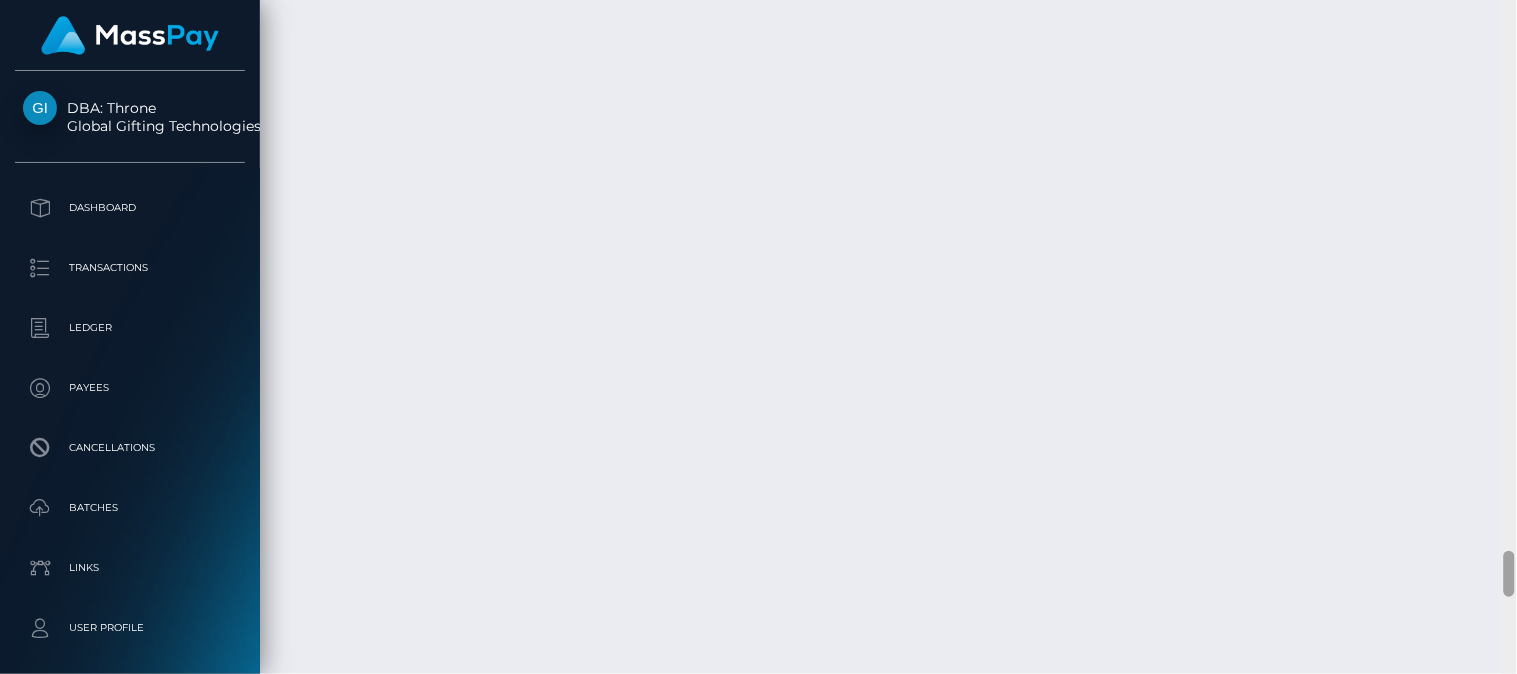 scroll, scrollTop: 8076, scrollLeft: 0, axis: vertical 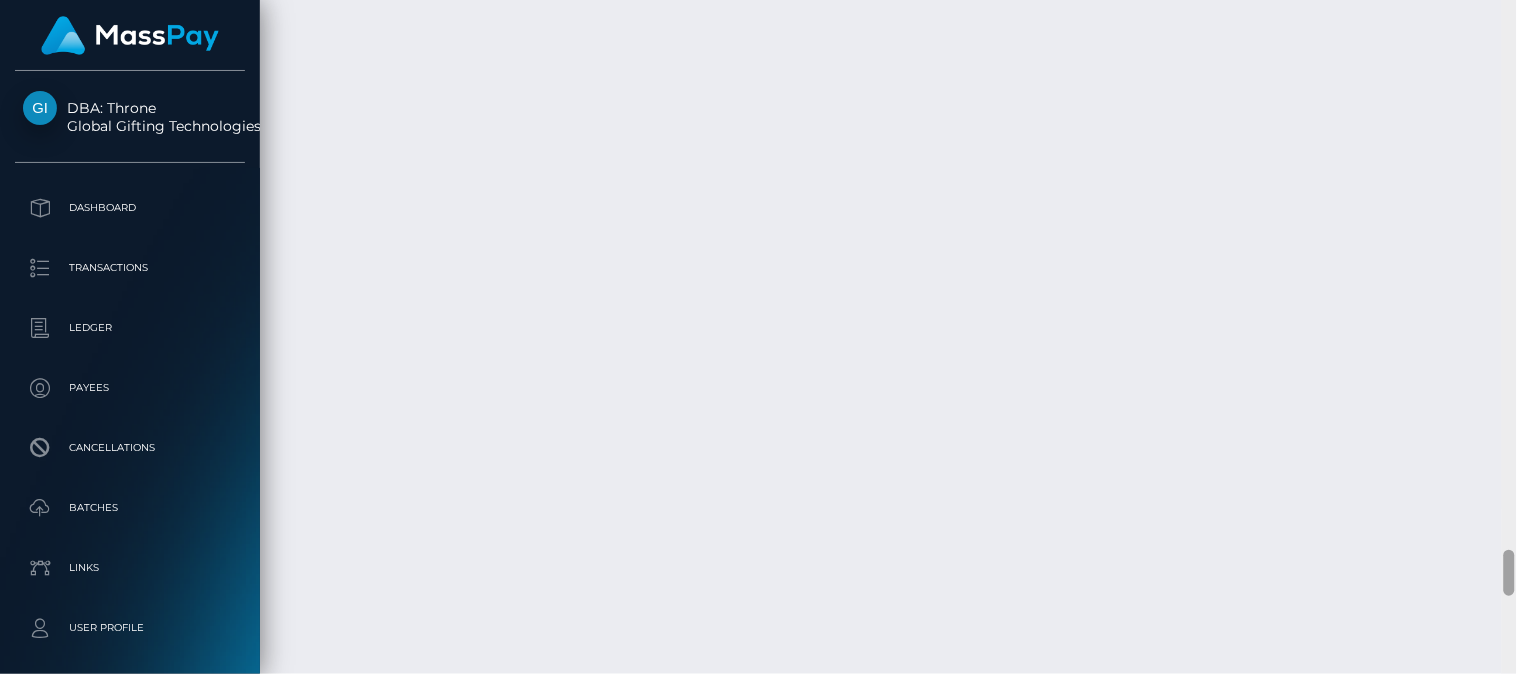 click at bounding box center [1509, 573] 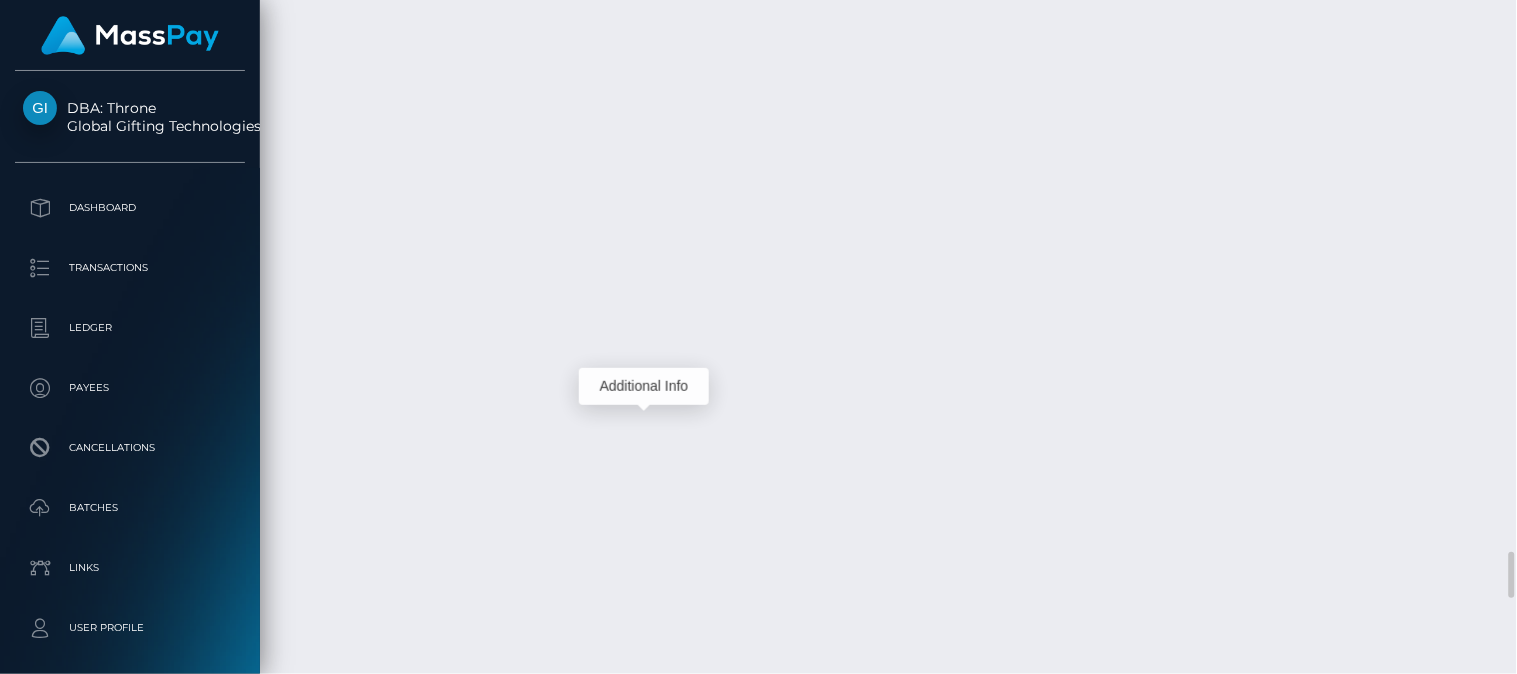 scroll, scrollTop: 240, scrollLeft: 380, axis: both 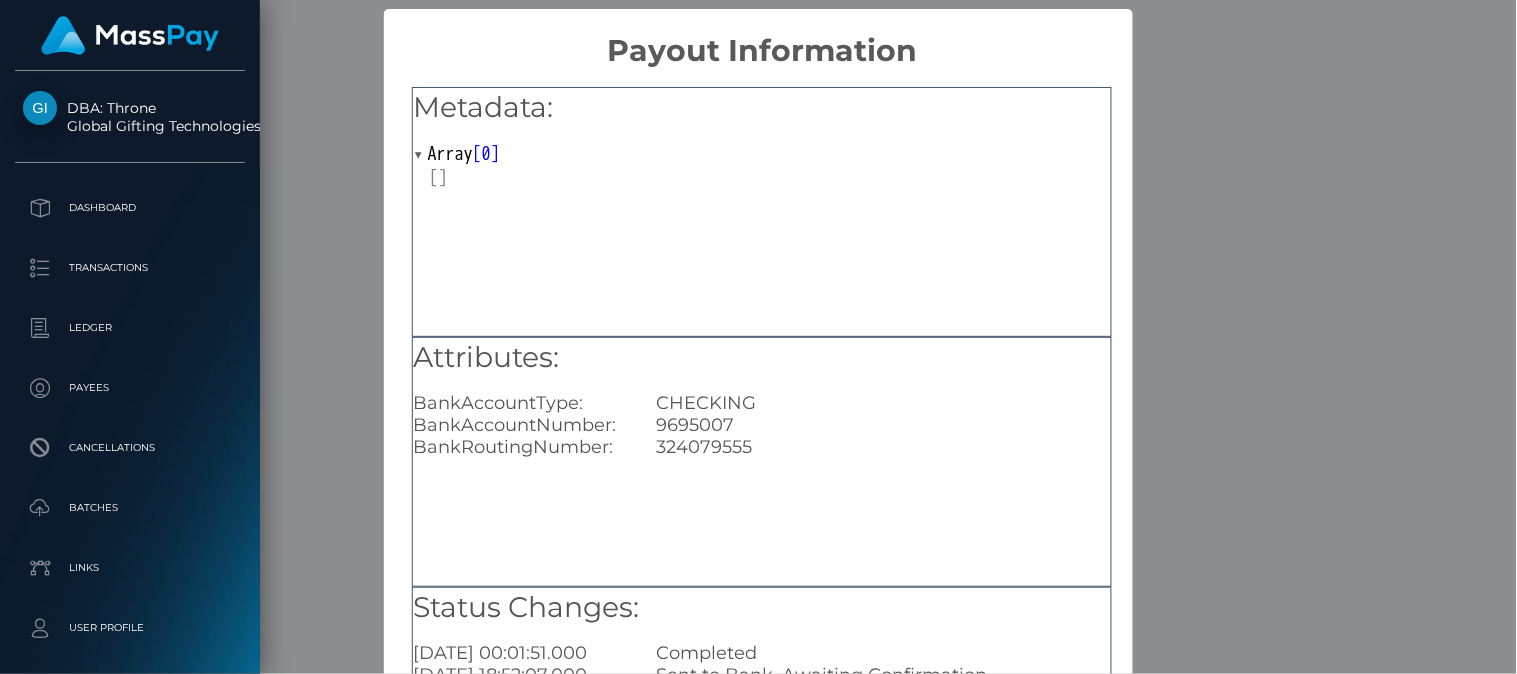 click on "× Payout Information Metadata: Array [ 0 ] Attributes: BankAccountType: CHECKING BankAccountNumber: [FINANCIAL_ID] BankRoutingNumber: [US_BANK_ROUTING_MICR] Status Changes: [DATE] 00:01:51.000 Completed [DATE] 18:52:07.000 Sent to Bank, Awaiting Confirmation [DATE] 18:46:05.000 Processing OK No Cancel" at bounding box center [758, 337] 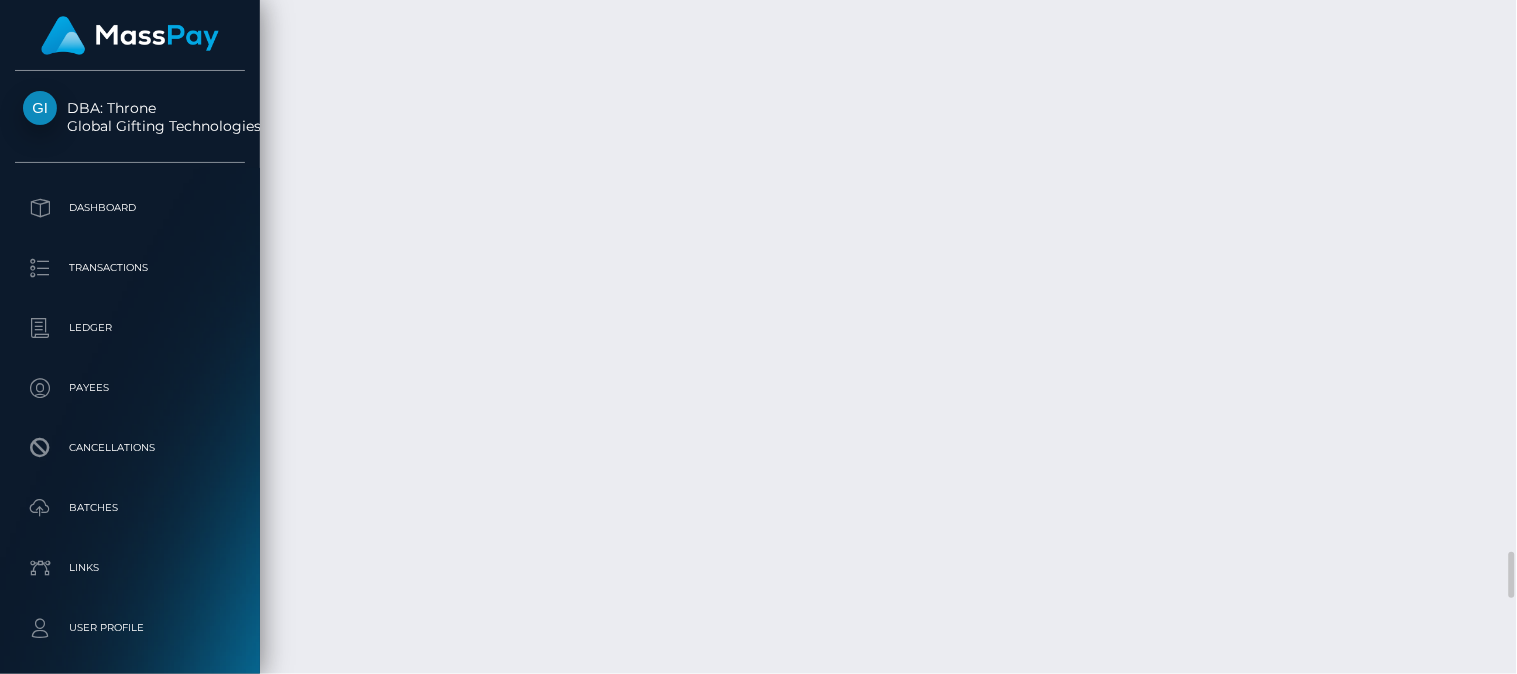 scroll, scrollTop: 240, scrollLeft: 380, axis: both 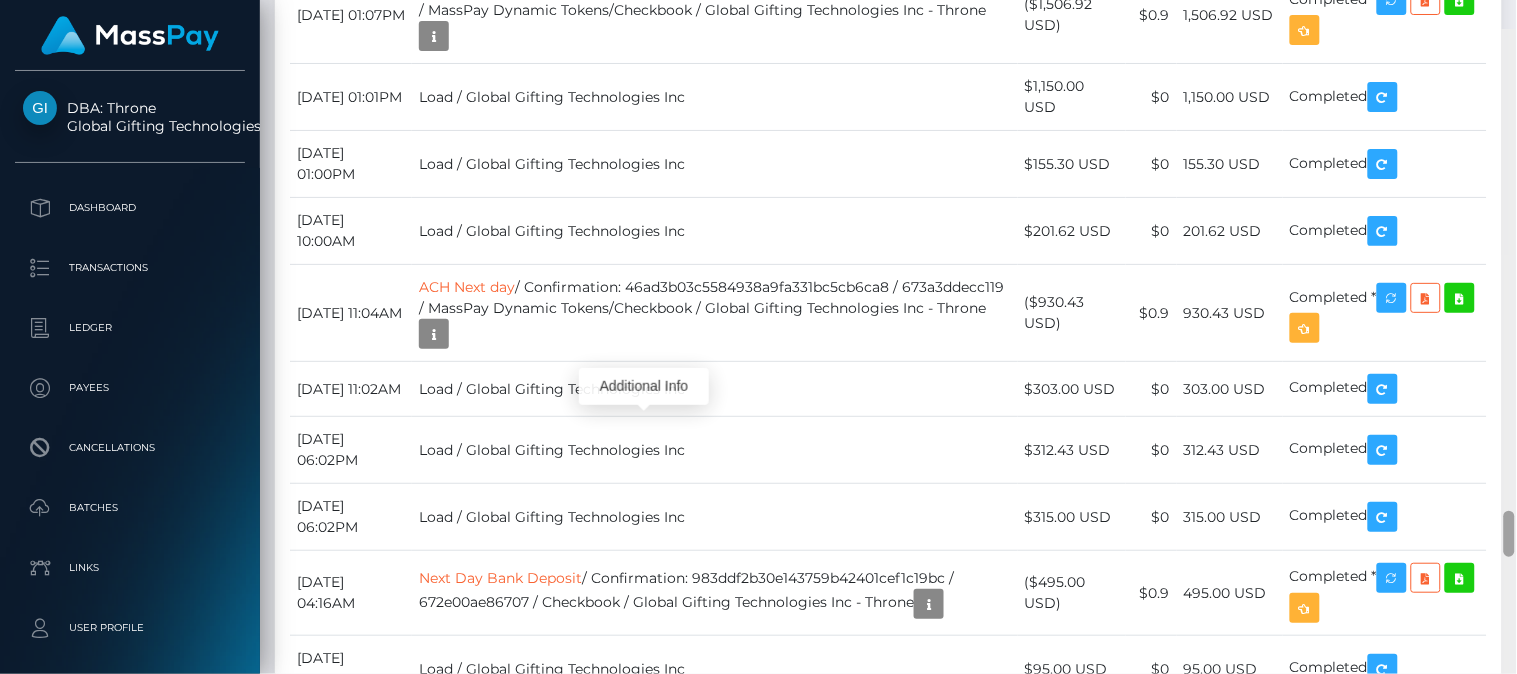drag, startPoint x: 1510, startPoint y: 558, endPoint x: 1513, endPoint y: 486, distance: 72.06247 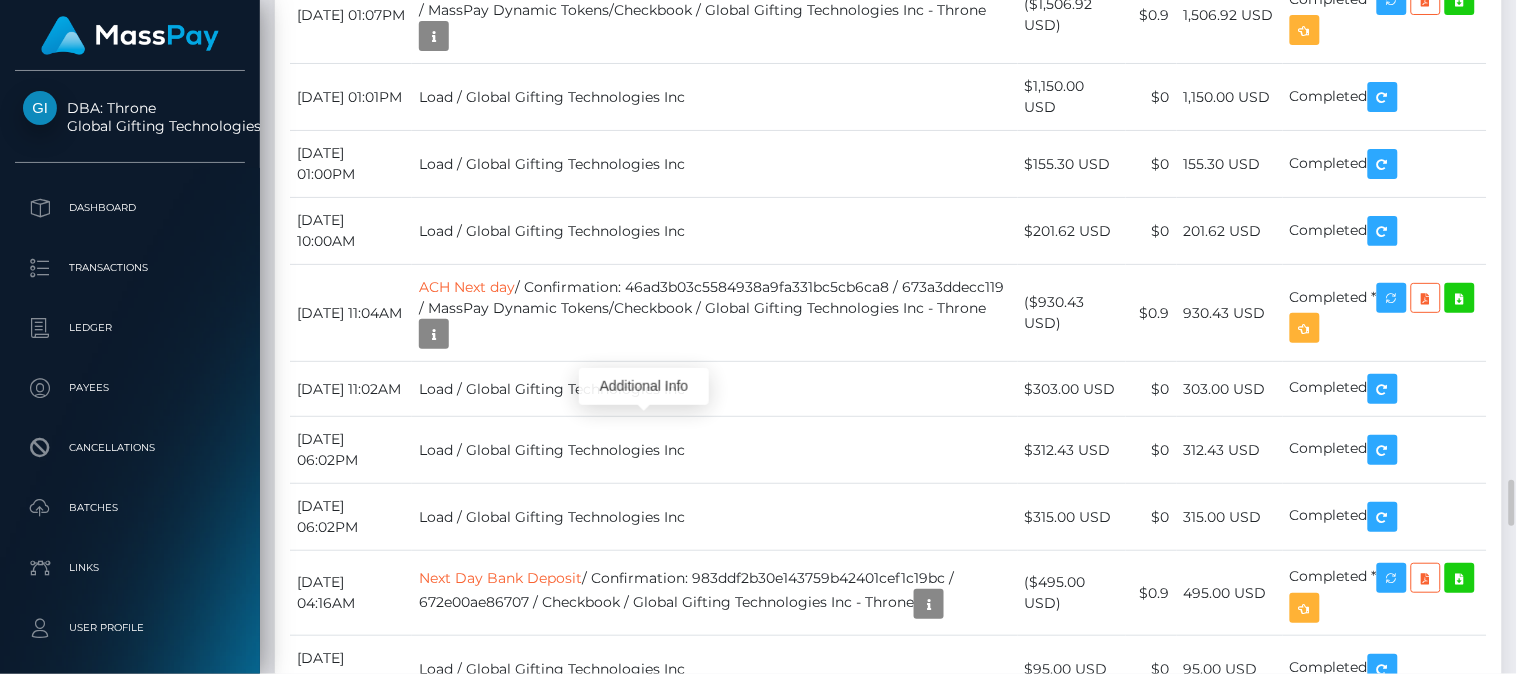 scroll, scrollTop: 240, scrollLeft: 380, axis: both 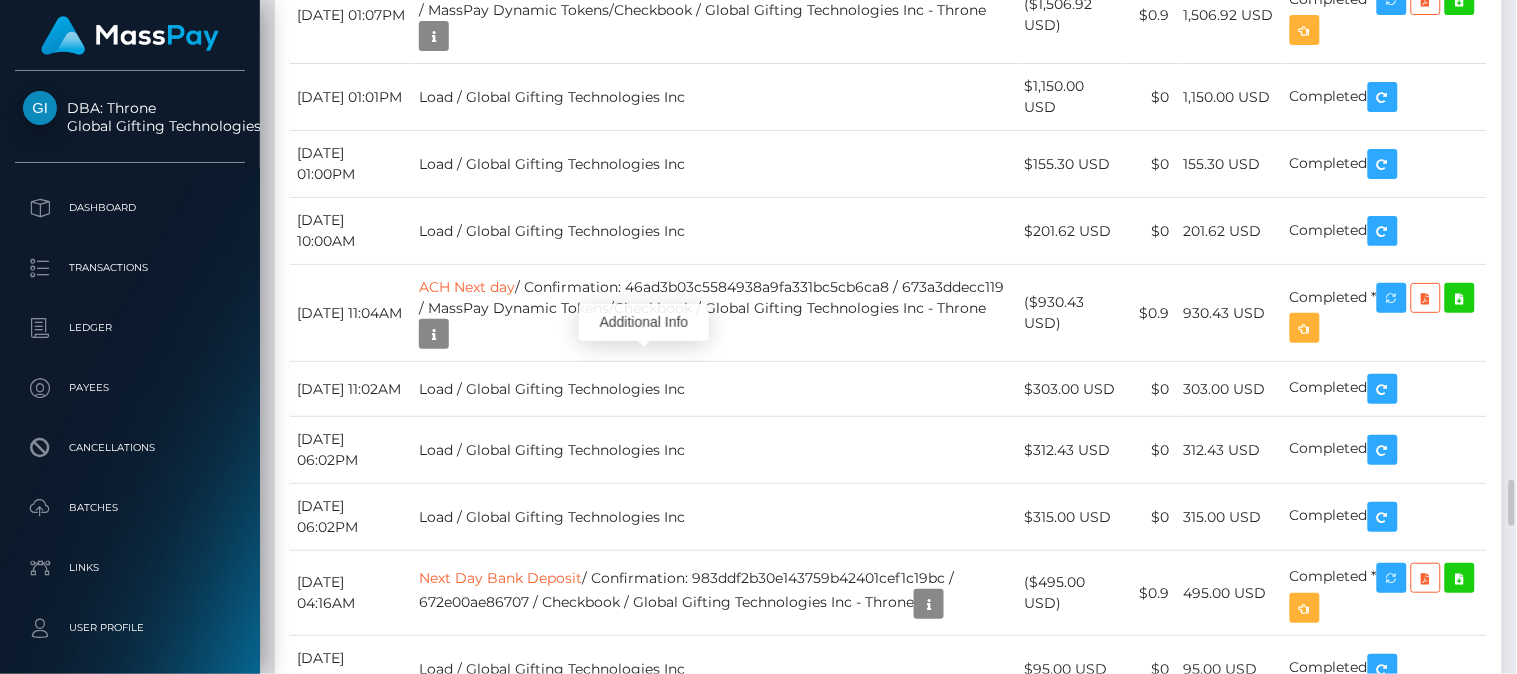 click at bounding box center [992, -1489] 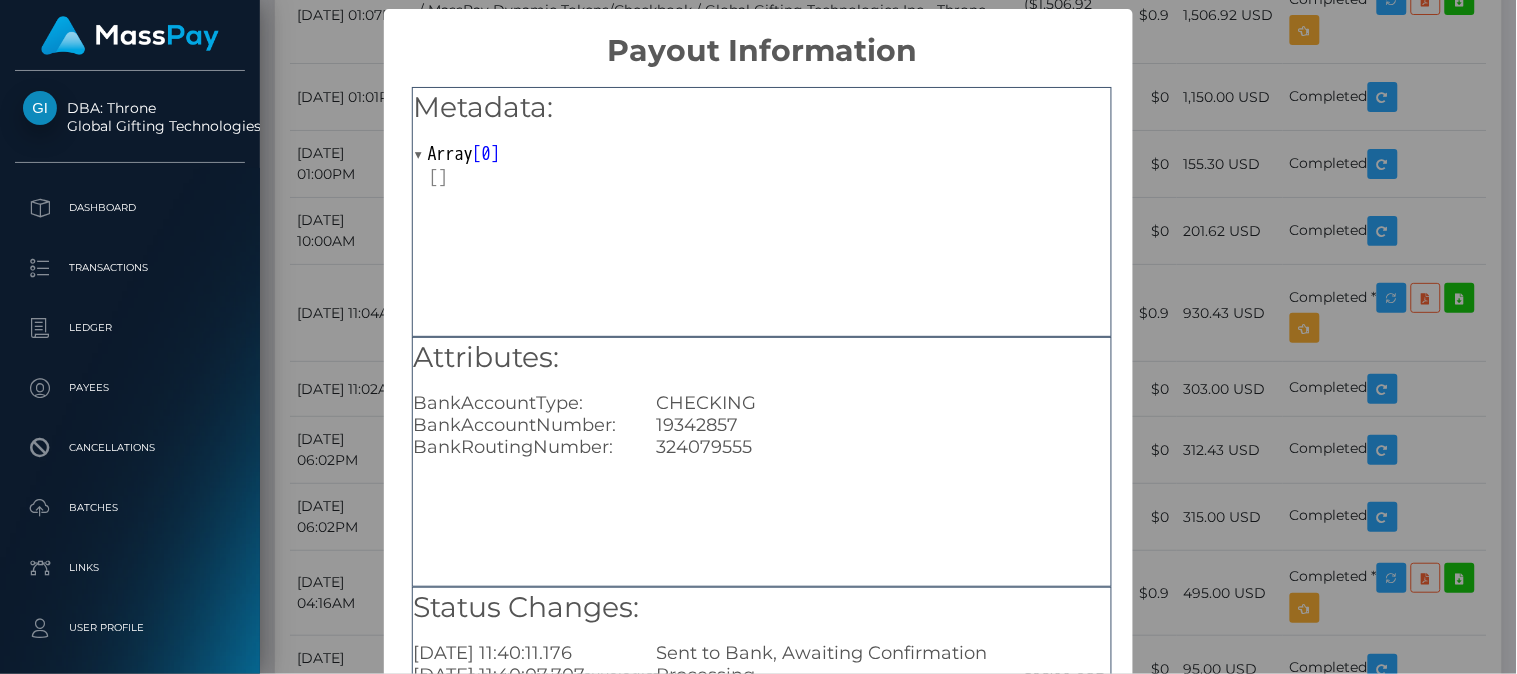 click on "× Payout Information Metadata: Array [ 0 ] Attributes: BankAccountType: CHECKING BankAccountNumber: [FINANCIAL_ID] BankRoutingNumber: [US_BANK_ROUTING_MICR] Status Changes: [DATE] 11:40:11.176 Sent to Bank, Awaiting Confirmation [DATE] 11:40:07.707 Processing OK No Cancel" at bounding box center [758, 337] 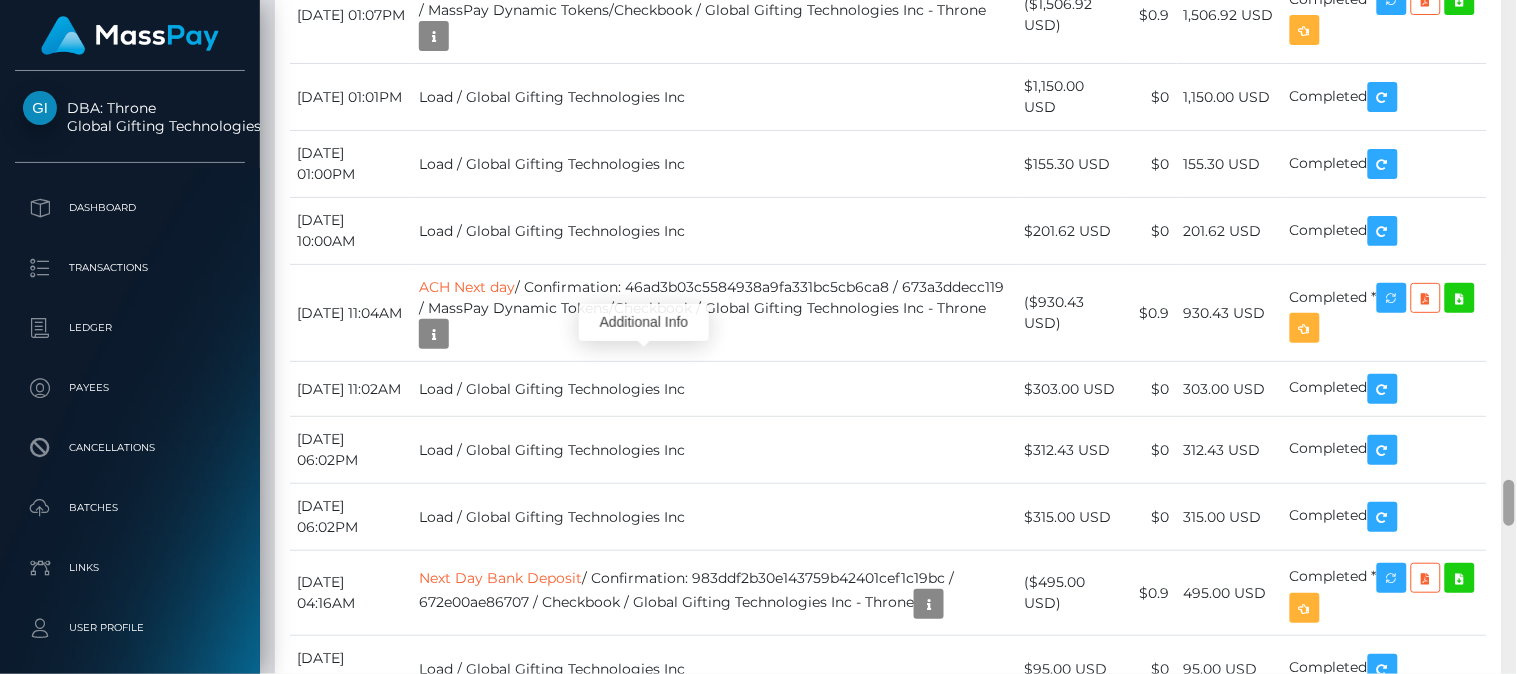scroll, scrollTop: 240, scrollLeft: 380, axis: both 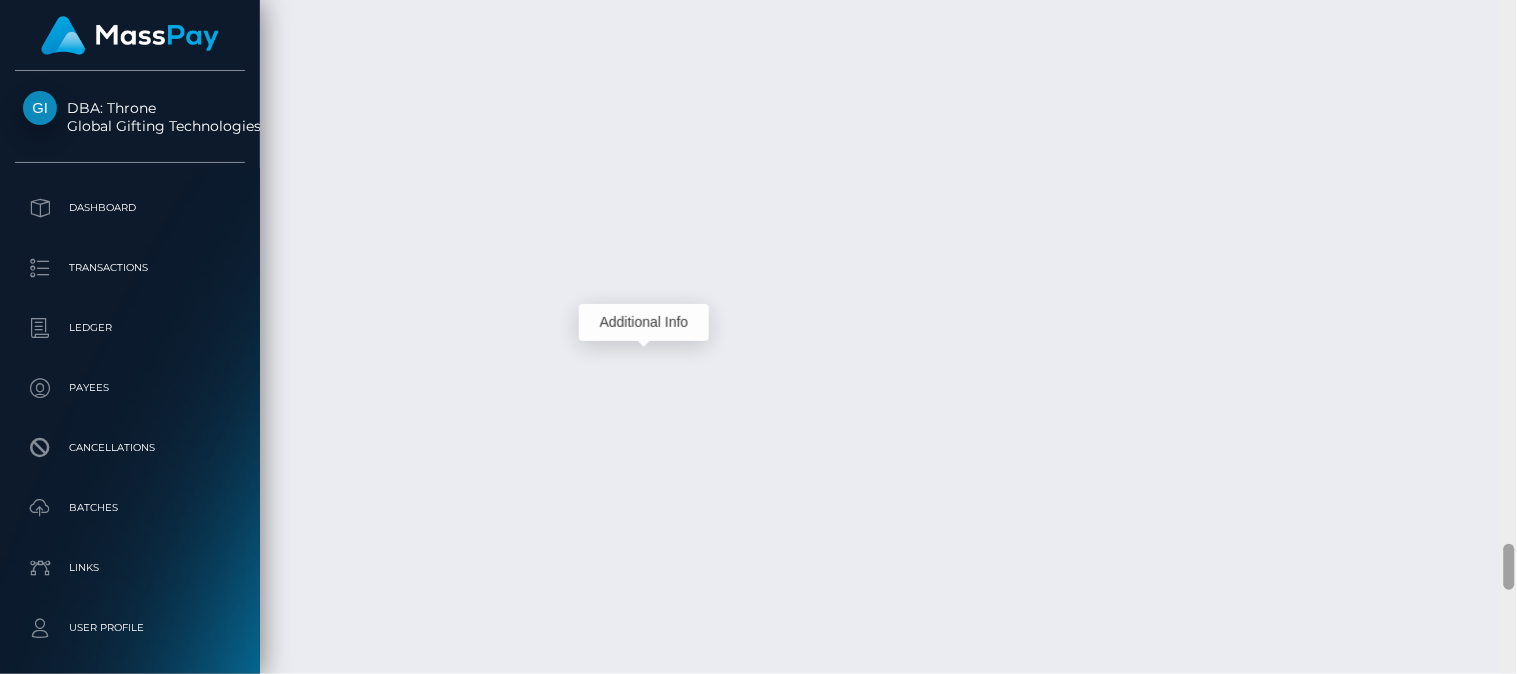 drag, startPoint x: 1510, startPoint y: 501, endPoint x: 1513, endPoint y: 567, distance: 66.068146 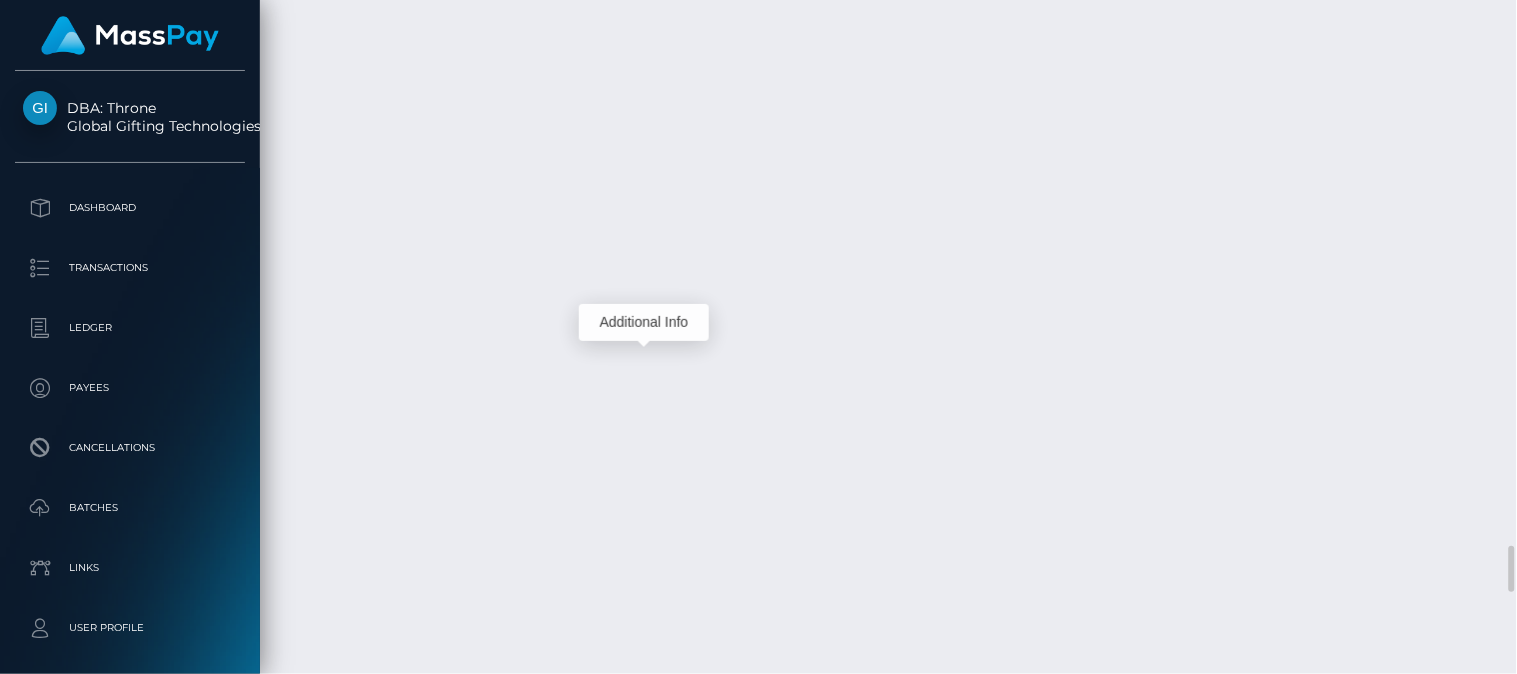 scroll, scrollTop: 240, scrollLeft: 380, axis: both 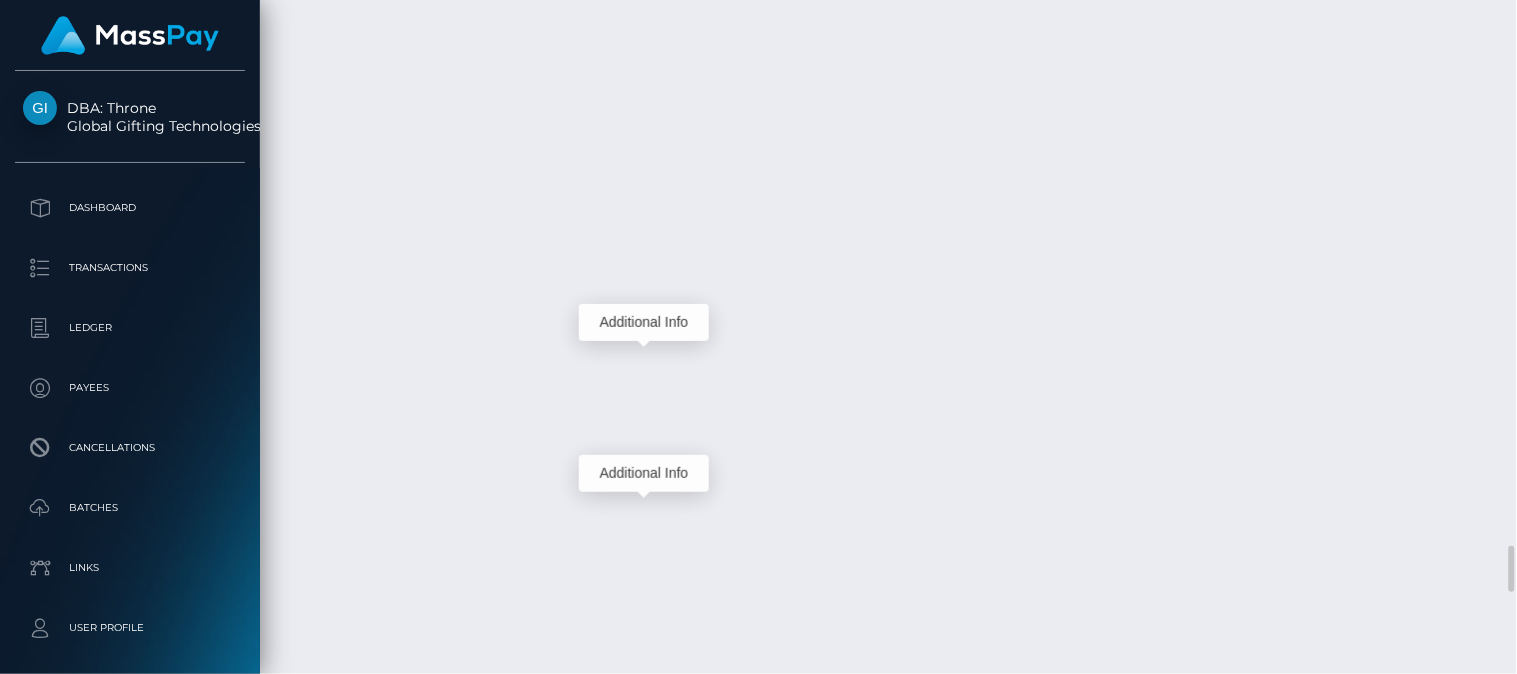 click at bounding box center (434, -1388) 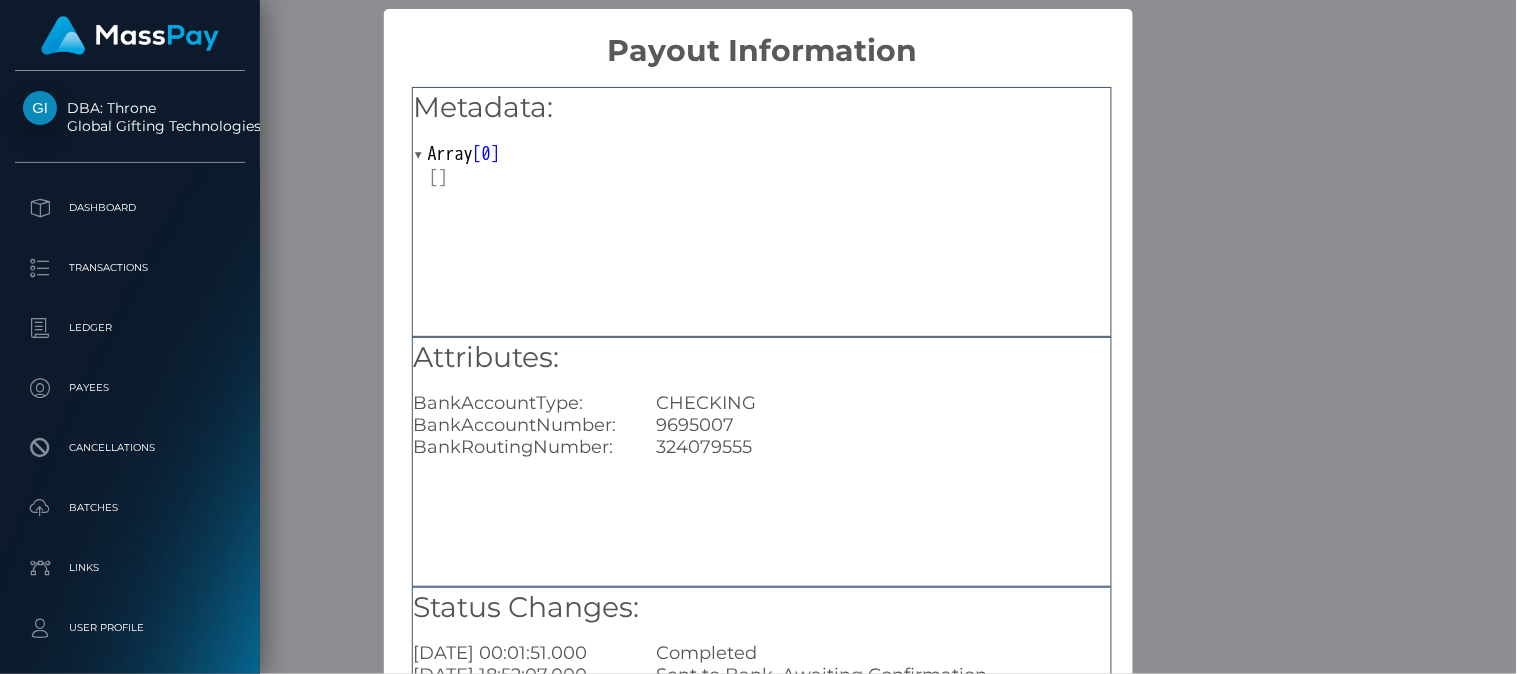 click on "× Payout Information Metadata: Array [ 0 ] Attributes: BankAccountType: CHECKING BankAccountNumber: [FINANCIAL_ID] BankRoutingNumber: [US_BANK_ROUTING_MICR] Status Changes: [DATE] 00:01:51.000 Completed [DATE] 18:52:07.000 Sent to Bank, Awaiting Confirmation [DATE] 18:46:05.000 Processing OK No Cancel" at bounding box center [758, 337] 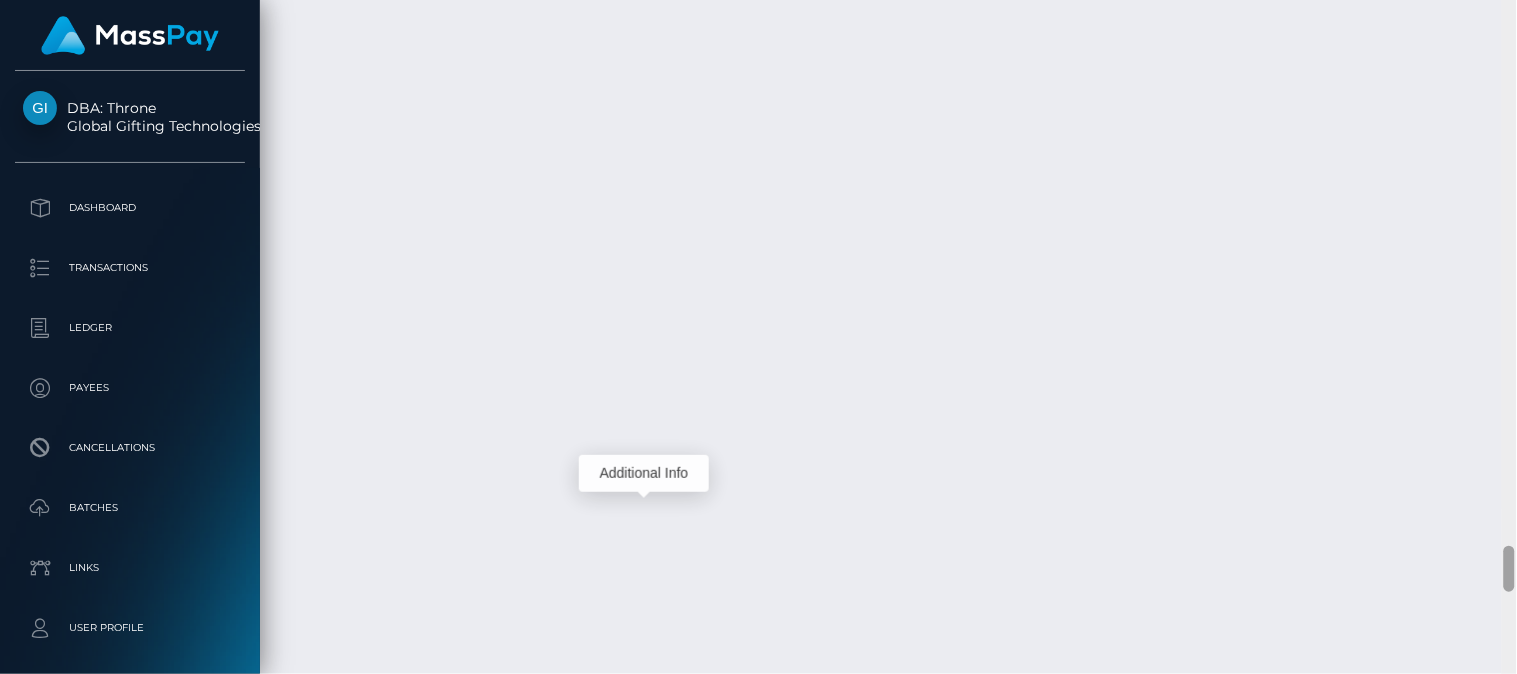 scroll, scrollTop: 240, scrollLeft: 380, axis: both 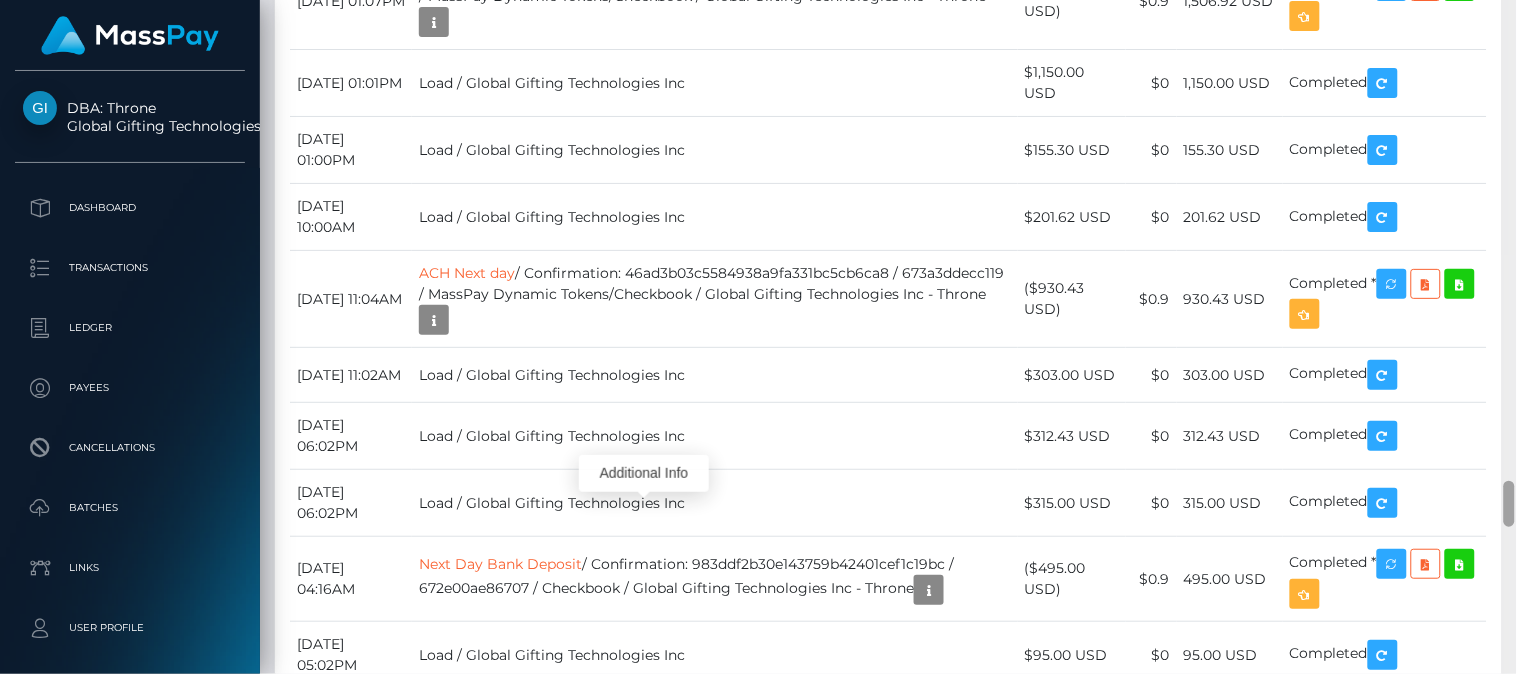 drag, startPoint x: 1512, startPoint y: 577, endPoint x: 1508, endPoint y: 512, distance: 65.12296 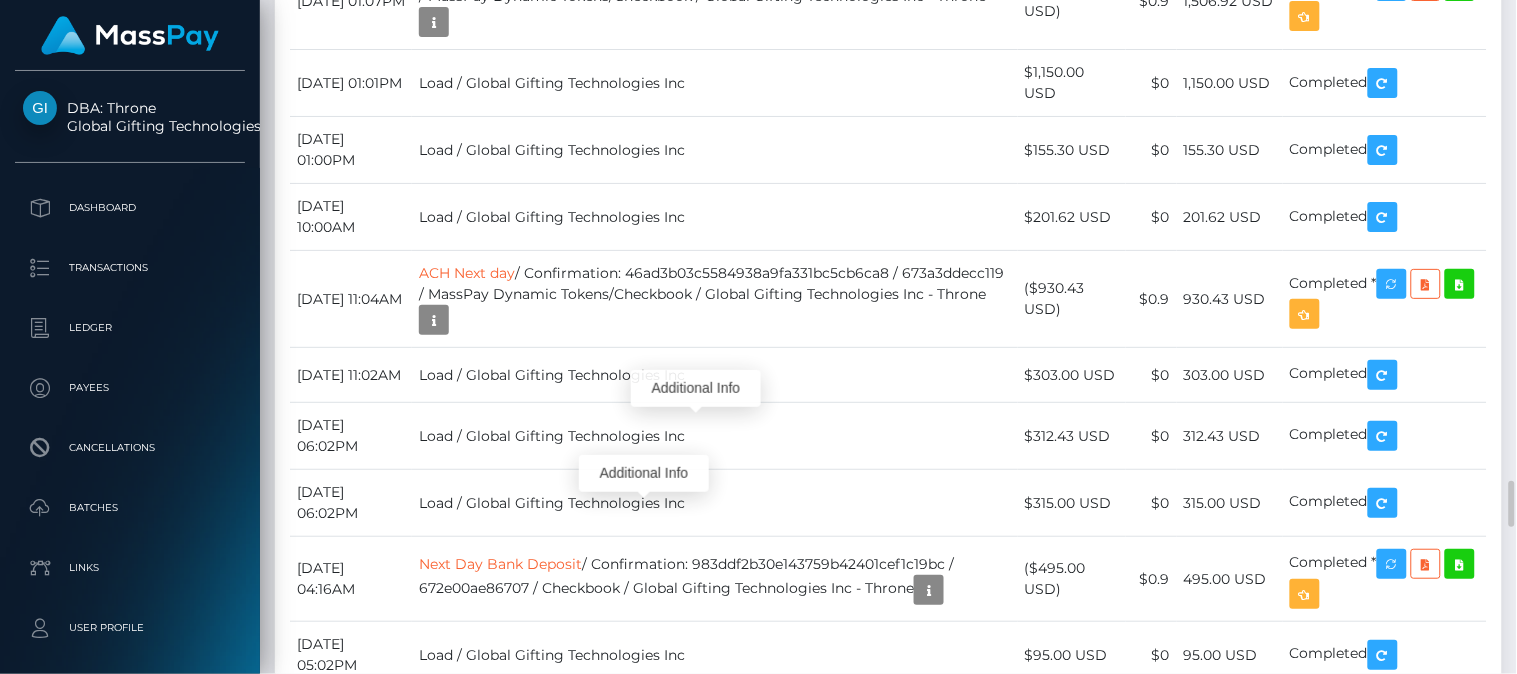 scroll, scrollTop: 240, scrollLeft: 380, axis: both 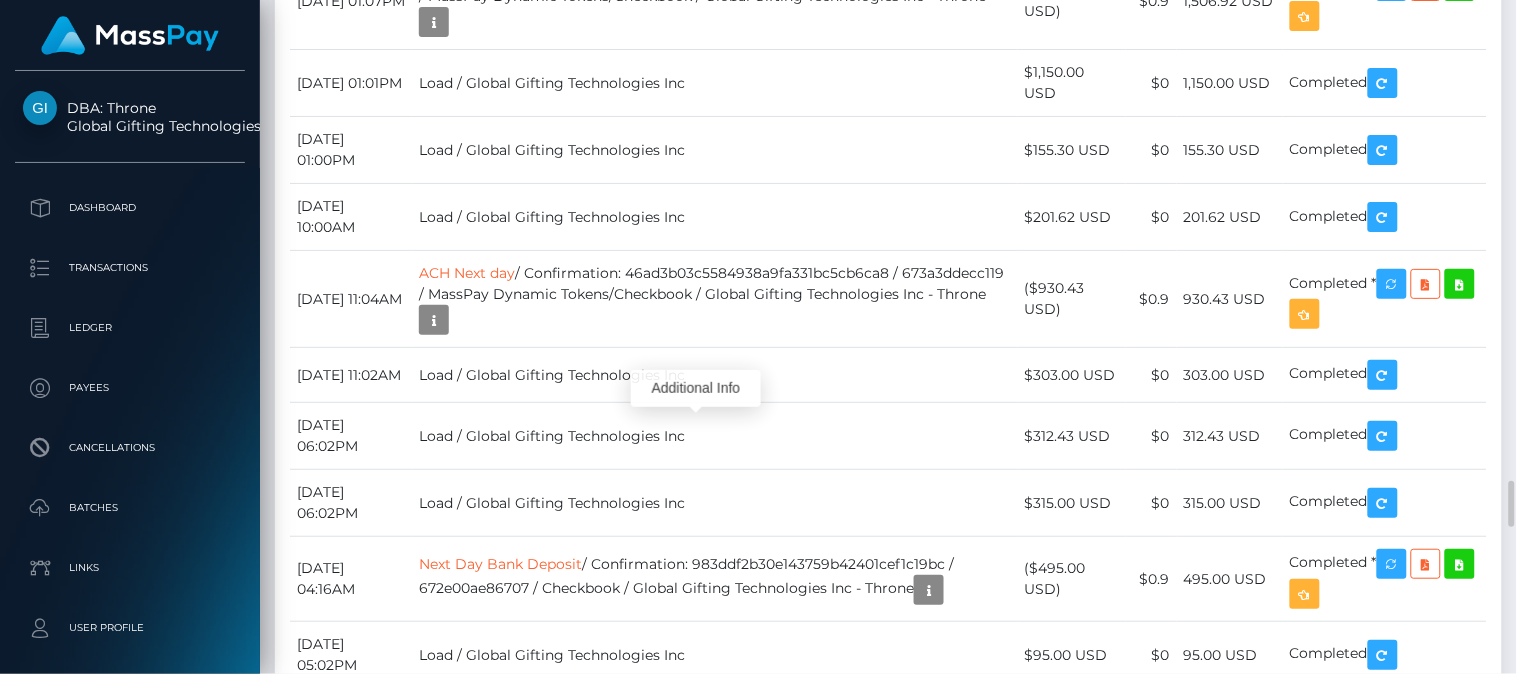 click at bounding box center (666, -1412) 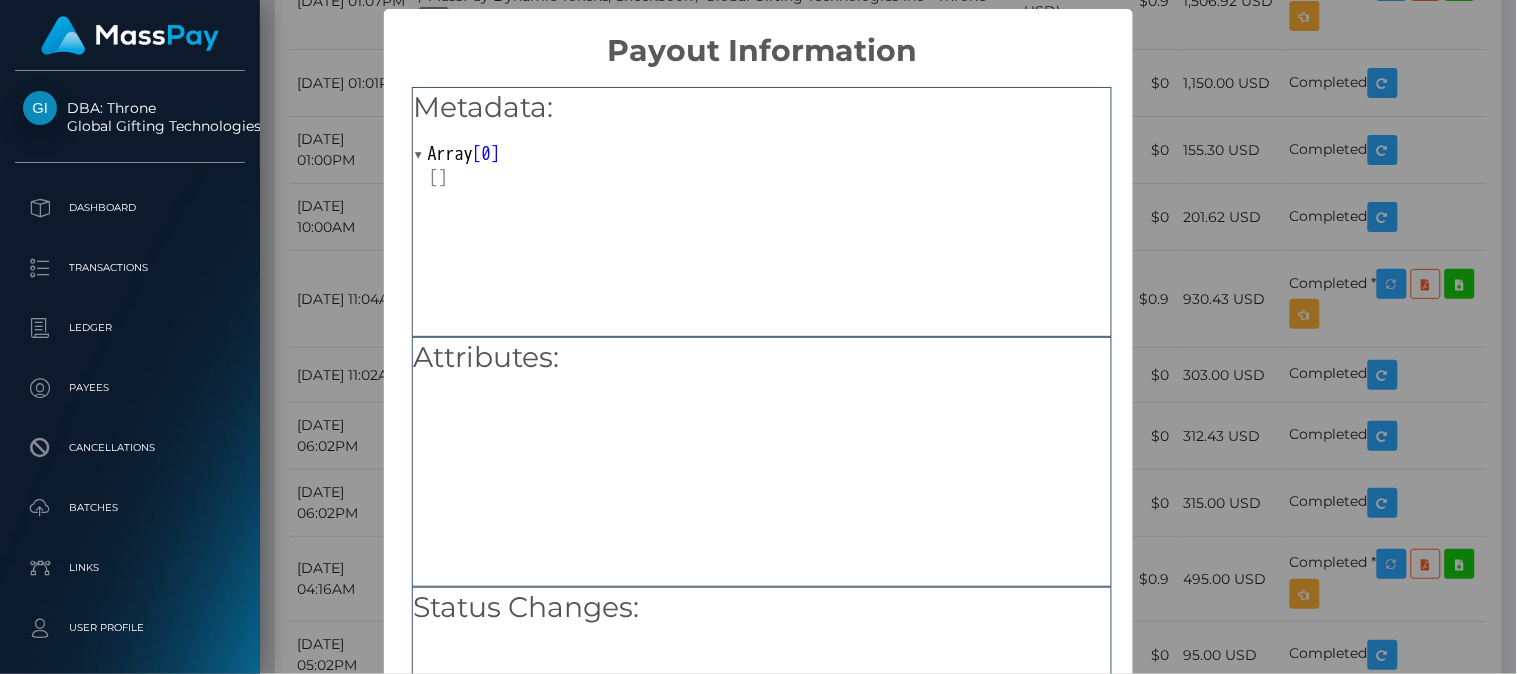 click on "× Payout Information Metadata: Array [ 0 ] Attributes: Status Changes: OK No Cancel" at bounding box center [758, 337] 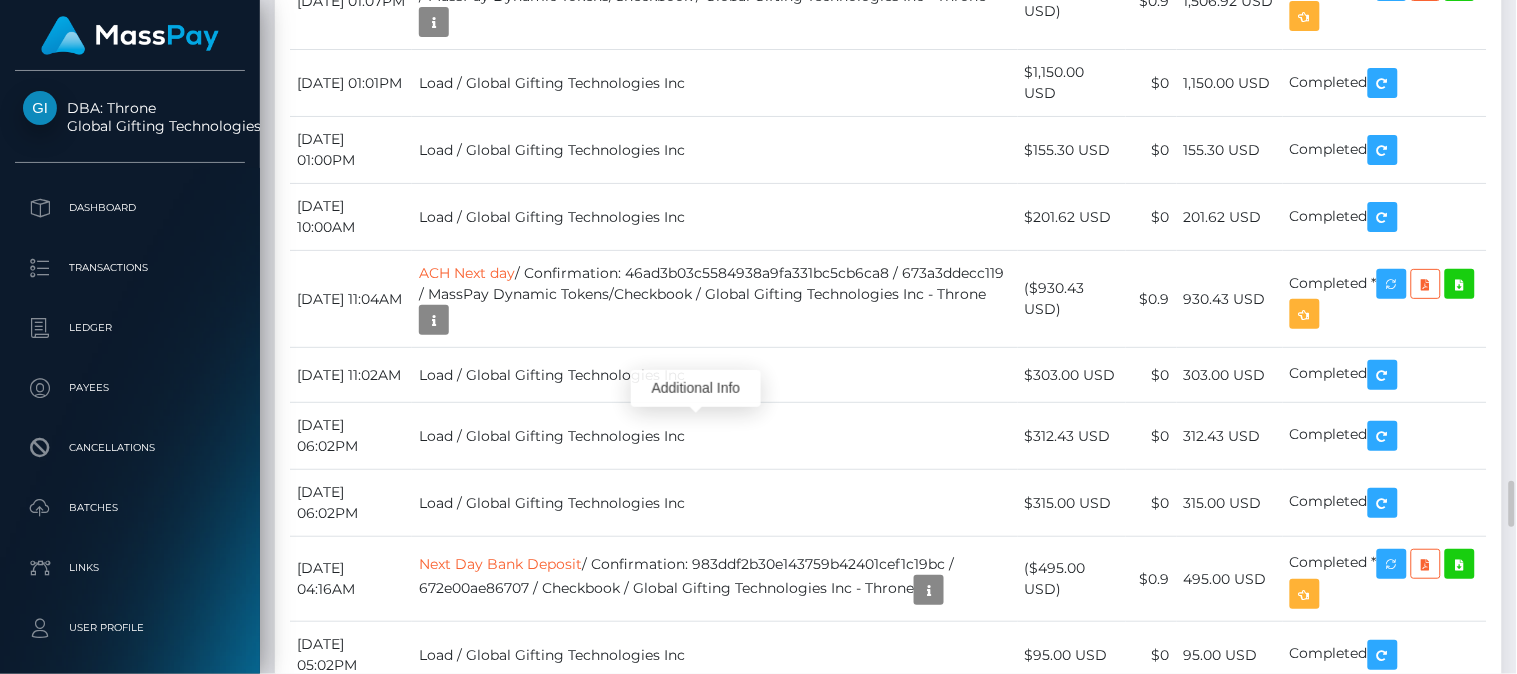 scroll, scrollTop: 240, scrollLeft: 380, axis: both 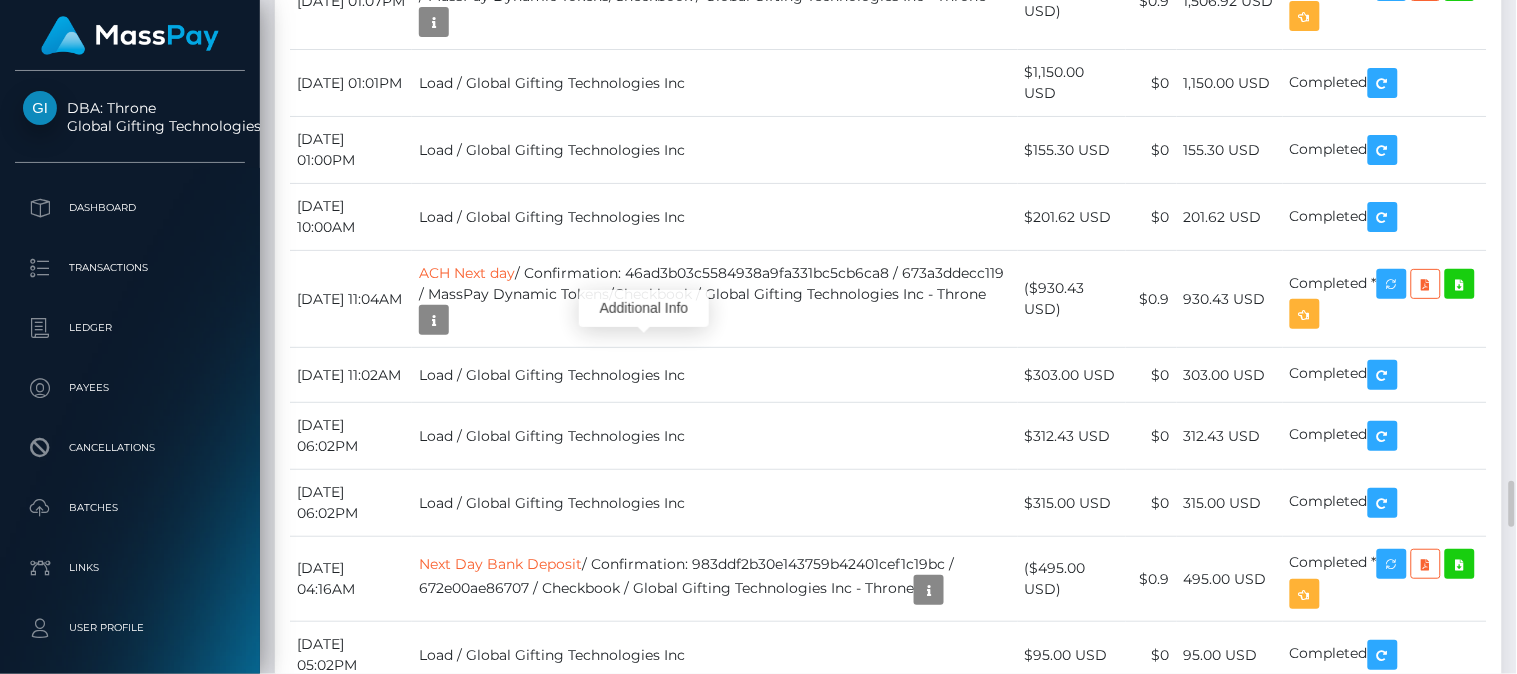 click at bounding box center [992, -1503] 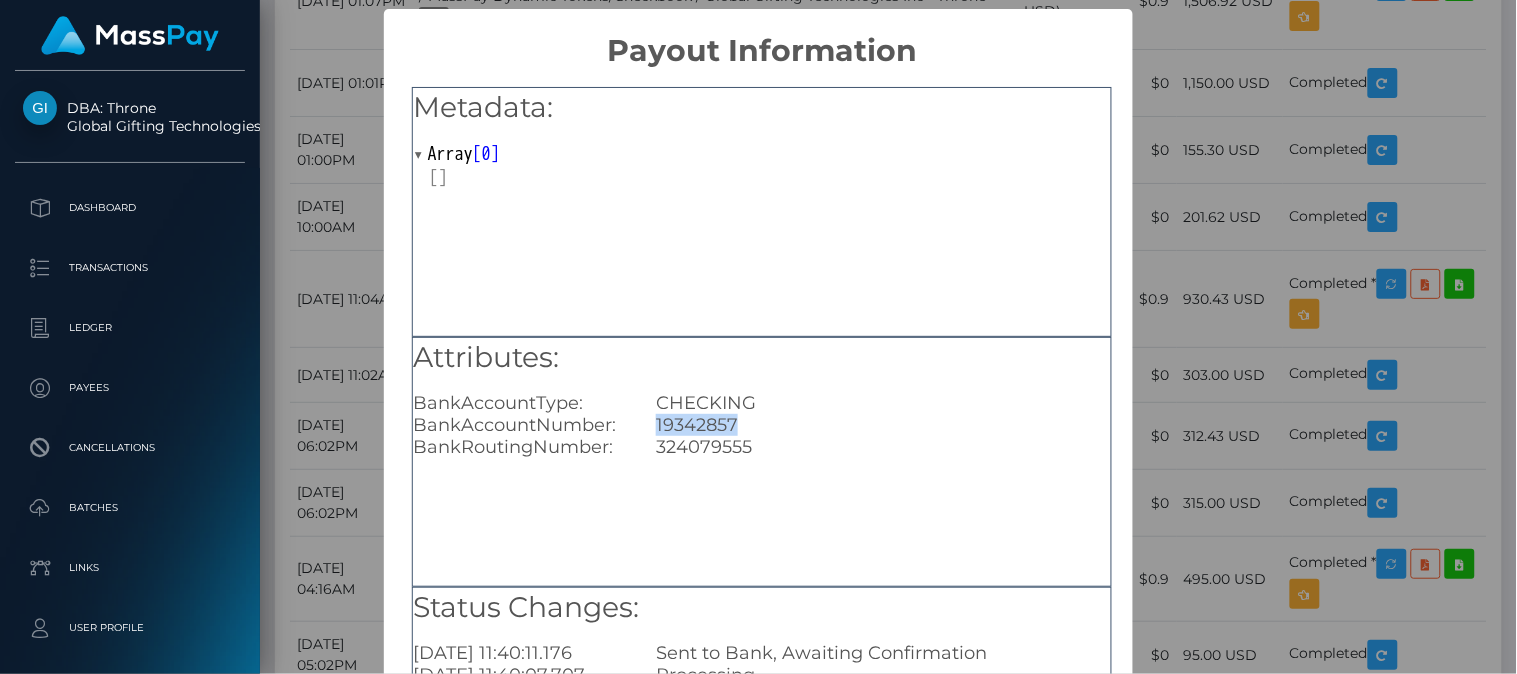 drag, startPoint x: 654, startPoint y: 420, endPoint x: 782, endPoint y: 422, distance: 128.01562 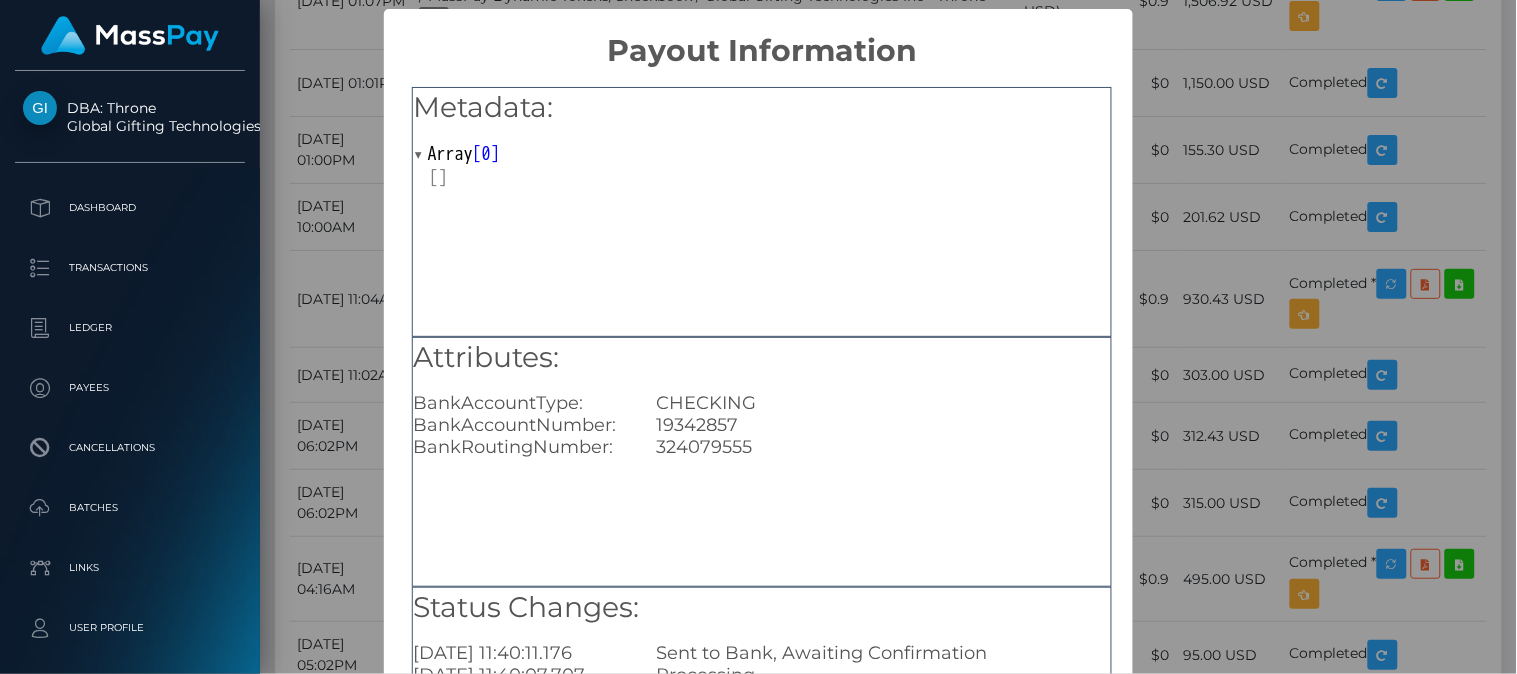 click on "× Payout Information Metadata: Array [ 0 ] Attributes: BankAccountType: CHECKING BankAccountNumber: [FINANCIAL_ID] BankRoutingNumber: [US_BANK_ROUTING_MICR] Status Changes: [DATE] 11:40:11.176 Sent to Bank, Awaiting Confirmation [DATE] 11:40:07.707 Processing OK No Cancel" at bounding box center [758, 337] 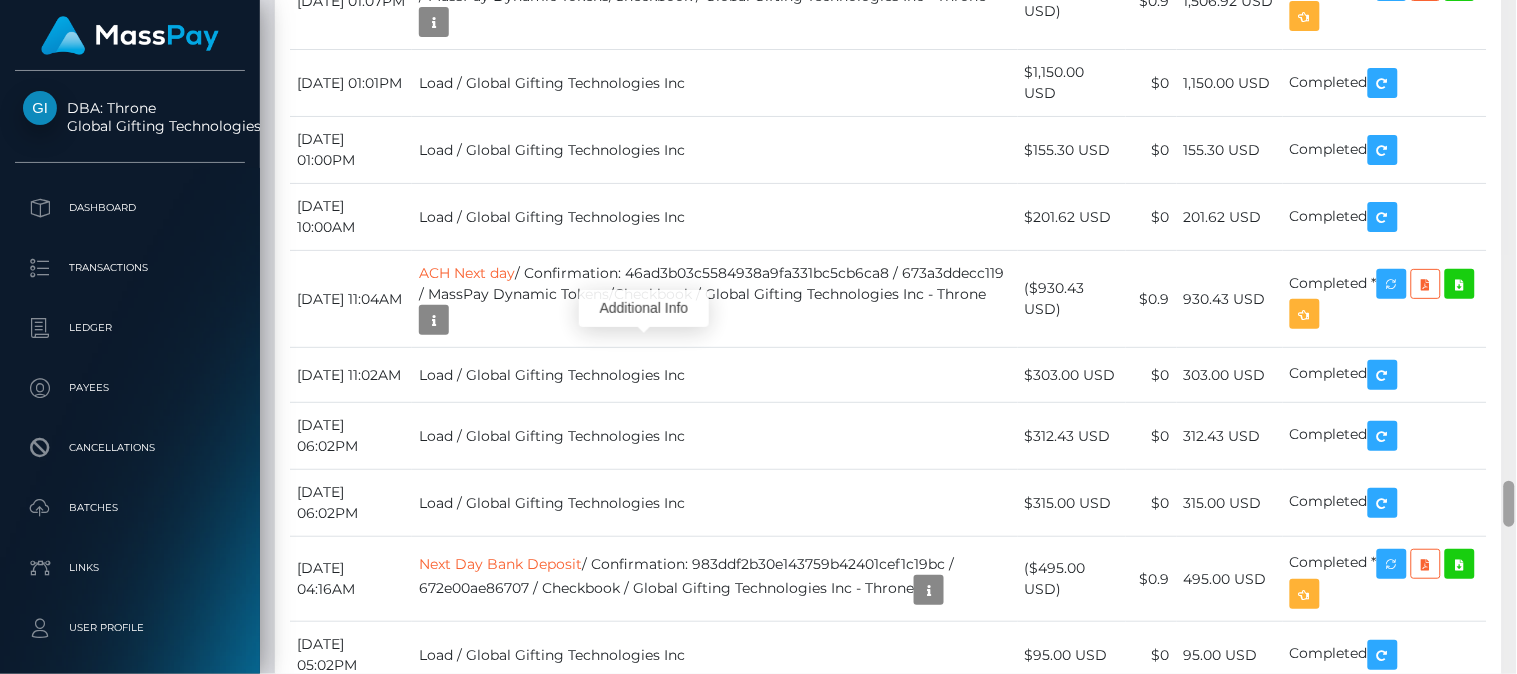 scroll, scrollTop: 240, scrollLeft: 380, axis: both 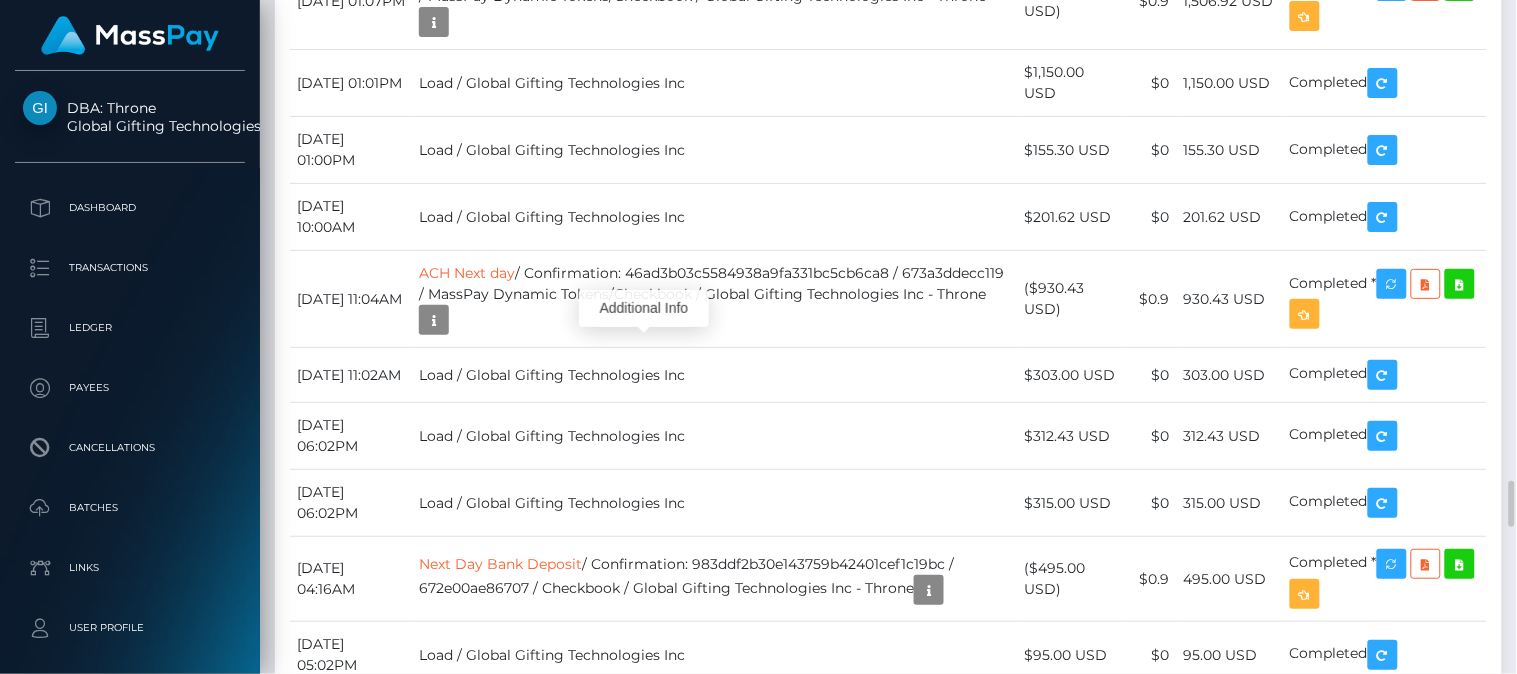 click at bounding box center (992, -1503) 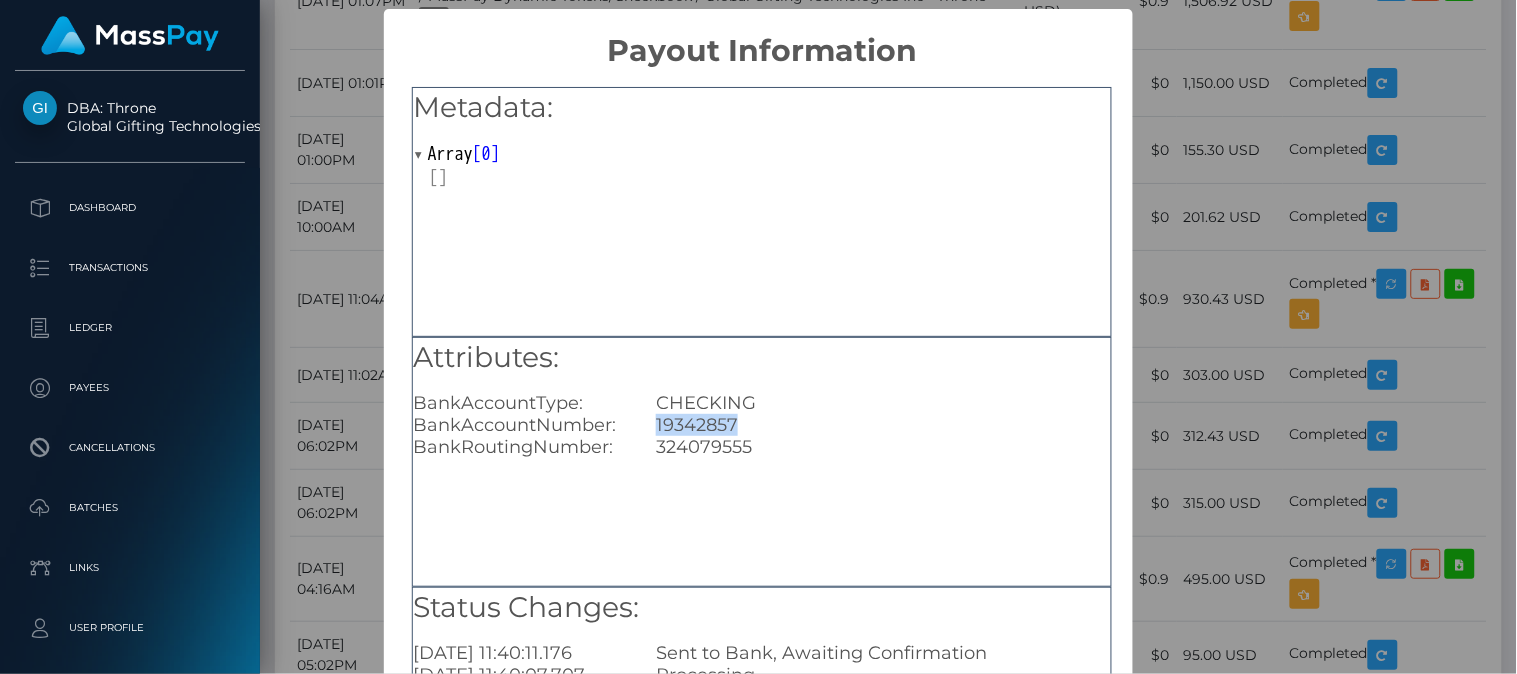 drag, startPoint x: 653, startPoint y: 424, endPoint x: 765, endPoint y: 423, distance: 112.00446 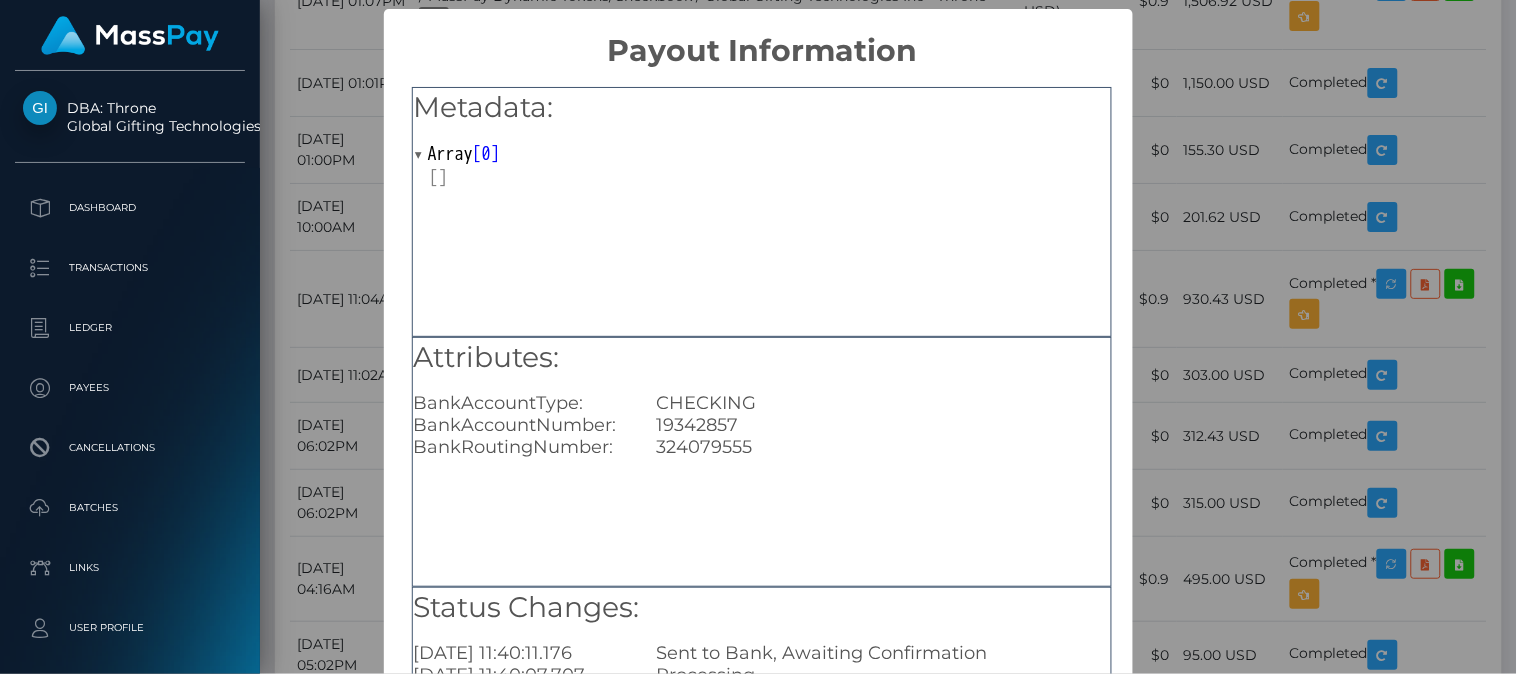 click on "× Payout Information Metadata: Array [ 0 ] Attributes: BankAccountType: CHECKING BankAccountNumber: [FINANCIAL_ID] BankRoutingNumber: [US_BANK_ROUTING_MICR] Status Changes: [DATE] 11:40:11.176 Sent to Bank, Awaiting Confirmation [DATE] 11:40:07.707 Processing OK No Cancel" at bounding box center [758, 337] 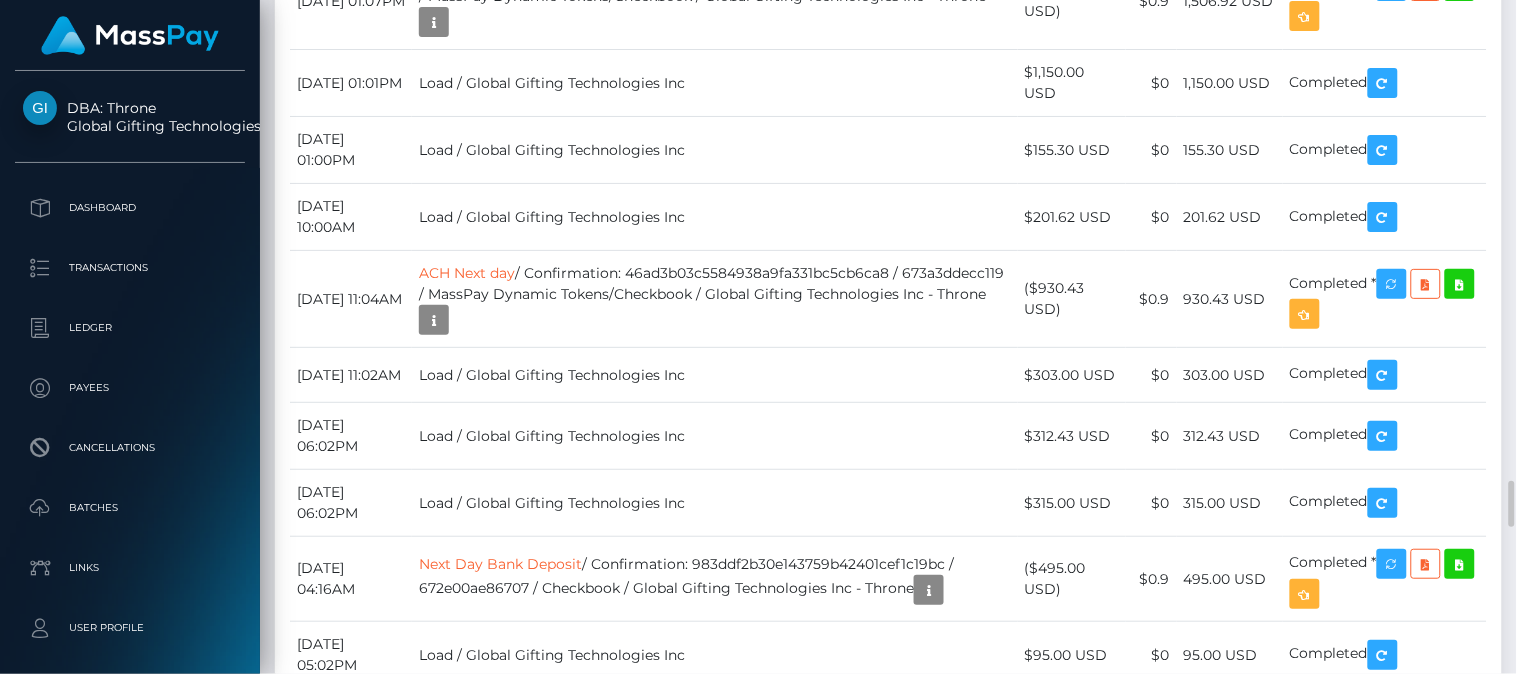 scroll, scrollTop: 240, scrollLeft: 380, axis: both 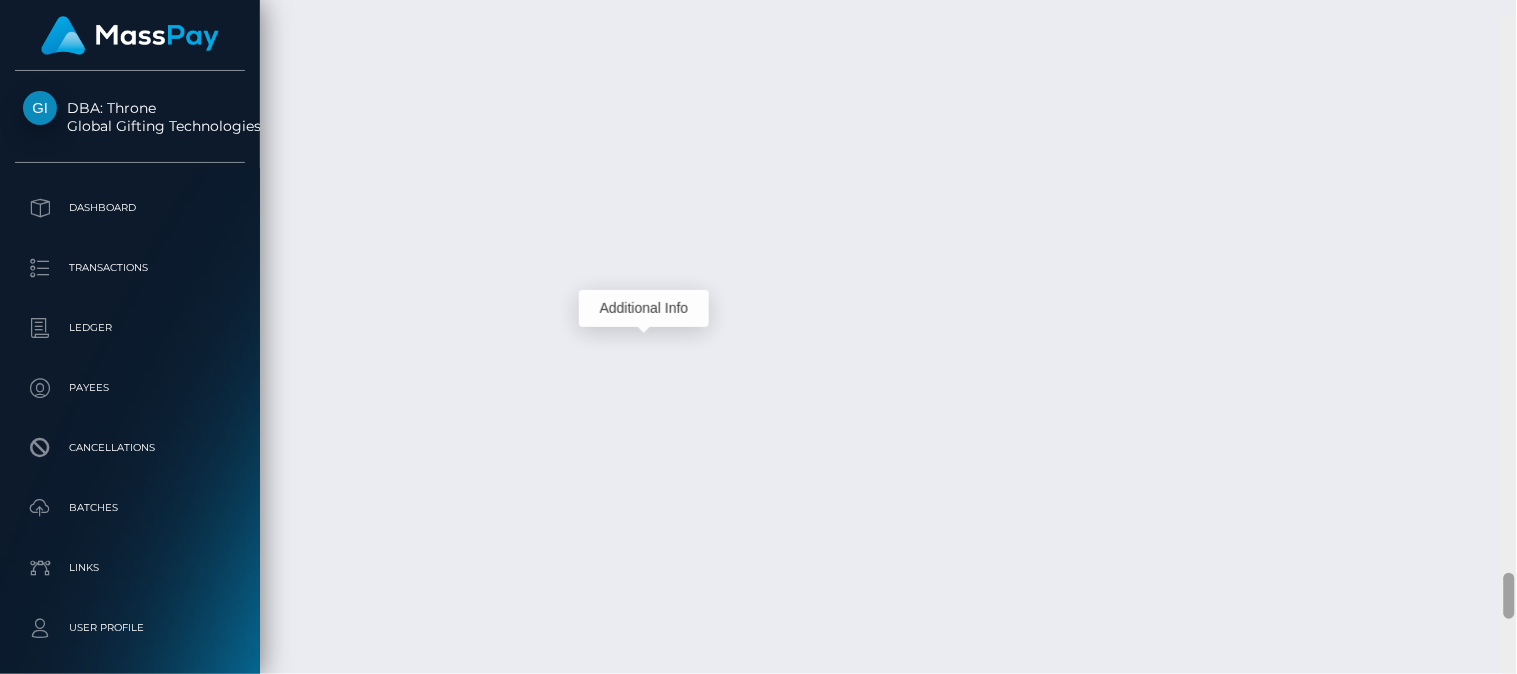 drag, startPoint x: 1506, startPoint y: 500, endPoint x: 1508, endPoint y: 576, distance: 76.02631 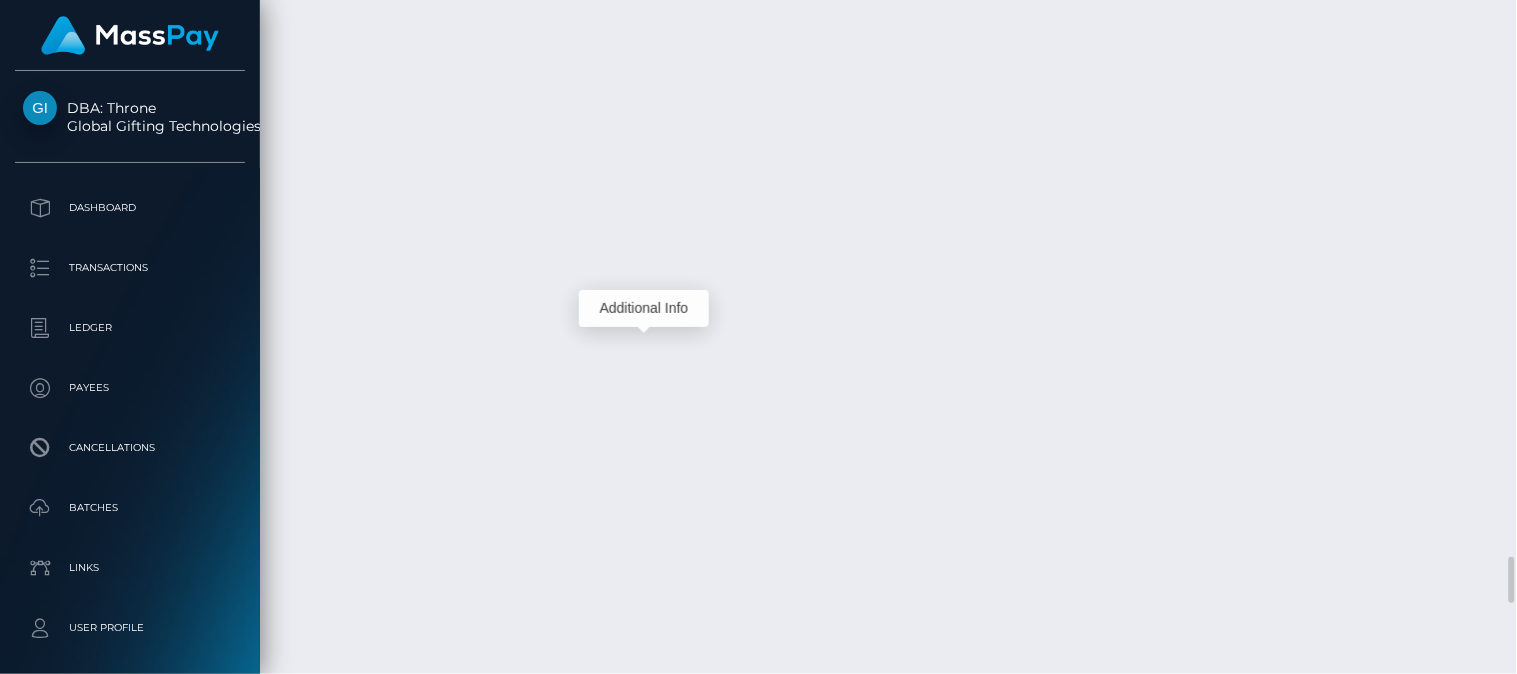 scroll, scrollTop: 240, scrollLeft: 380, axis: both 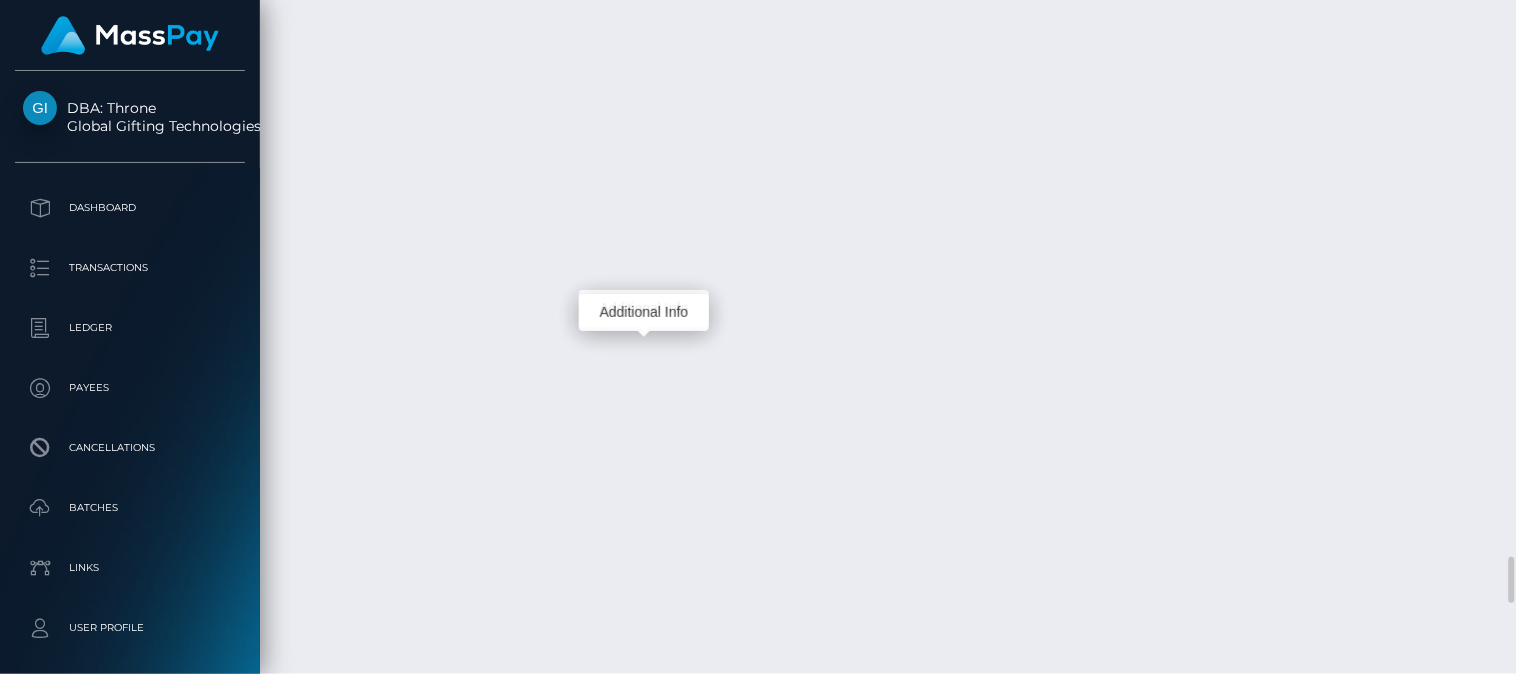 click at bounding box center (434, -1550) 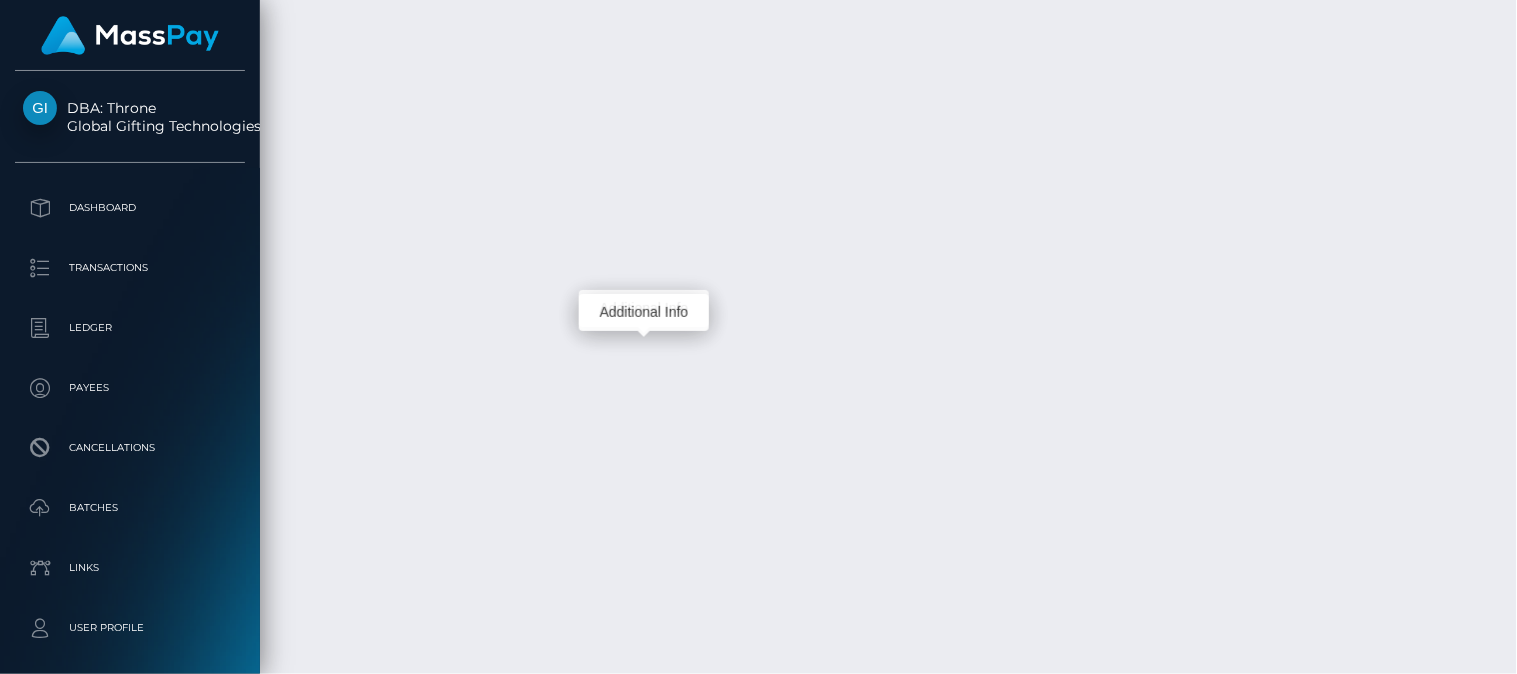 click on "Additional Info" at bounding box center (644, 312) 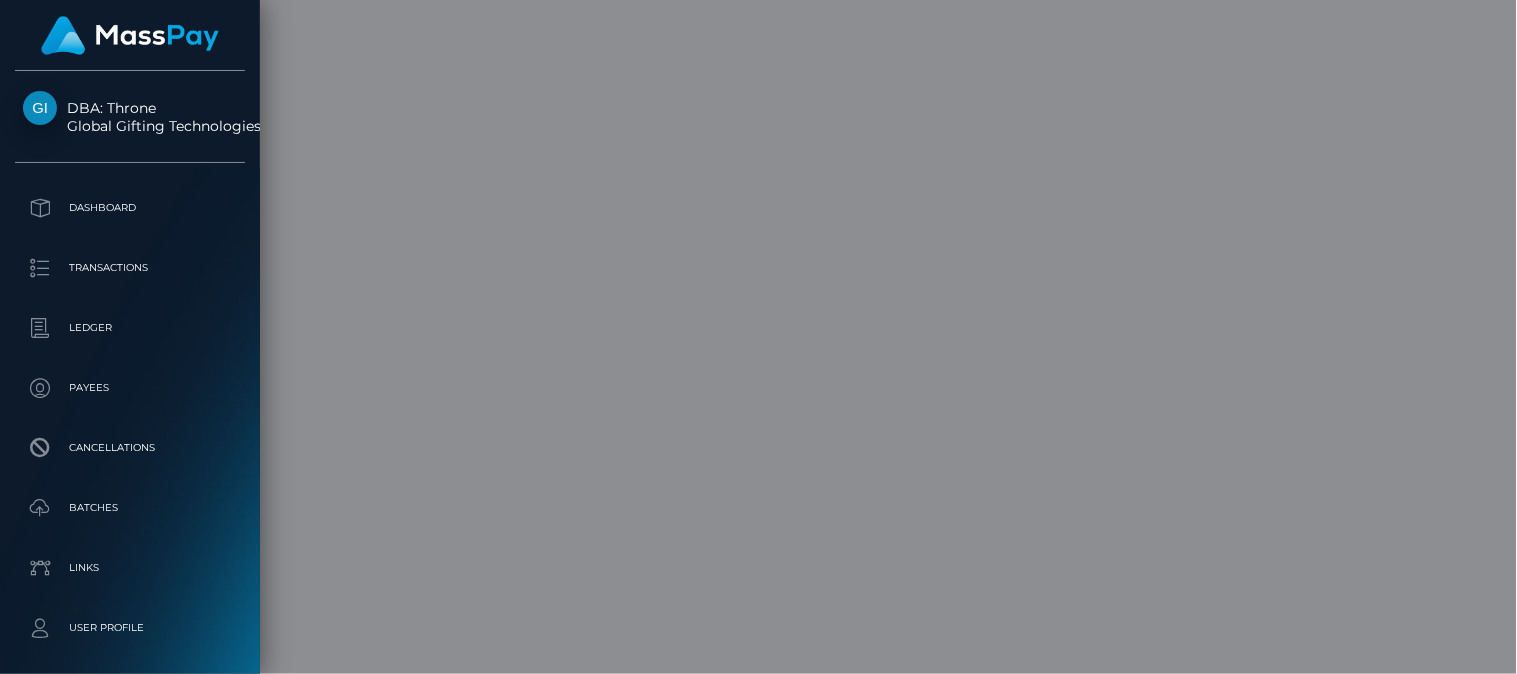 scroll, scrollTop: 0, scrollLeft: 0, axis: both 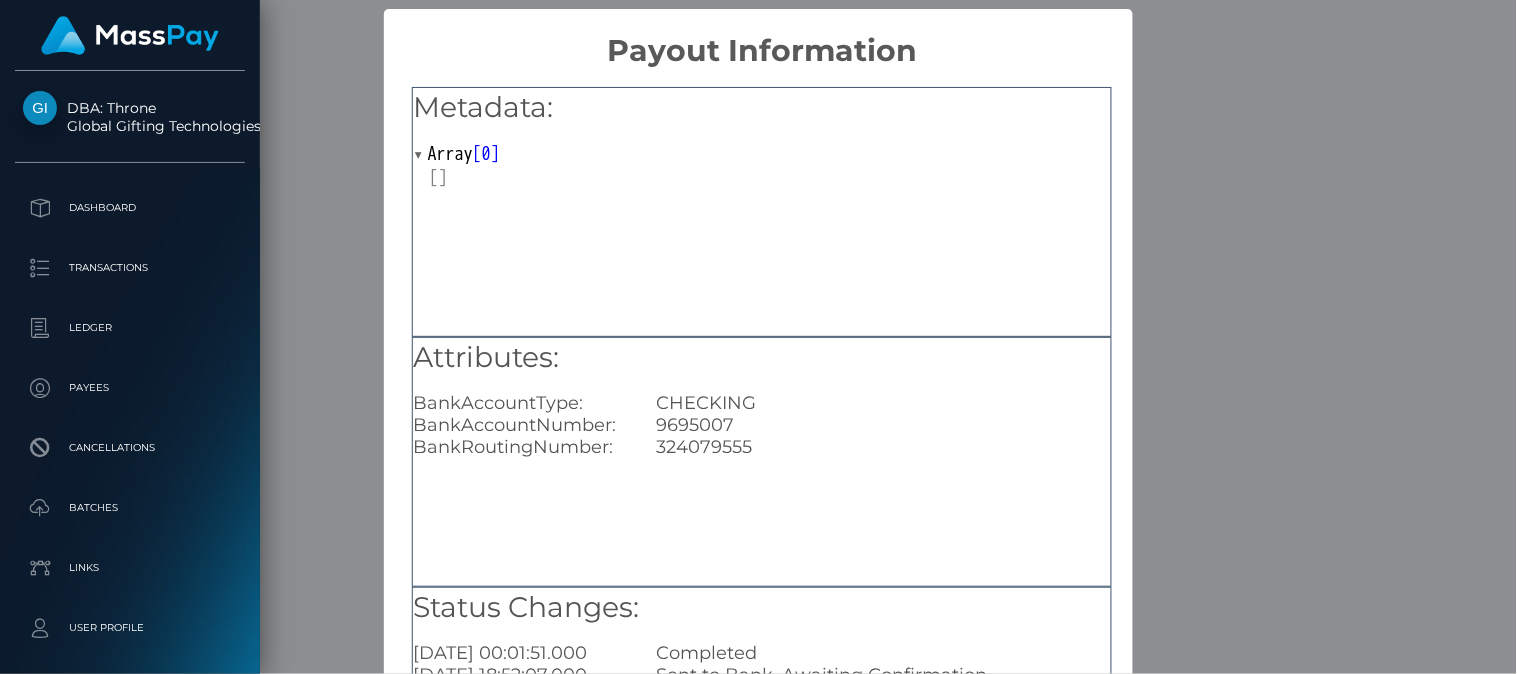 click on "× Payout Information Metadata: Array [ 0 ] Attributes: BankAccountType: CHECKING BankAccountNumber: [FINANCIAL_ID] BankRoutingNumber: [US_BANK_ROUTING_MICR] Status Changes: [DATE] 00:01:51.000 Completed [DATE] 18:52:07.000 Sent to Bank, Awaiting Confirmation [DATE] 18:46:05.000 Processing OK No Cancel" at bounding box center (758, 337) 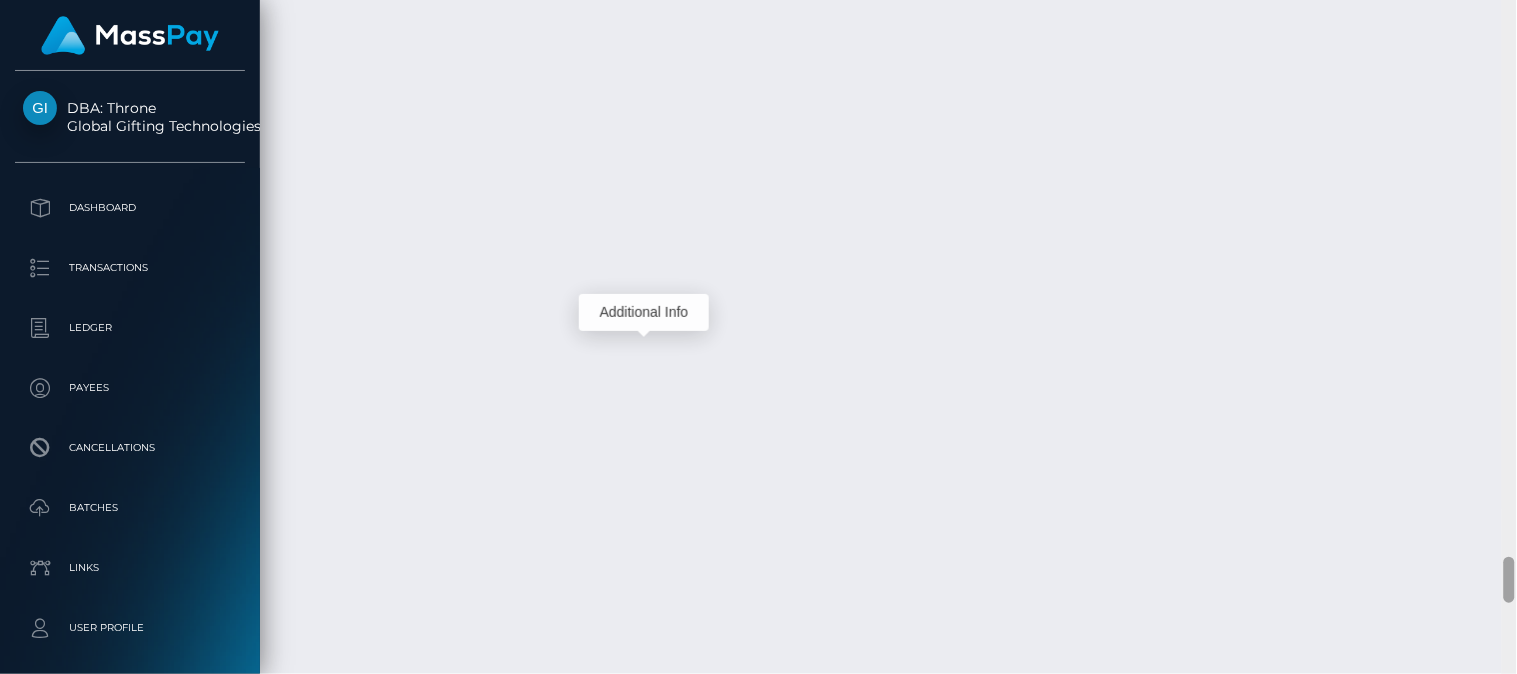 scroll, scrollTop: 240, scrollLeft: 380, axis: both 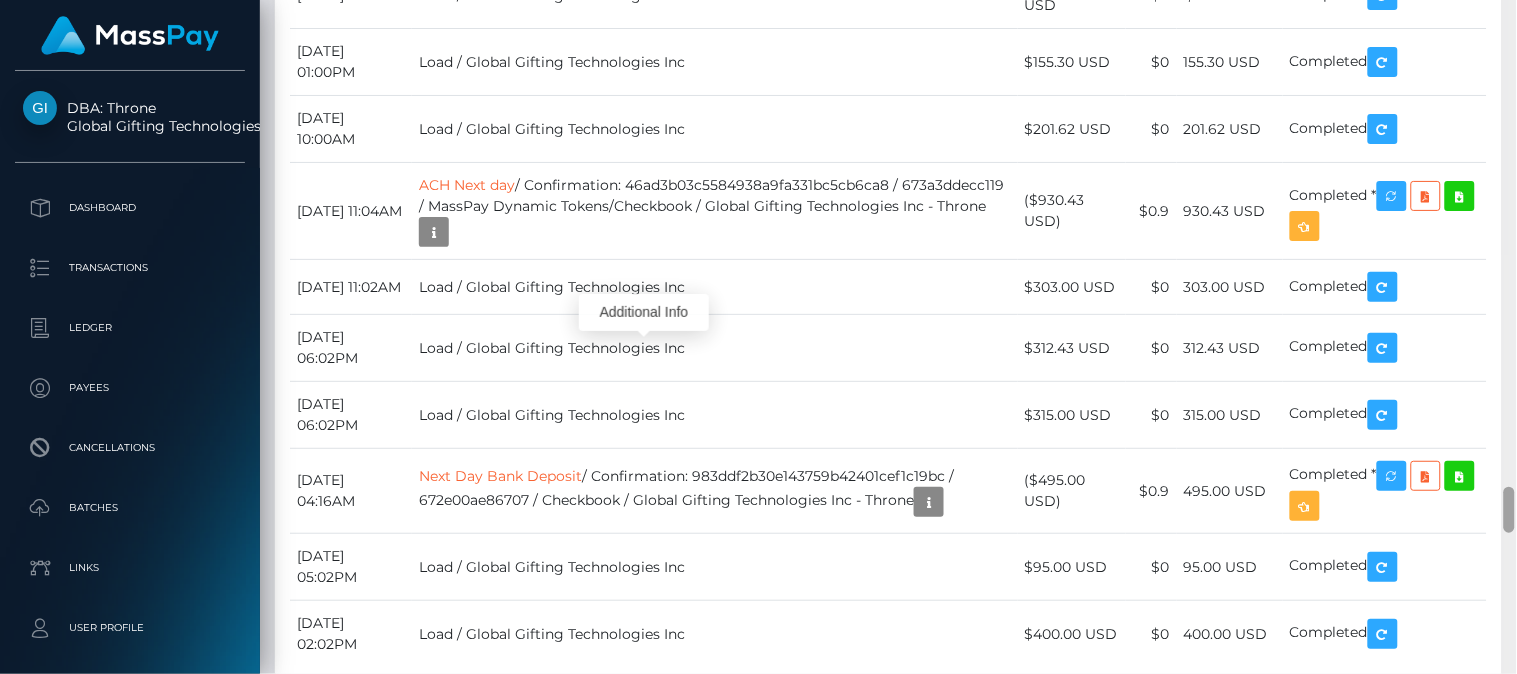 drag, startPoint x: 1510, startPoint y: 585, endPoint x: 1516, endPoint y: 515, distance: 70.256676 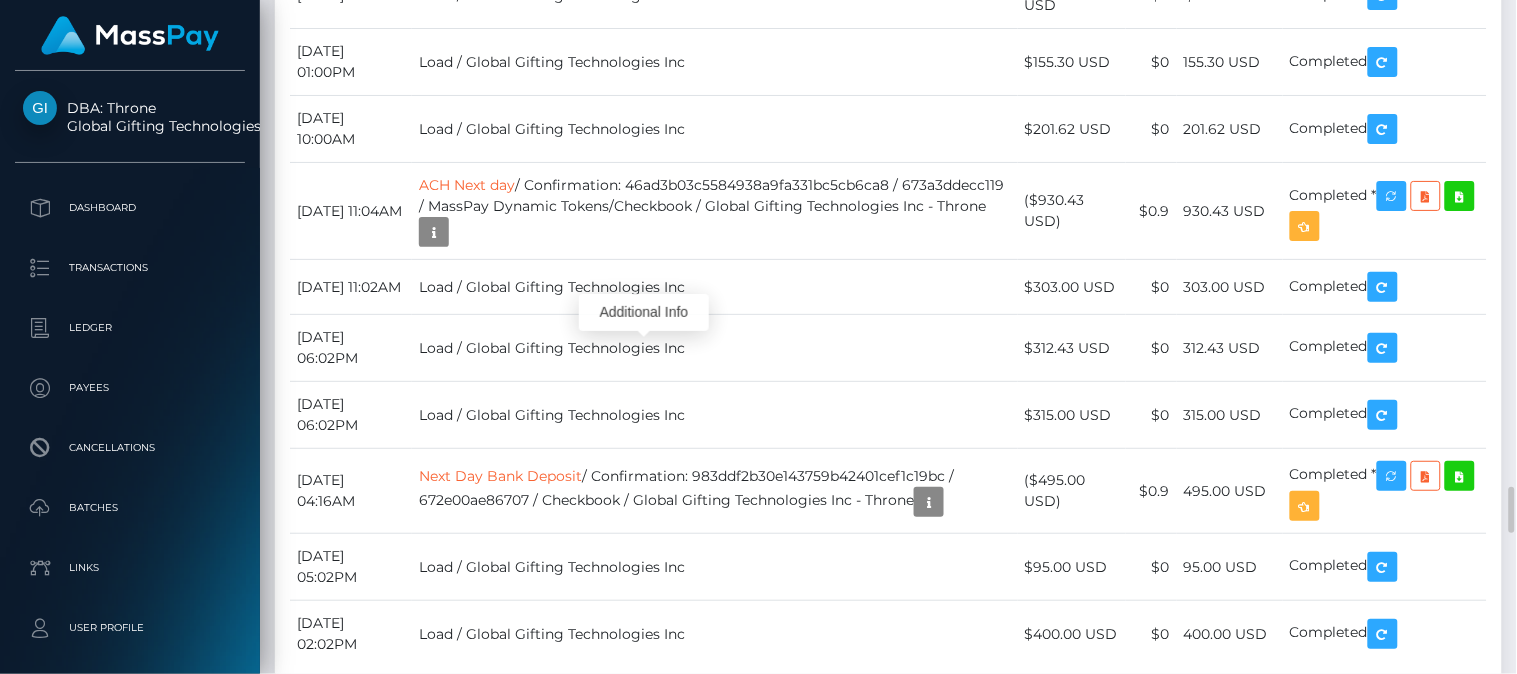 scroll, scrollTop: 240, scrollLeft: 380, axis: both 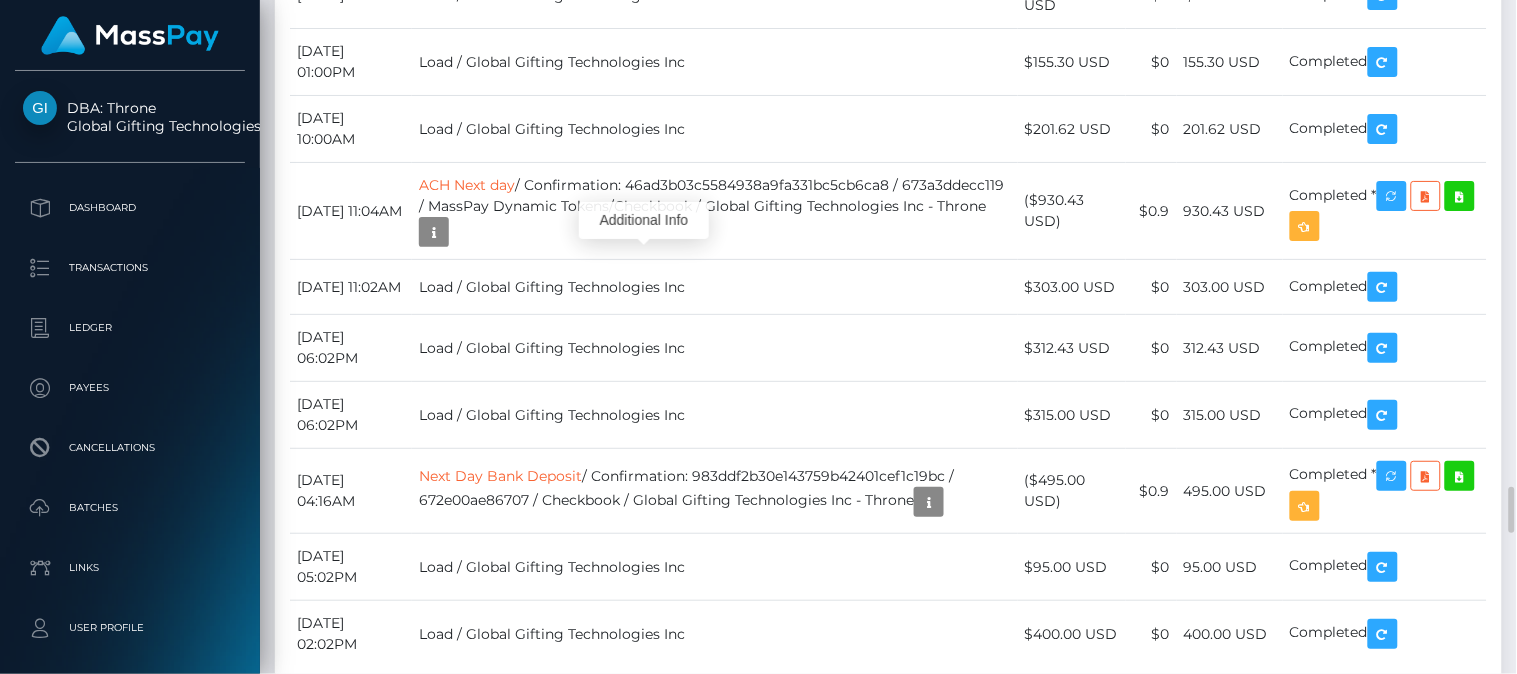 click at bounding box center [992, -1591] 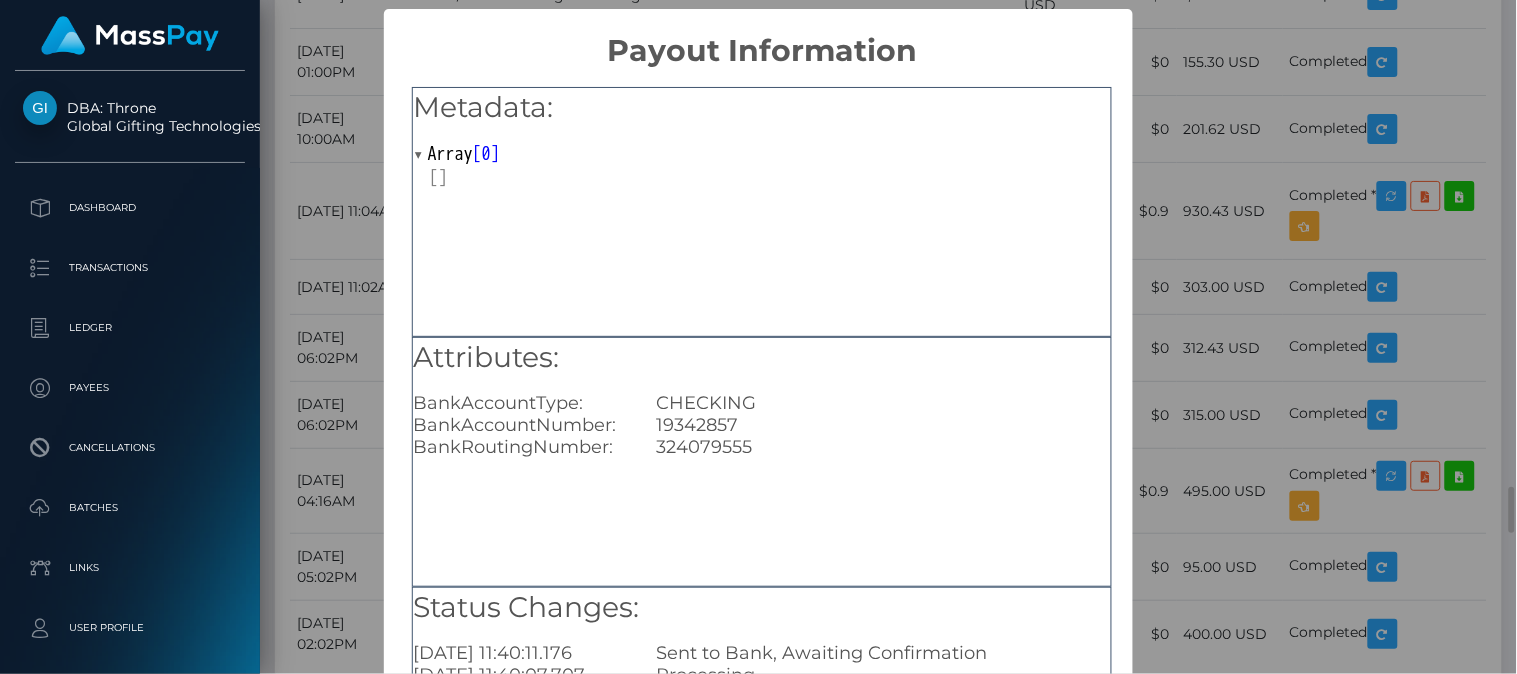 type 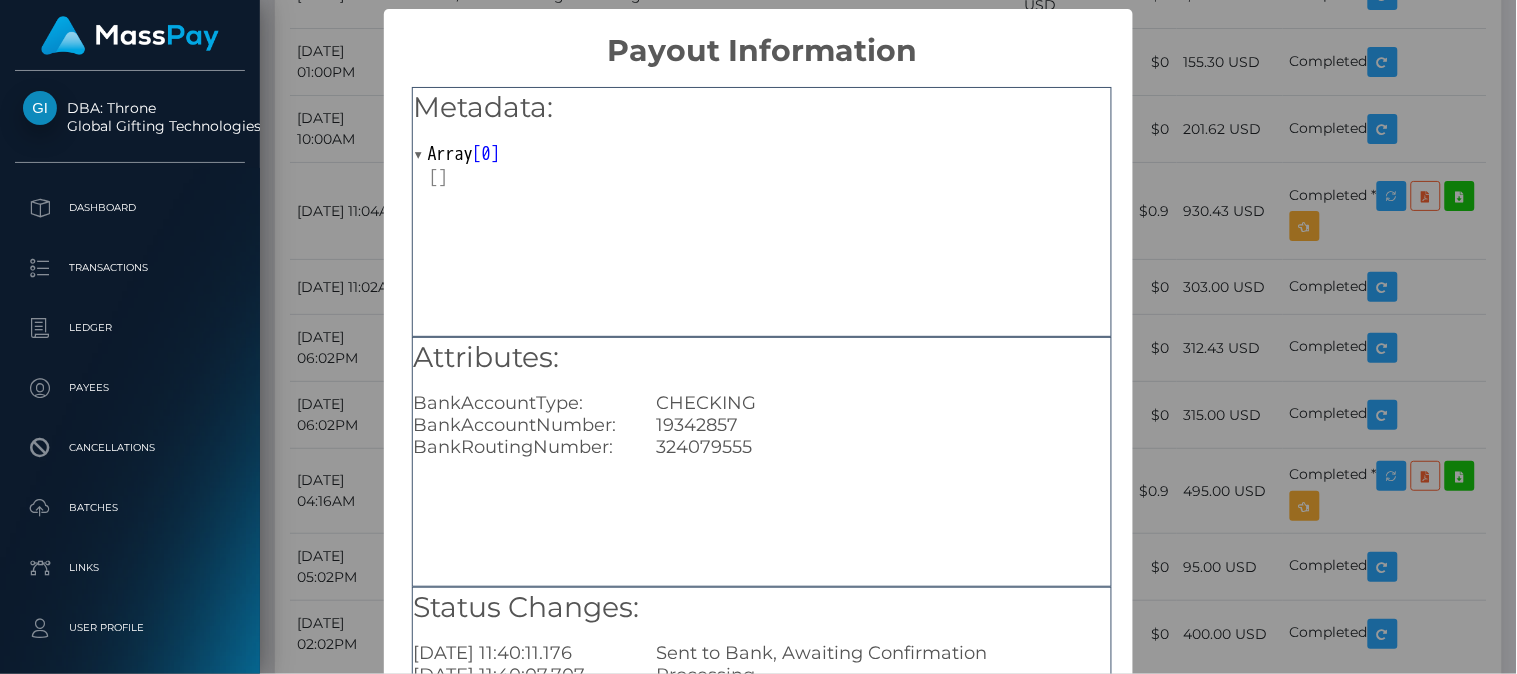 click on "× Payout Information Metadata: Array [ 0 ] Attributes: BankAccountType: CHECKING BankAccountNumber: [FINANCIAL_ID] BankRoutingNumber: [US_BANK_ROUTING_MICR] Status Changes: [DATE] 11:40:11.176 Sent to Bank, Awaiting Confirmation [DATE] 11:40:07.707 Processing OK No Cancel" at bounding box center [758, 337] 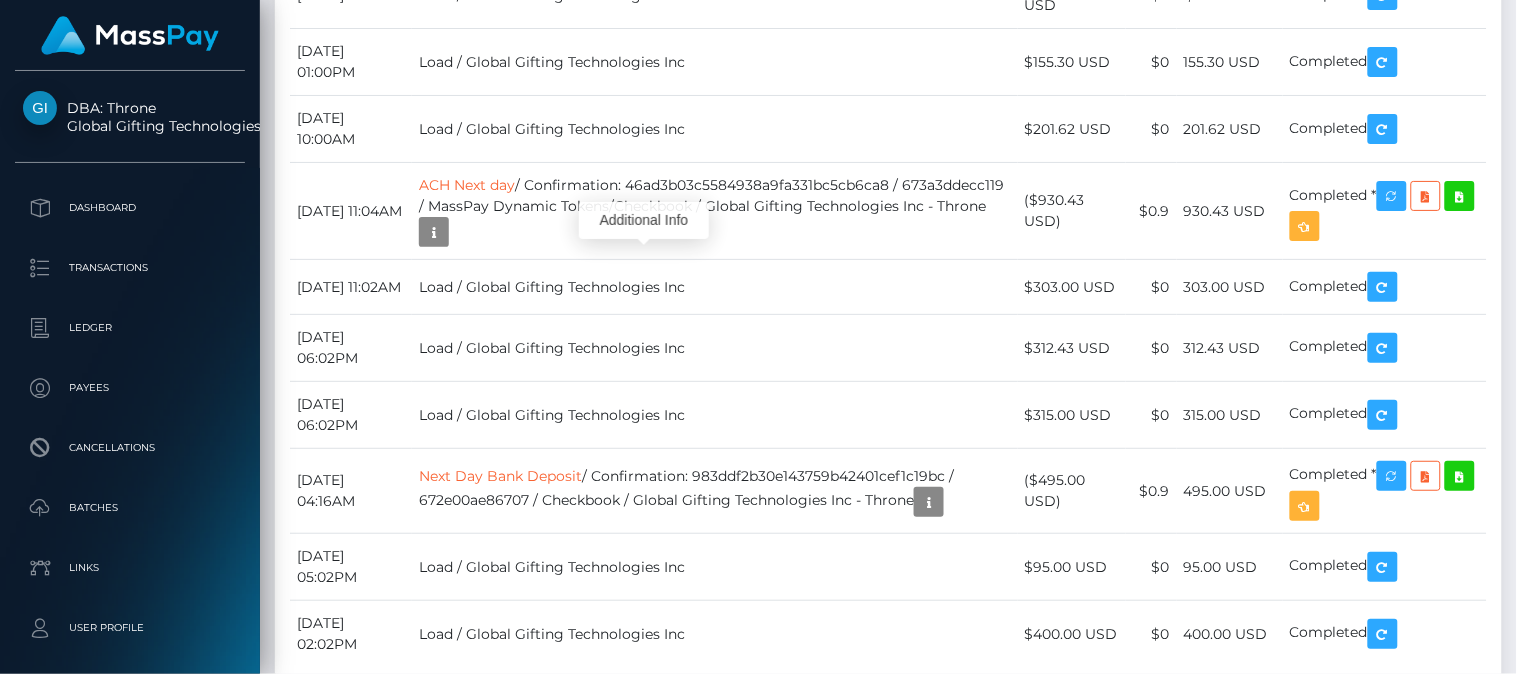 scroll, scrollTop: 240, scrollLeft: 380, axis: both 